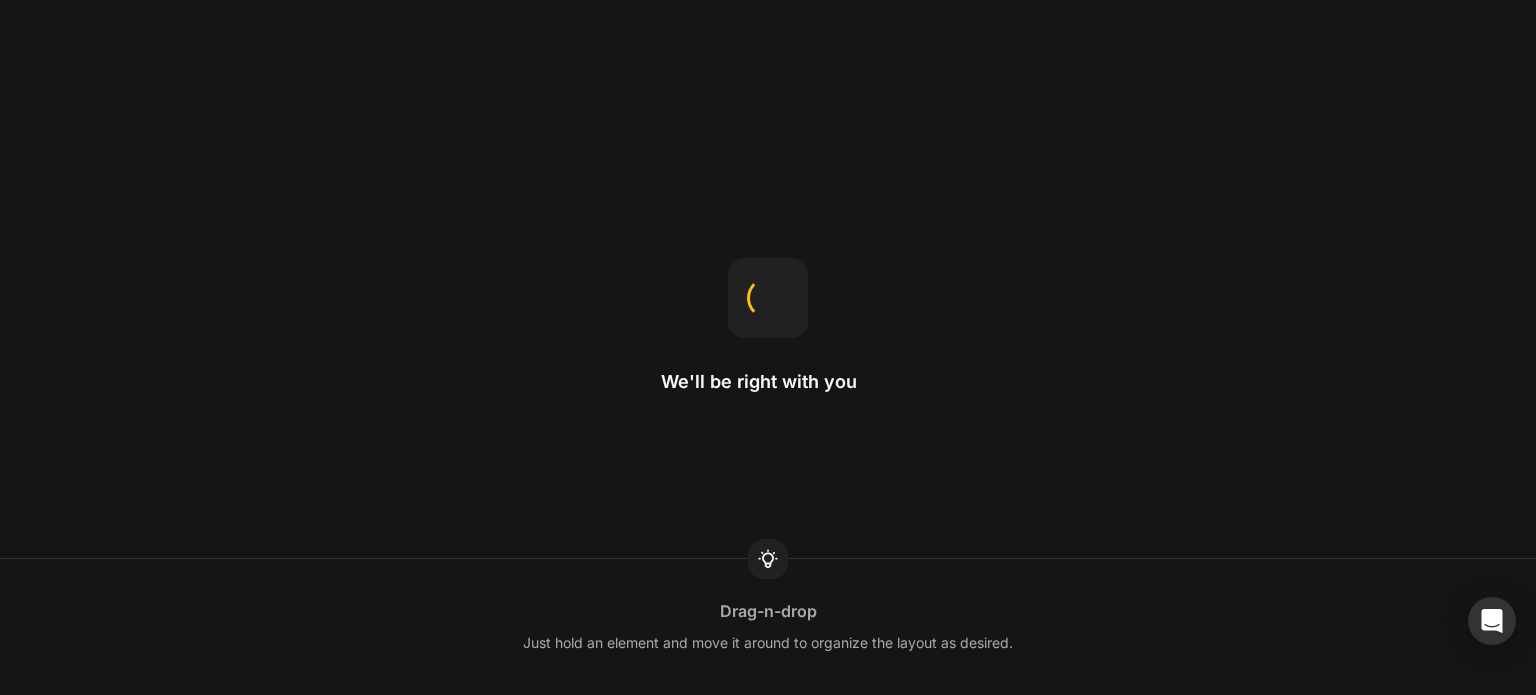scroll, scrollTop: 0, scrollLeft: 0, axis: both 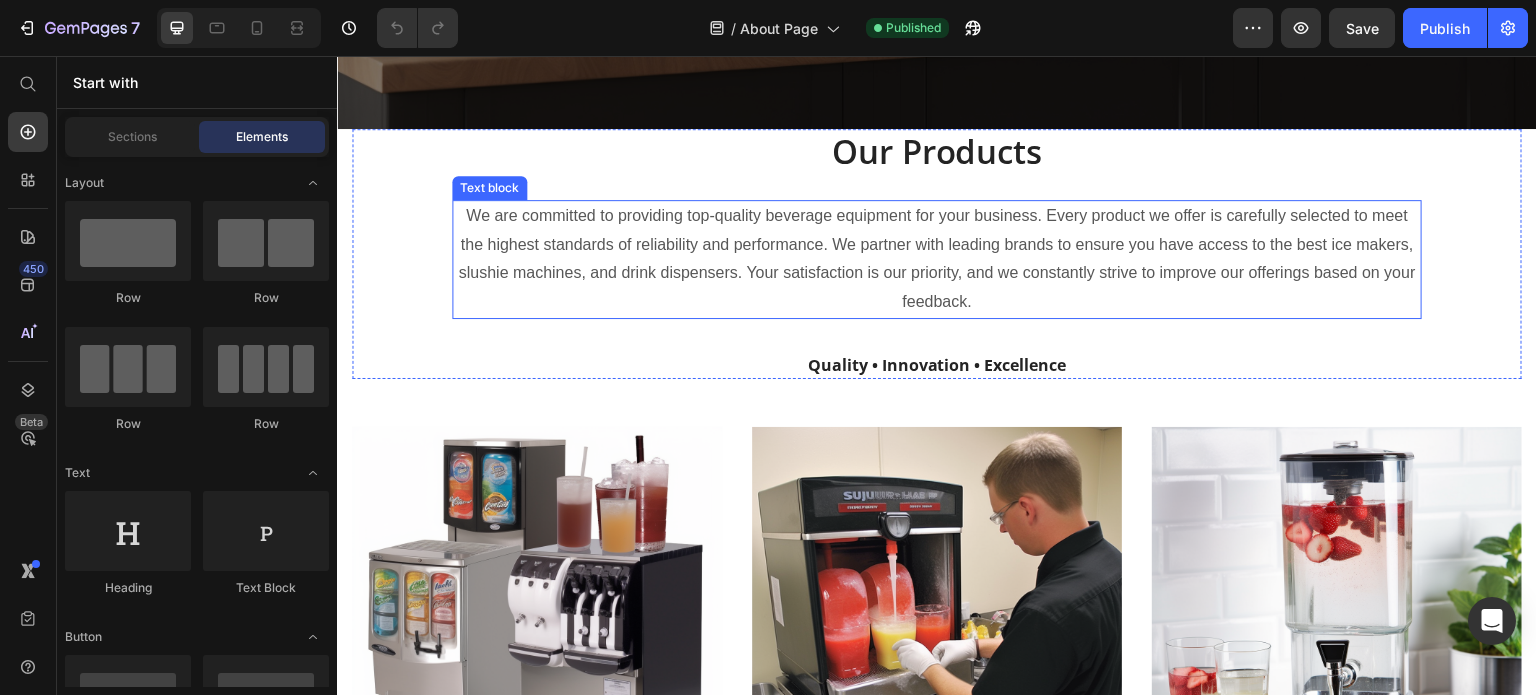 click on "We are committed to providing top-quality beverage equipment for your business. Every product we offer is carefully selected to meet the highest standards of reliability and performance. We partner with leading brands to ensure you have access to the best ice makers, slushie machines, and drink dispensers. Your satisfaction is our priority, and we constantly strive to improve our offerings based on your feedback." at bounding box center [937, 259] 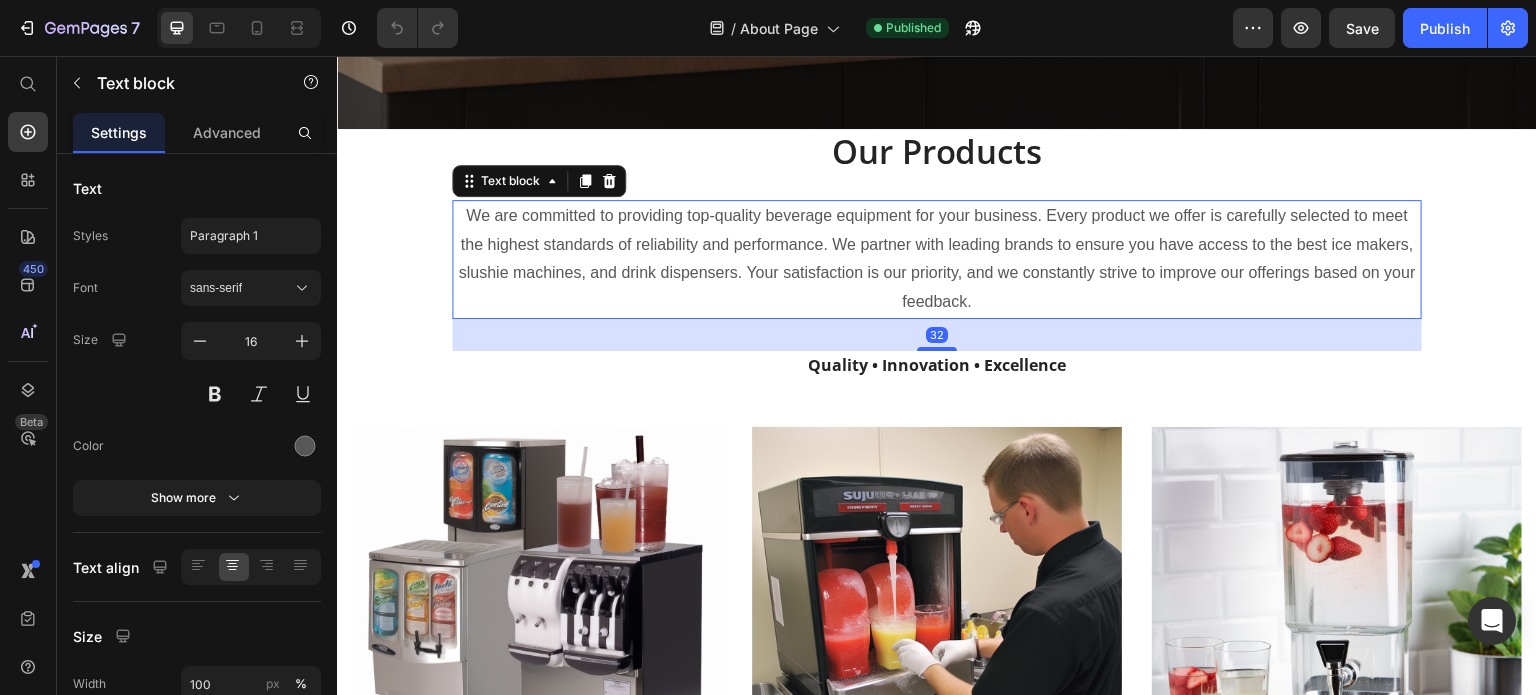 click on "We are committed to providing top-quality beverage equipment for your business. Every product we offer is carefully selected to meet the highest standards of reliability and performance. We partner with leading brands to ensure you have access to the best ice makers, slushie machines, and drink dispensers. Your satisfaction is our priority, and we constantly strive to improve our offerings based on your feedback." at bounding box center (937, 259) 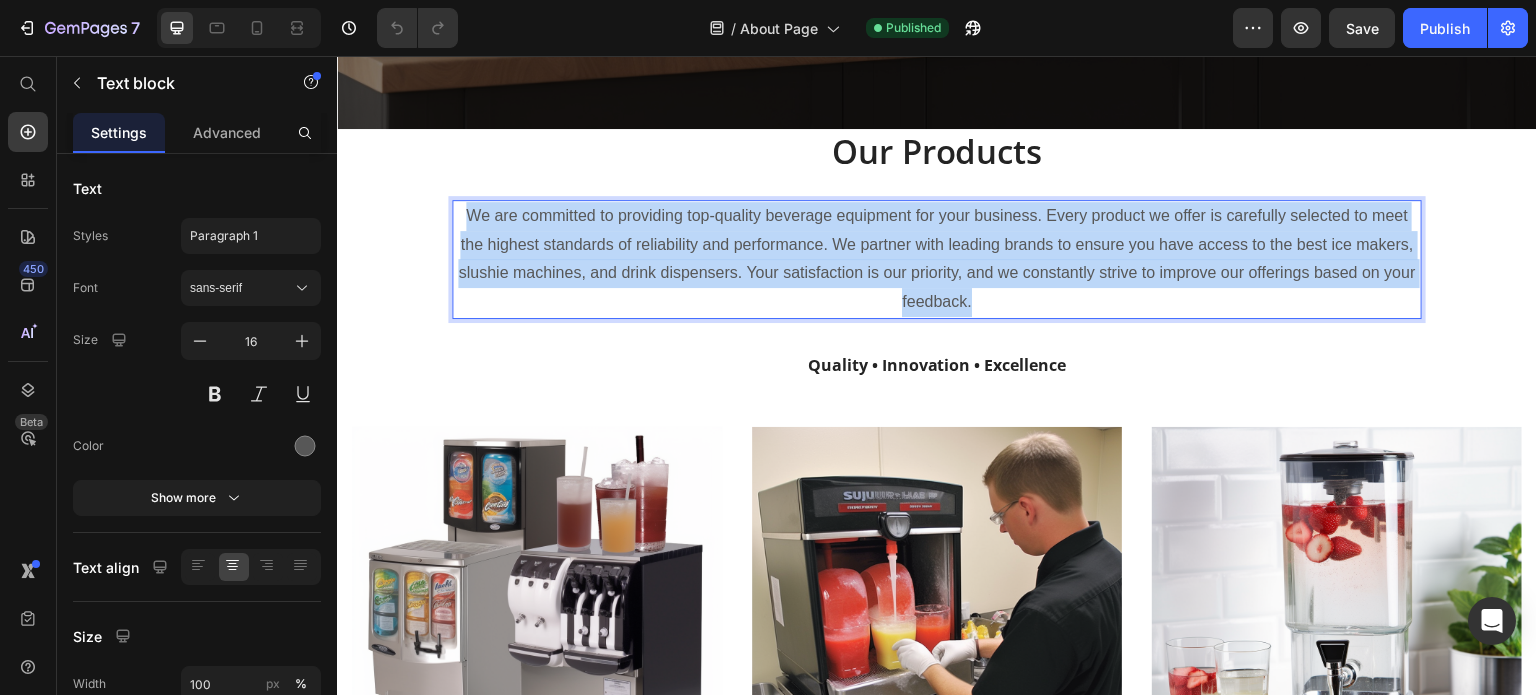 click on "We are committed to providing top-quality beverage equipment for your business. Every product we offer is carefully selected to meet the highest standards of reliability and performance. We partner with leading brands to ensure you have access to the best ice makers, slushie machines, and drink dispensers. Your satisfaction is our priority, and we constantly strive to improve our offerings based on your feedback." at bounding box center [937, 259] 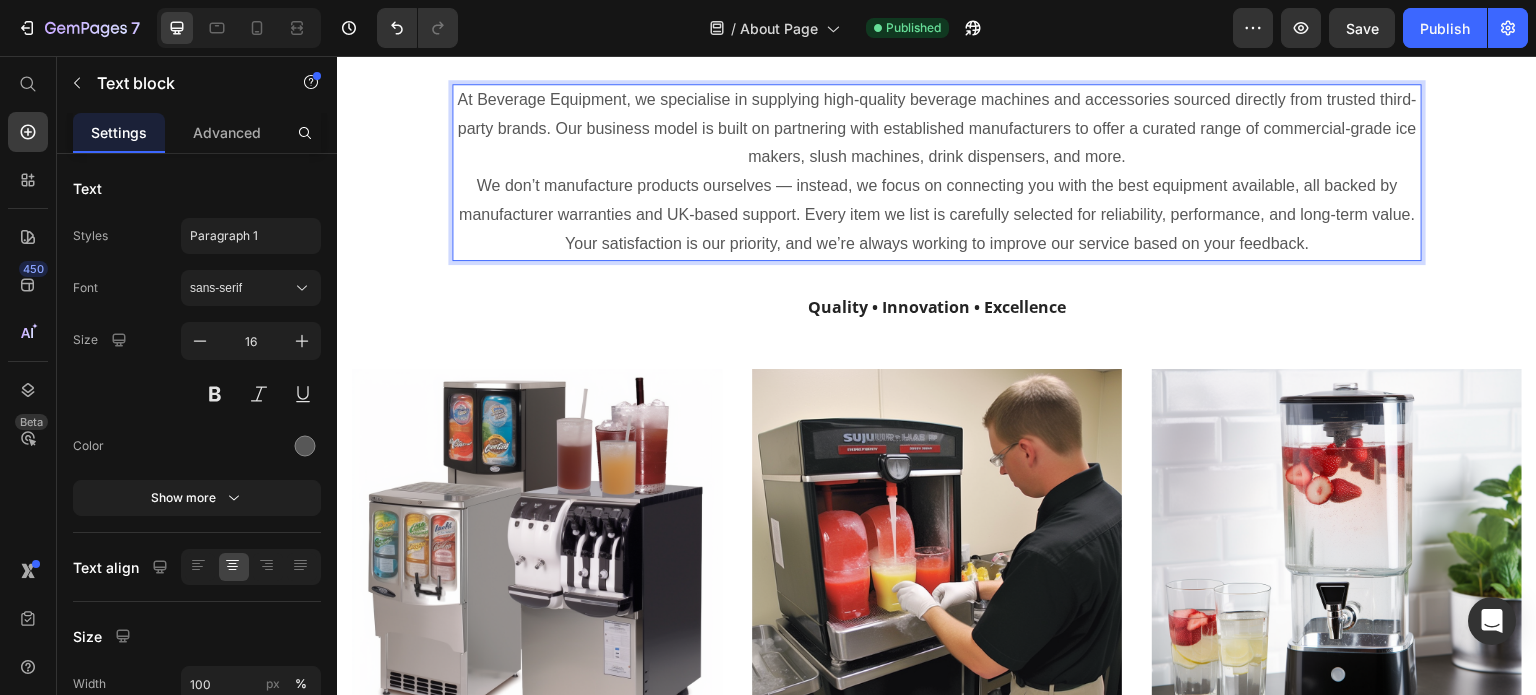 scroll, scrollTop: 800, scrollLeft: 0, axis: vertical 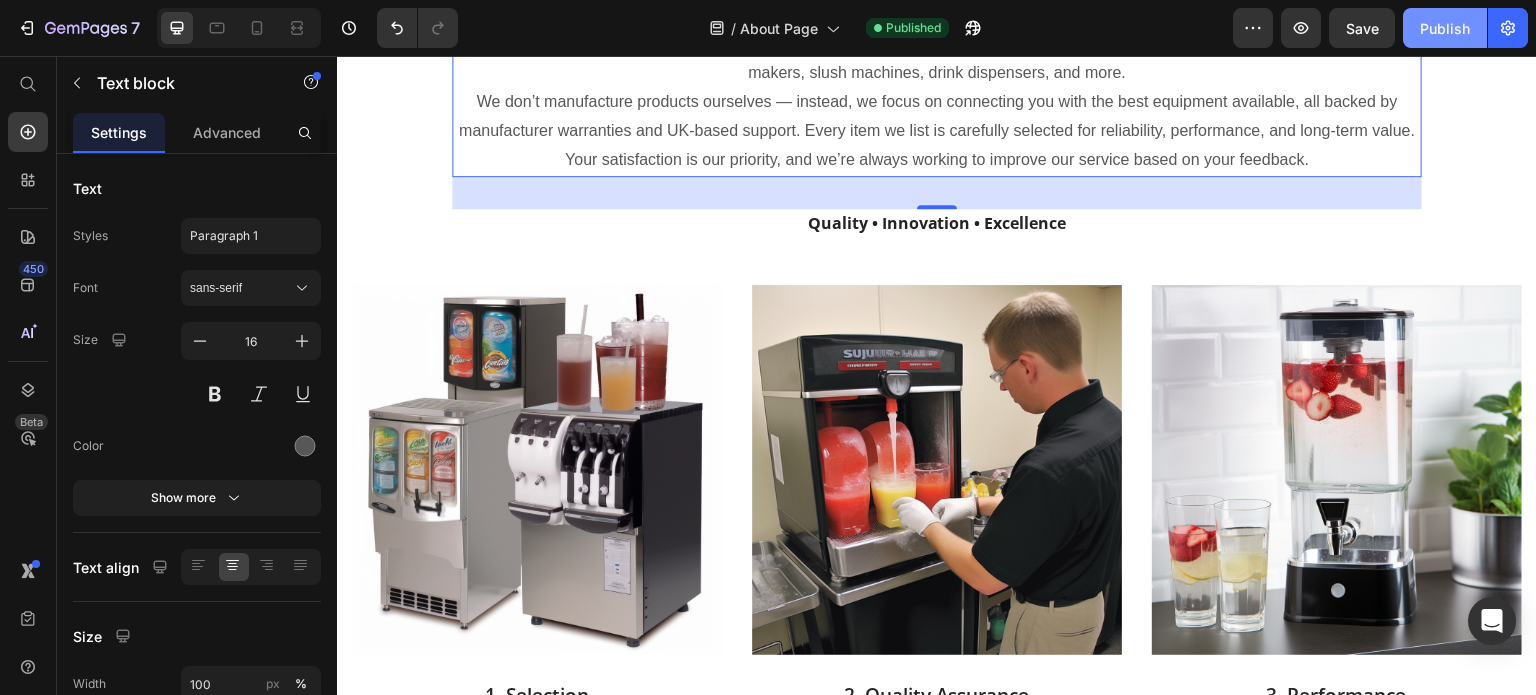 click on "Publish" at bounding box center (1445, 28) 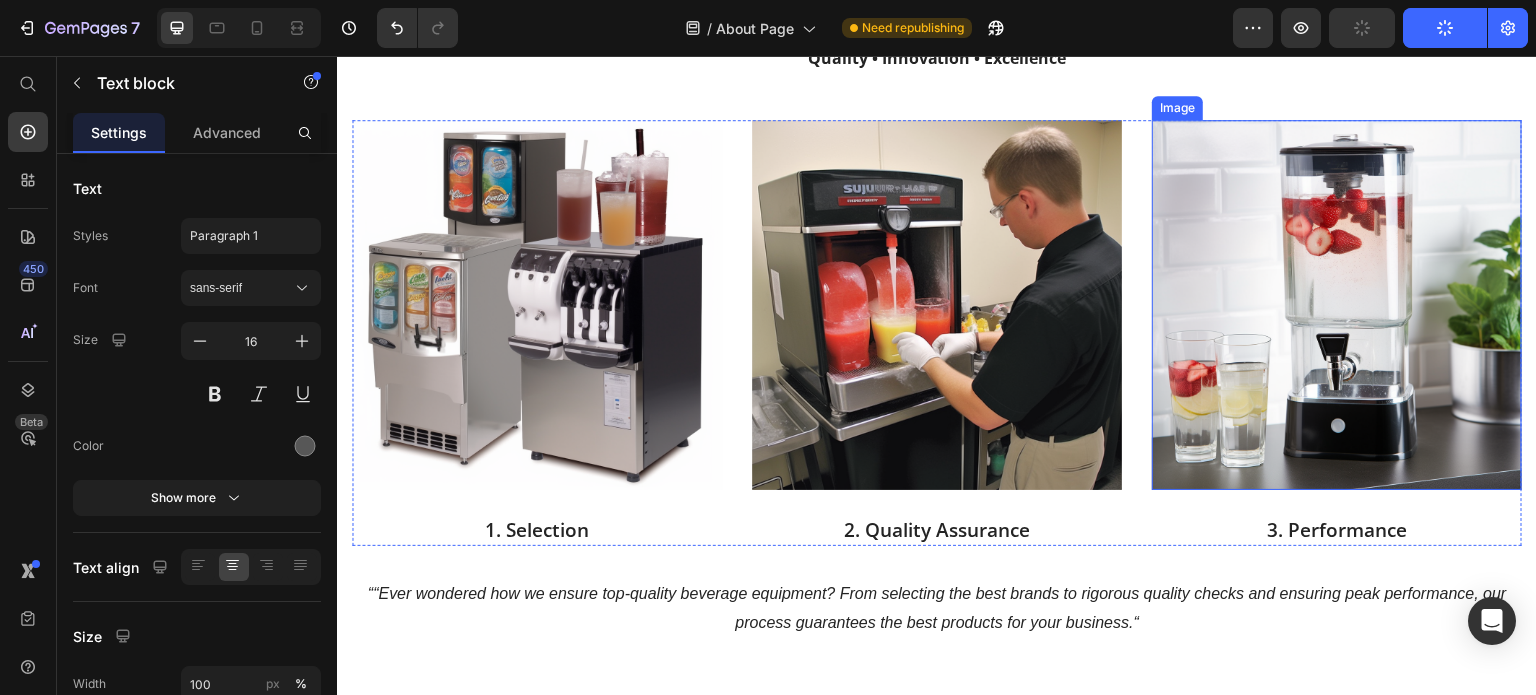 scroll, scrollTop: 1200, scrollLeft: 0, axis: vertical 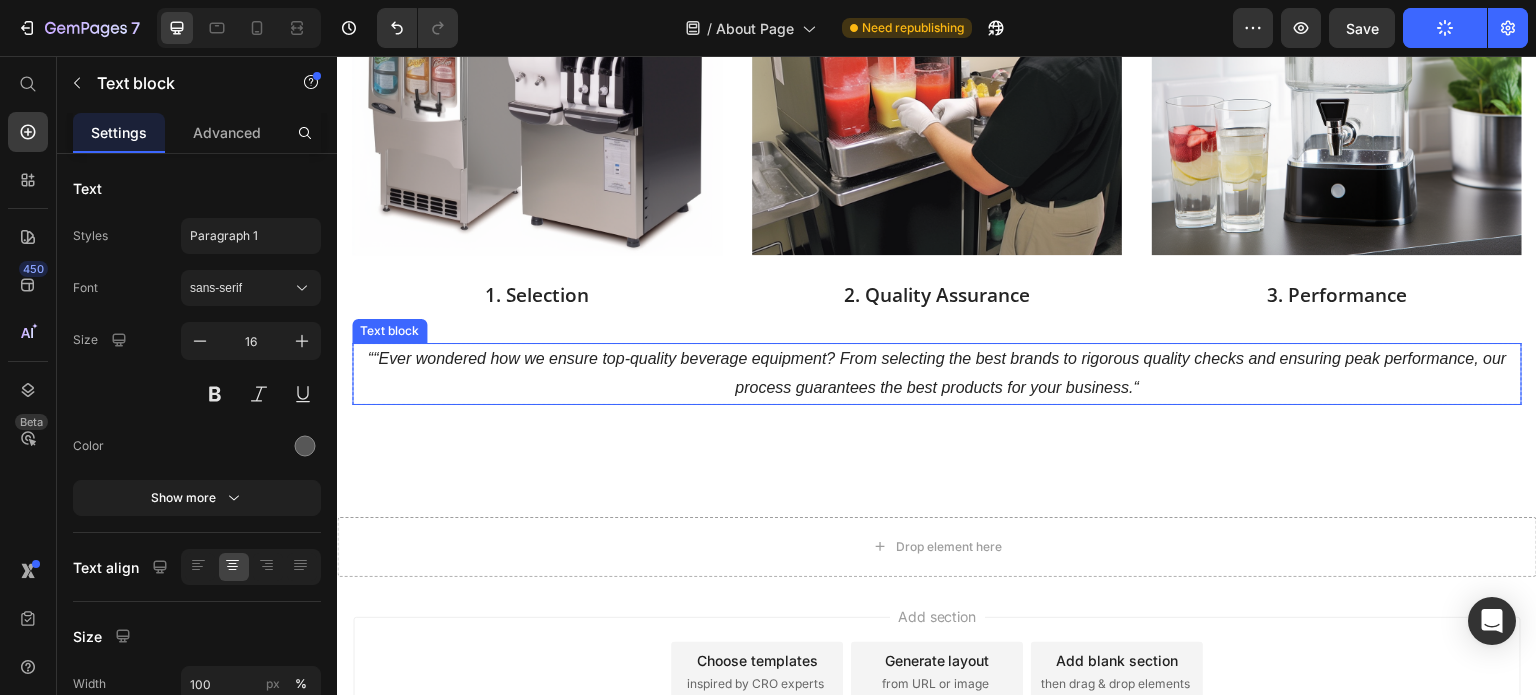 click on "““Ever wondered how we ensure top-quality beverage equipment? From selecting the best brands to rigorous quality checks and ensuring peak performance, our process guarantees the best products for your business.“" at bounding box center [936, 373] 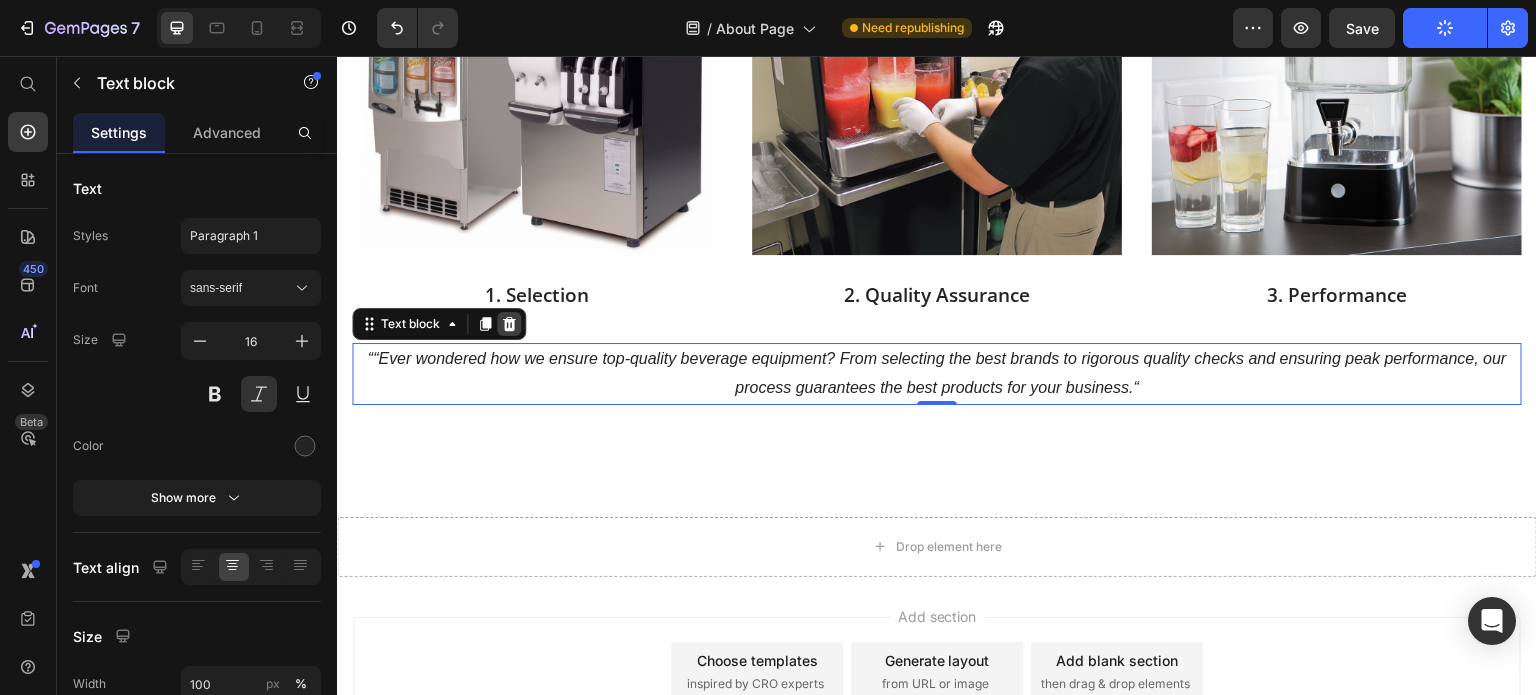 click 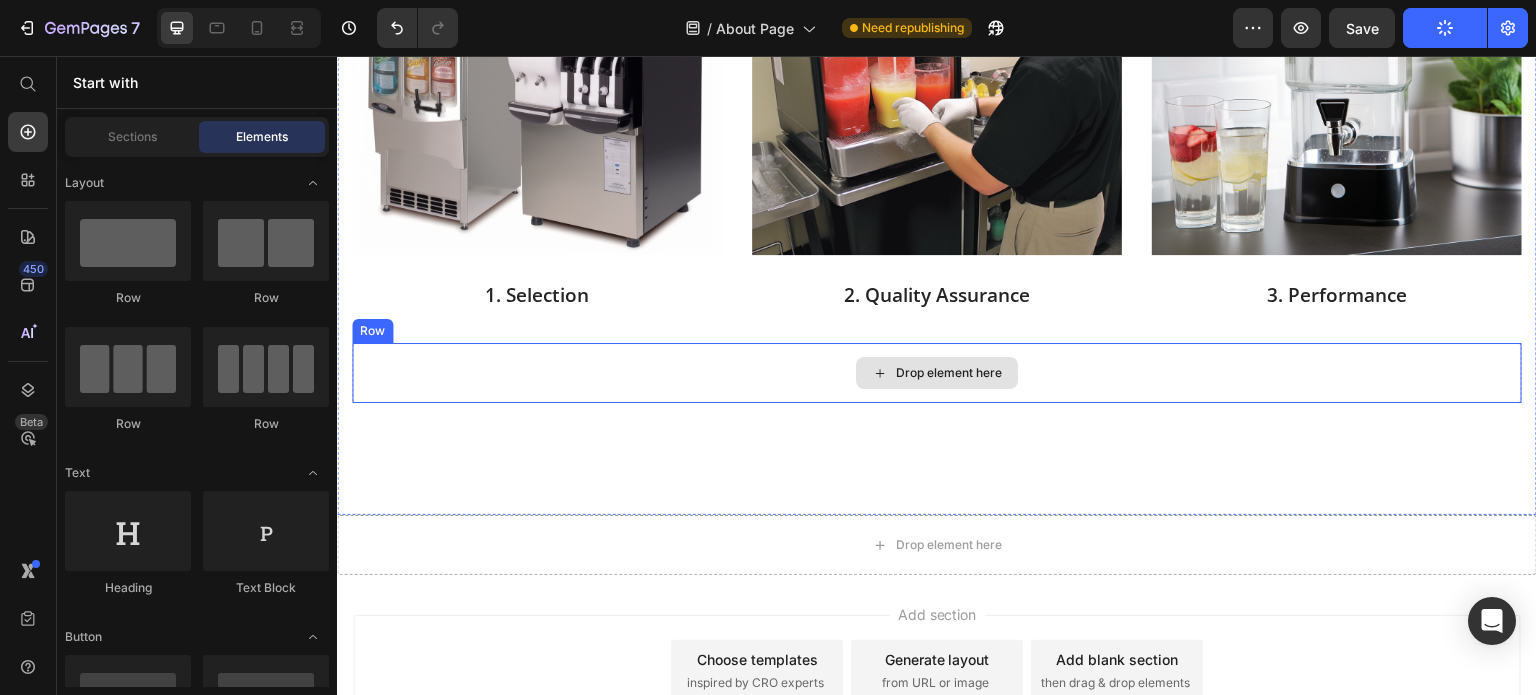 scroll, scrollTop: 1100, scrollLeft: 0, axis: vertical 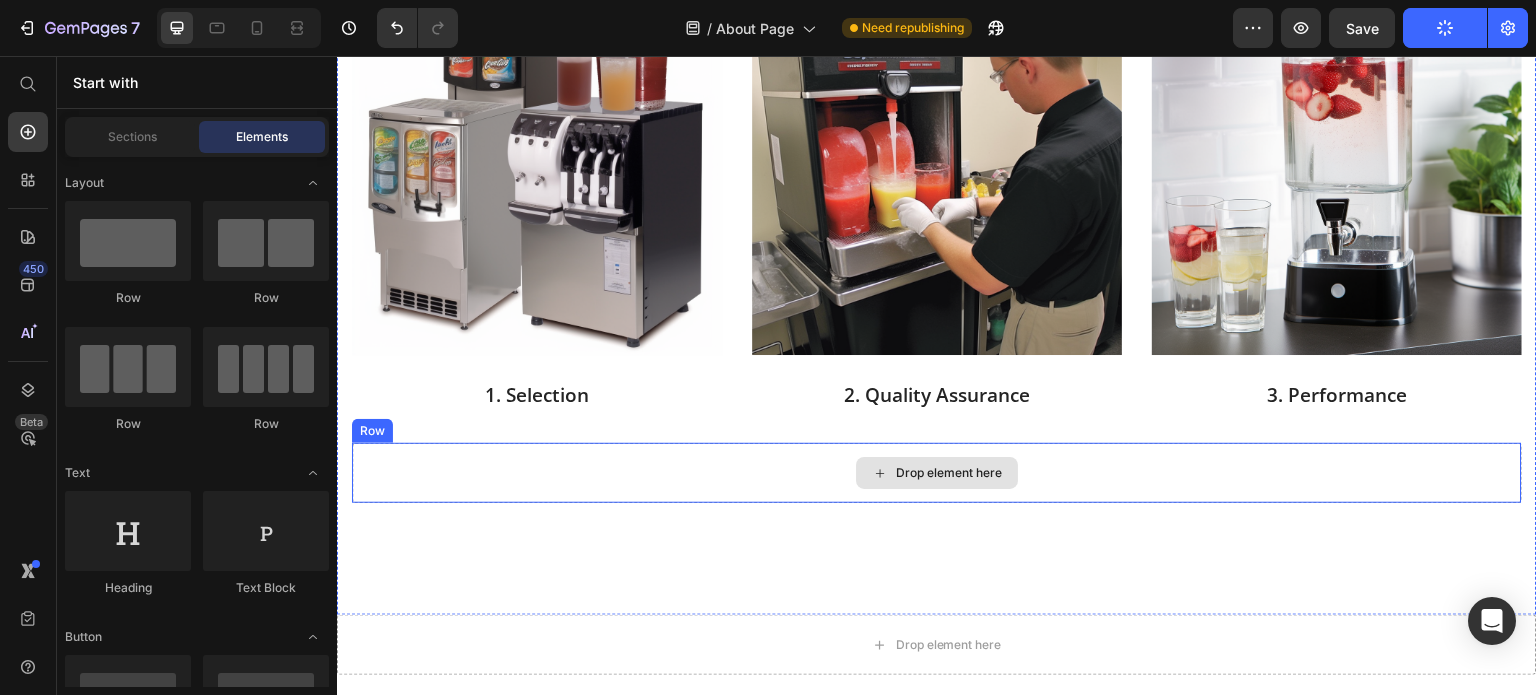 click on "Drop element here" at bounding box center [937, 473] 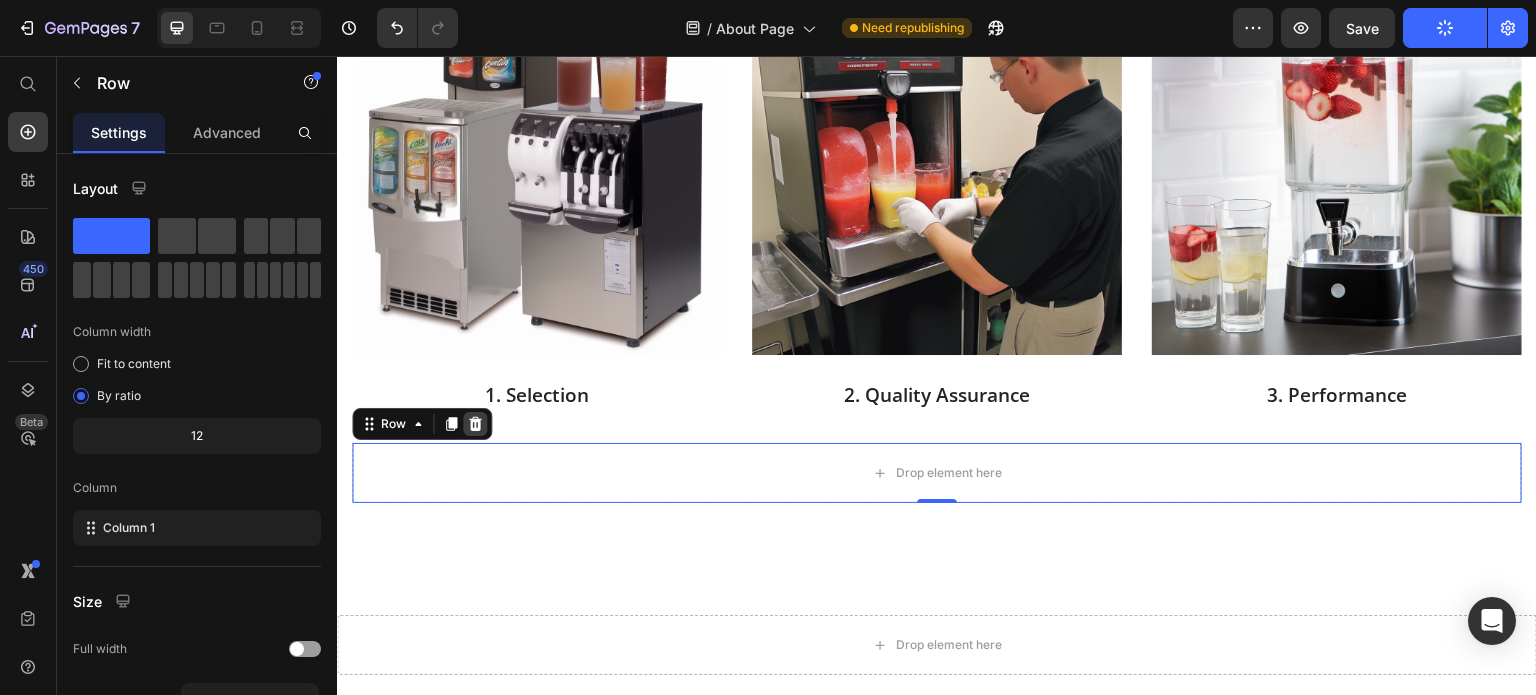 click 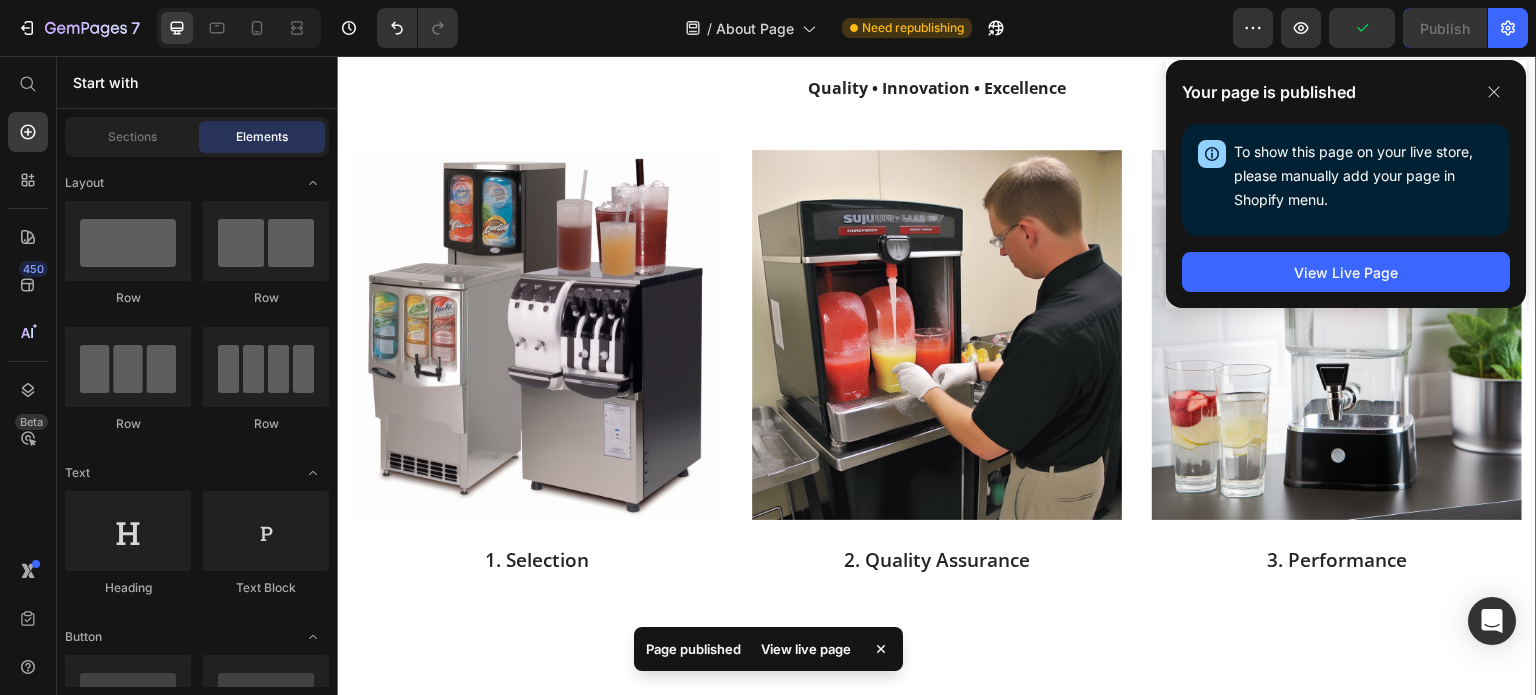 scroll, scrollTop: 900, scrollLeft: 0, axis: vertical 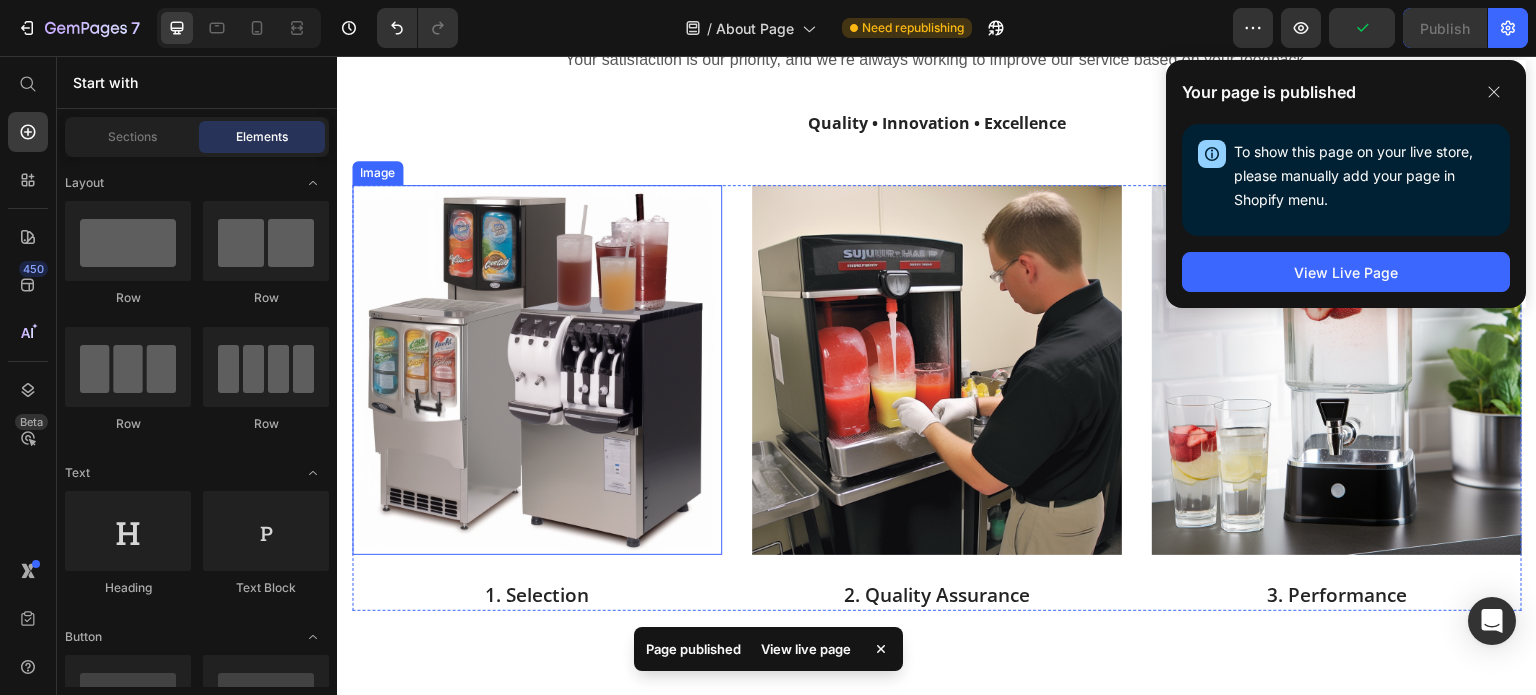 click at bounding box center (537, 370) 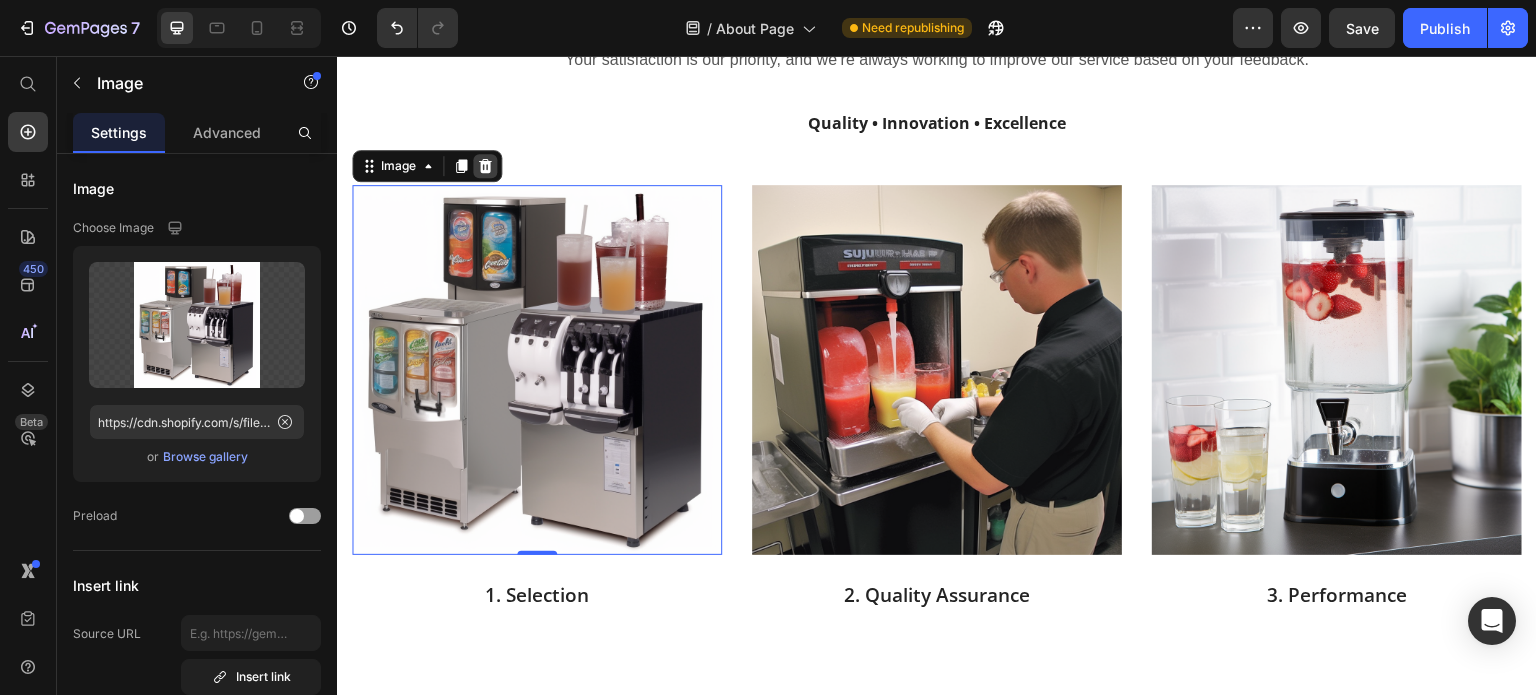 click 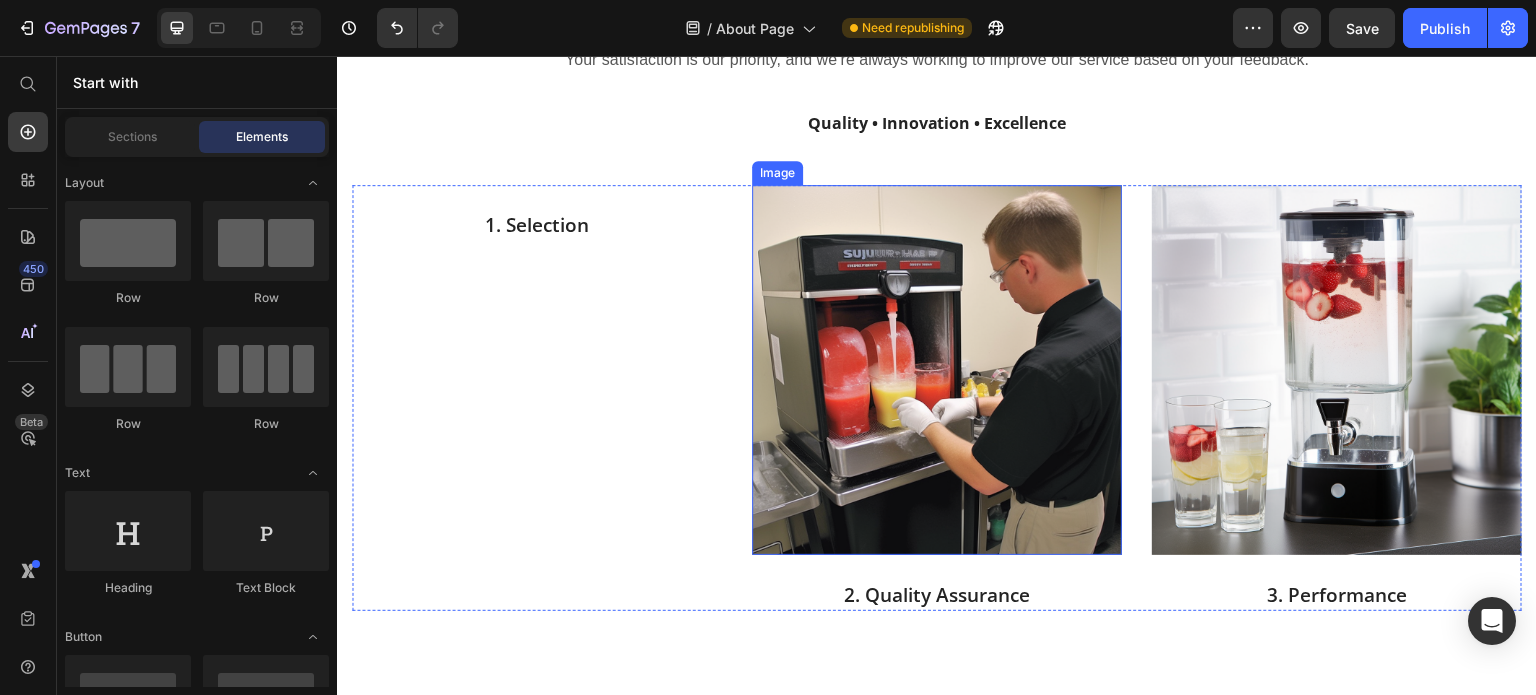 click at bounding box center (937, 370) 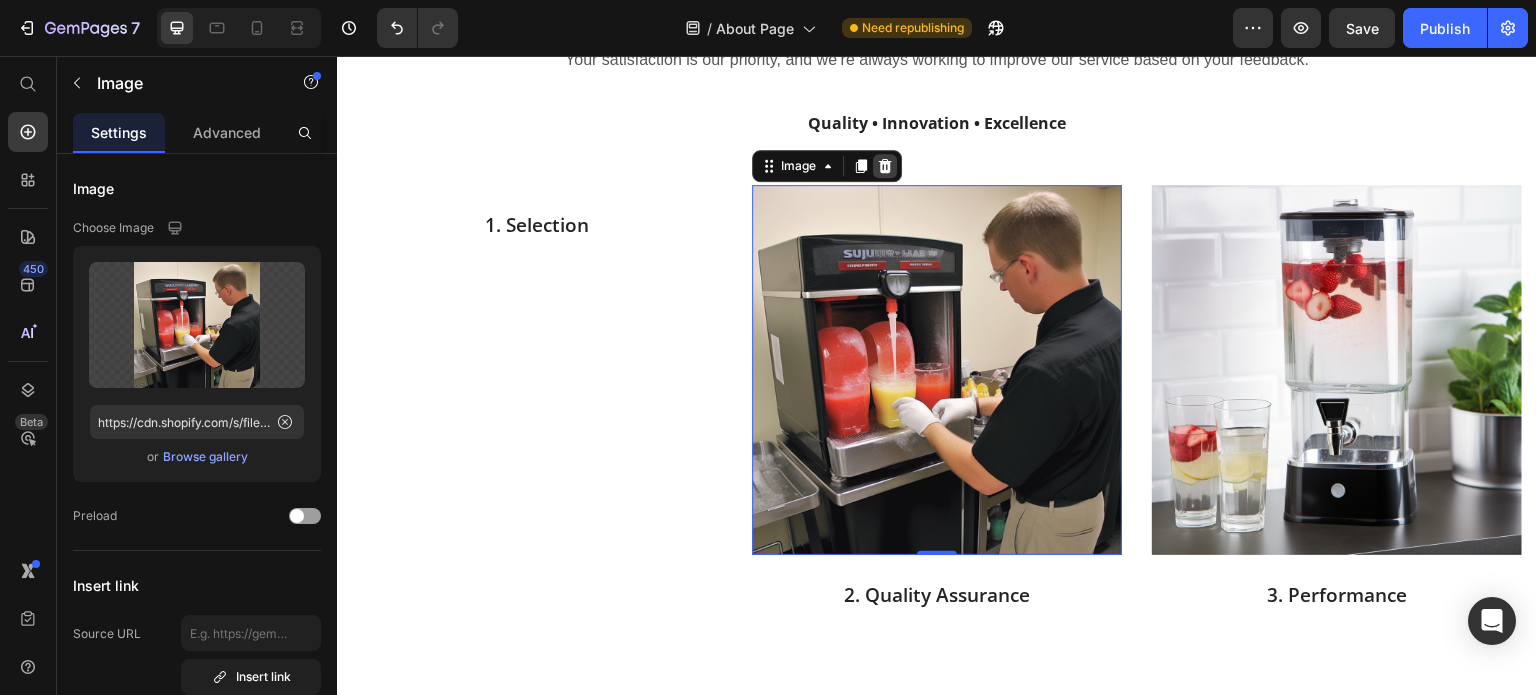 click 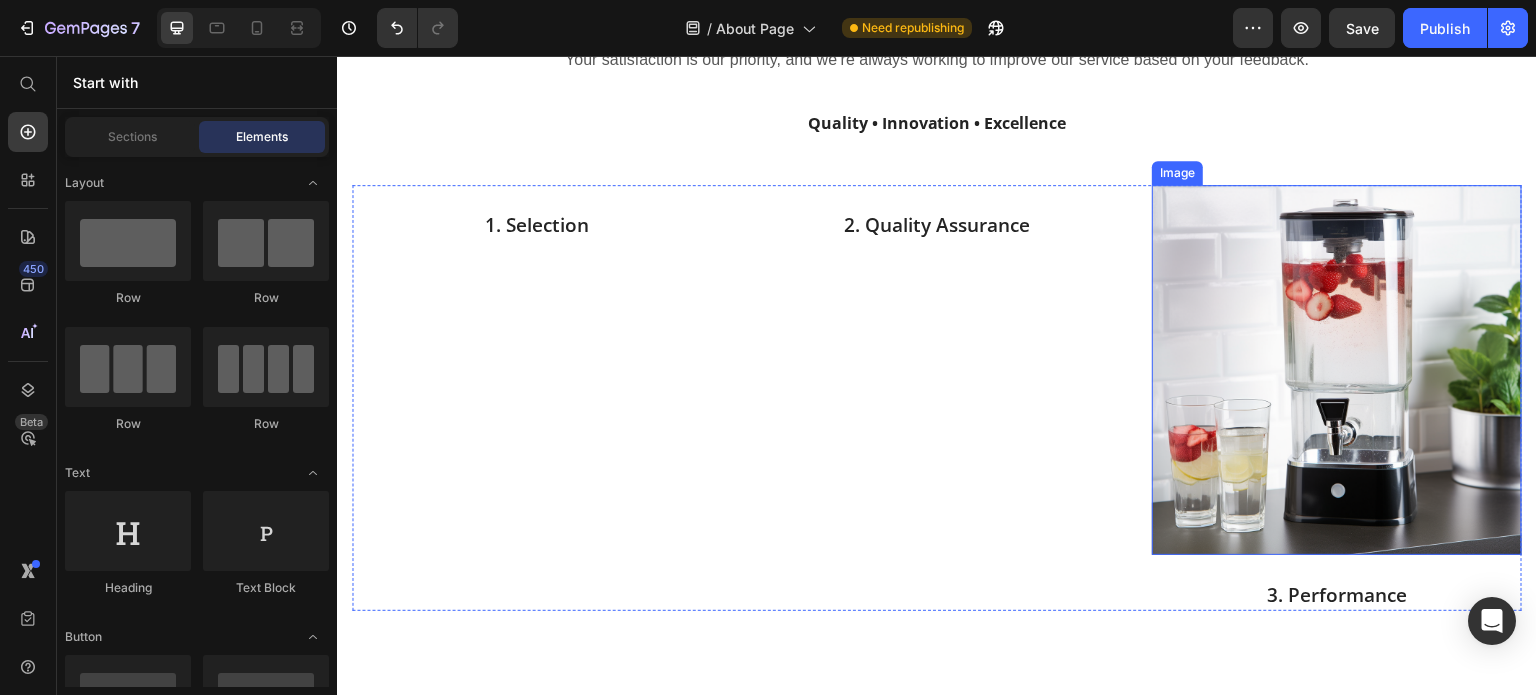 click at bounding box center [1337, 370] 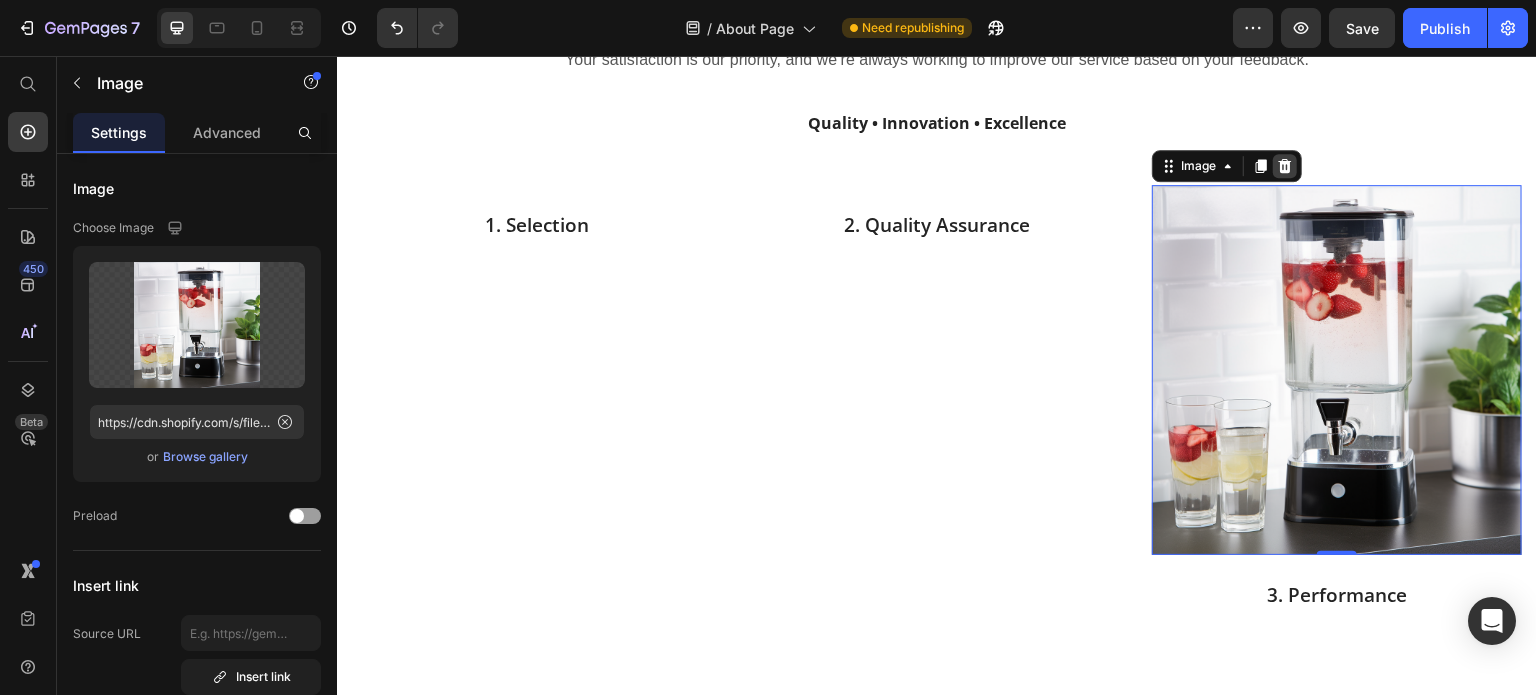 click 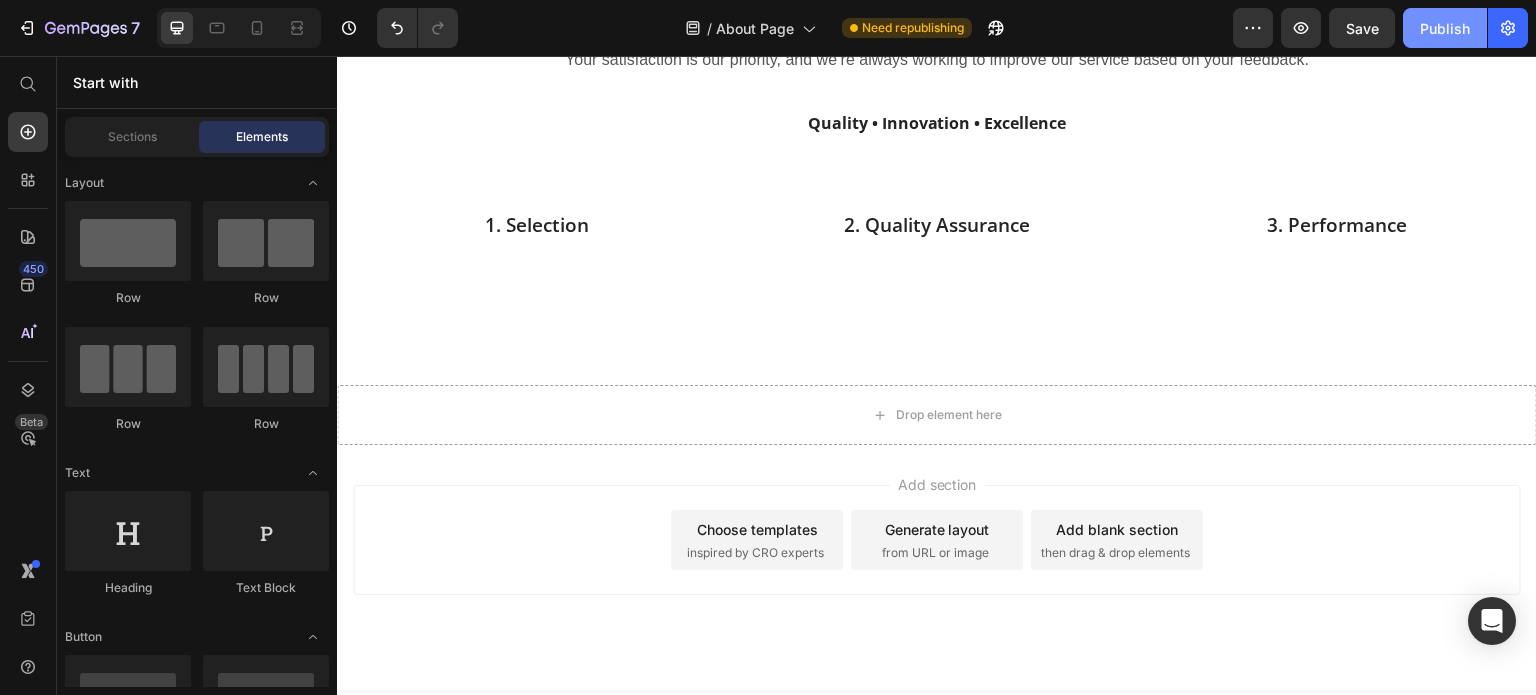 click on "Publish" at bounding box center [1445, 28] 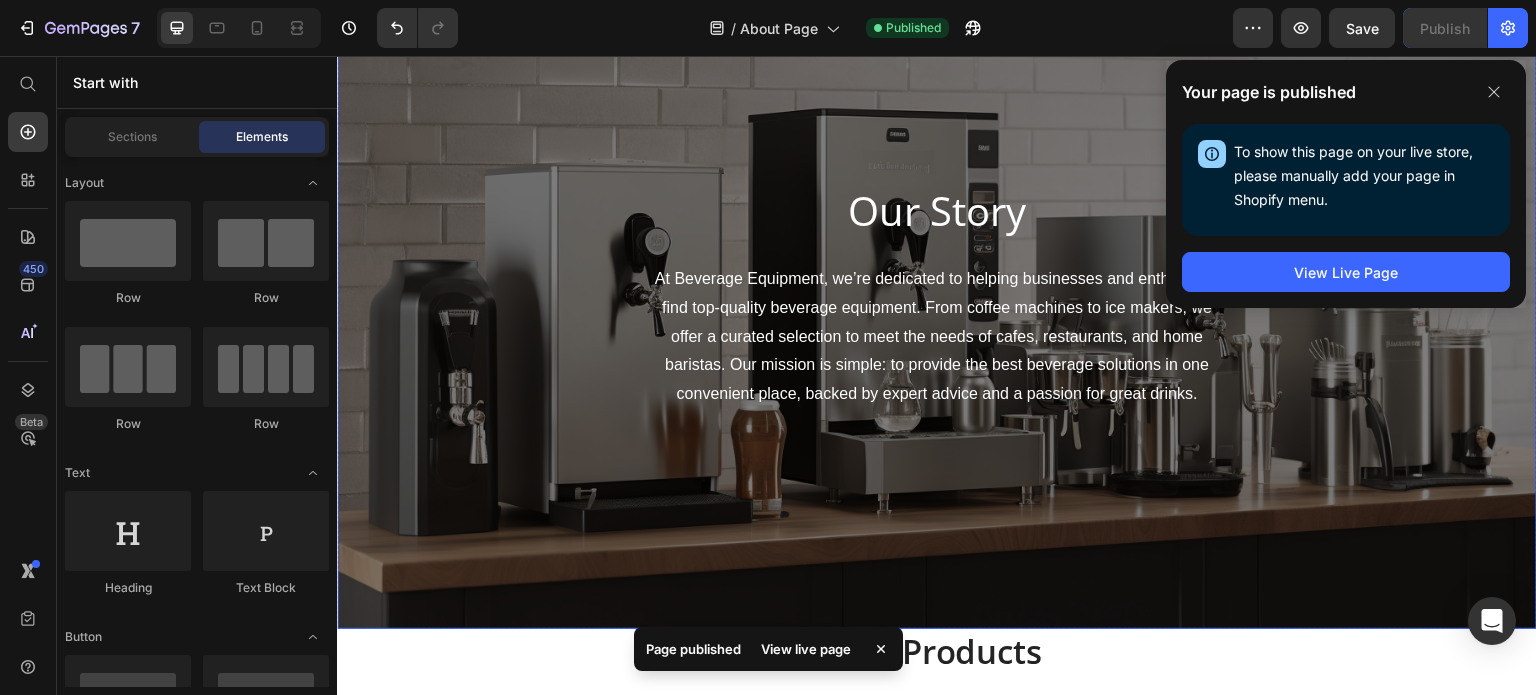 scroll, scrollTop: 0, scrollLeft: 0, axis: both 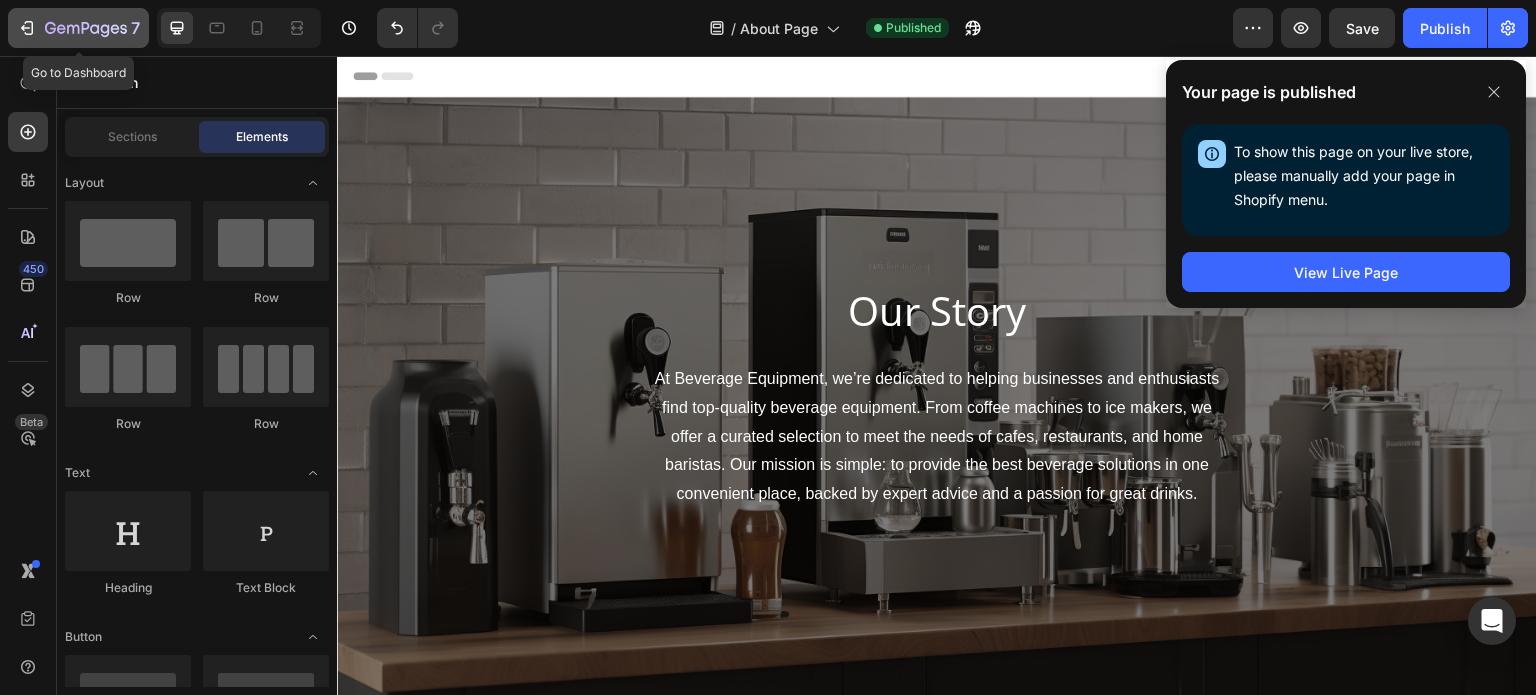 click 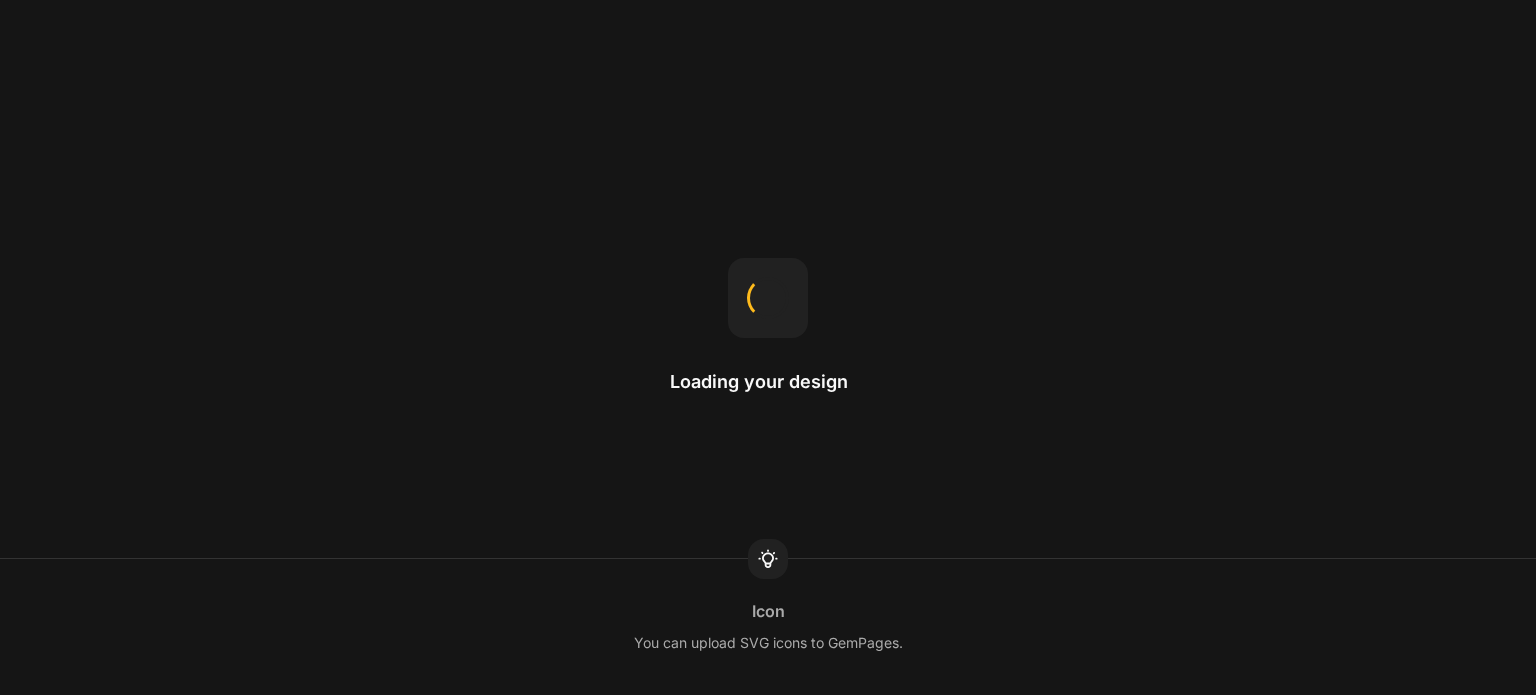 scroll, scrollTop: 0, scrollLeft: 0, axis: both 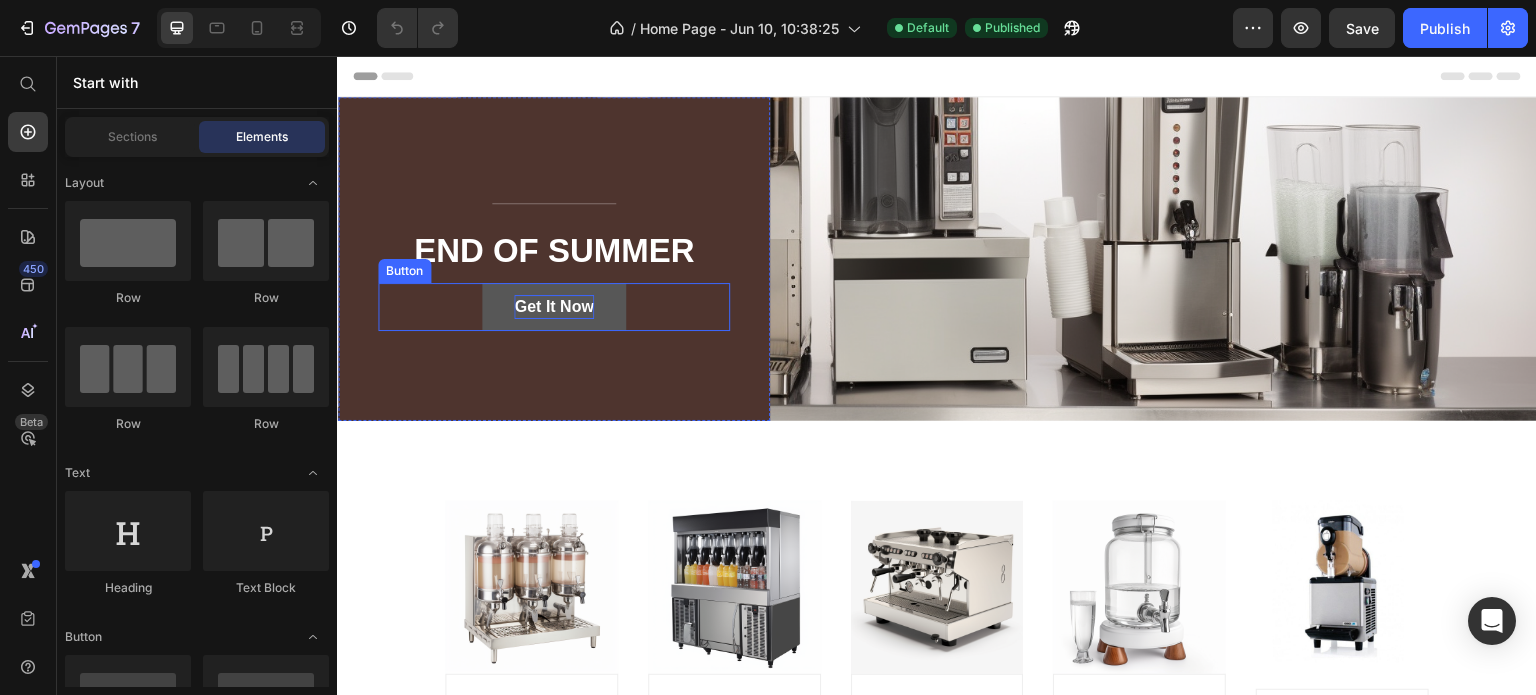 click on "Get It Now" at bounding box center (553, 307) 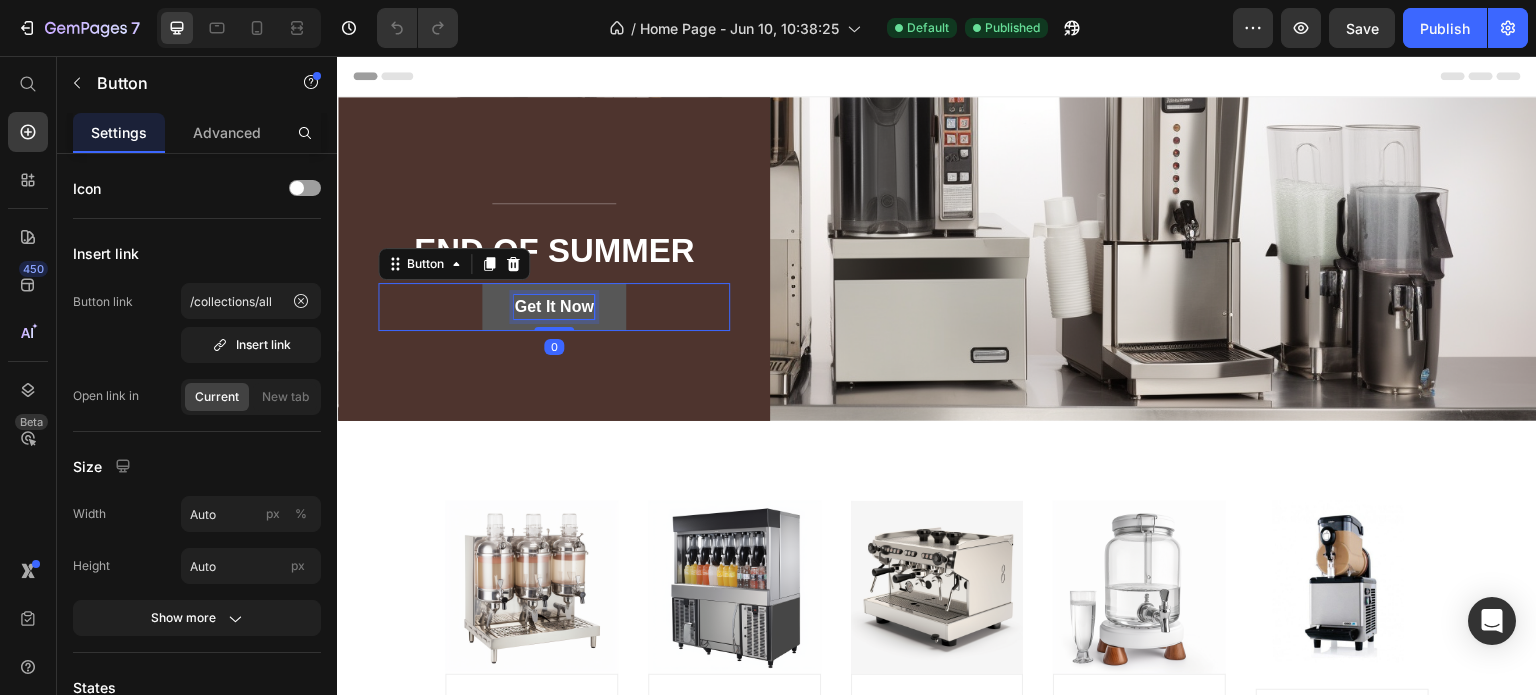 click on "Get It Now" at bounding box center [553, 307] 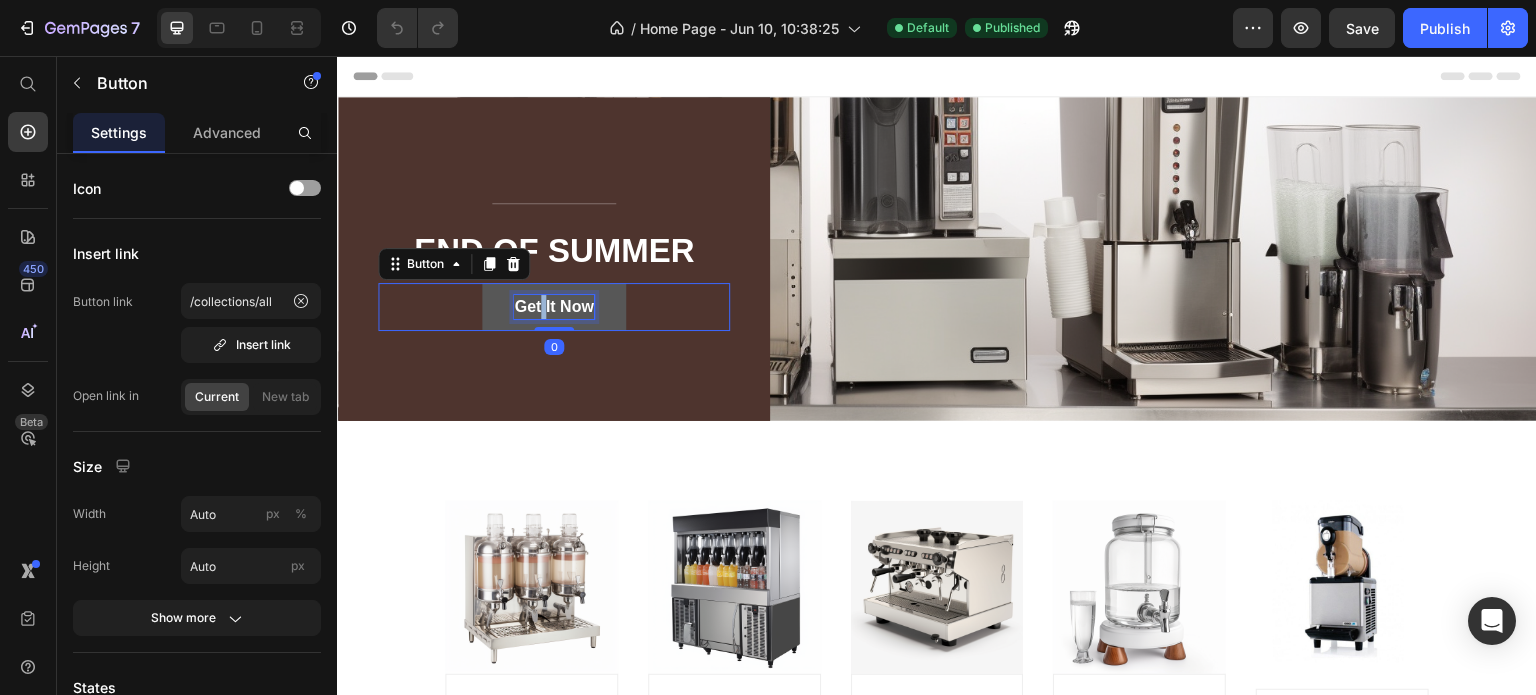 click on "Get It Now" at bounding box center [553, 307] 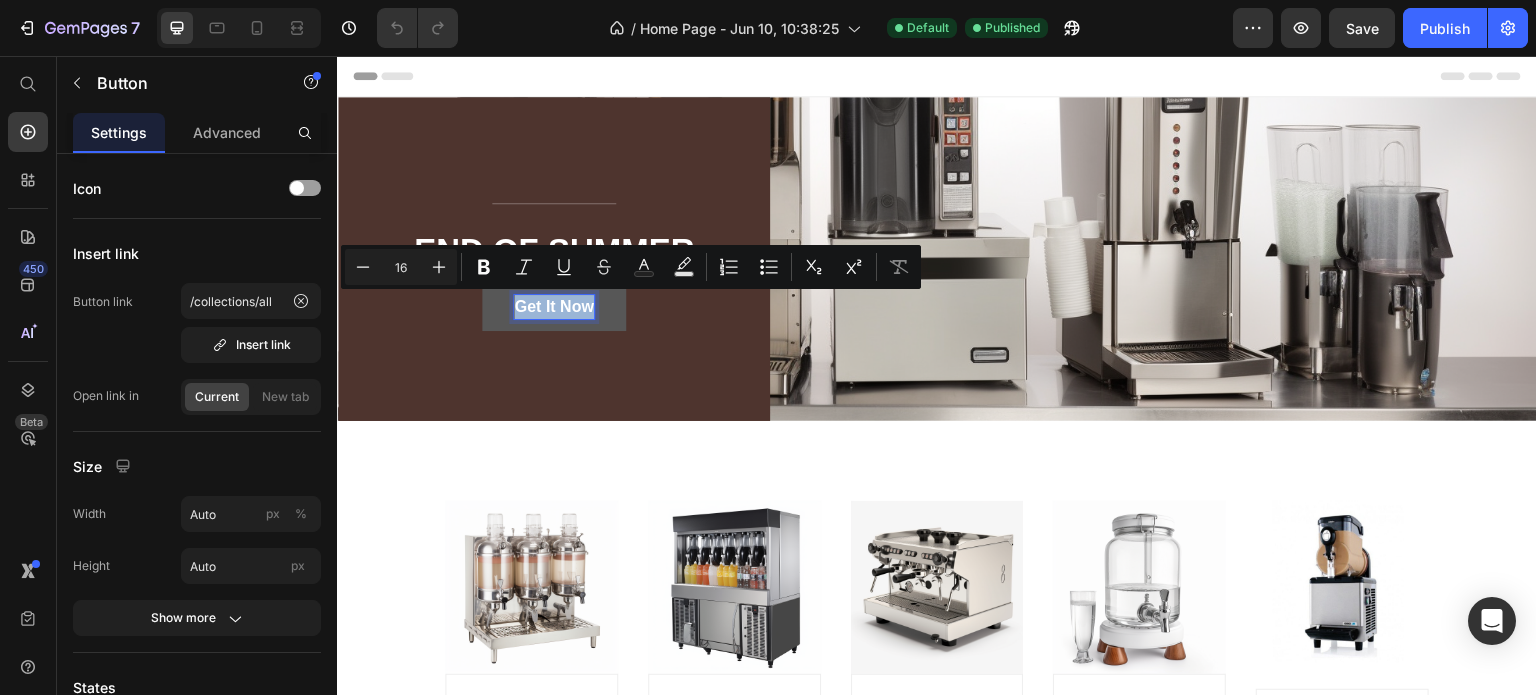click on "Get It Now" at bounding box center (553, 307) 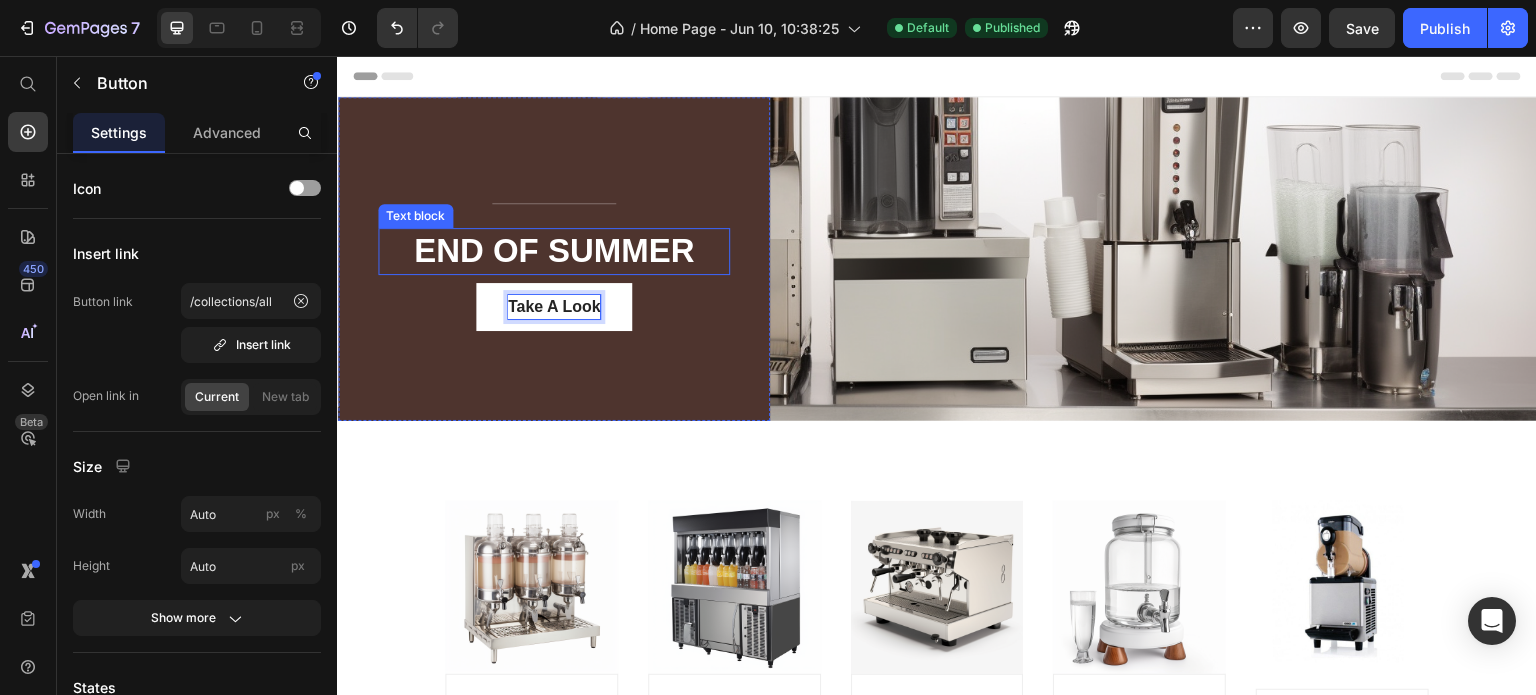 click on "END OF SUMMER" at bounding box center [554, 251] 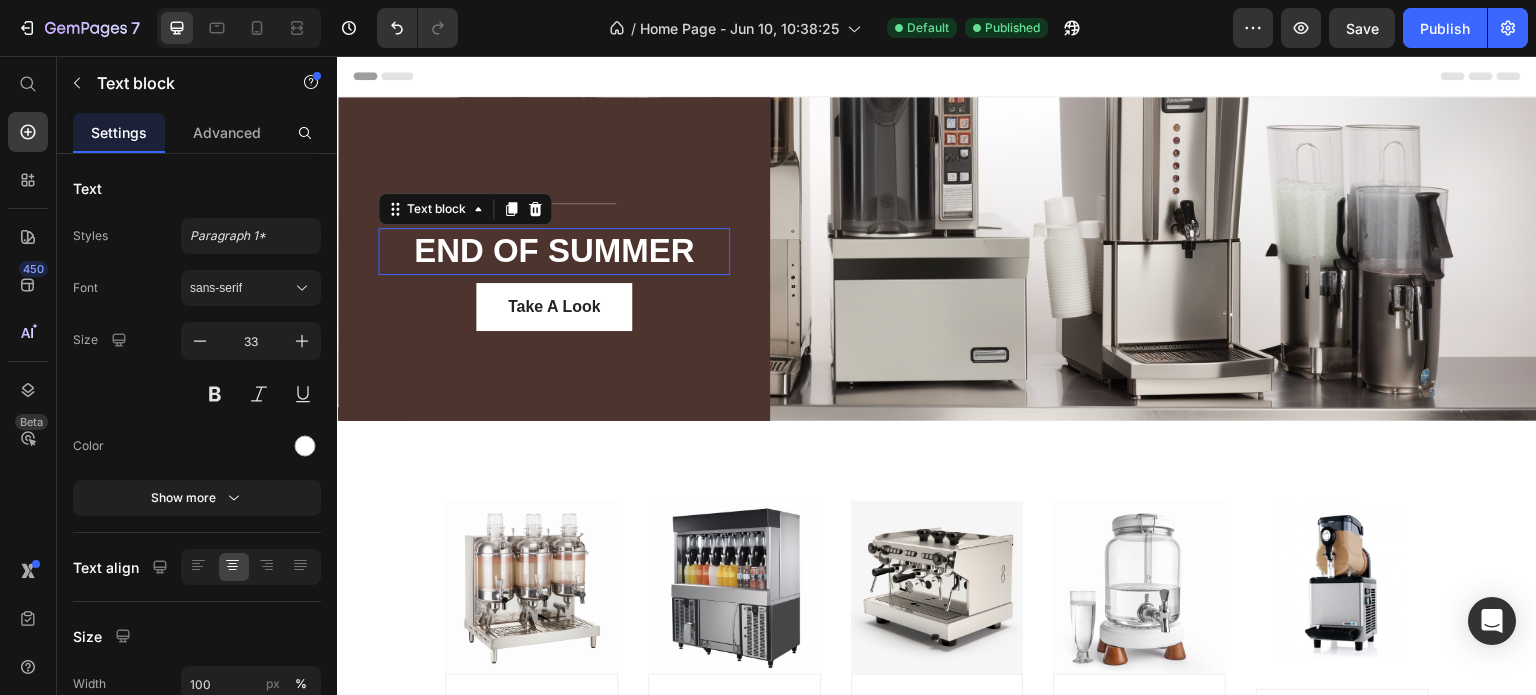 click on "END OF SUMMER" at bounding box center (554, 251) 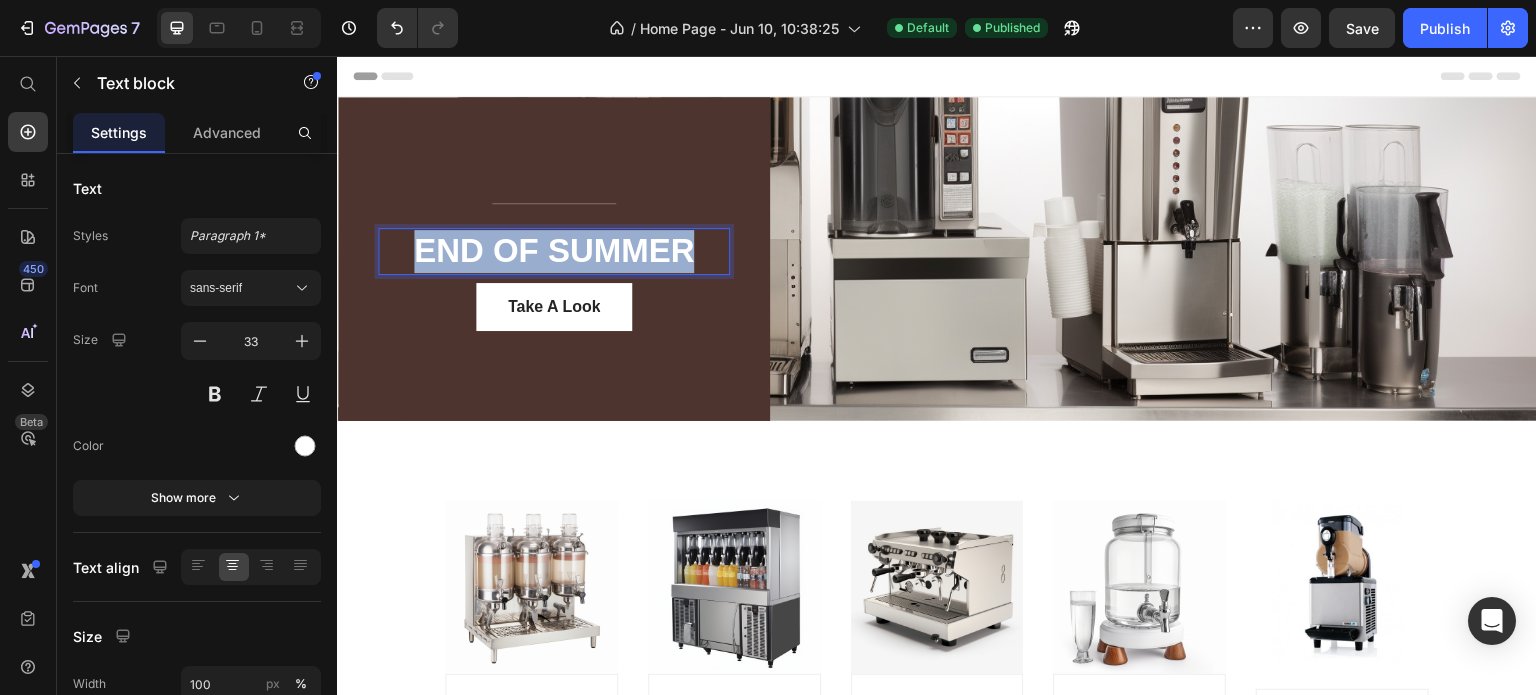 click on "END OF SUMMER" at bounding box center (554, 251) 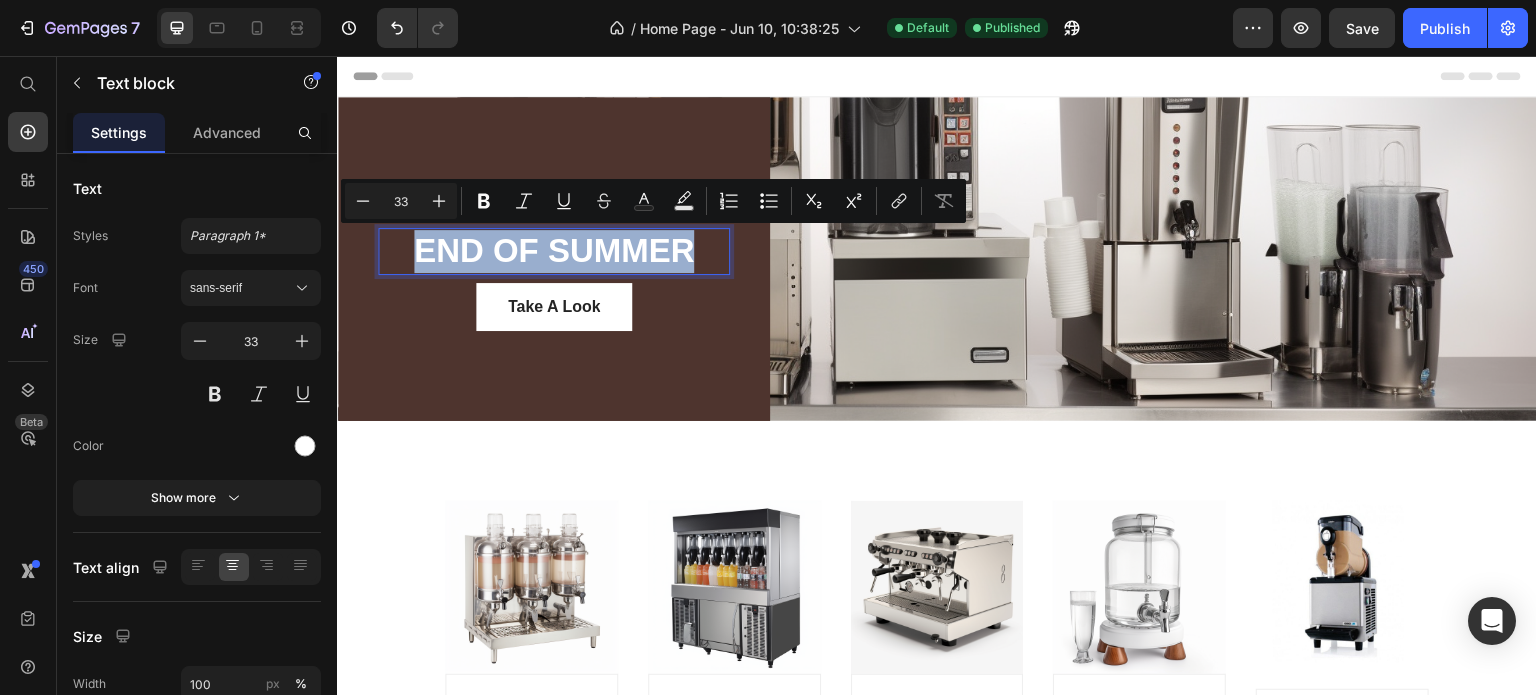 click on "END OF SUMMER" at bounding box center [554, 251] 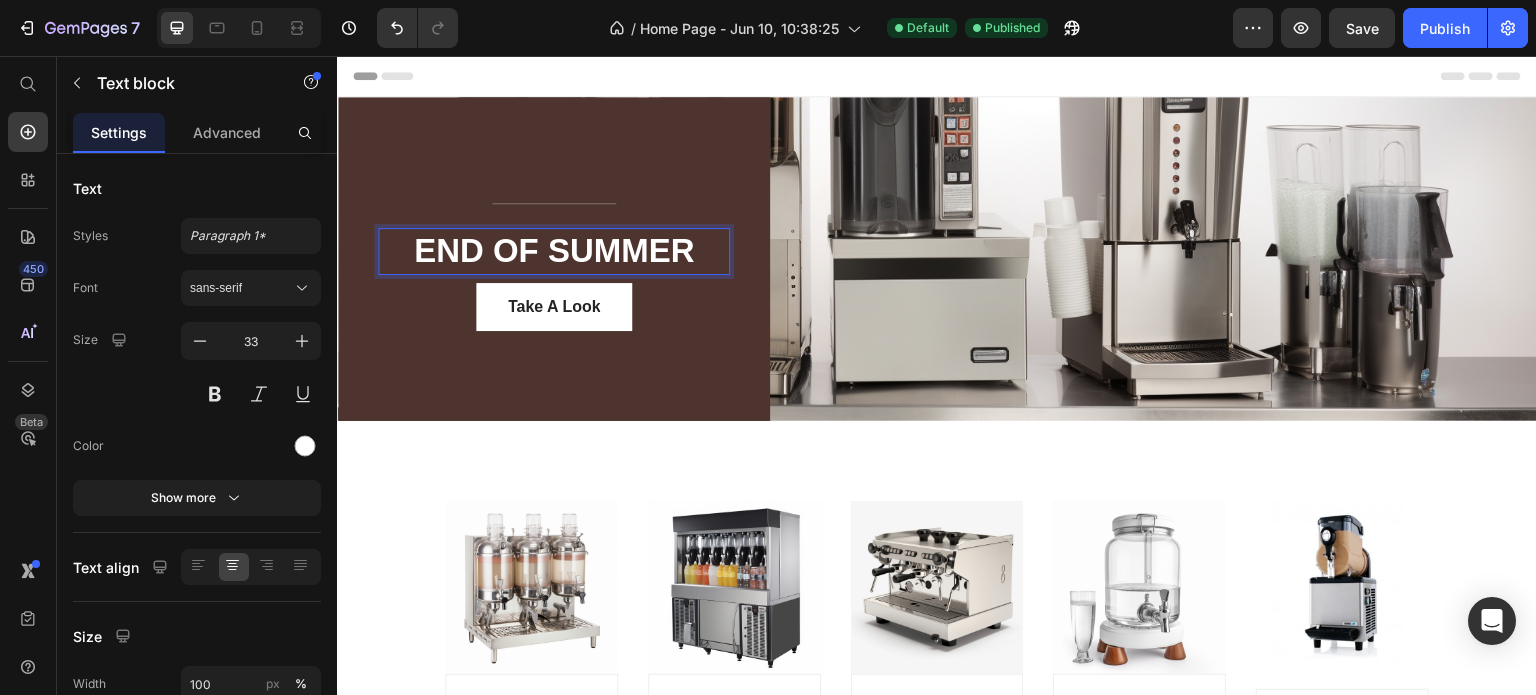 click on "END OF SUMMER" at bounding box center [554, 251] 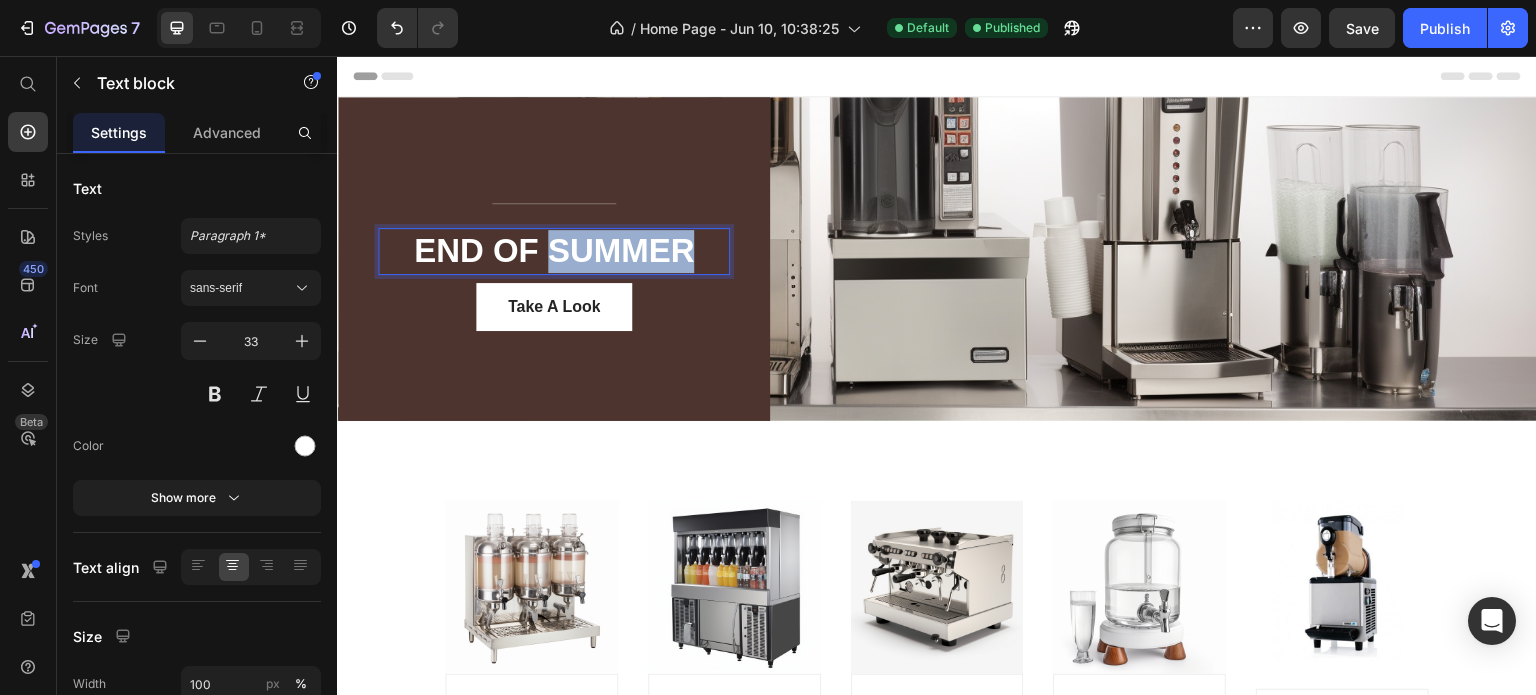 click on "END OF SUMMER" at bounding box center (554, 251) 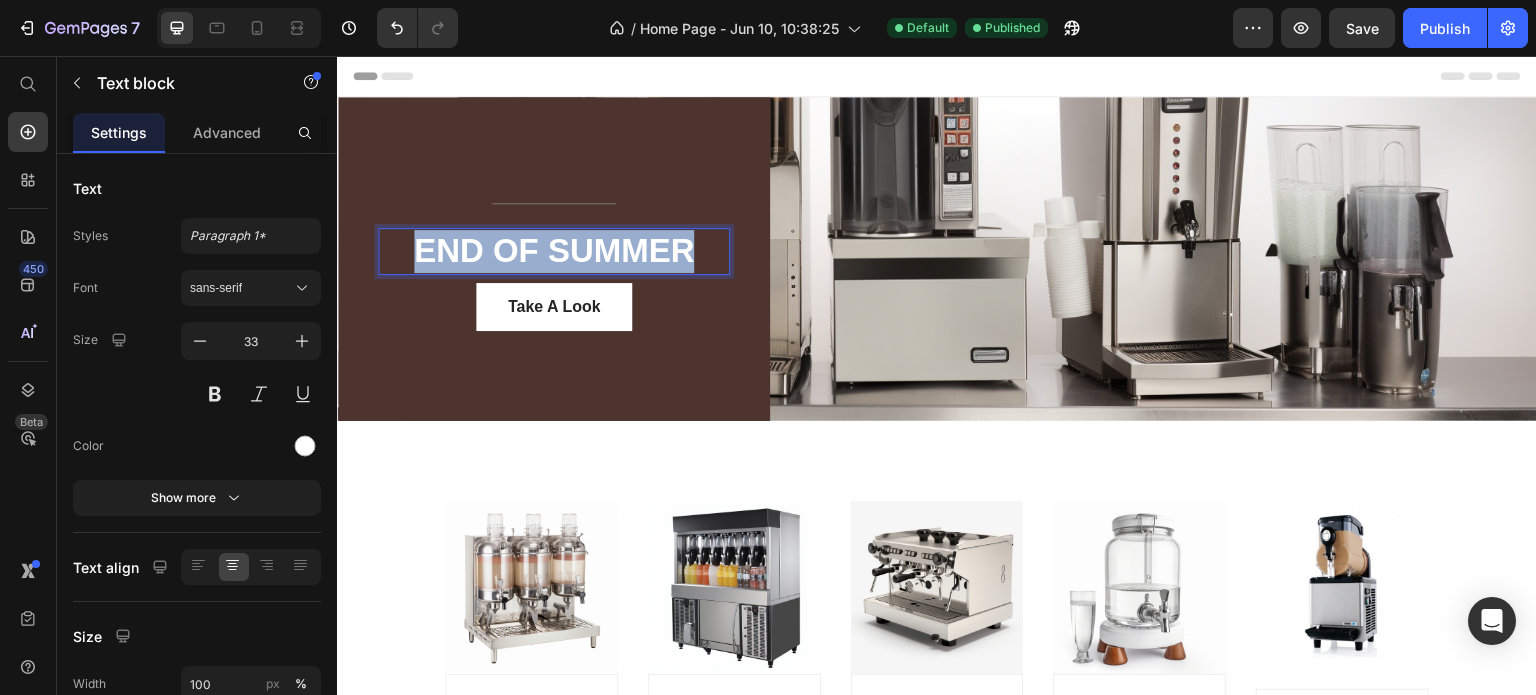 click on "END OF SUMMER" at bounding box center [554, 251] 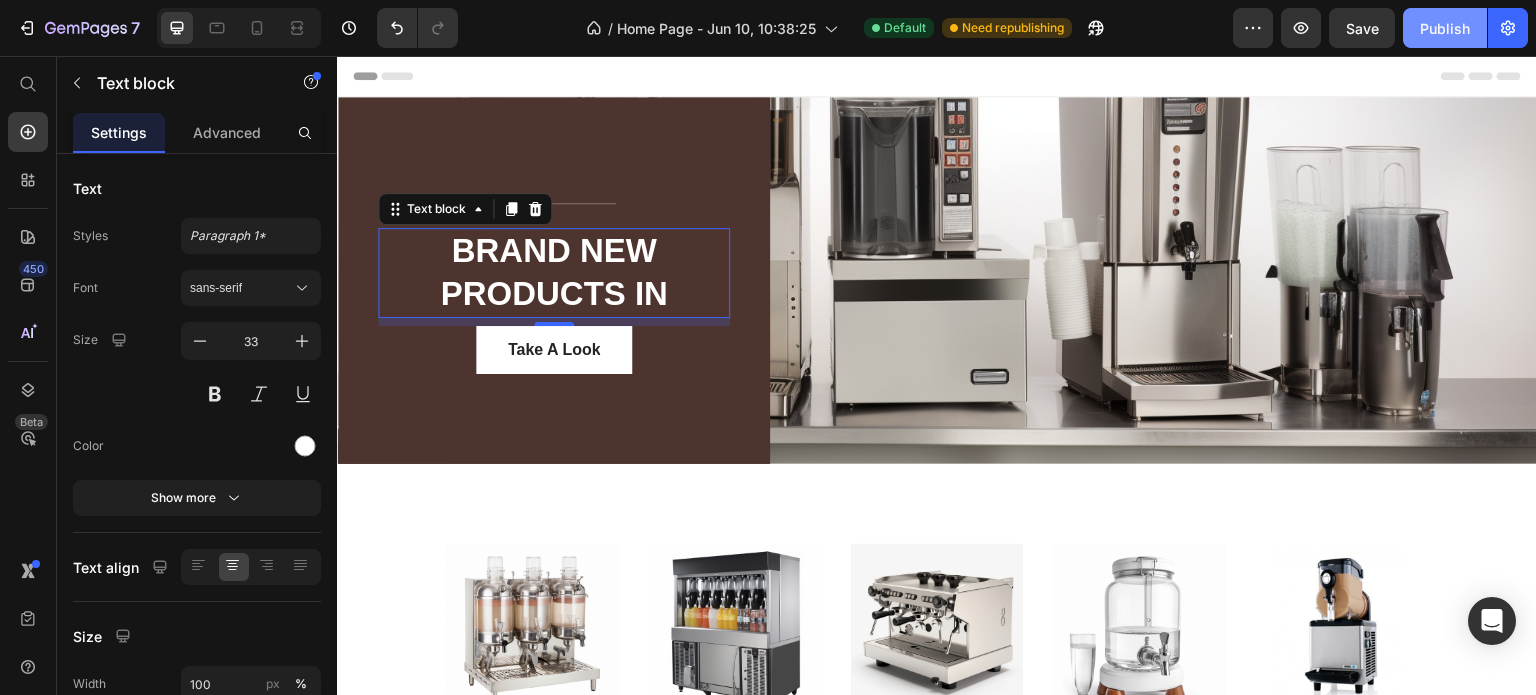 click on "Publish" at bounding box center [1445, 28] 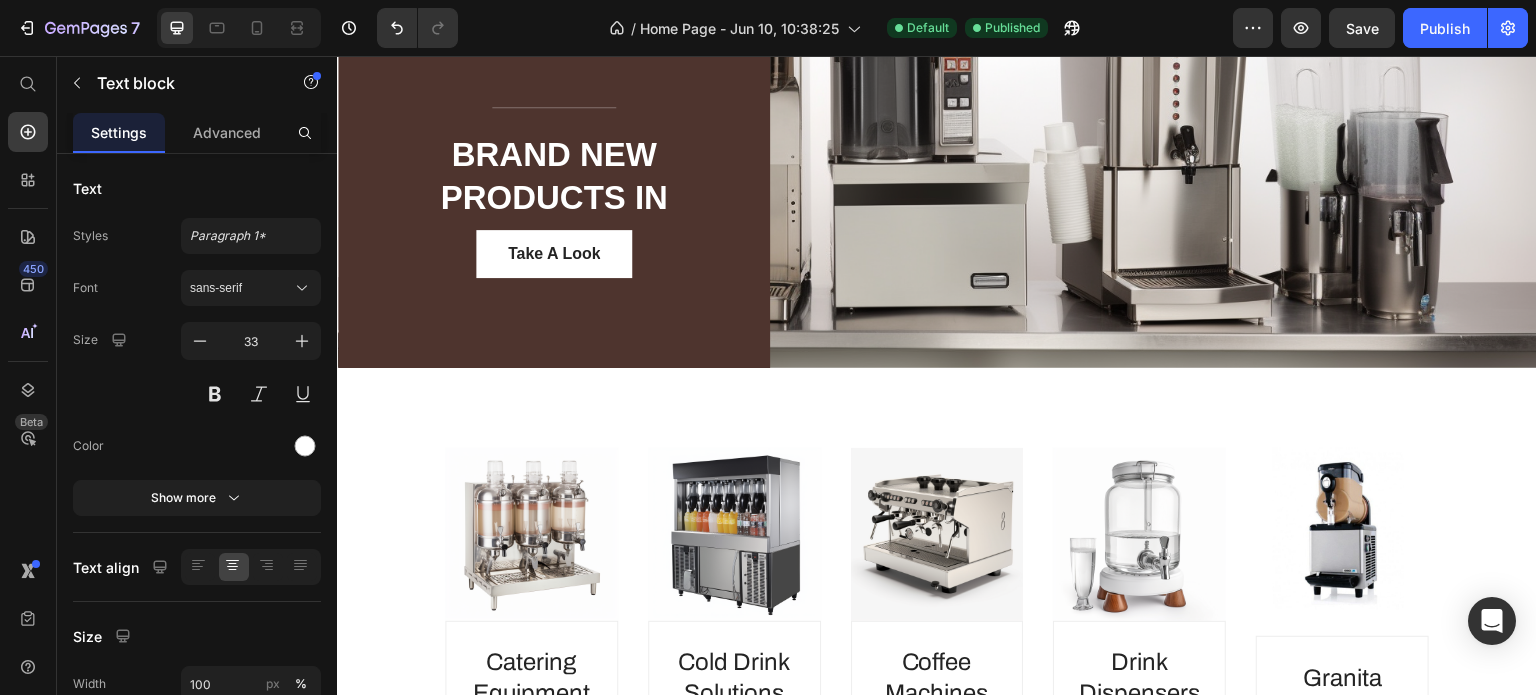 scroll, scrollTop: 0, scrollLeft: 0, axis: both 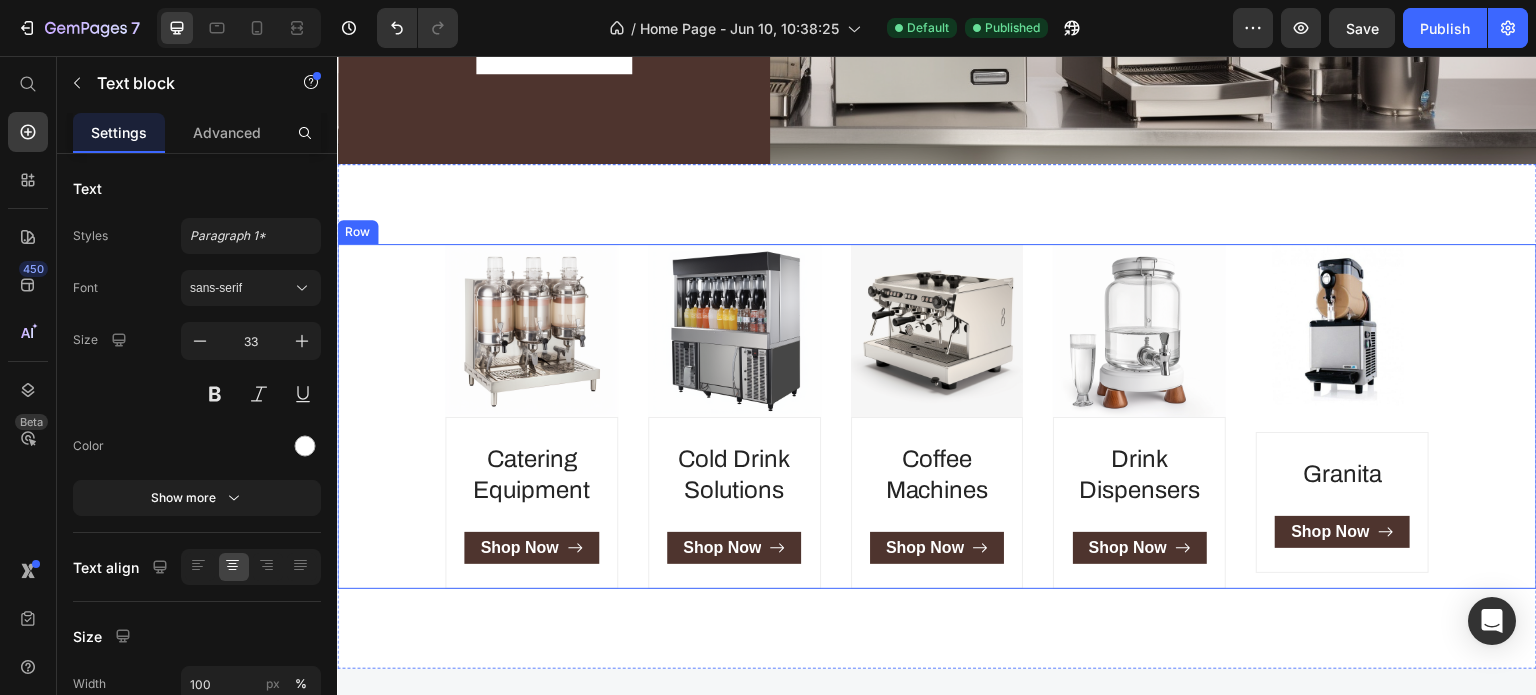 click on "Image Catering Equipment Heading
Shop Now Button Row Image Cold Drink Solutions Heading
Shop Now Button Row Image Coffee Machines Heading
Shop Now Button Row Image Drink Dispensers Heading
Shop Now Button Row Image Granita Heading
Shop Now Button Row Row" at bounding box center [937, 416] 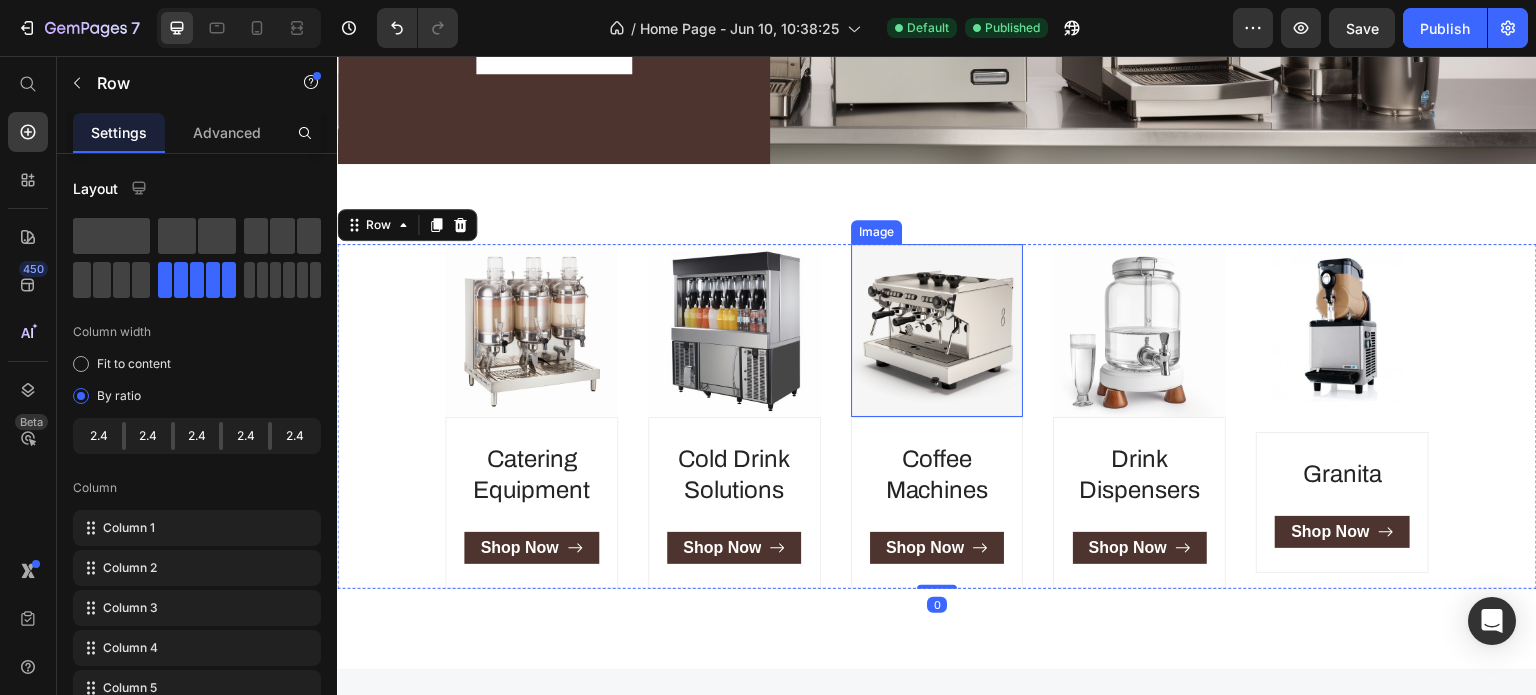 click at bounding box center (937, 330) 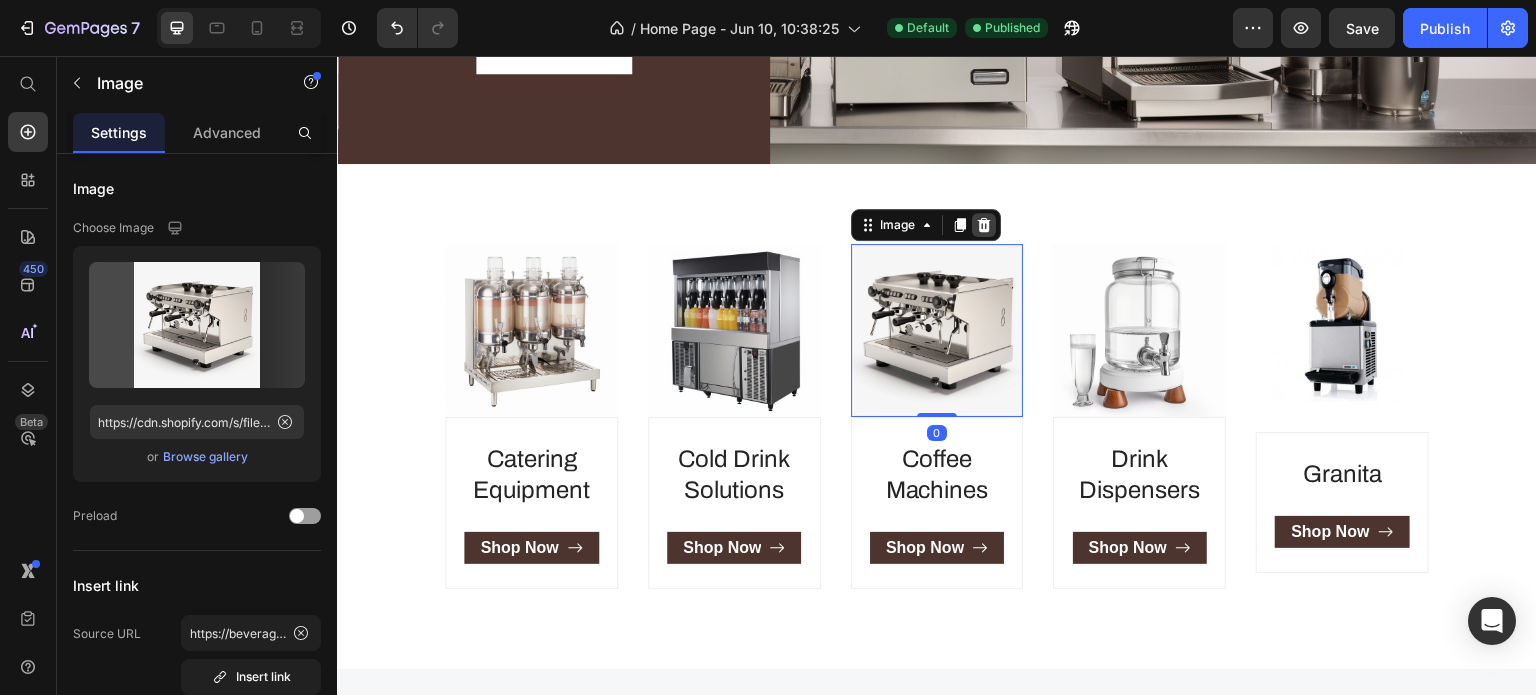 click 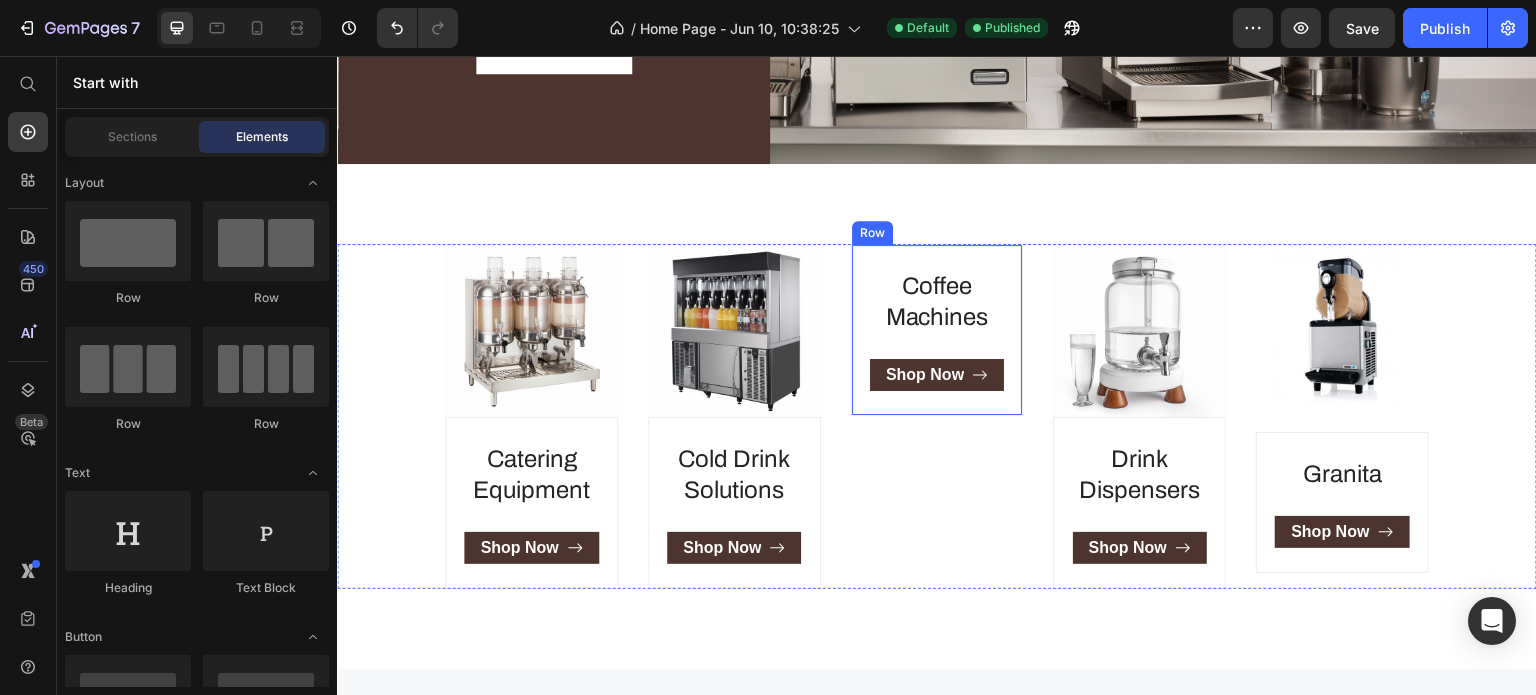 click on "Coffee Machines" at bounding box center (937, 302) 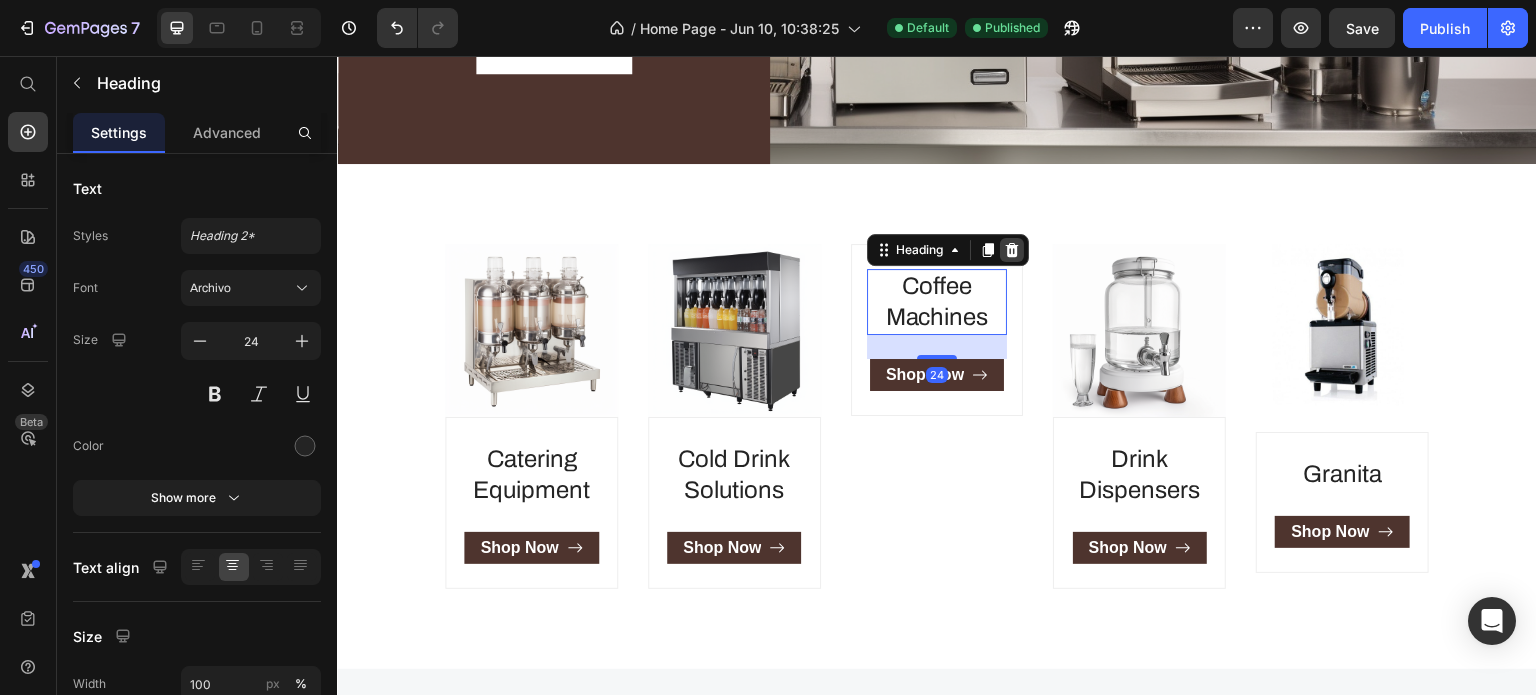 click 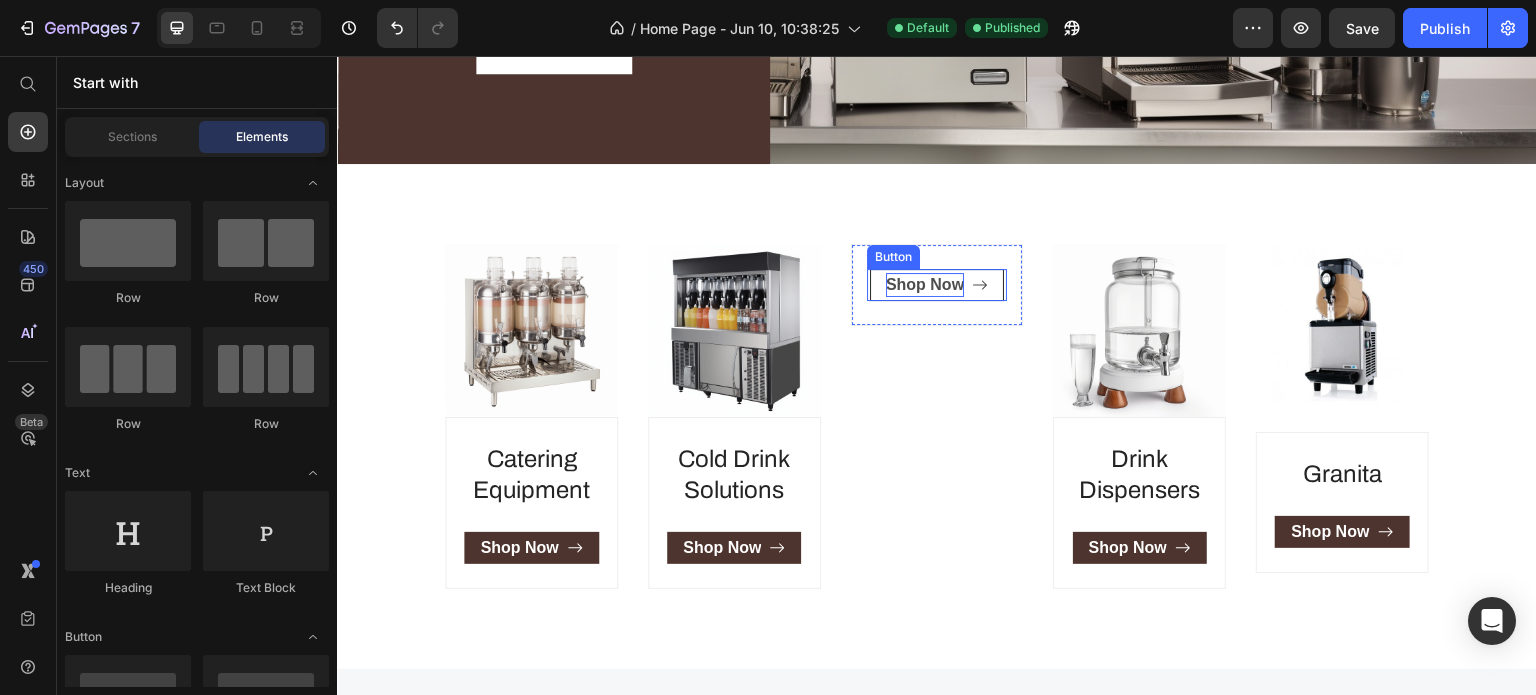 click on "Shop Now" at bounding box center (925, 285) 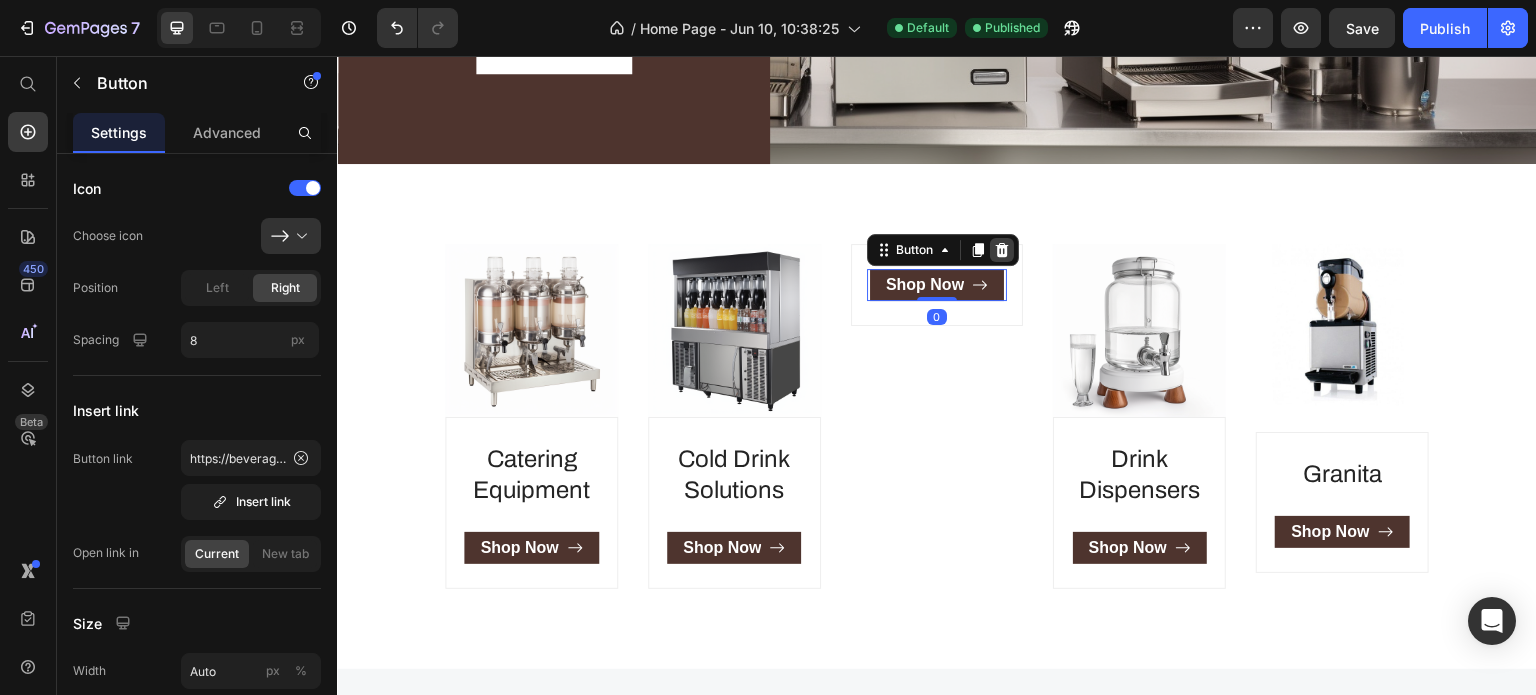 click at bounding box center [1002, 250] 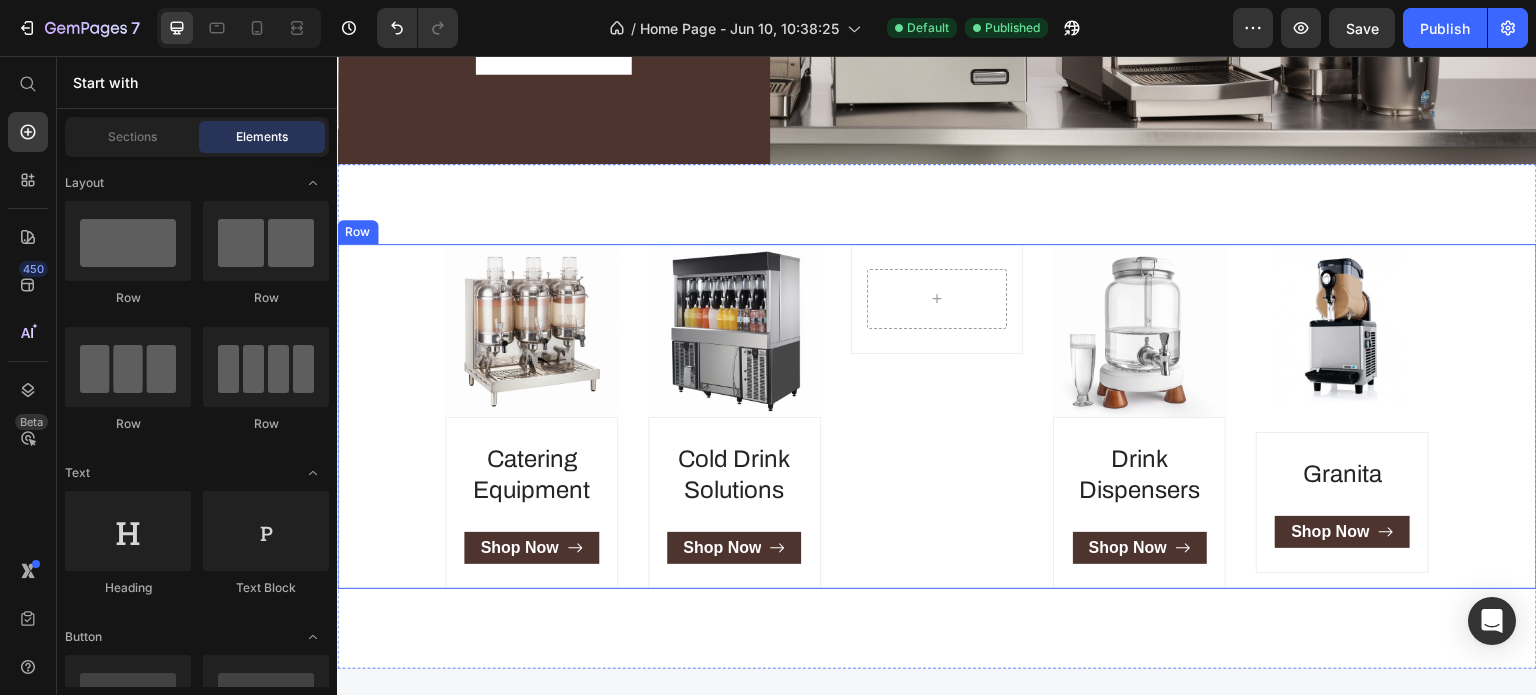 click on "Image Catering Equipment Heading
Shop Now Button Row Image Cold Drink Solutions Heading
Shop Now Button Row
Row Image Drink Dispensers Heading
Shop Now Button Row Image Granita Heading
Shop Now Button Row Row" at bounding box center [937, 416] 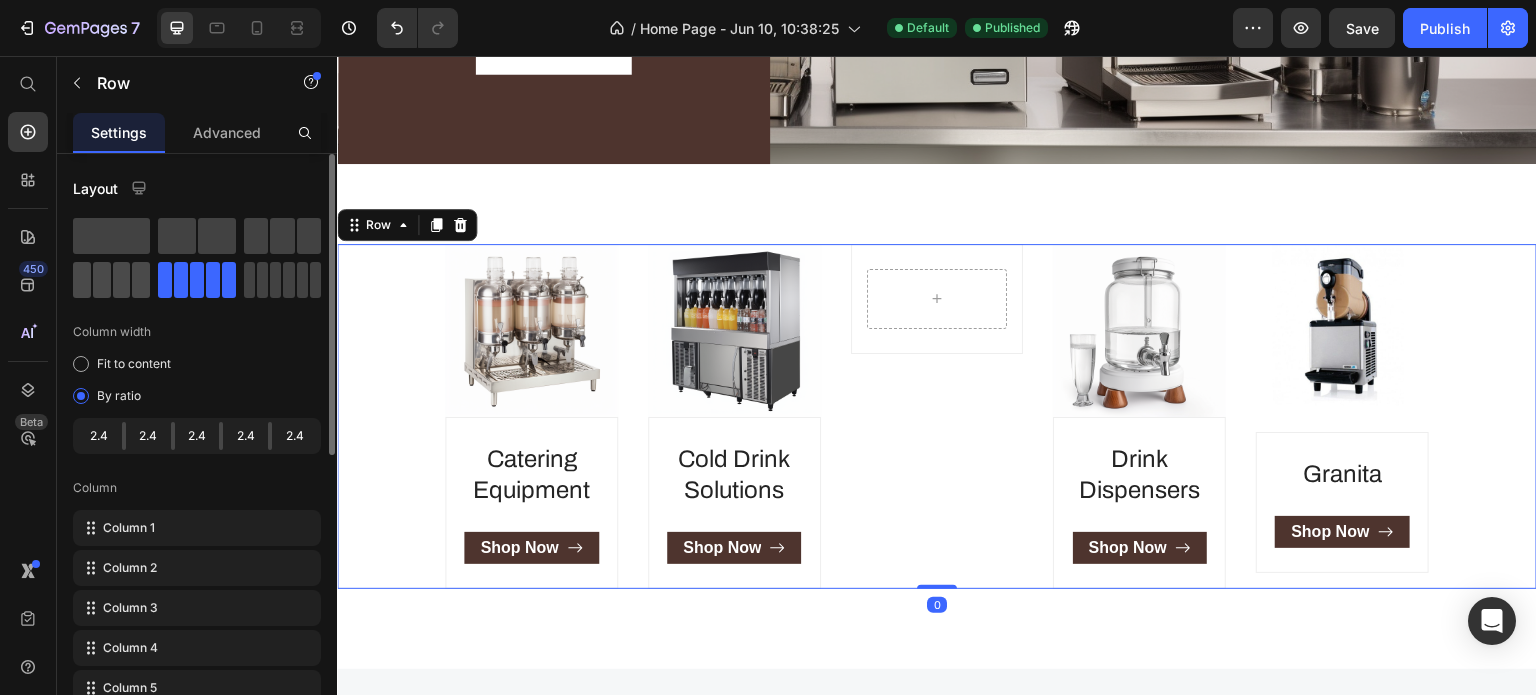 click 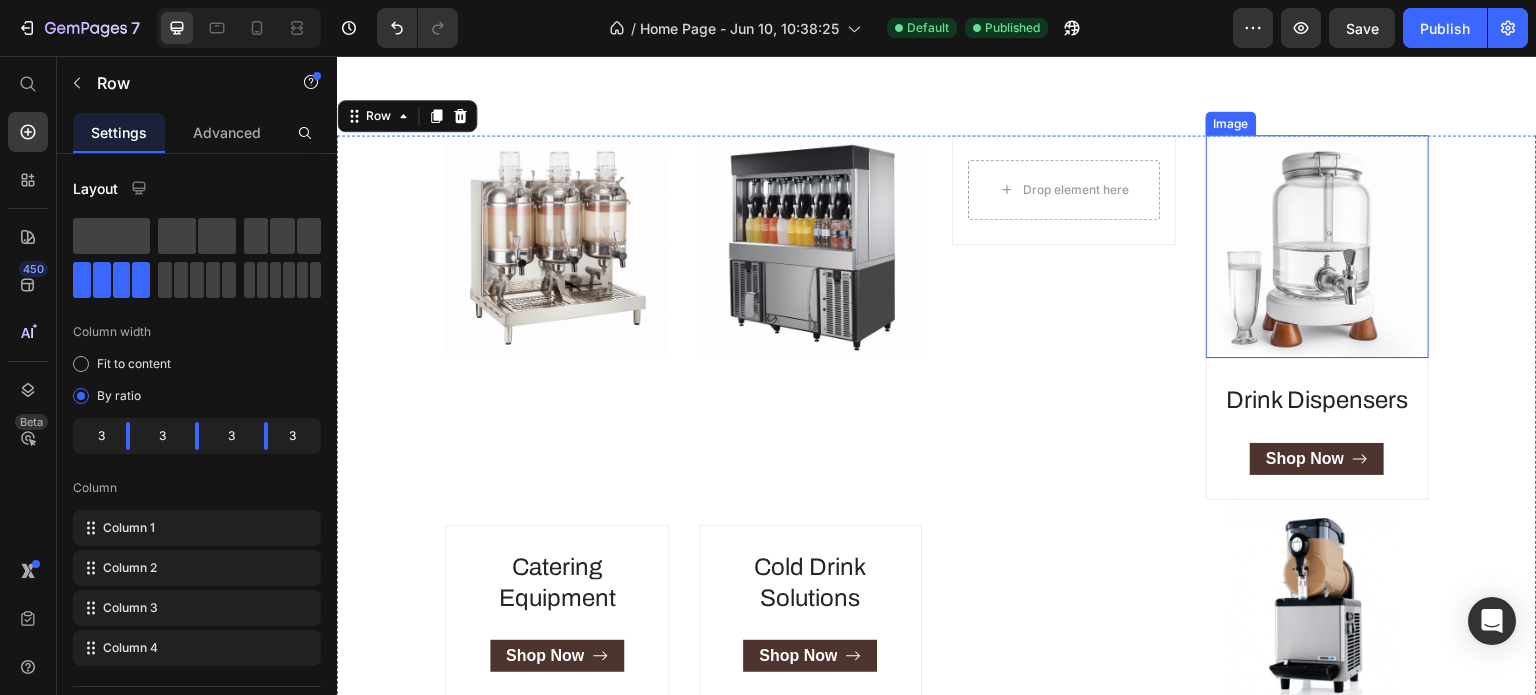scroll, scrollTop: 400, scrollLeft: 0, axis: vertical 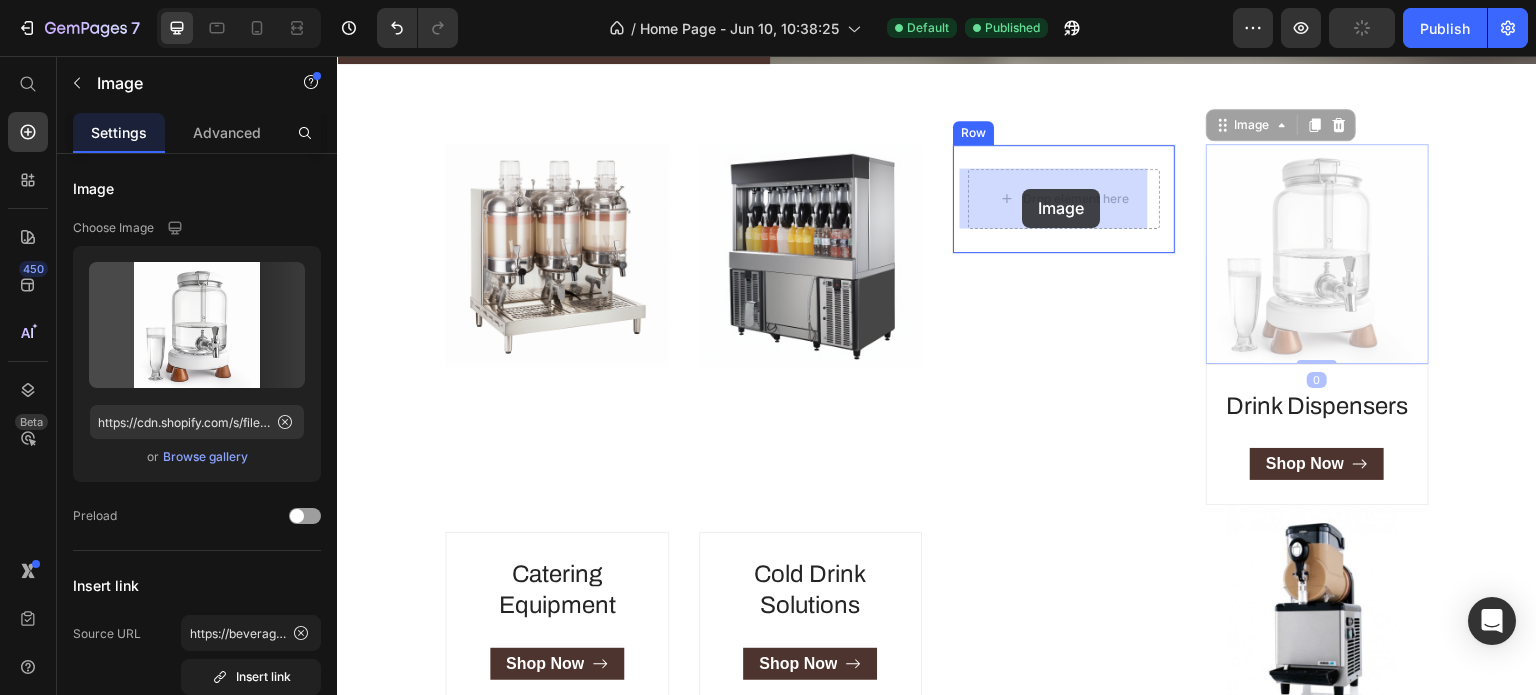 drag, startPoint x: 1212, startPoint y: 133, endPoint x: 1023, endPoint y: 189, distance: 197.1218 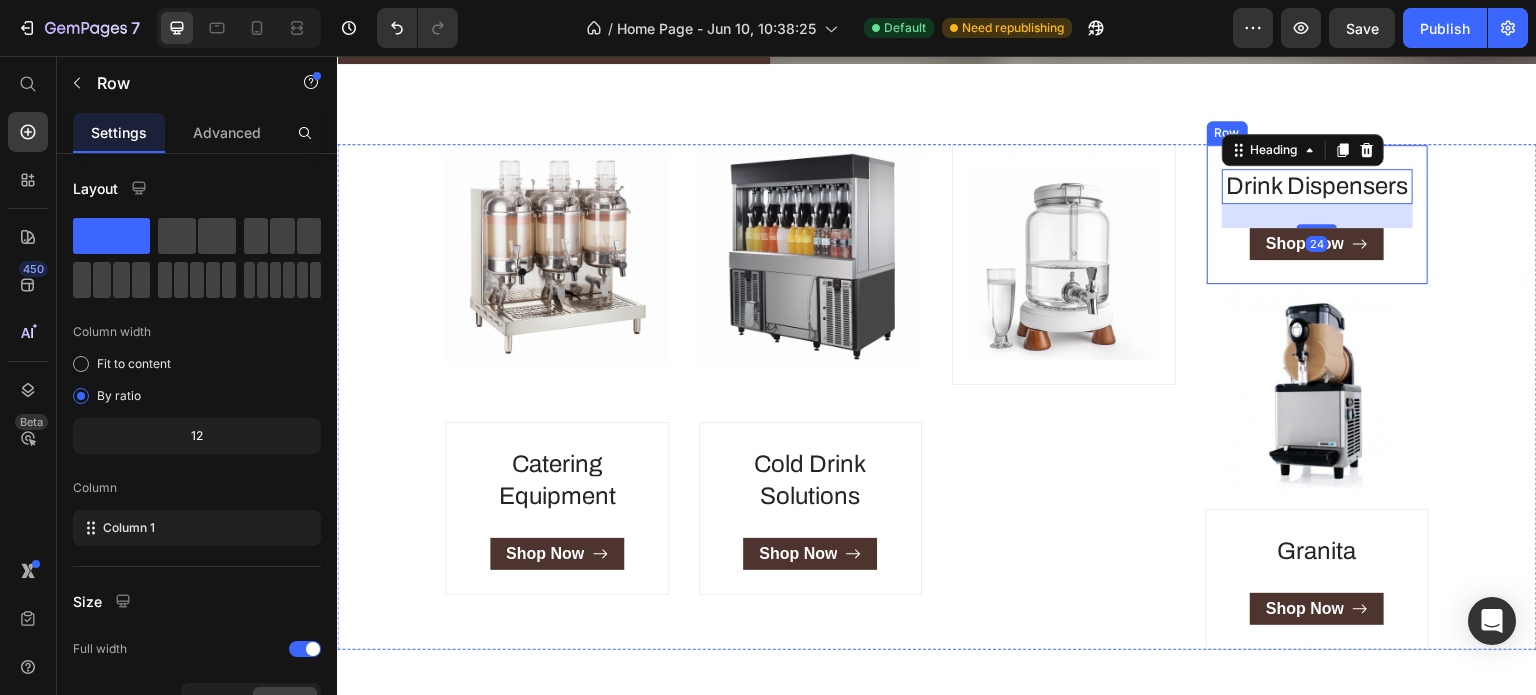 click on "Drink Dispensers Heading   24
Shop Now Button Row" at bounding box center (1318, 214) 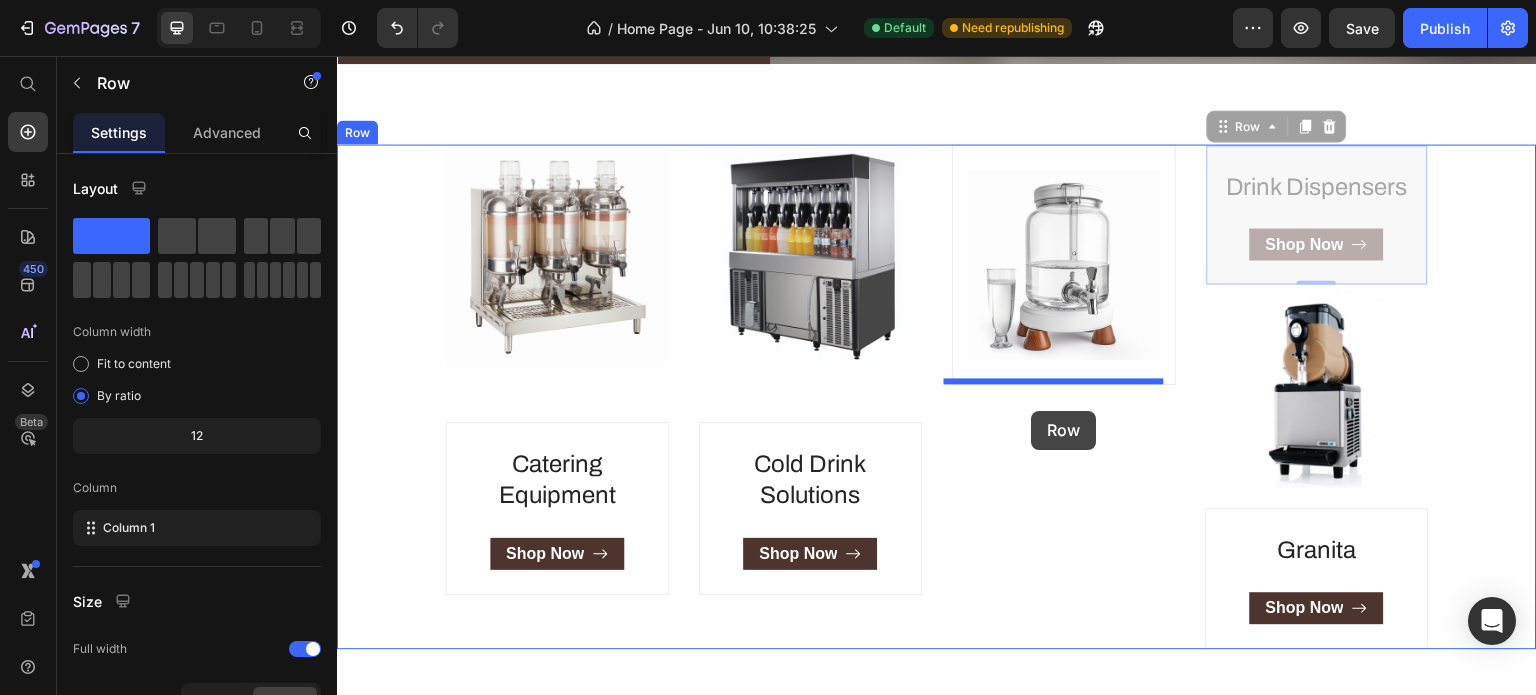 drag, startPoint x: 1216, startPoint y: 123, endPoint x: 1032, endPoint y: 411, distance: 341.76016 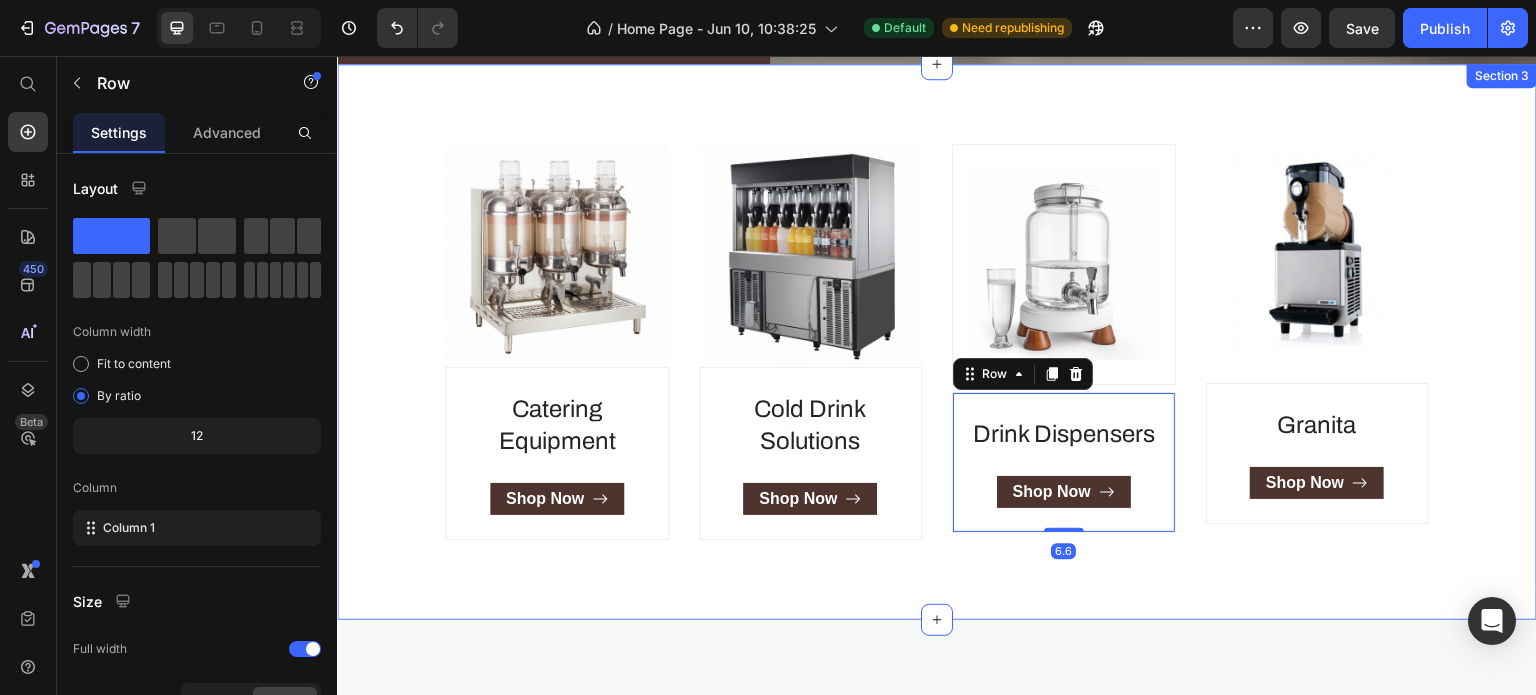 click on "Image Catering Equipment Heading
Shop Now Button Row Image Cold Drink Solutions Heading
Shop Now Button Row Image Row Drink Dispensers Heading
Shop Now Button Row   6.6 Image Granita Heading
Shop Now Button Row Row Section 3" at bounding box center (937, 342) 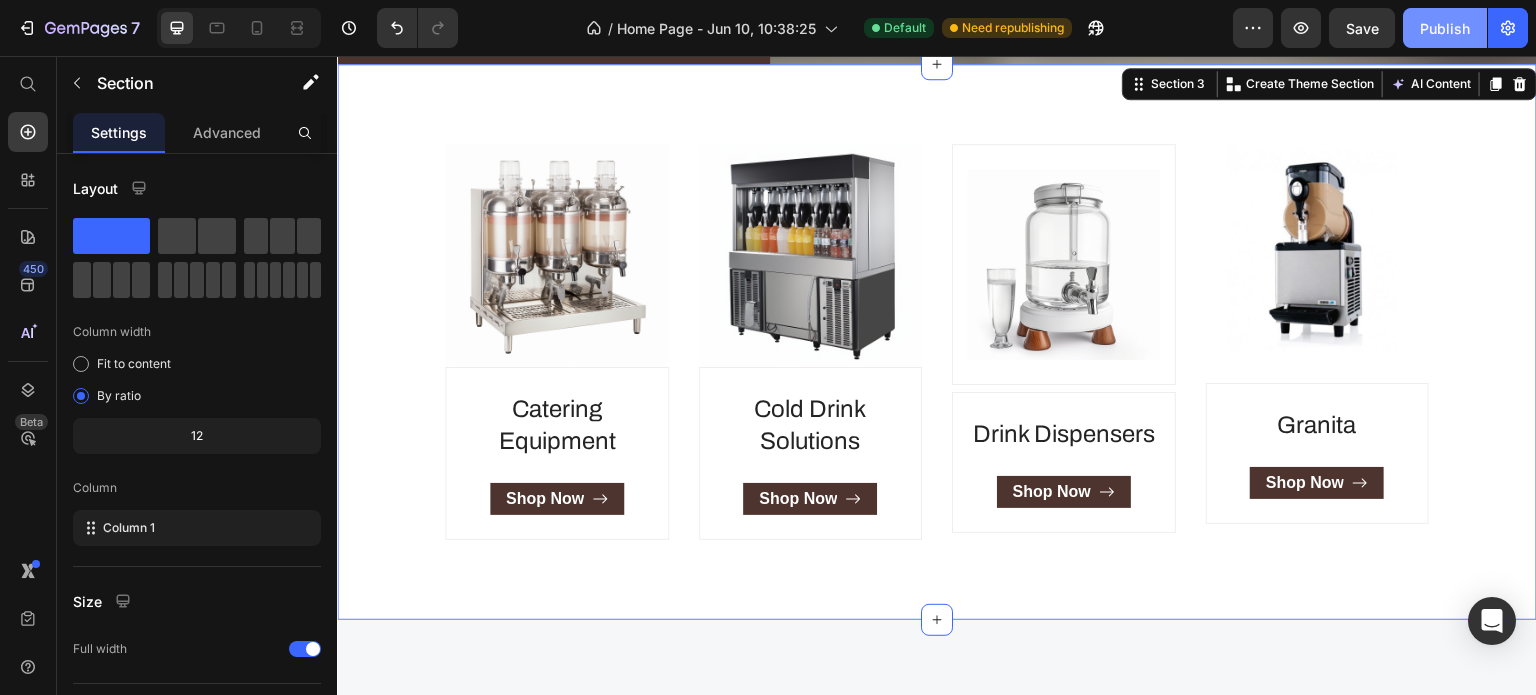 click on "Publish" 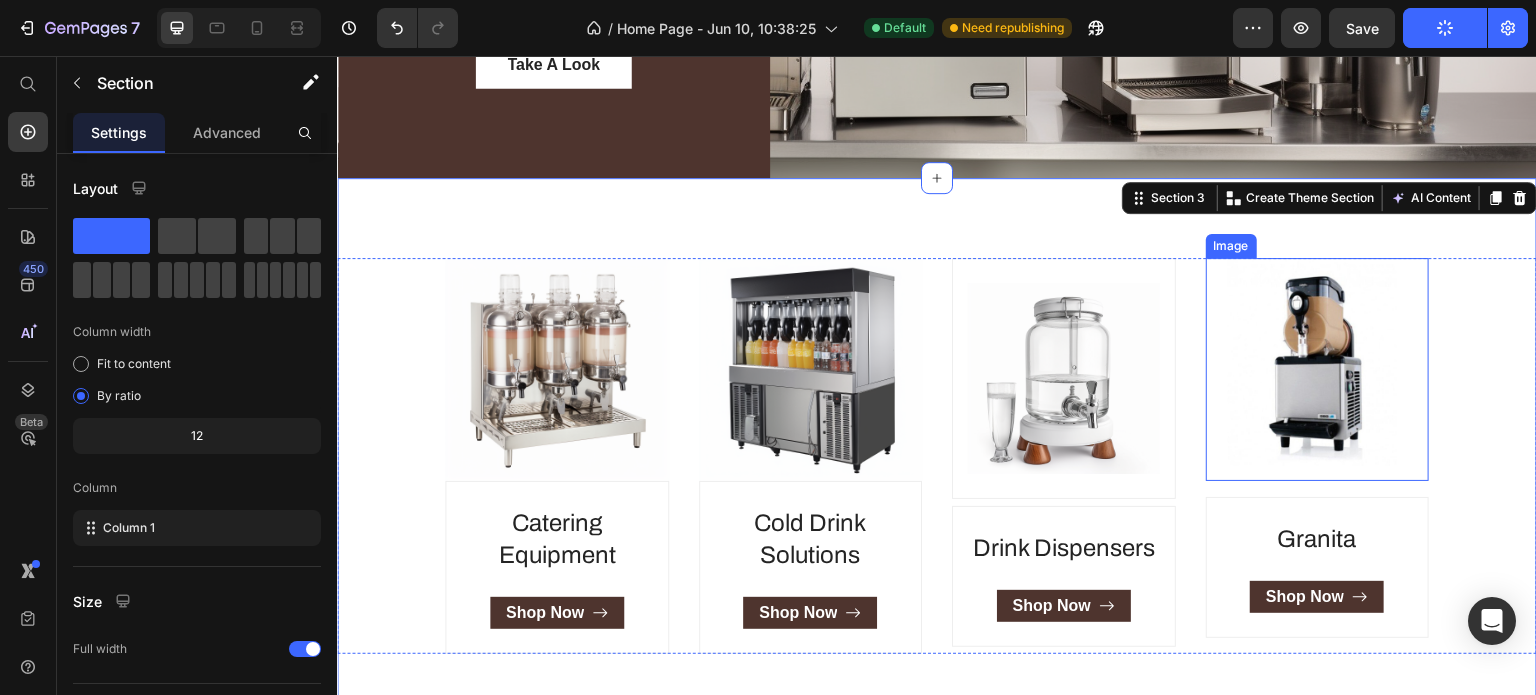 scroll, scrollTop: 400, scrollLeft: 0, axis: vertical 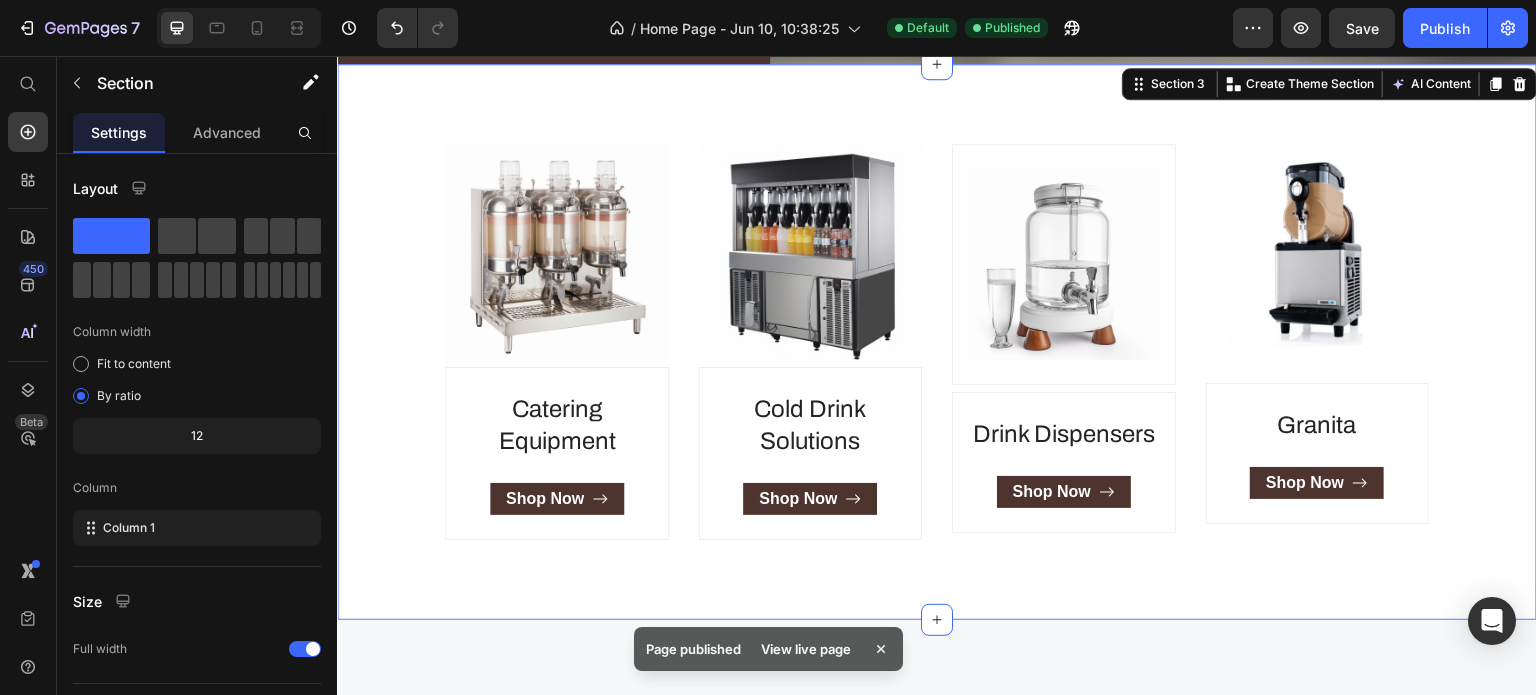 type 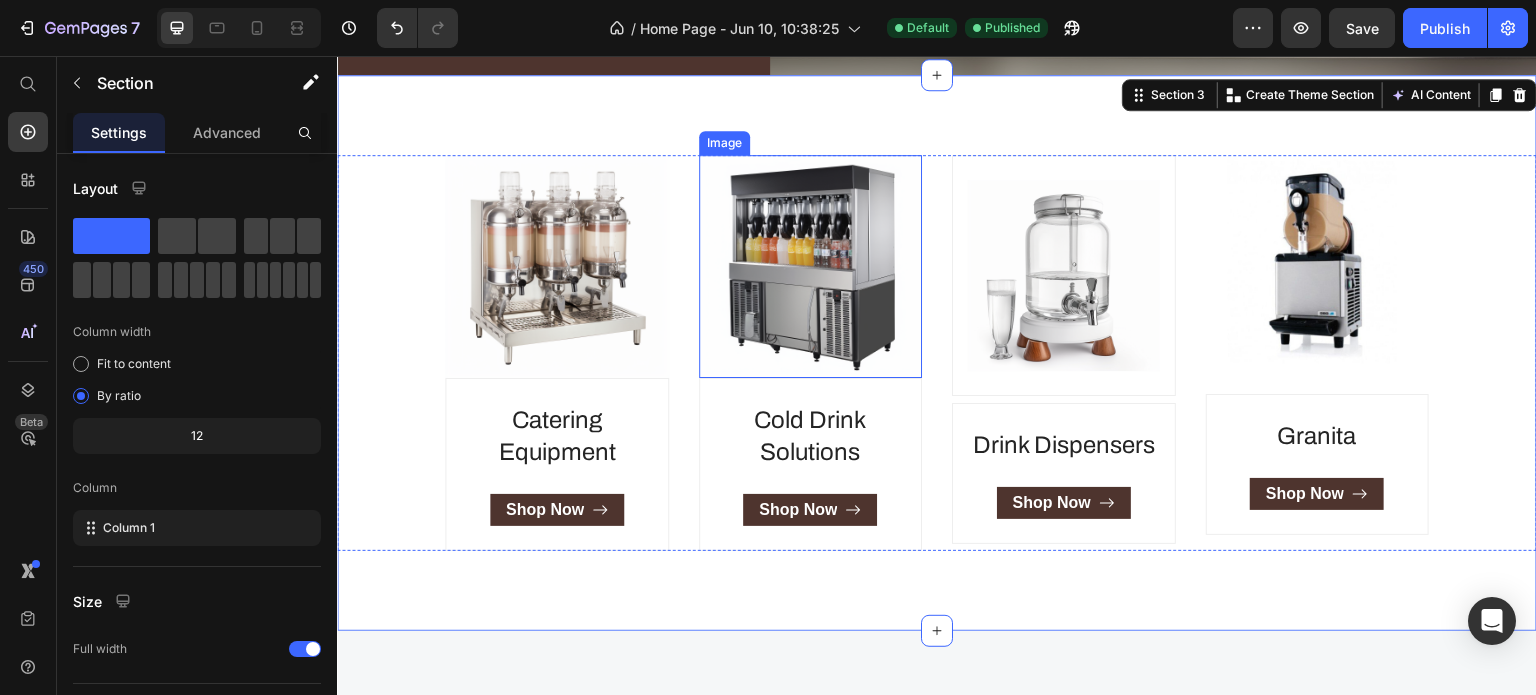 scroll, scrollTop: 0, scrollLeft: 0, axis: both 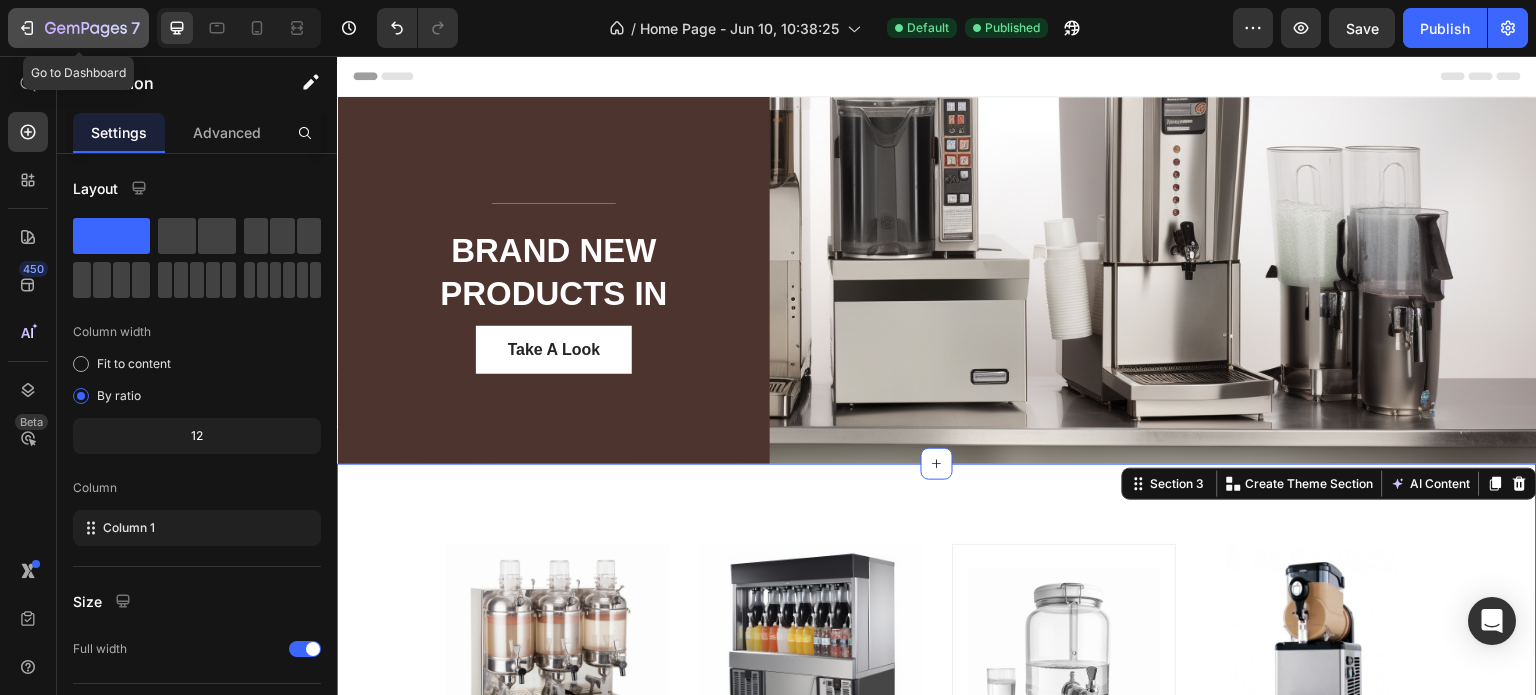 click 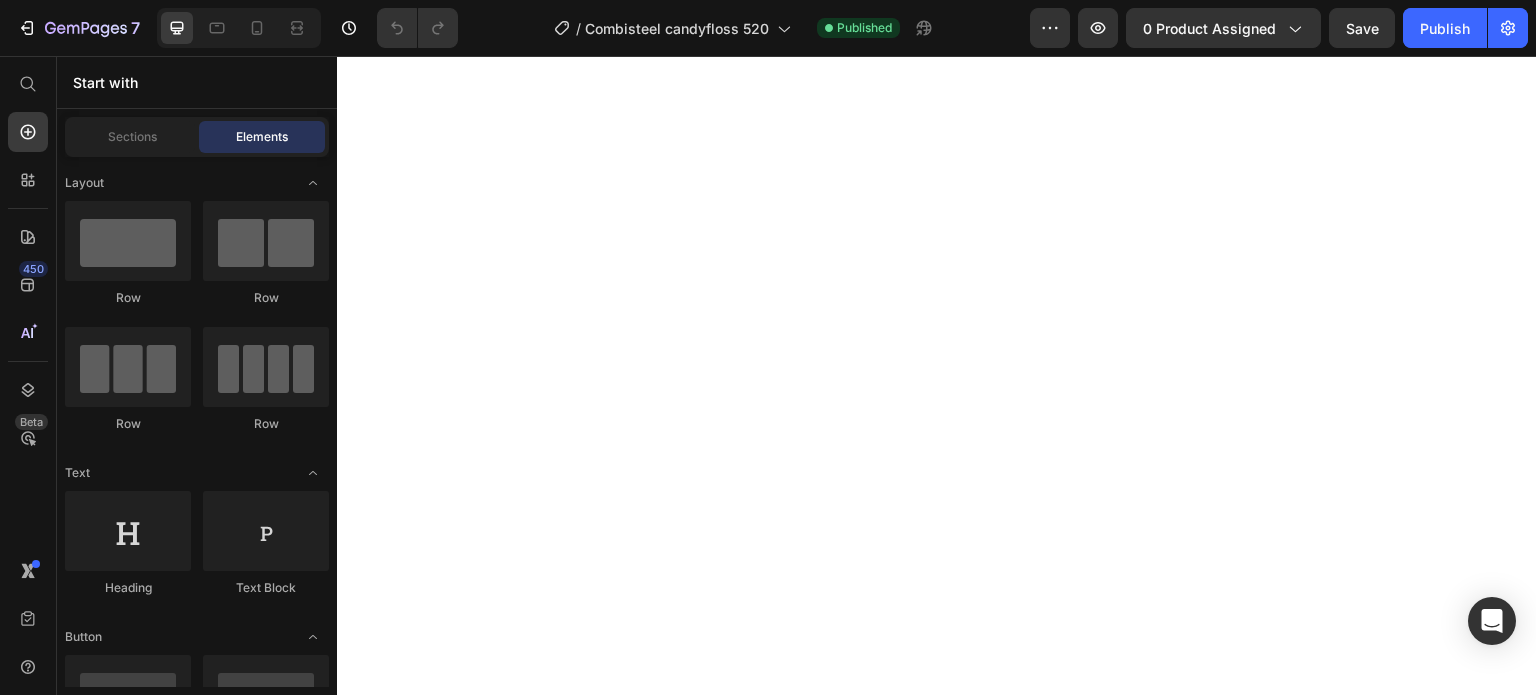 scroll, scrollTop: 0, scrollLeft: 0, axis: both 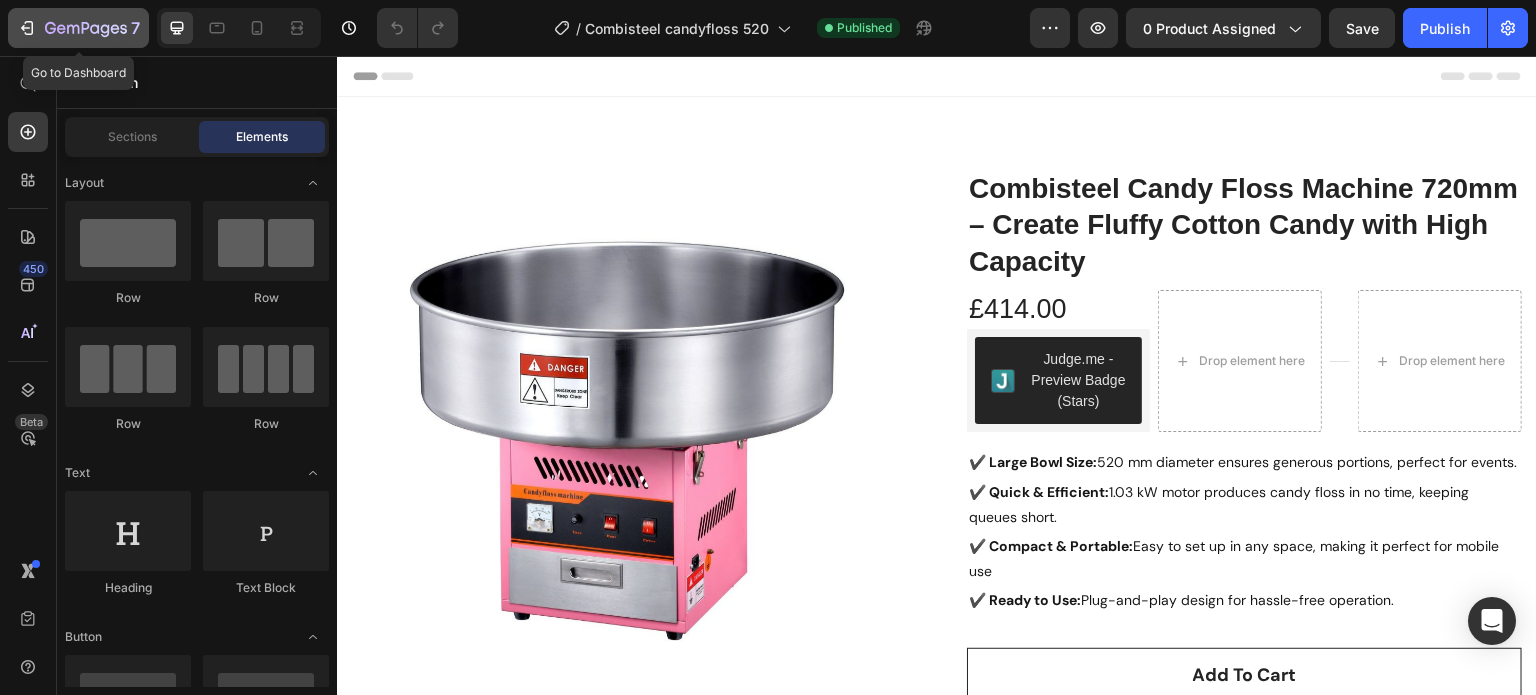 click 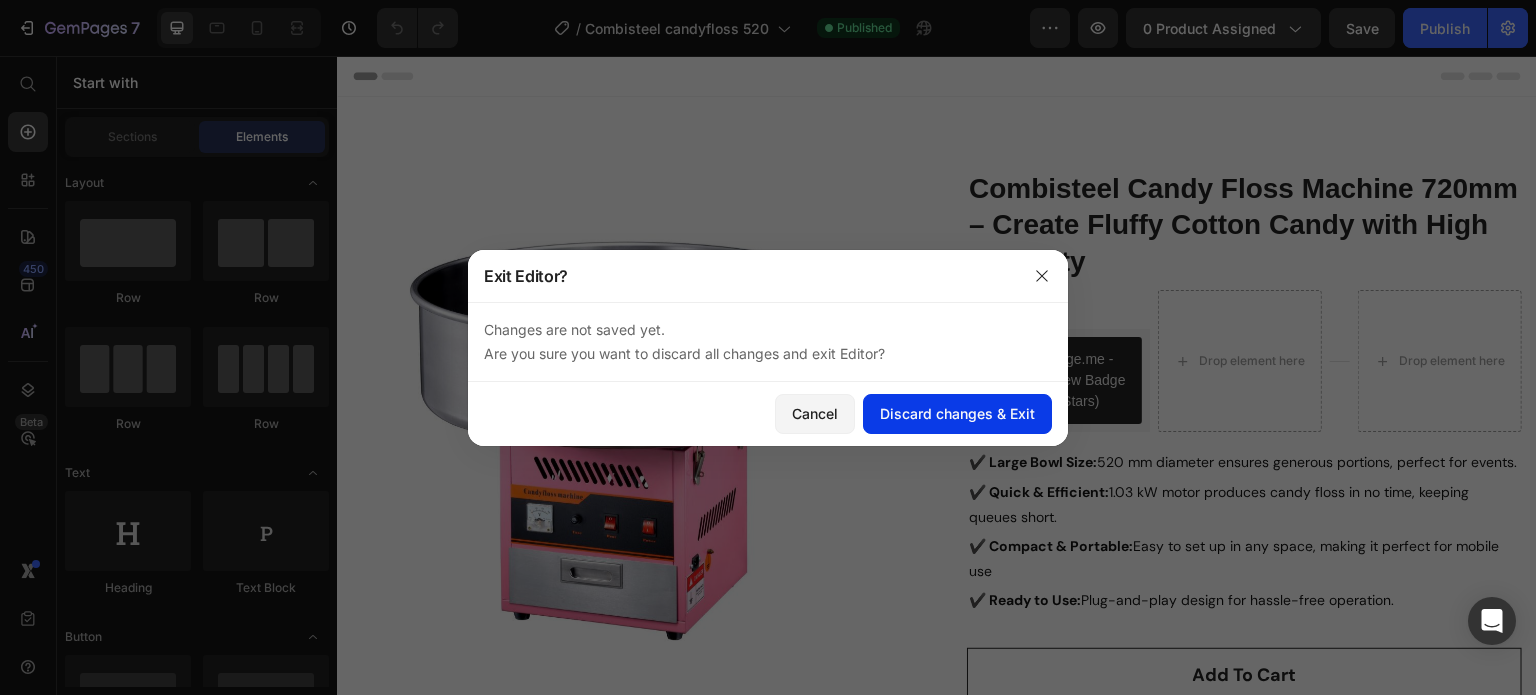 click on "Discard changes & Exit" at bounding box center [957, 413] 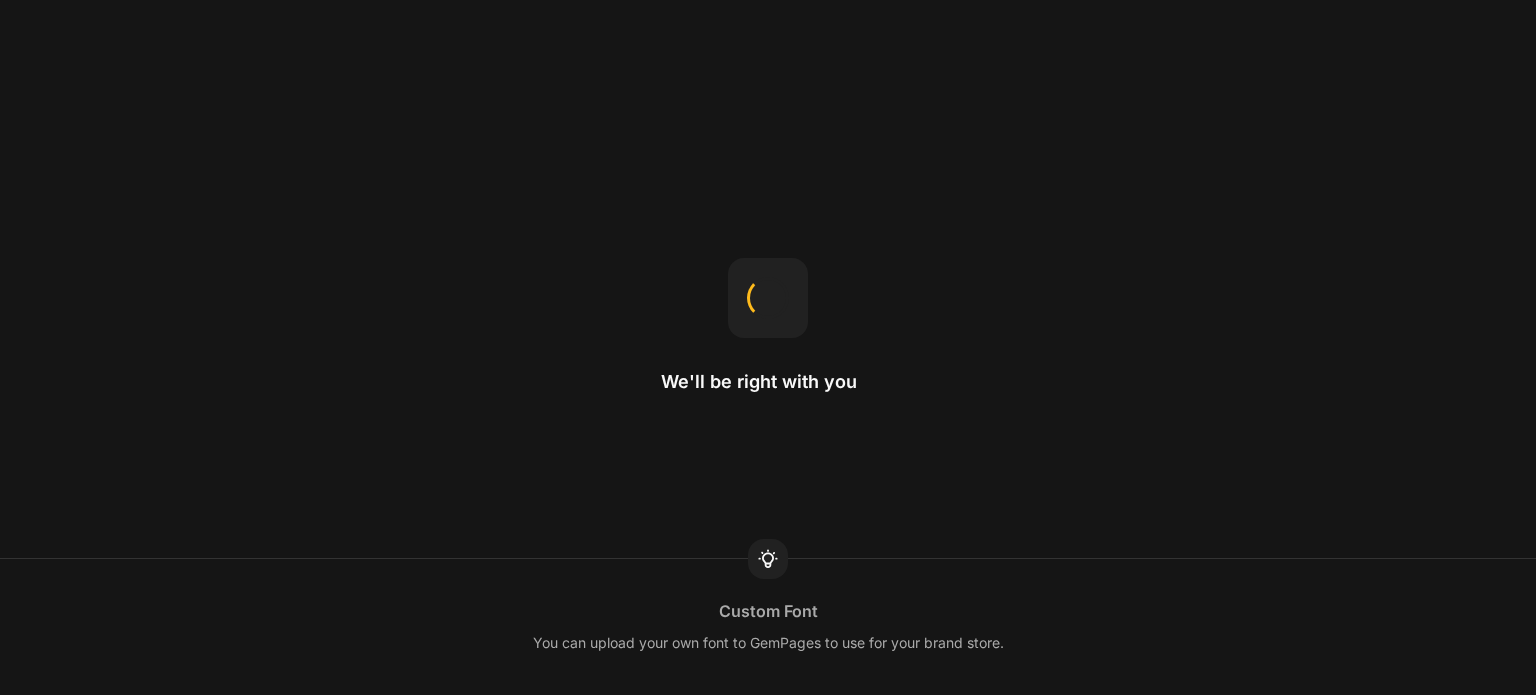 scroll, scrollTop: 0, scrollLeft: 0, axis: both 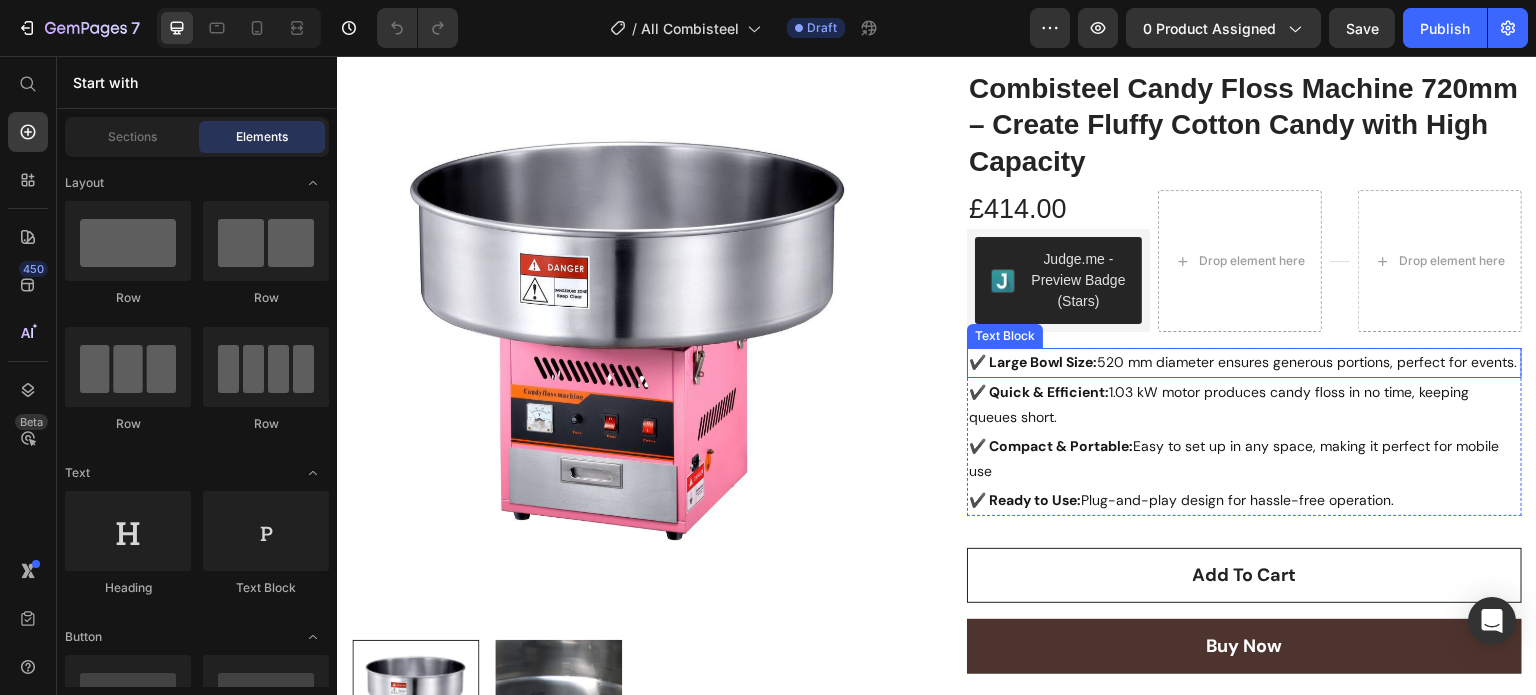 click on "✔️ Large Bowl Size:" at bounding box center [1033, 362] 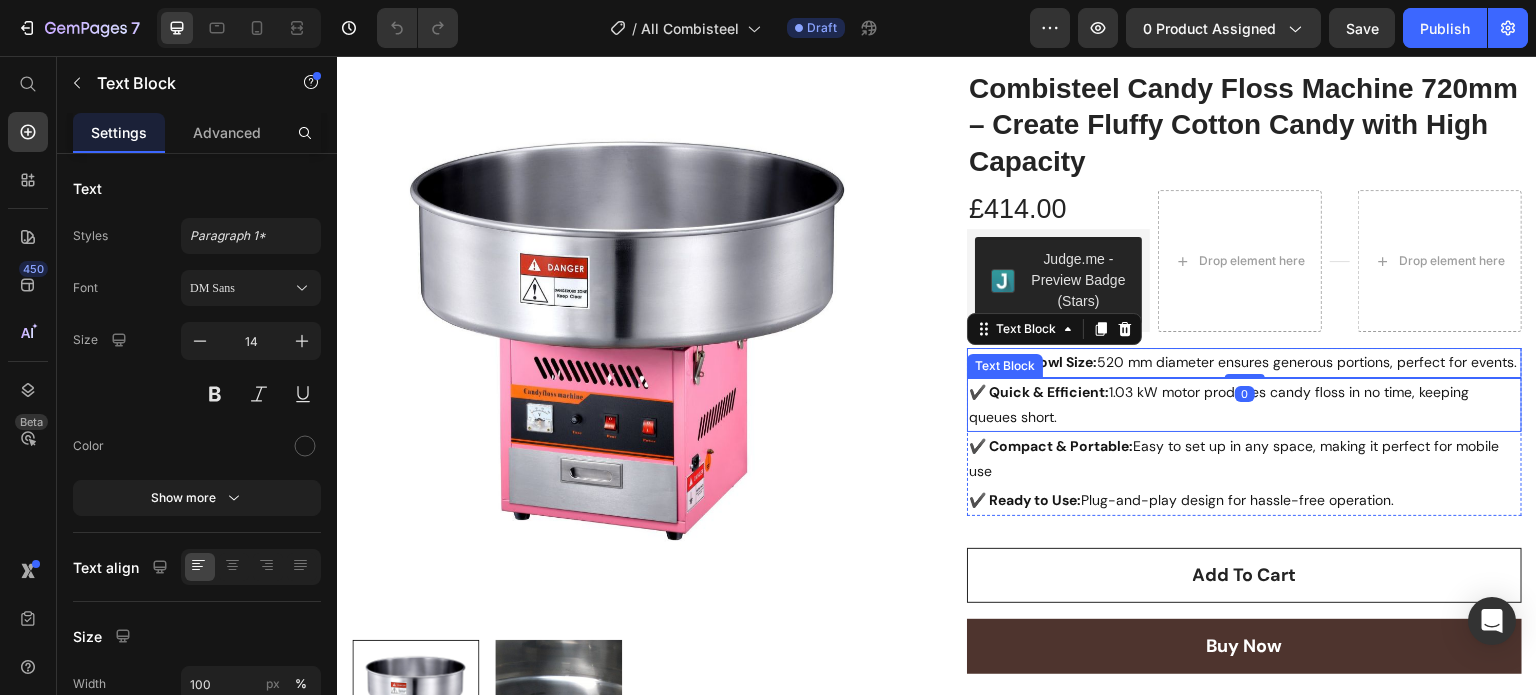 click on "✔️ Quick & Efficient:  1.03 kW motor produces candy floss in no time, keeping queues short." at bounding box center (1244, 405) 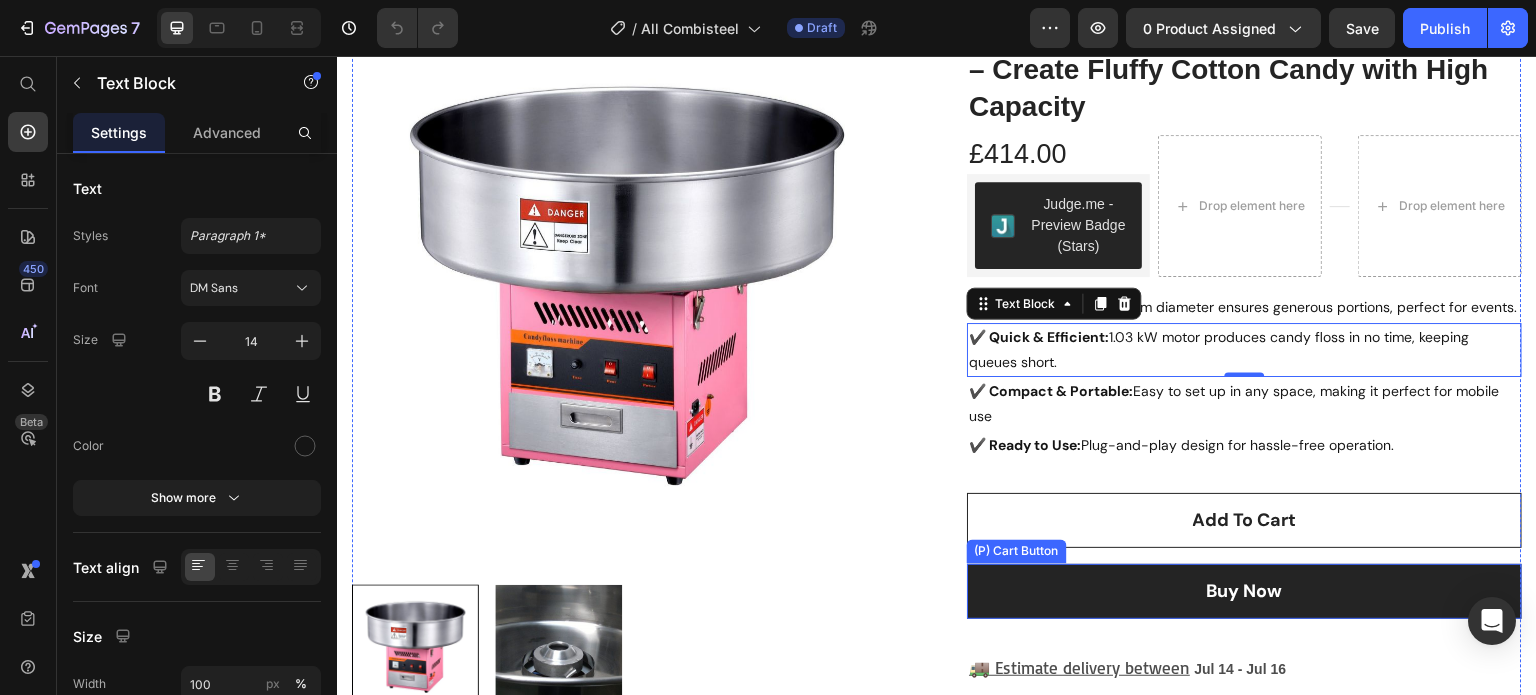 scroll, scrollTop: 100, scrollLeft: 0, axis: vertical 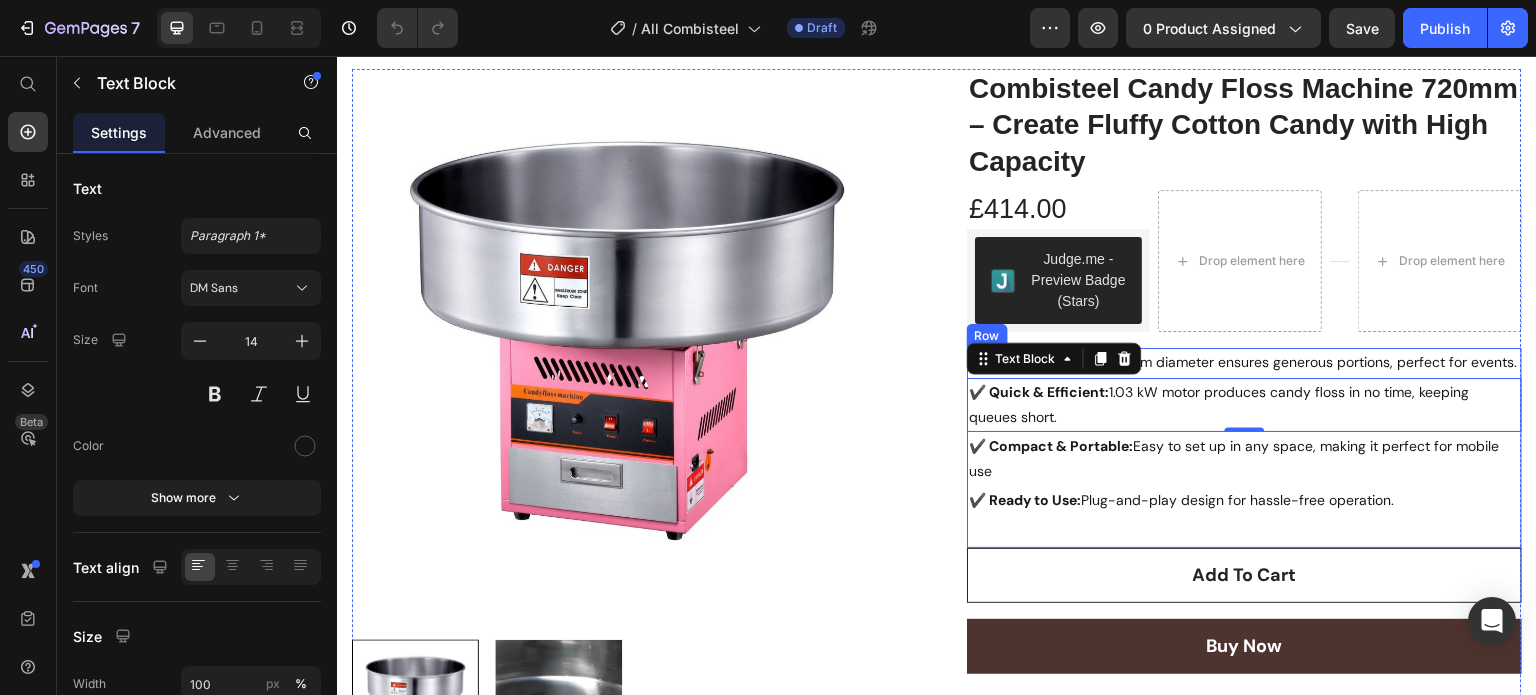 click on "✔️ Large Bowl Size:  520 mm diameter ensures generous portions, perfect for events. Text Block ✔️ Quick & Efficient:  1.03 kW motor produces candy floss in no time, keeping queues short. Text Block   0 ✔️ Compact & Portable:  Easy to set up in any space, making it perfect for mobile use Text Block ✔️ Ready to Use:   Plug-and-play design for hassle-free operation. Text Block Row" at bounding box center (1244, 447) 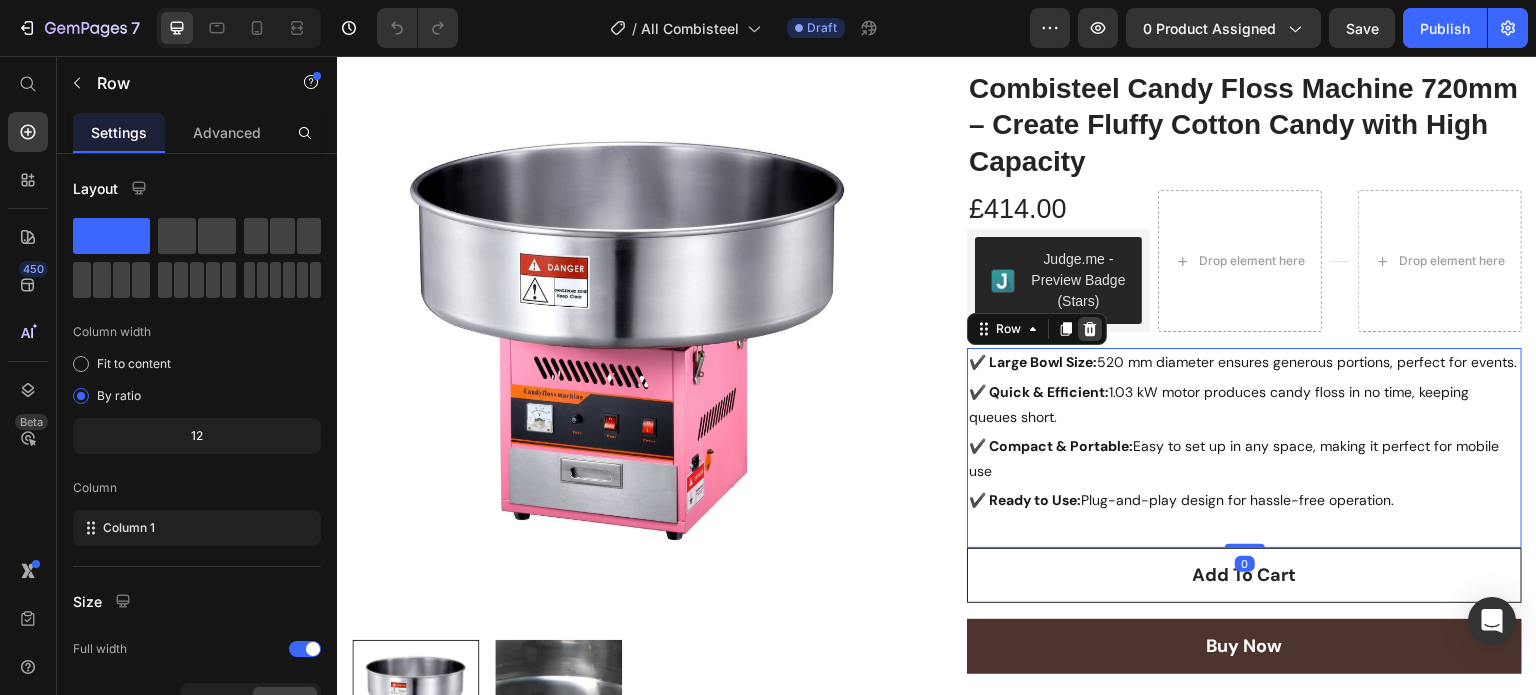 click 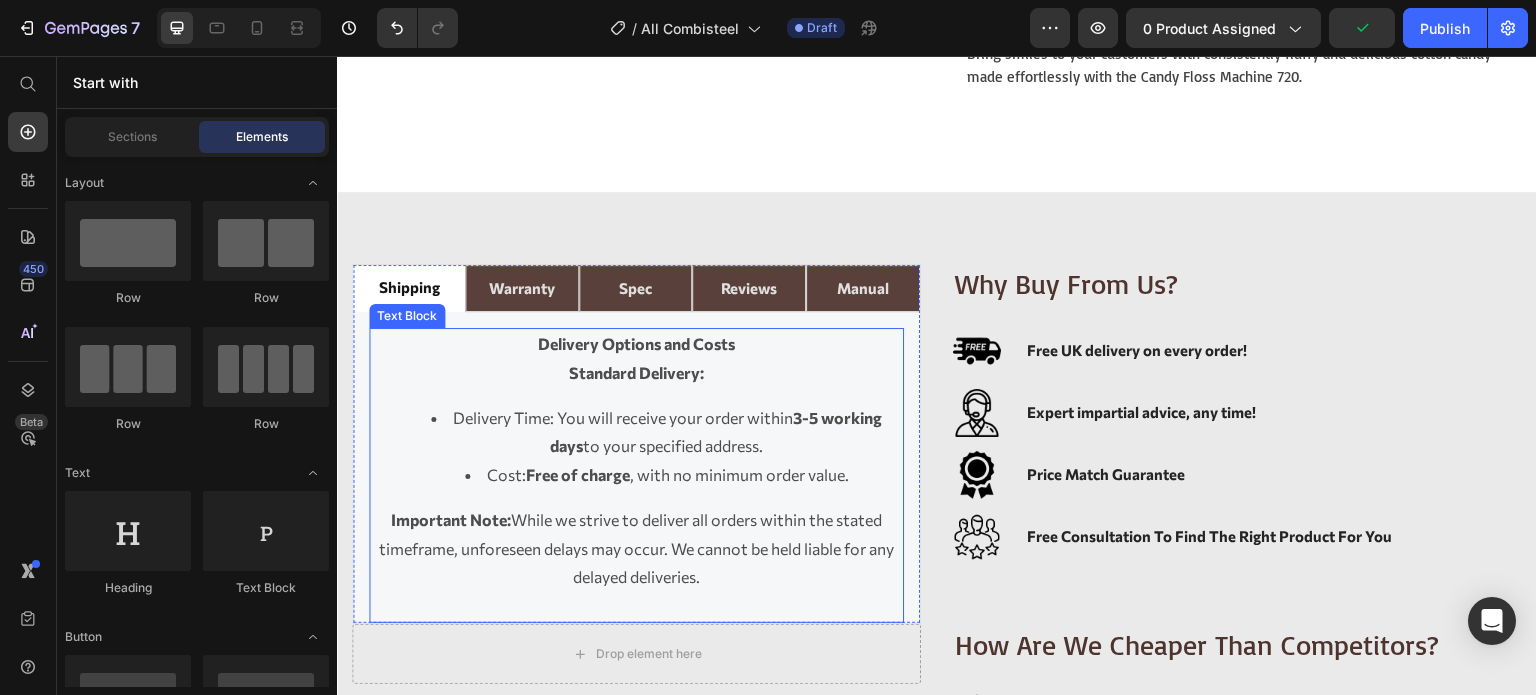 scroll, scrollTop: 1200, scrollLeft: 0, axis: vertical 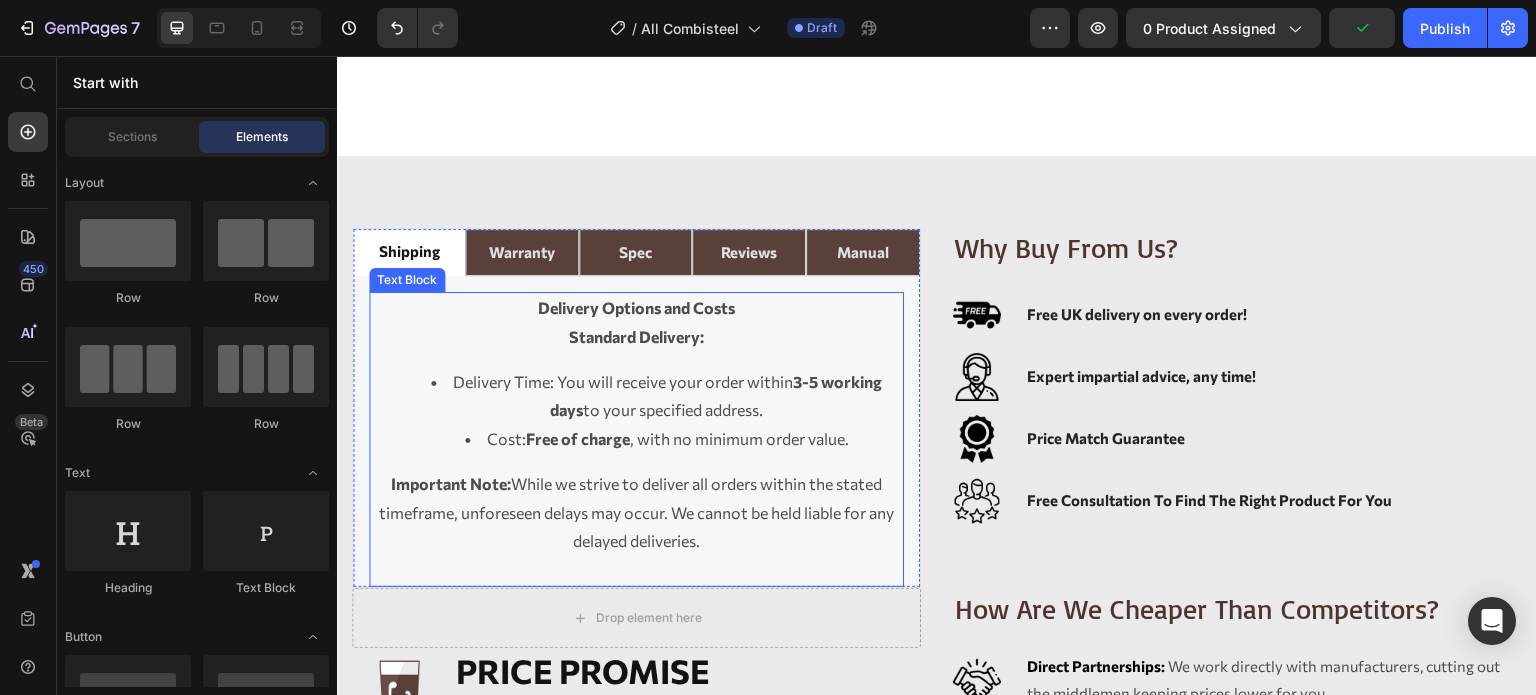 click on "Cost:  Free of charge , with no minimum order value." at bounding box center (656, 439) 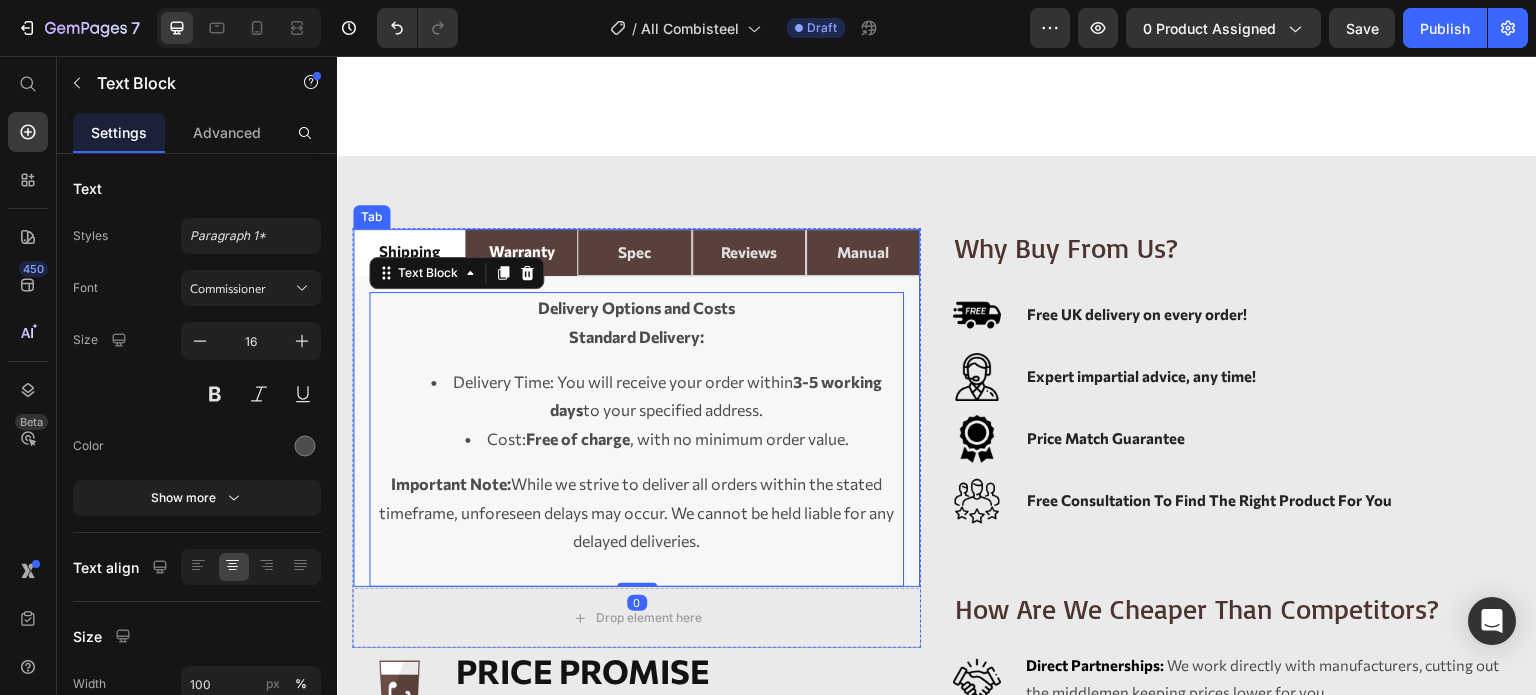 click on "warranty" at bounding box center [521, 251] 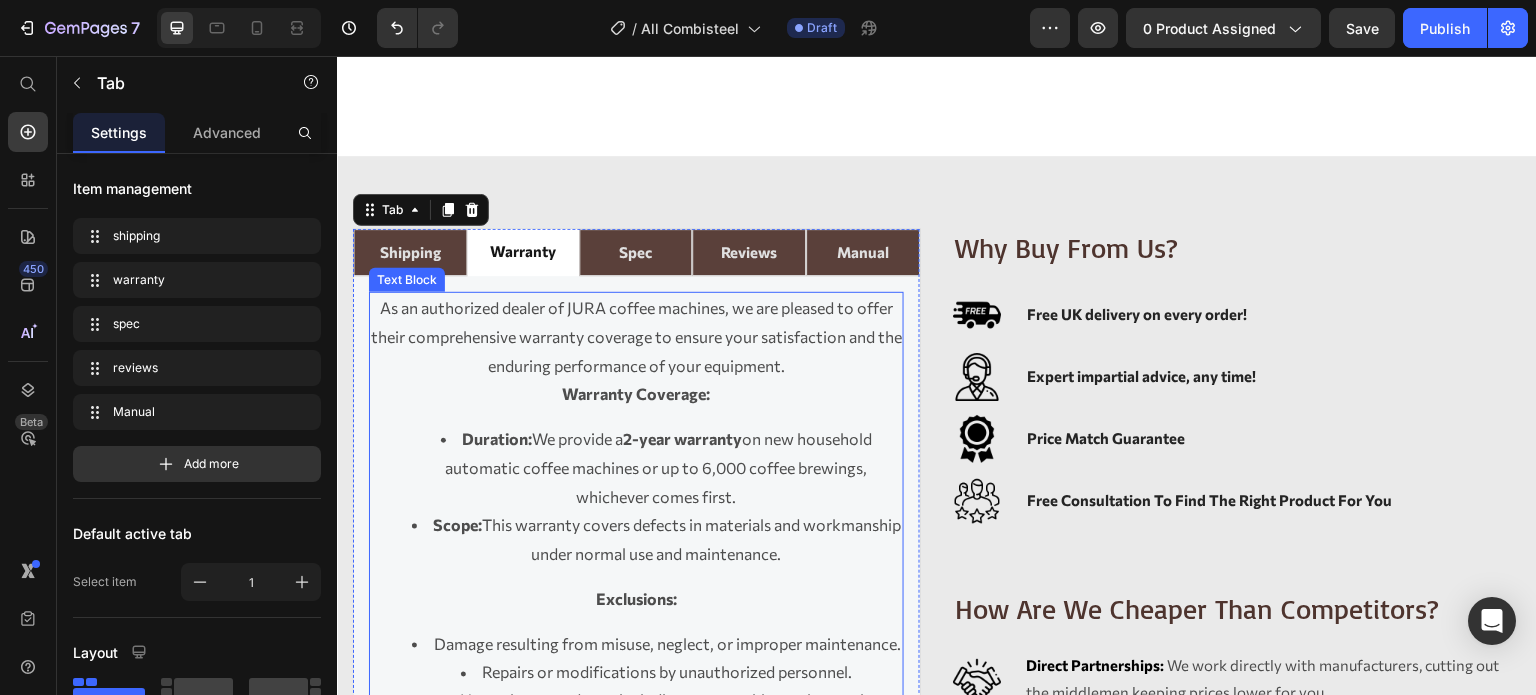 click on "As an authorized dealer of JURA coffee machines, we are pleased to offer their comprehensive warranty coverage to ensure your satisfaction and the enduring performance of your equipment." at bounding box center (636, 337) 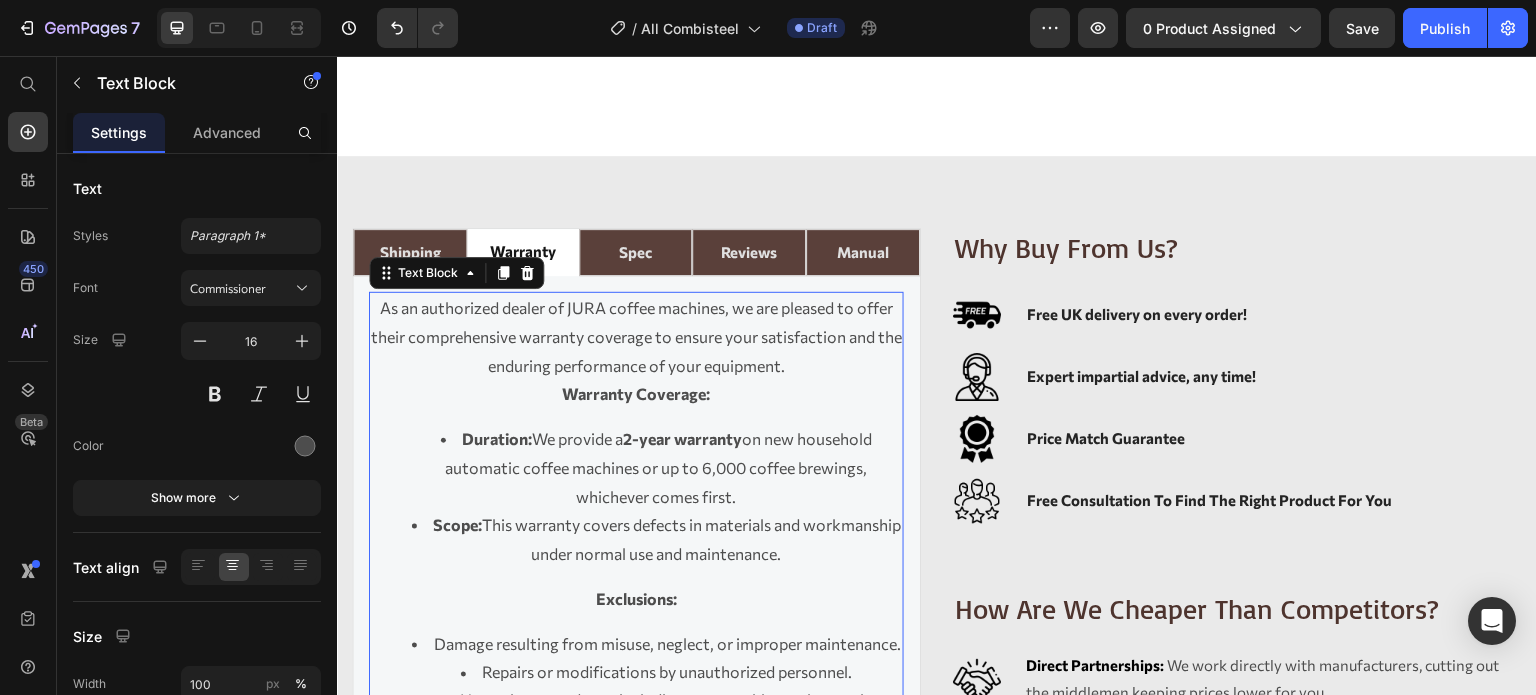 click on "As an authorized dealer of JURA coffee machines, we are pleased to offer their comprehensive warranty coverage to ensure your satisfaction and the enduring performance of your equipment." at bounding box center (636, 337) 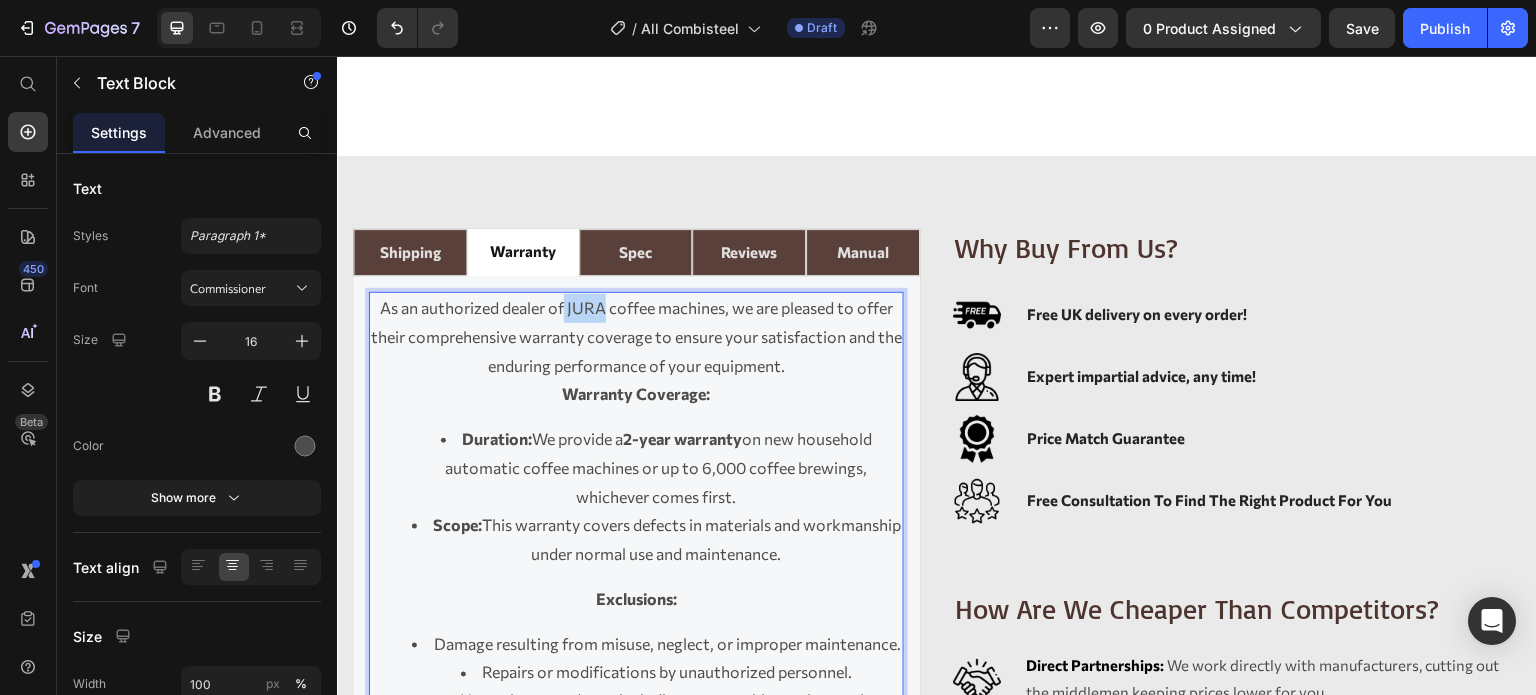 drag, startPoint x: 560, startPoint y: 309, endPoint x: 596, endPoint y: 312, distance: 36.124783 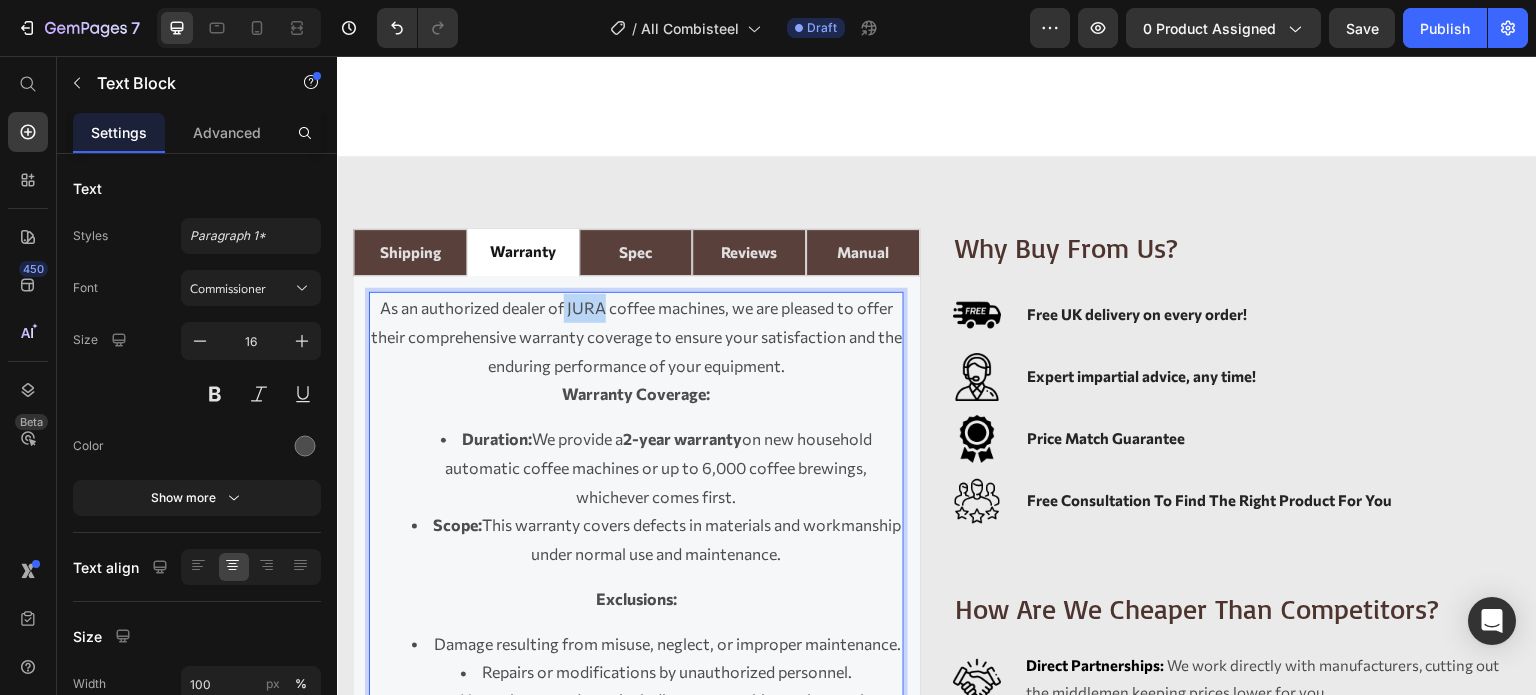 click on "As an authorized dealer of JURA coffee machines, we are pleased to offer their comprehensive warranty coverage to ensure your satisfaction and the enduring performance of your equipment." at bounding box center (636, 337) 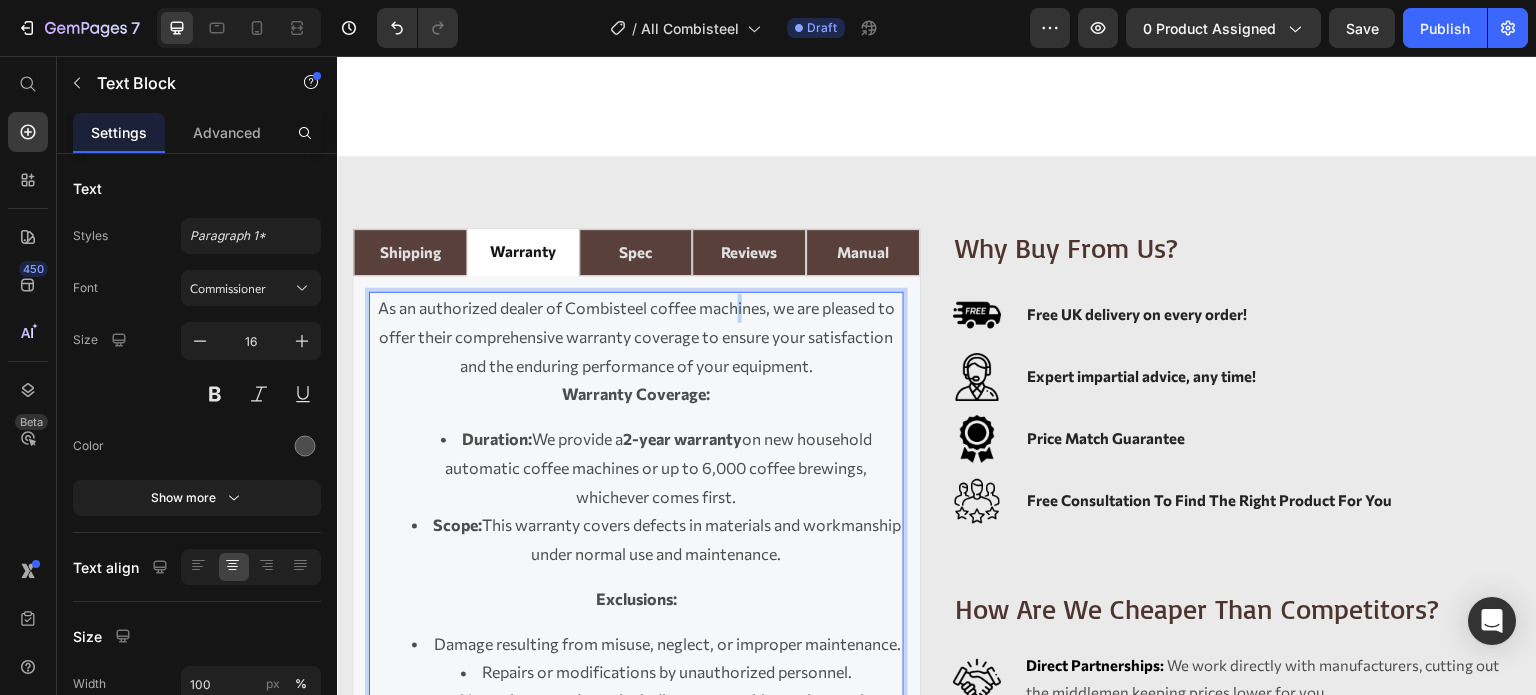 drag, startPoint x: 745, startPoint y: 312, endPoint x: 761, endPoint y: 308, distance: 16.492422 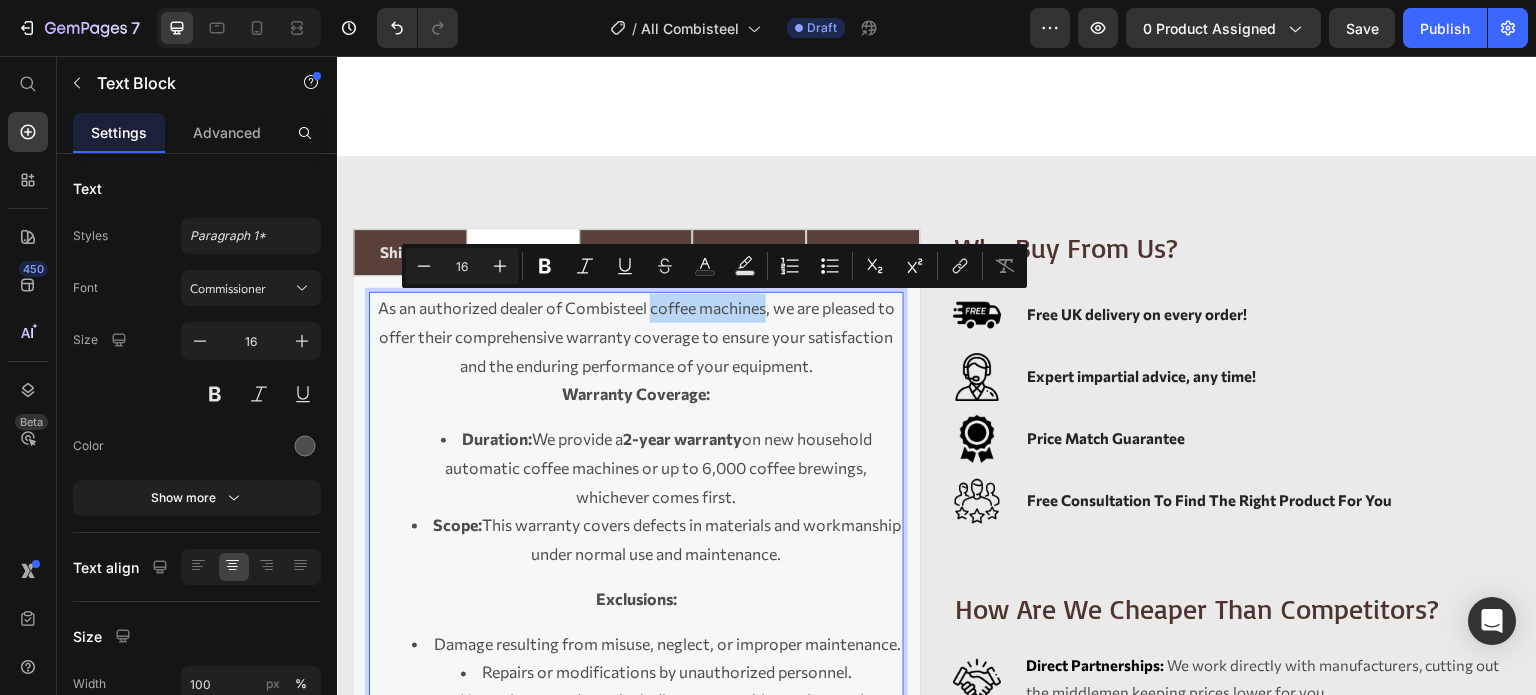 drag, startPoint x: 774, startPoint y: 307, endPoint x: 658, endPoint y: 312, distance: 116.10771 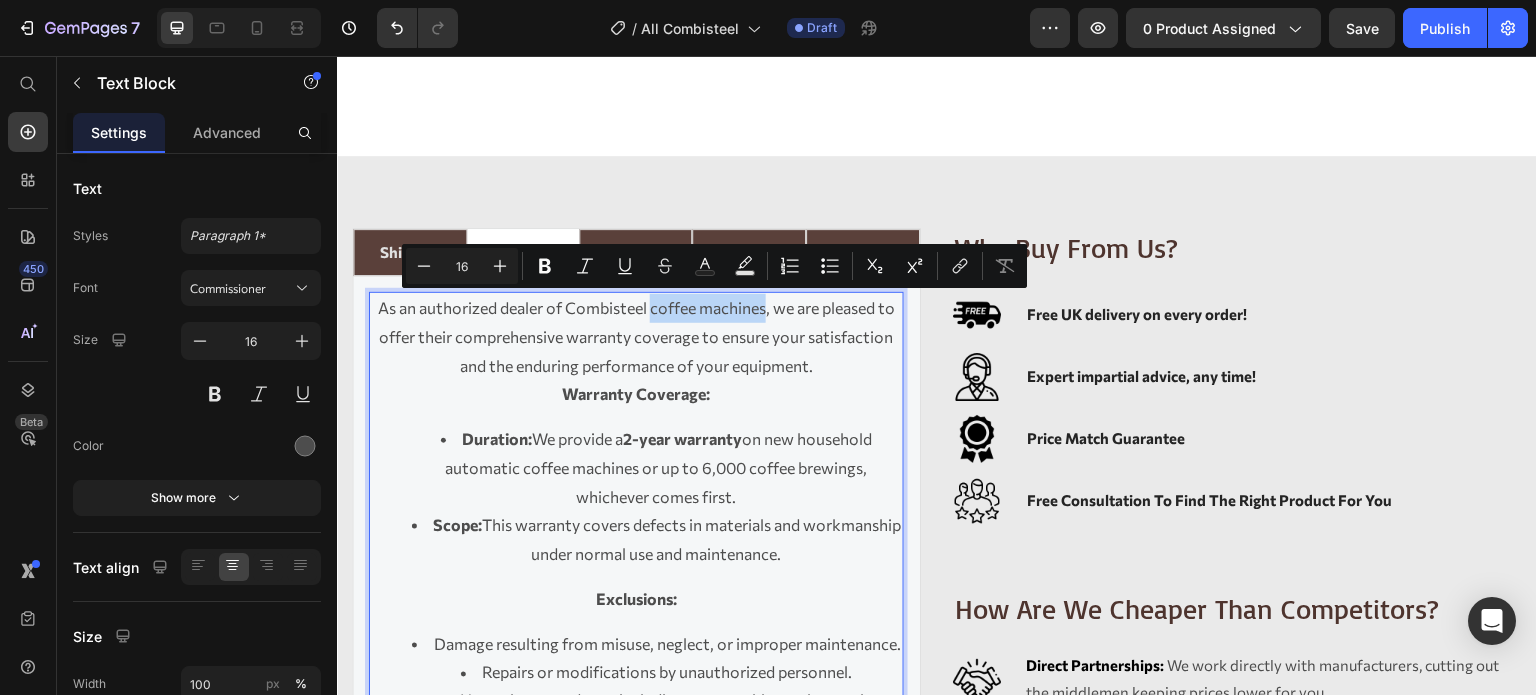 click on "As an authorized dealer of Combisteel coffee machines, we are pleased to offer their comprehensive warranty coverage to ensure your satisfaction and the enduring performance of your equipment." at bounding box center (636, 337) 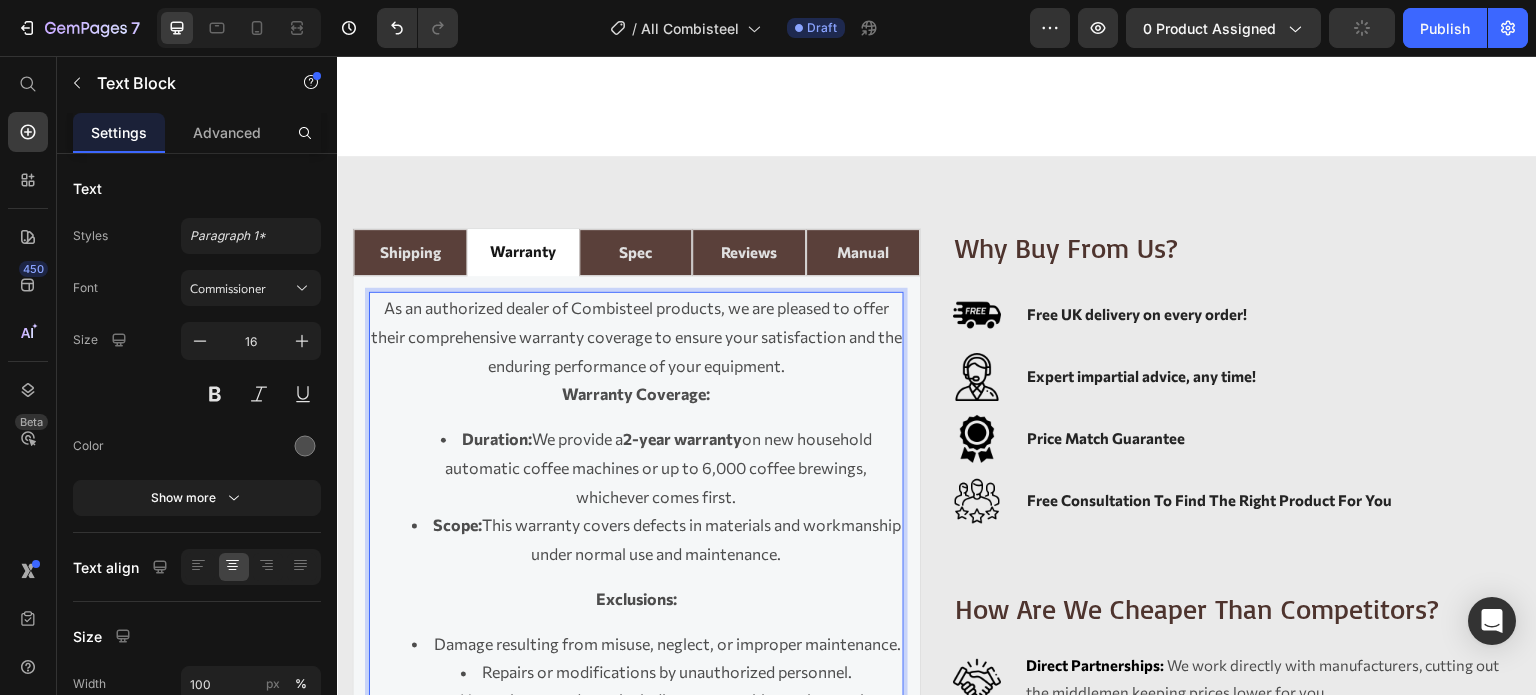 click on "Warranty Coverage:" at bounding box center [636, 394] 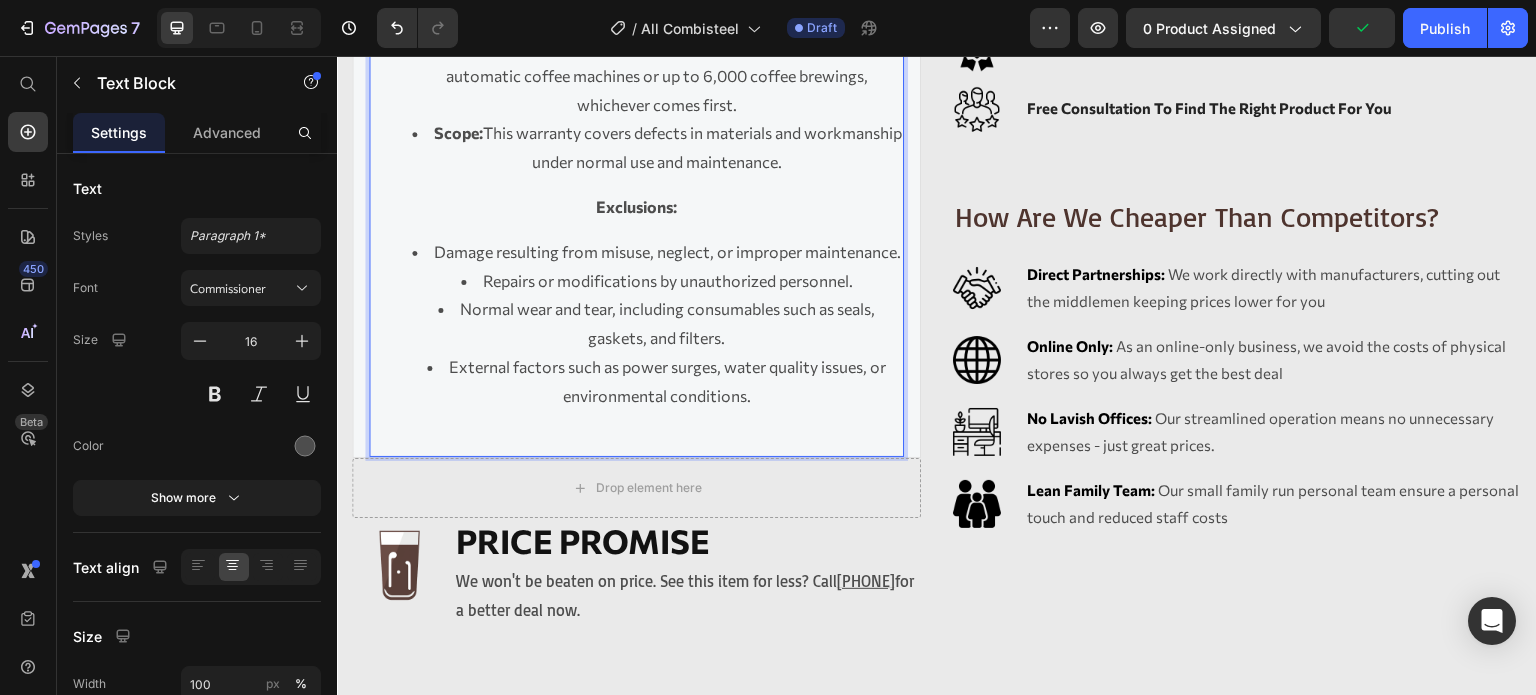 scroll, scrollTop: 1700, scrollLeft: 0, axis: vertical 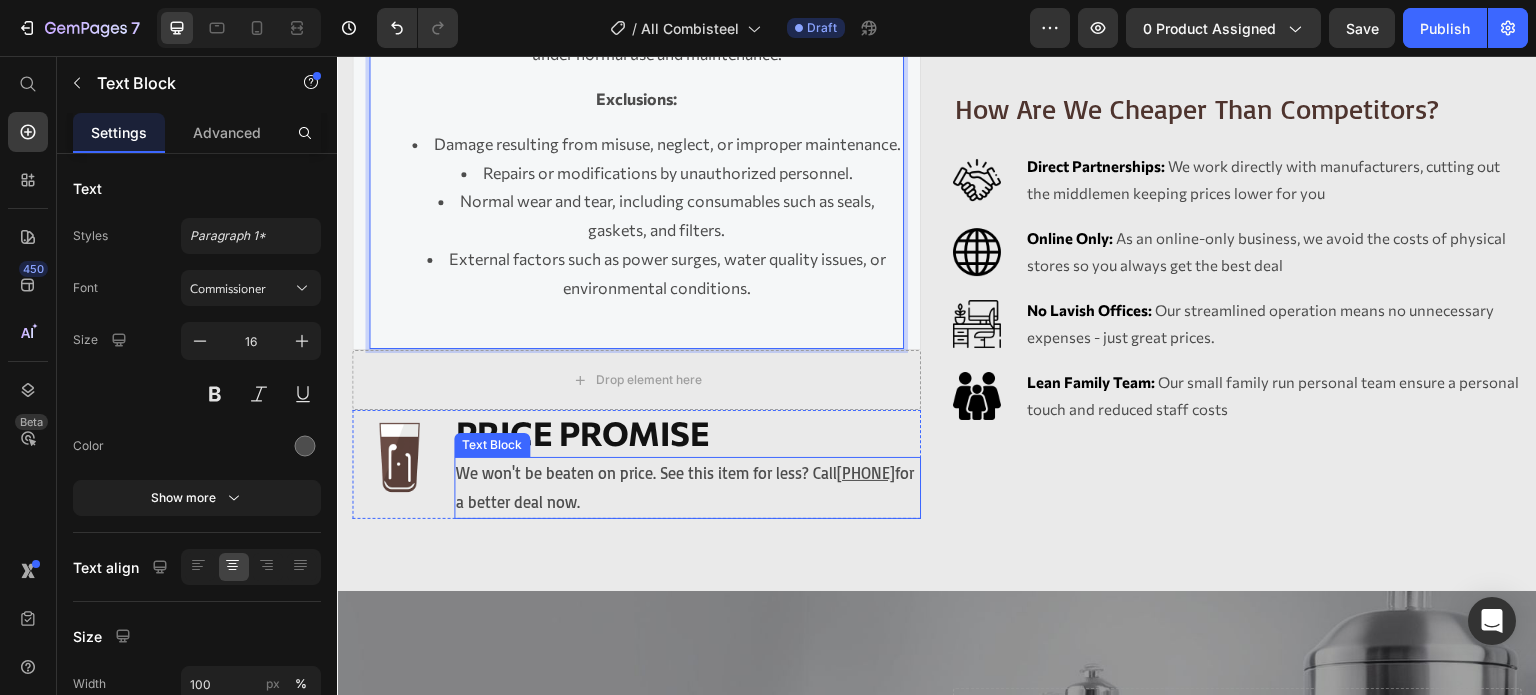 click on "We won't be beaten on price. See this item for less? Call  0800 8611227  for a better deal now." at bounding box center (688, 488) 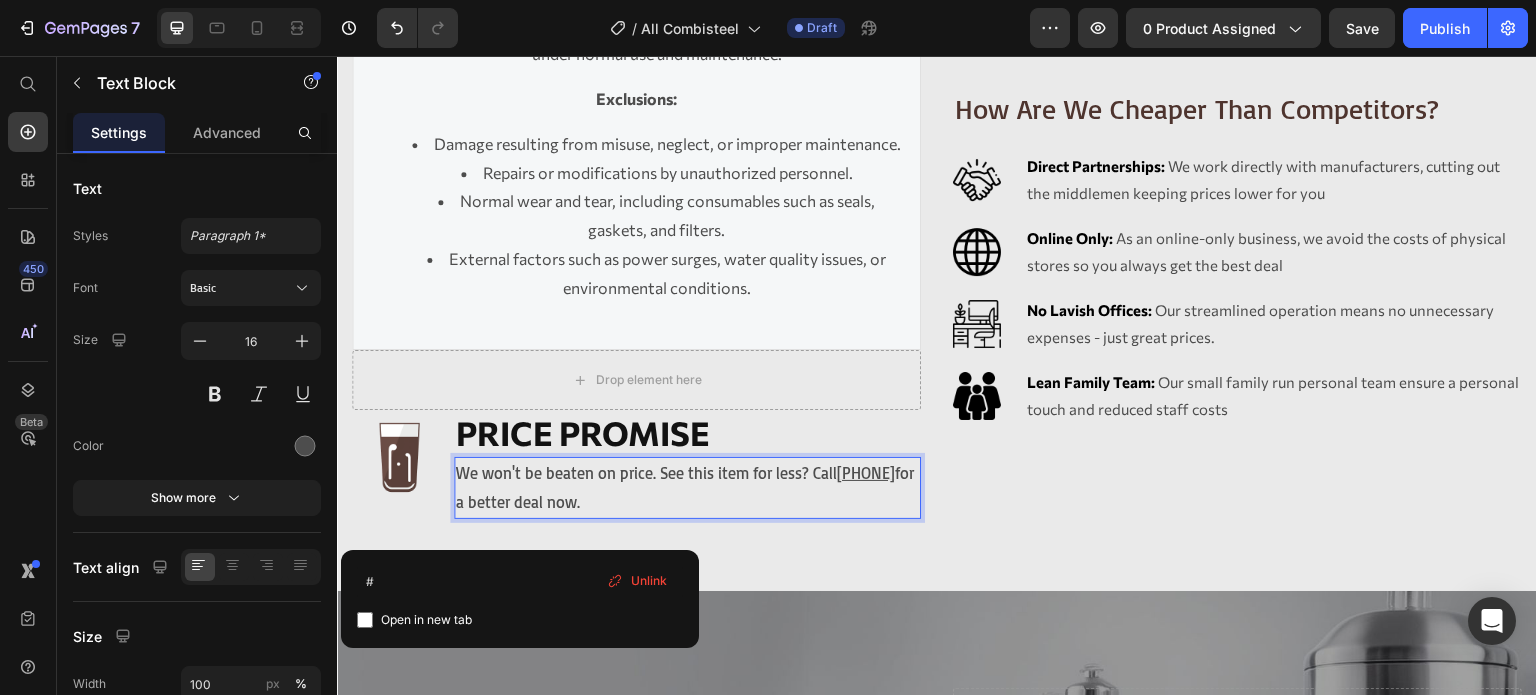 click on "0800 8611227" at bounding box center (866, 473) 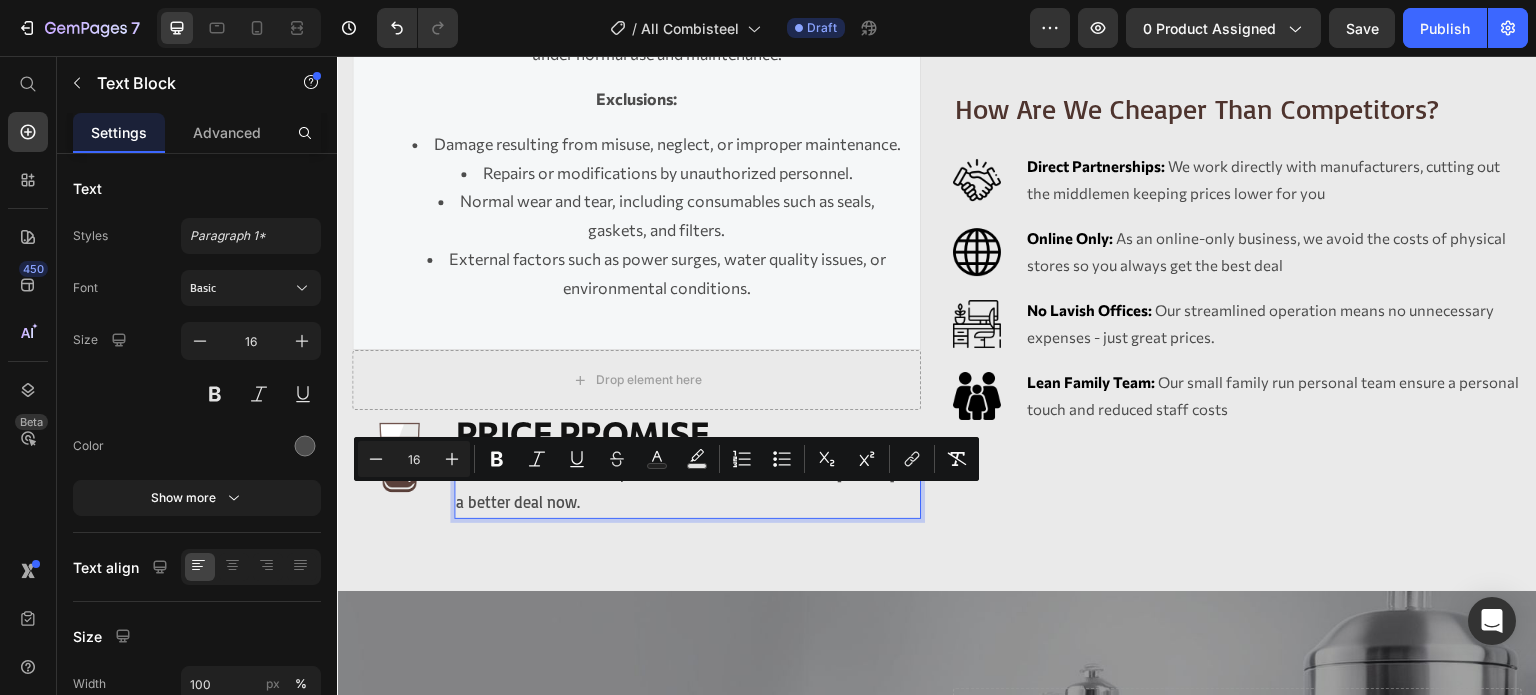 drag, startPoint x: 649, startPoint y: 524, endPoint x: 658, endPoint y: 499, distance: 26.57066 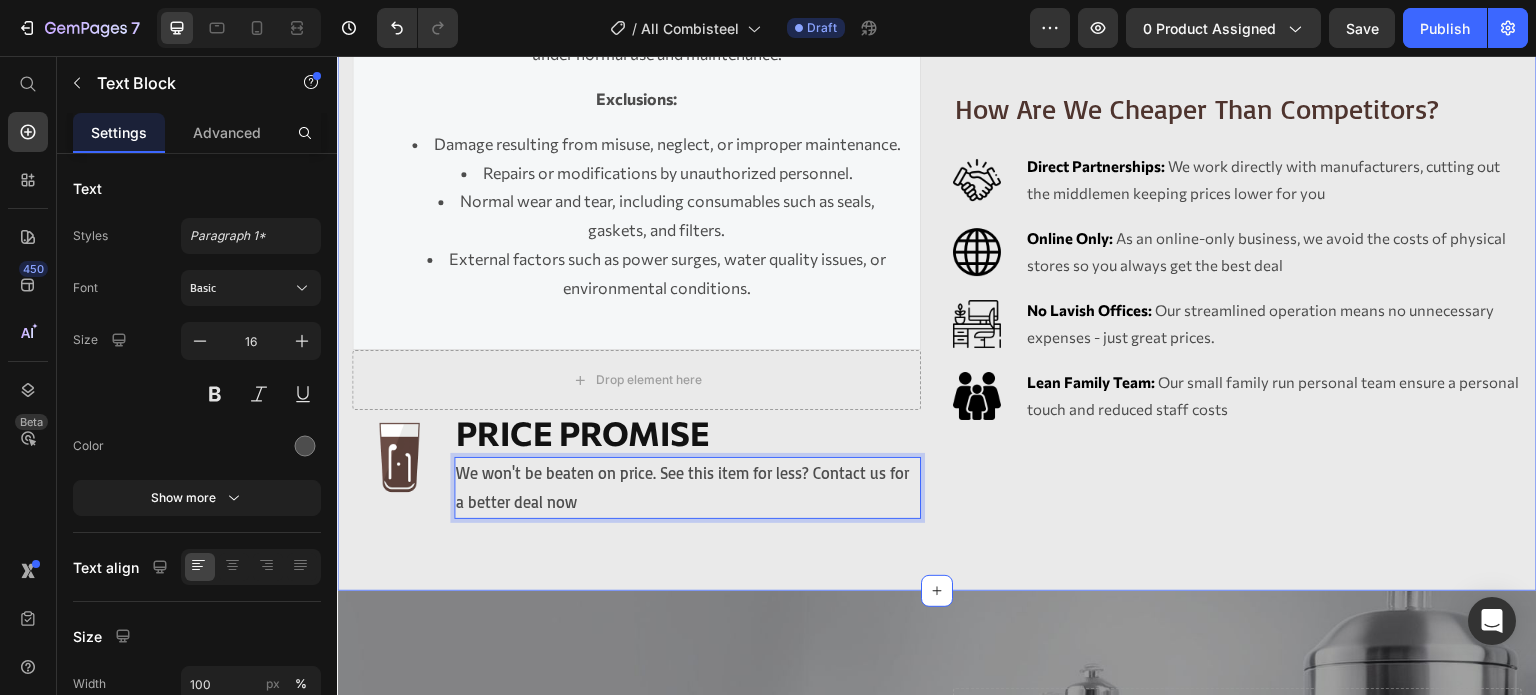 click on "Why Buy From Us? Heading Image Free UK delivery on every order! Text Block Row Image Expert impartial advice, any time! Text Block Row Image Price Match Guarantee  Text Block Row Image Free Consultation To Find The Right Product For You Text Block Row How Are We Cheaper Than Competitors? Heading Image Direct Partnerships:   We work directly with manufacturers, cutting out the middlemen keeping prices lower for you Text Block Row Image Online Only:   As an online-only business, we avoid the costs of physical stores so you always get the best deal Text Block Row Image No Lavish Offices:   Our streamlined operation means no unnecessary expenses - just great prices. Text Block Row Image Lean Family Team:   Our small family run personal team ensure a personal touch and reduced staff costs Text Block Row" at bounding box center (1237, 123) 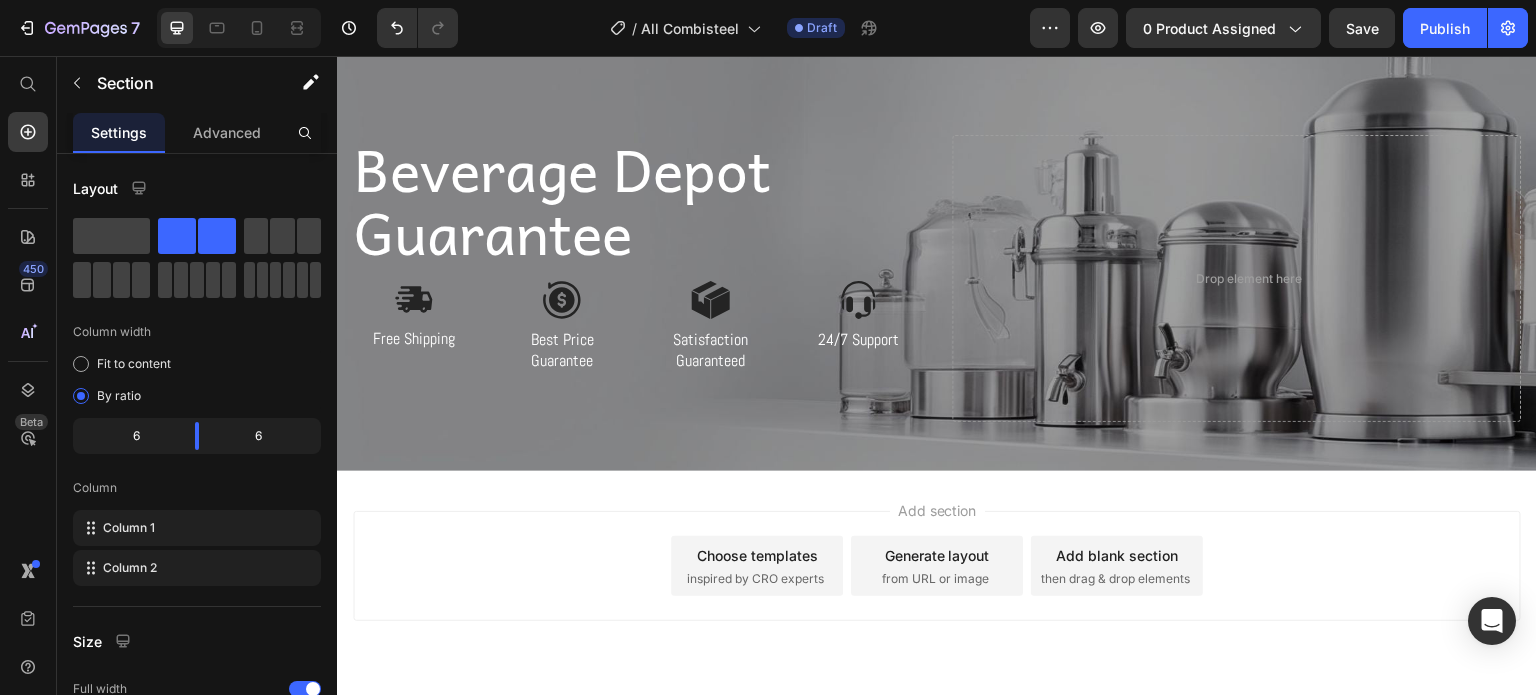 scroll, scrollTop: 2300, scrollLeft: 0, axis: vertical 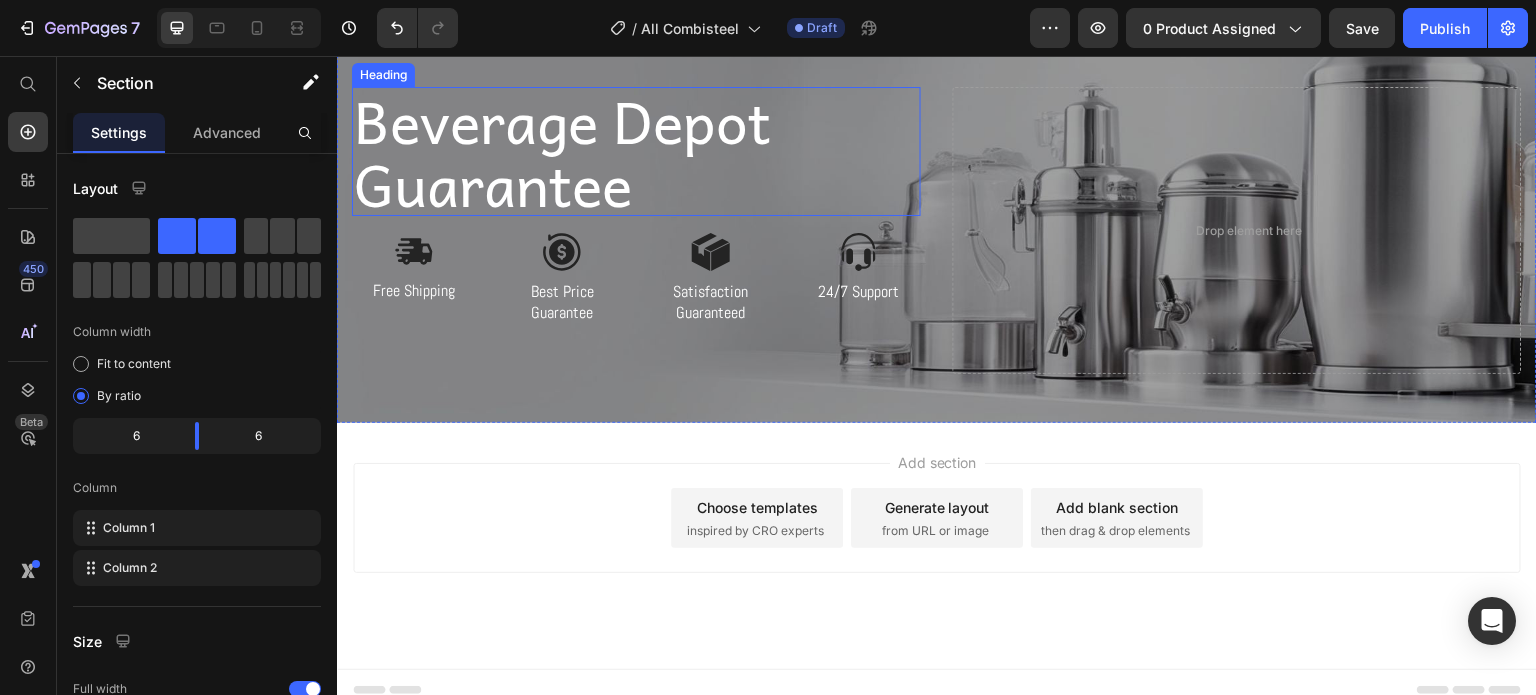 click on "Beverage Depot Guarantee" at bounding box center (636, 151) 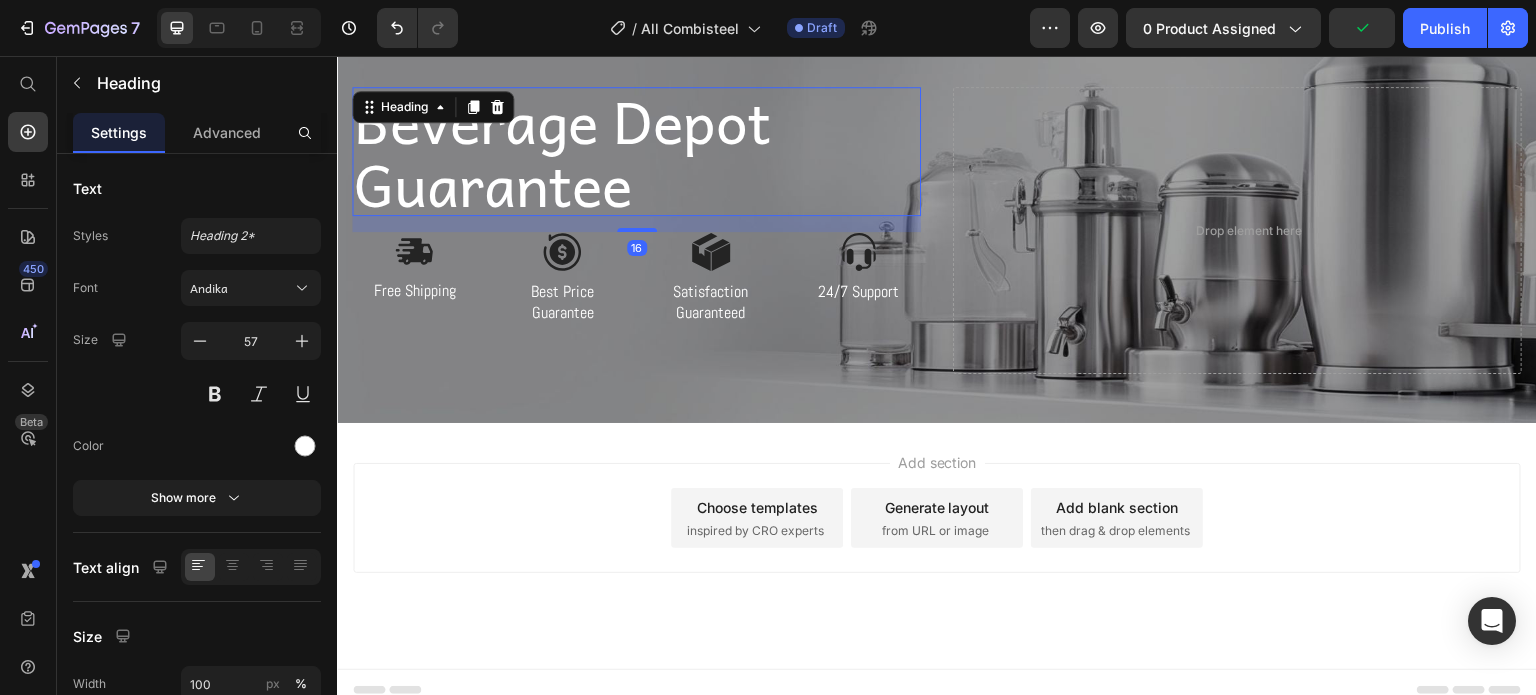 click on "Beverage Depot Guarantee" at bounding box center (636, 151) 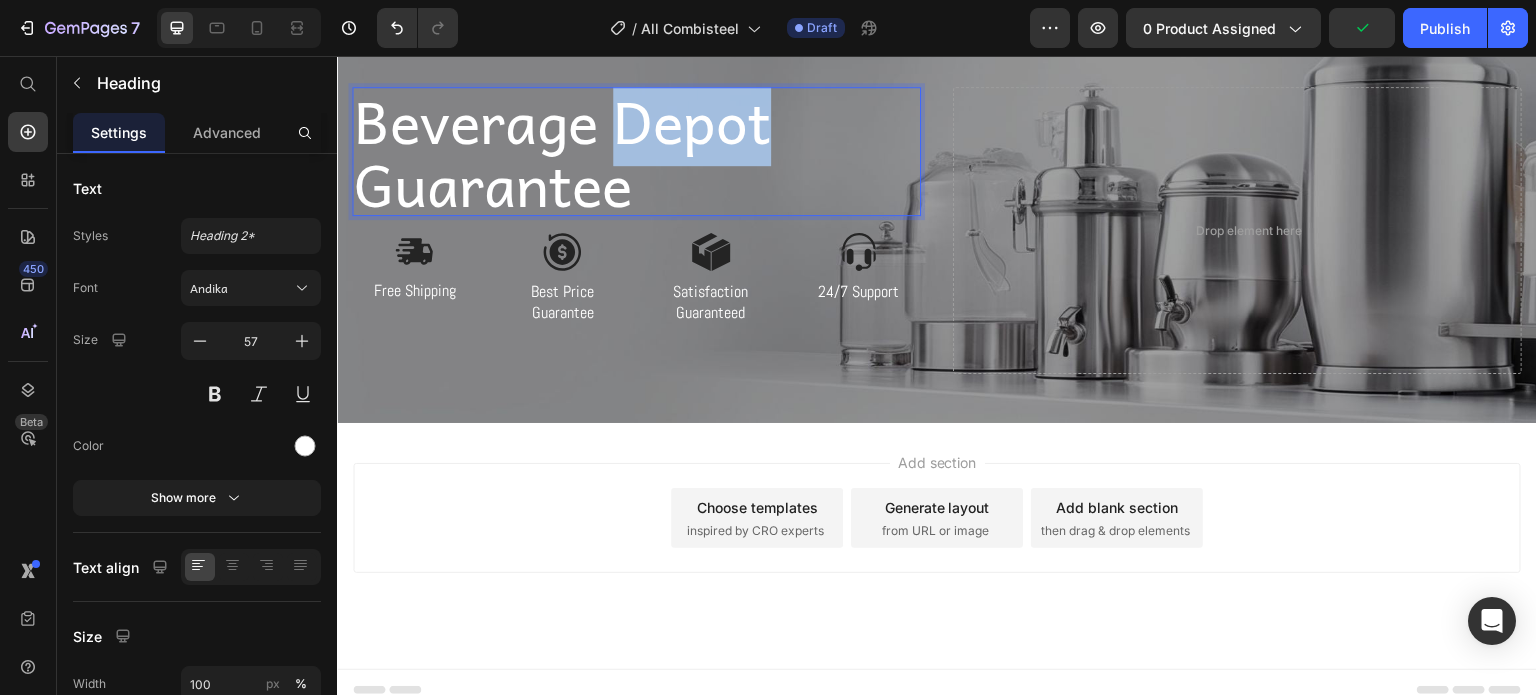 drag, startPoint x: 621, startPoint y: 157, endPoint x: 761, endPoint y: 161, distance: 140.05713 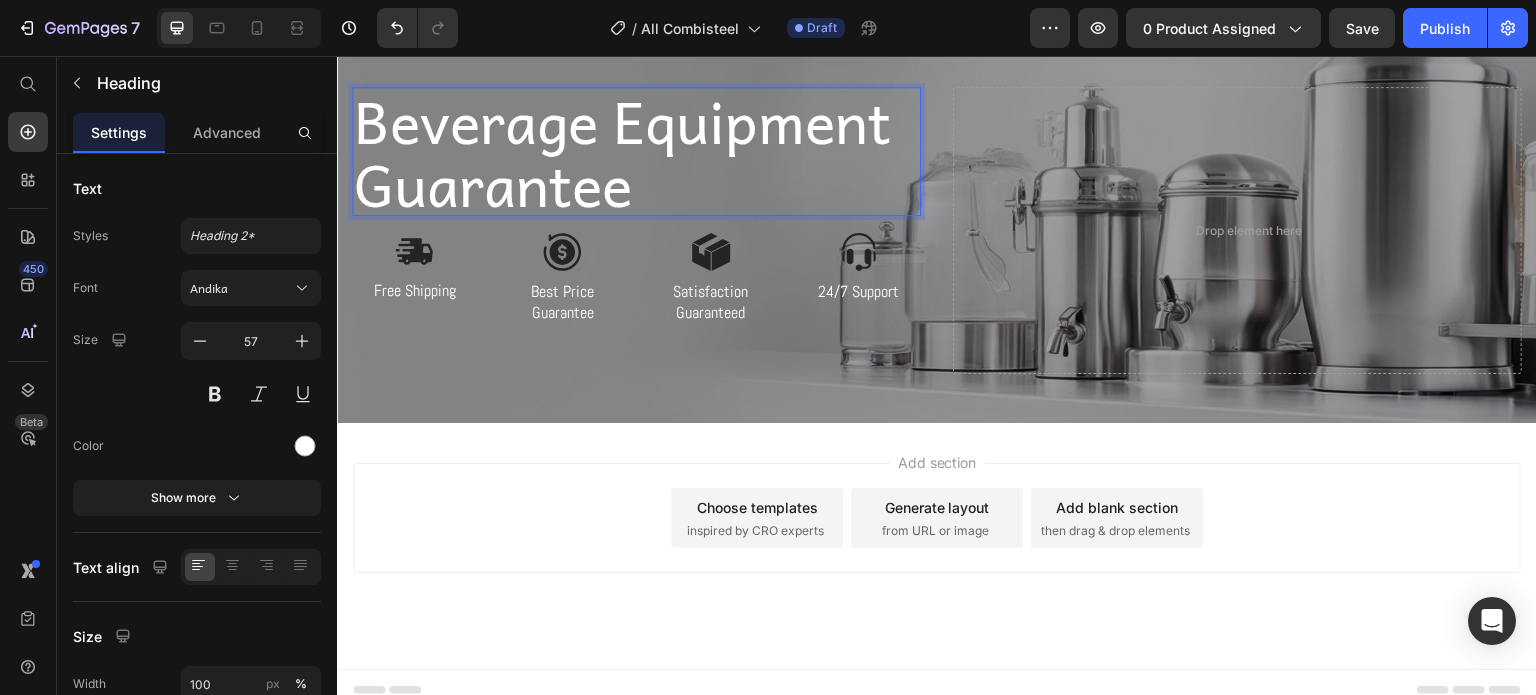 click on "Drop element here" at bounding box center [1237, 230] 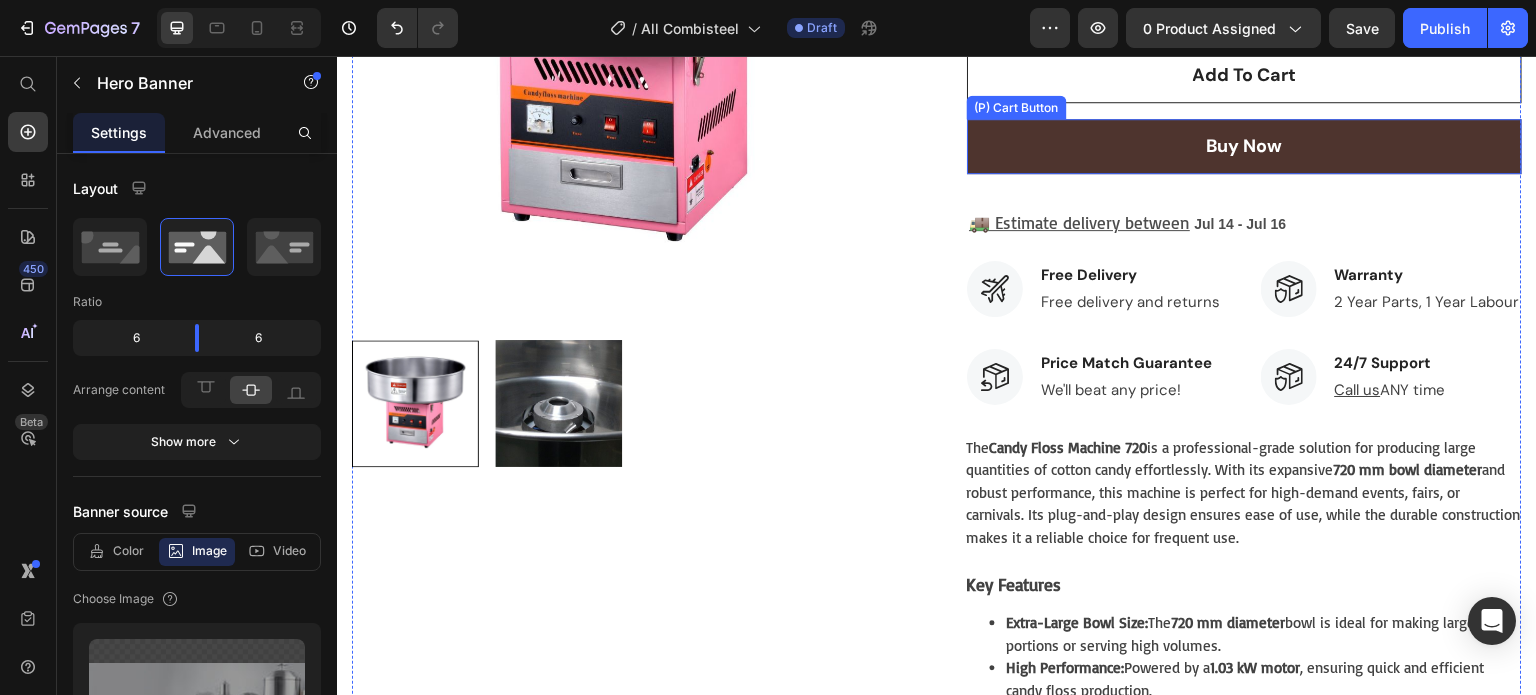 scroll, scrollTop: 0, scrollLeft: 0, axis: both 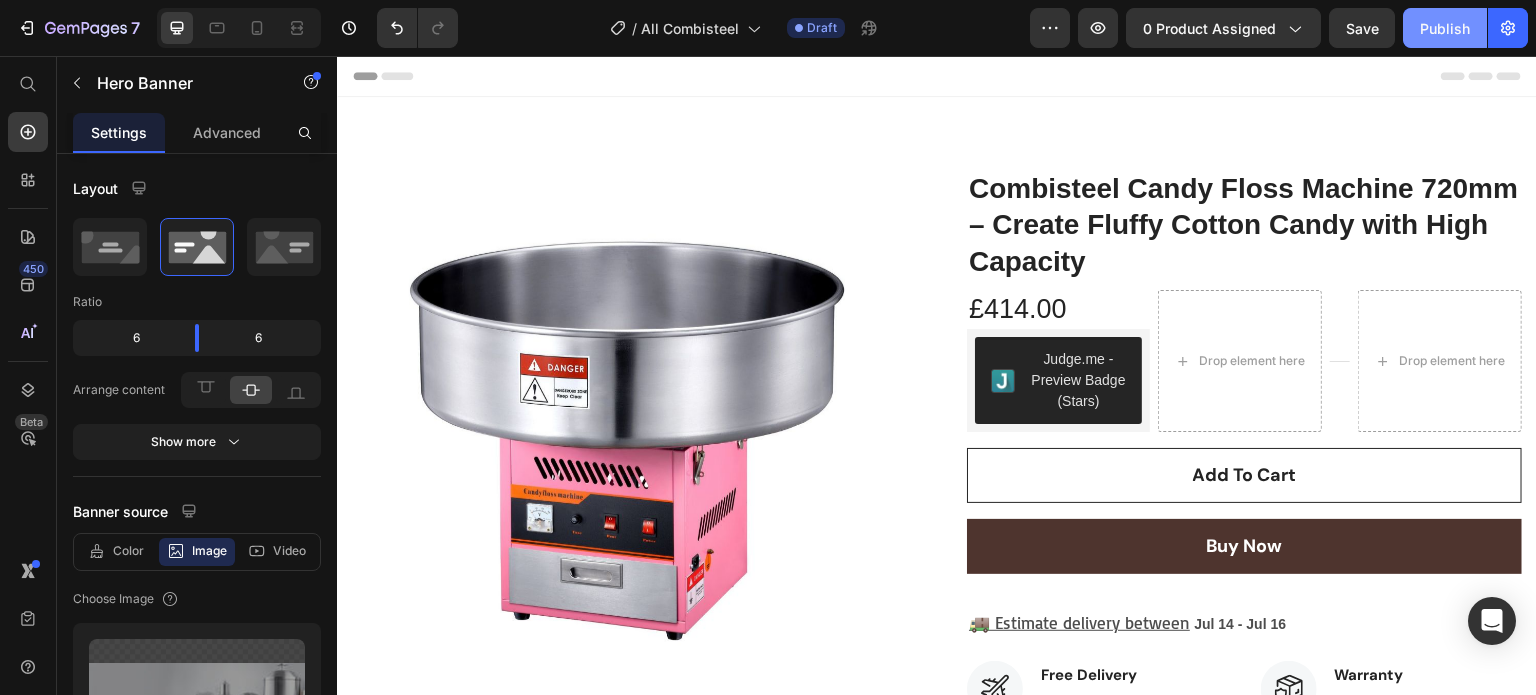 click on "Publish" at bounding box center [1445, 28] 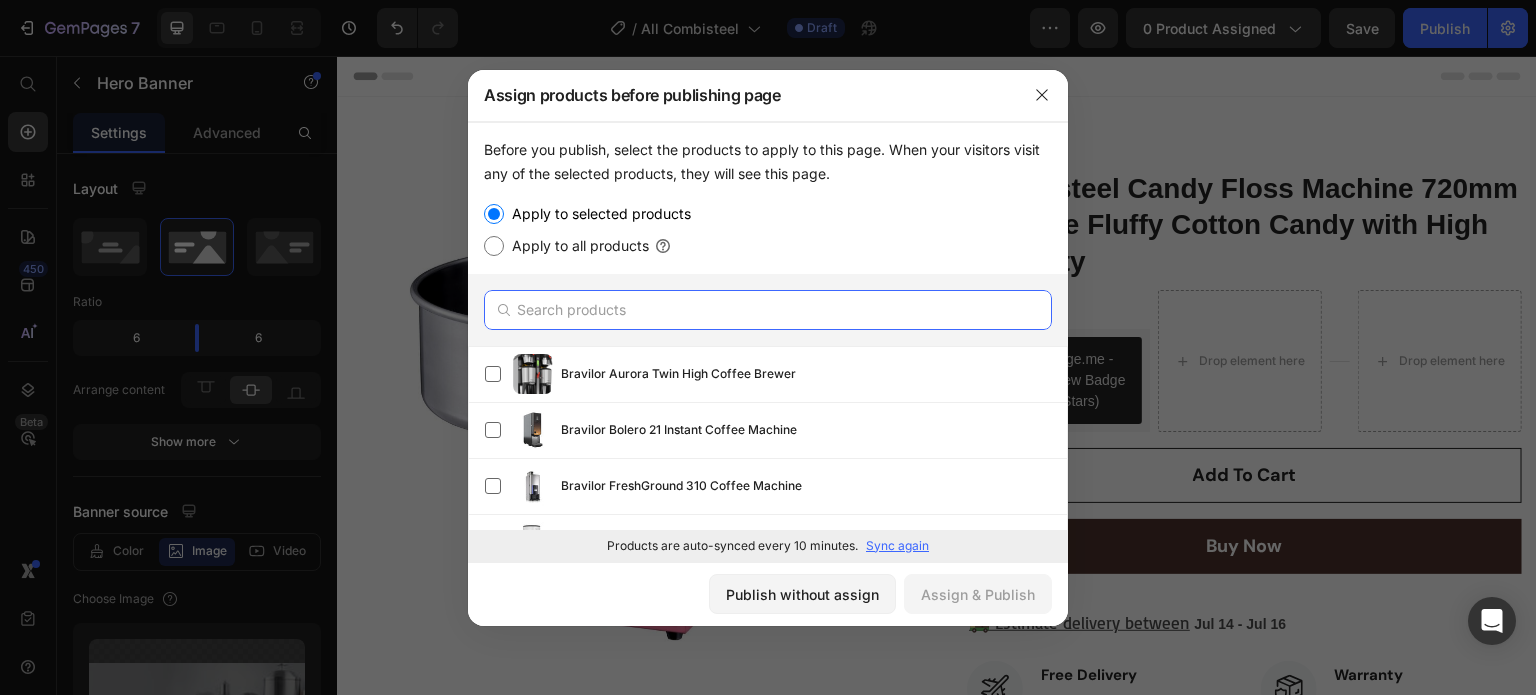 click at bounding box center (768, 310) 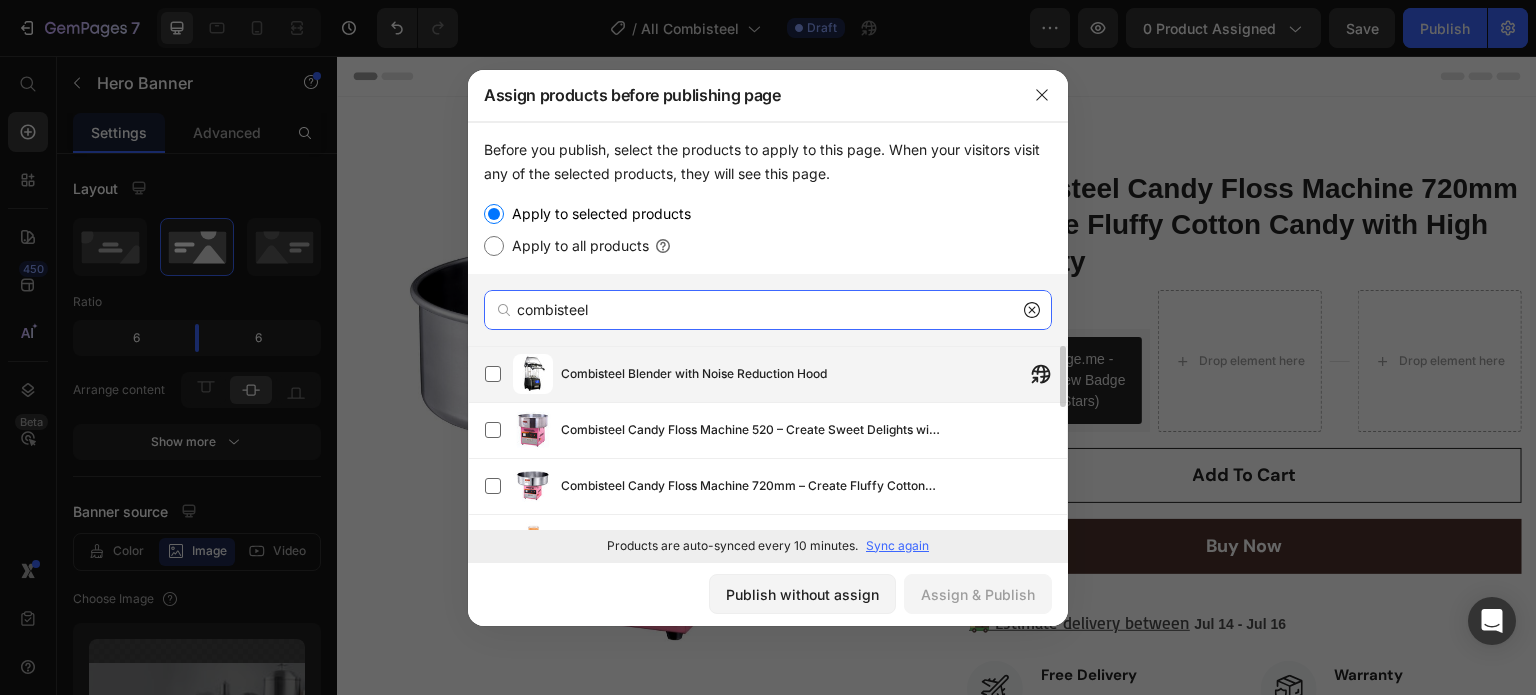 type on "combisteel" 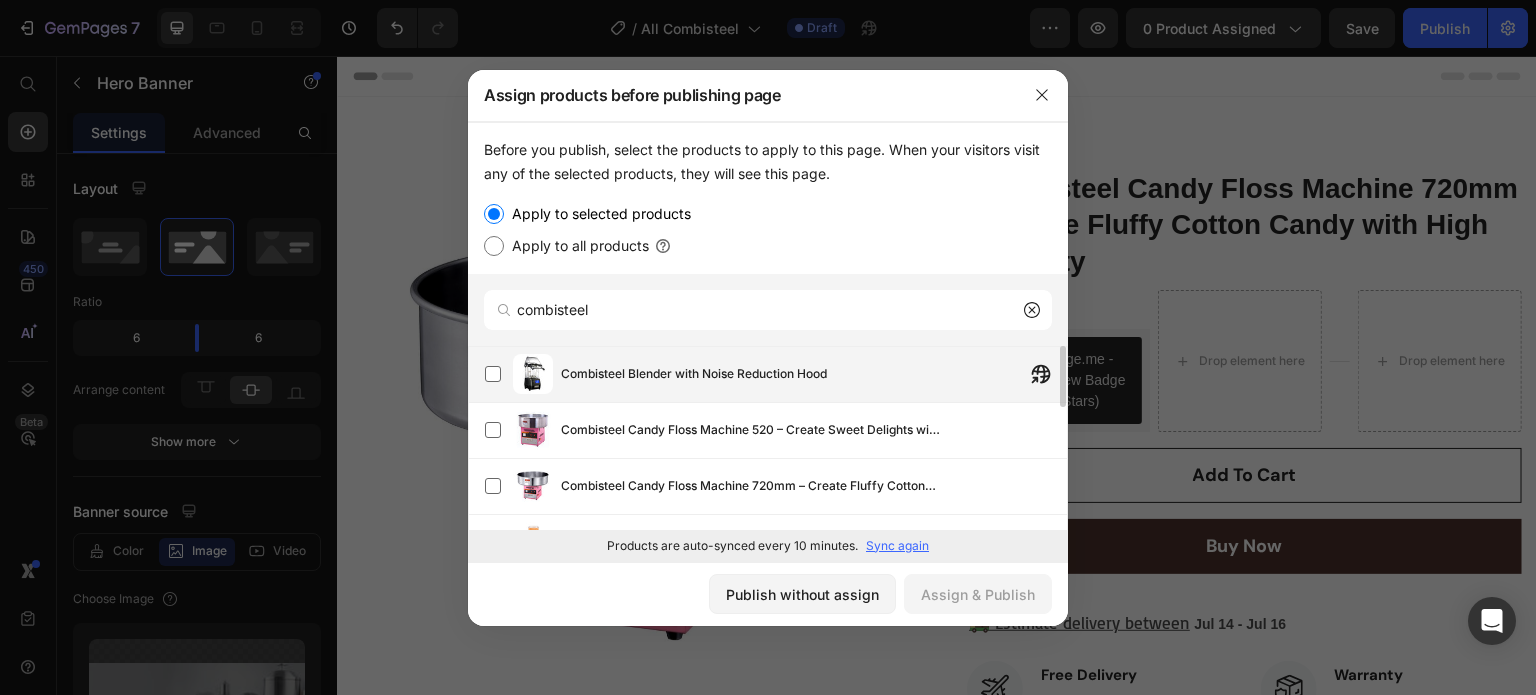 click on "Combisteel Blender with Noise Reduction Hood" at bounding box center (814, 374) 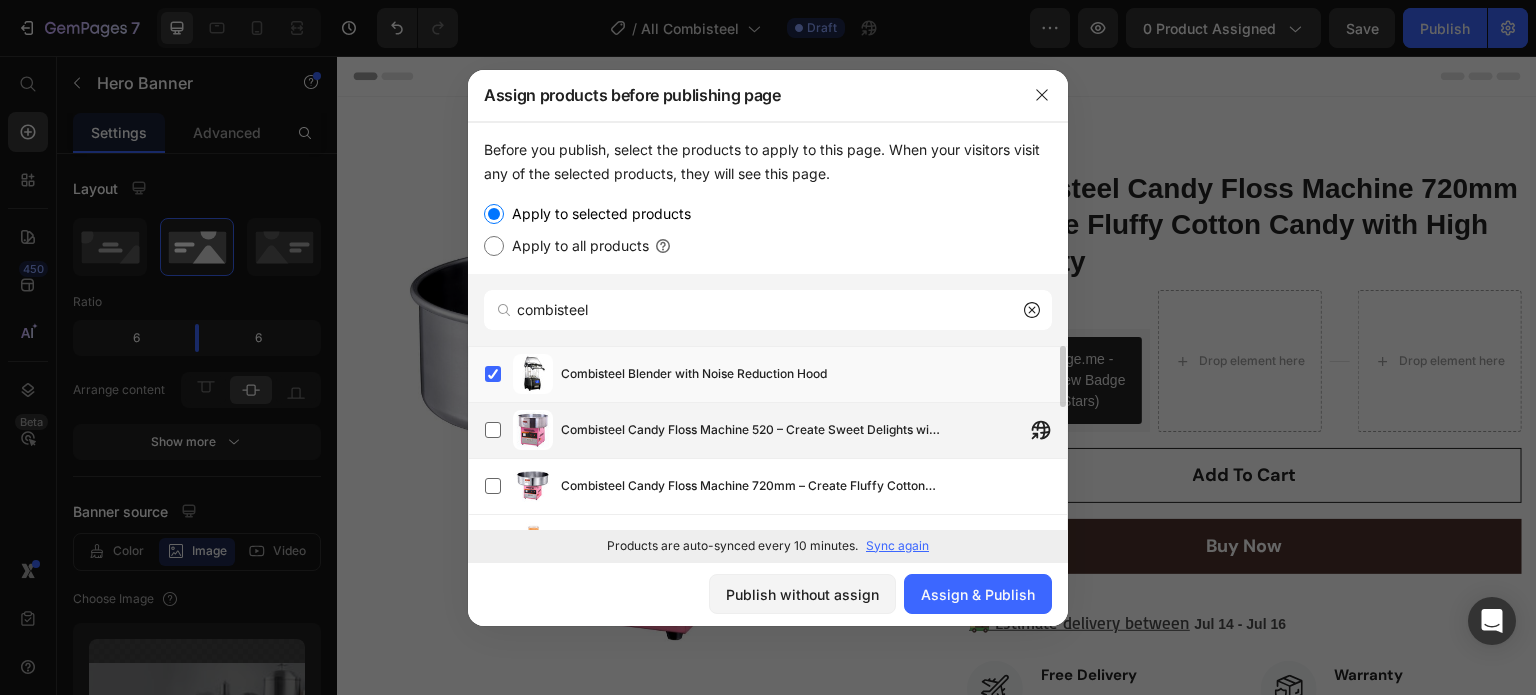 click on "Combisteel Candy Floss Machine 520 – Create Sweet Delights with Ease" at bounding box center (751, 430) 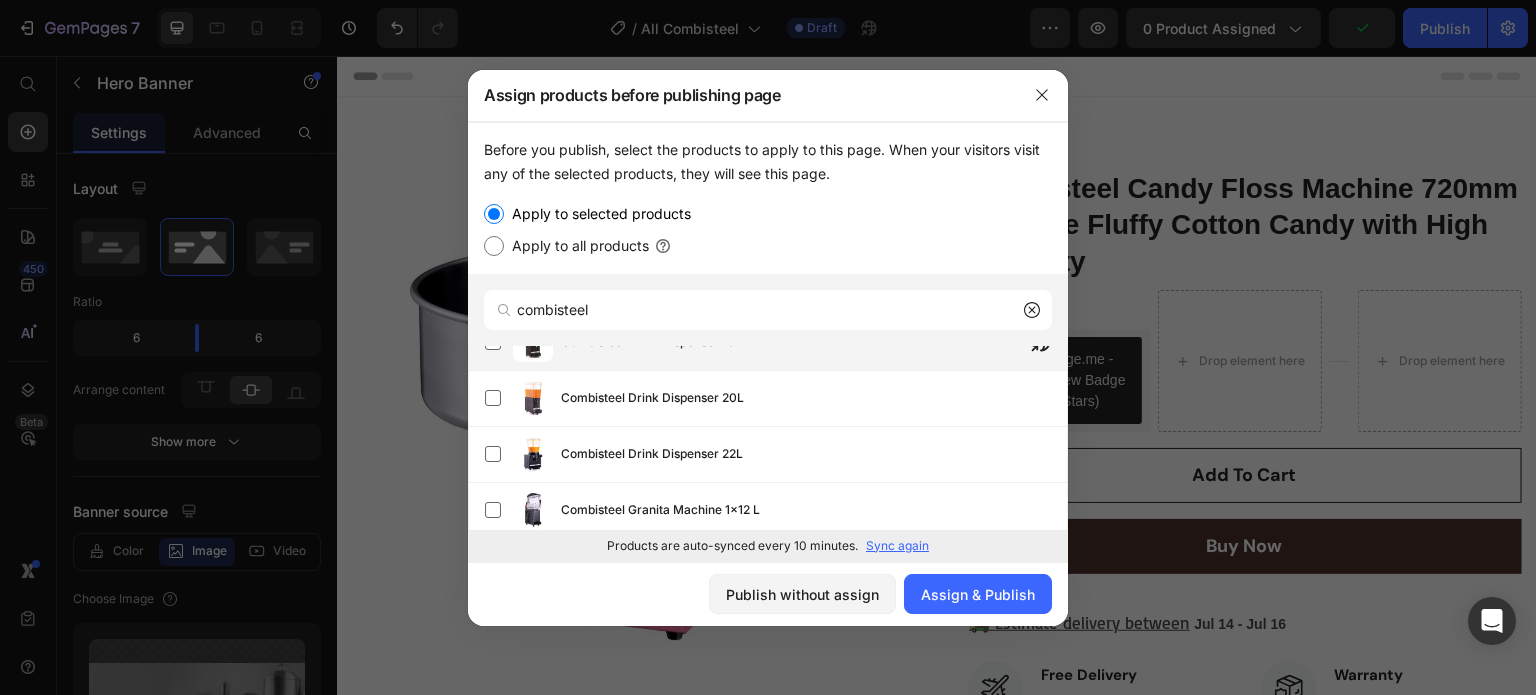 scroll, scrollTop: 100, scrollLeft: 0, axis: vertical 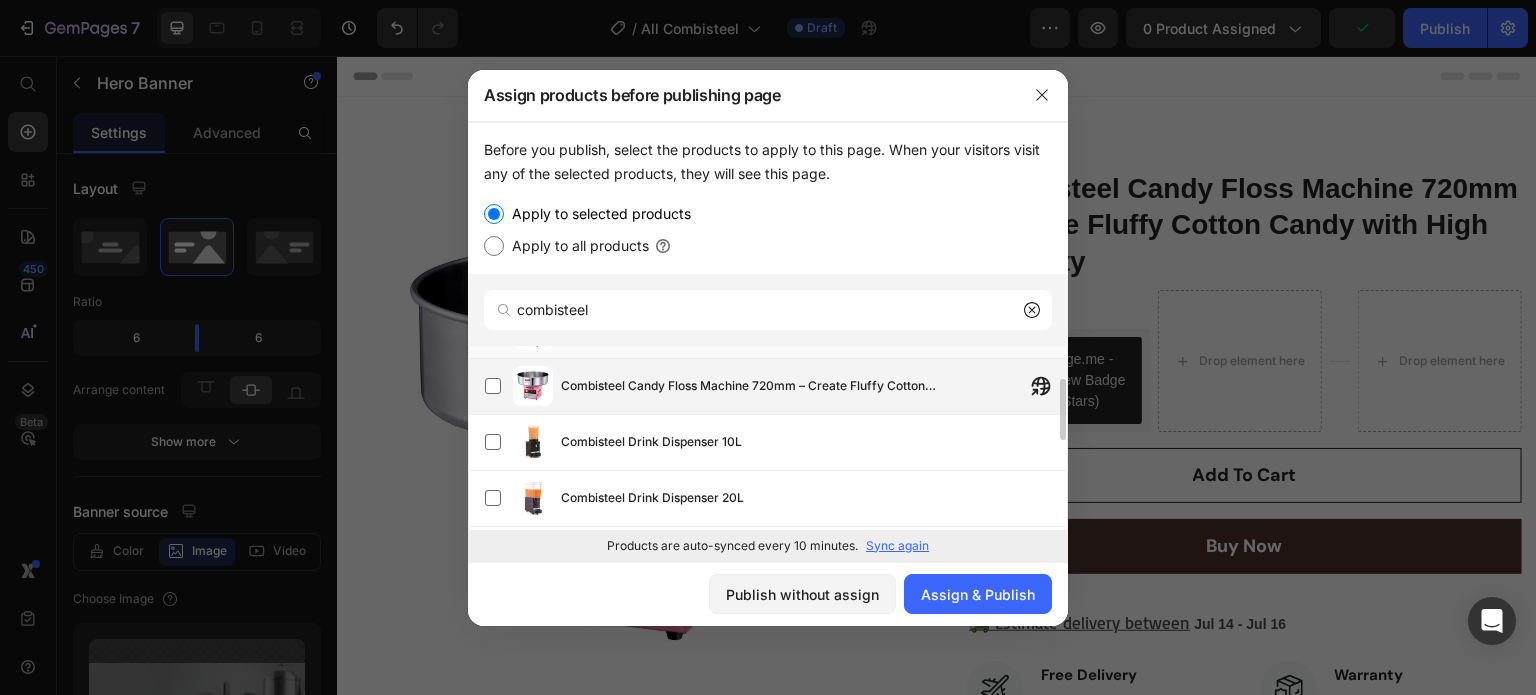 click on "Combisteel Candy Floss Machine 720mm – Create Fluffy Cotton Candy with High Capacity" at bounding box center (751, 386) 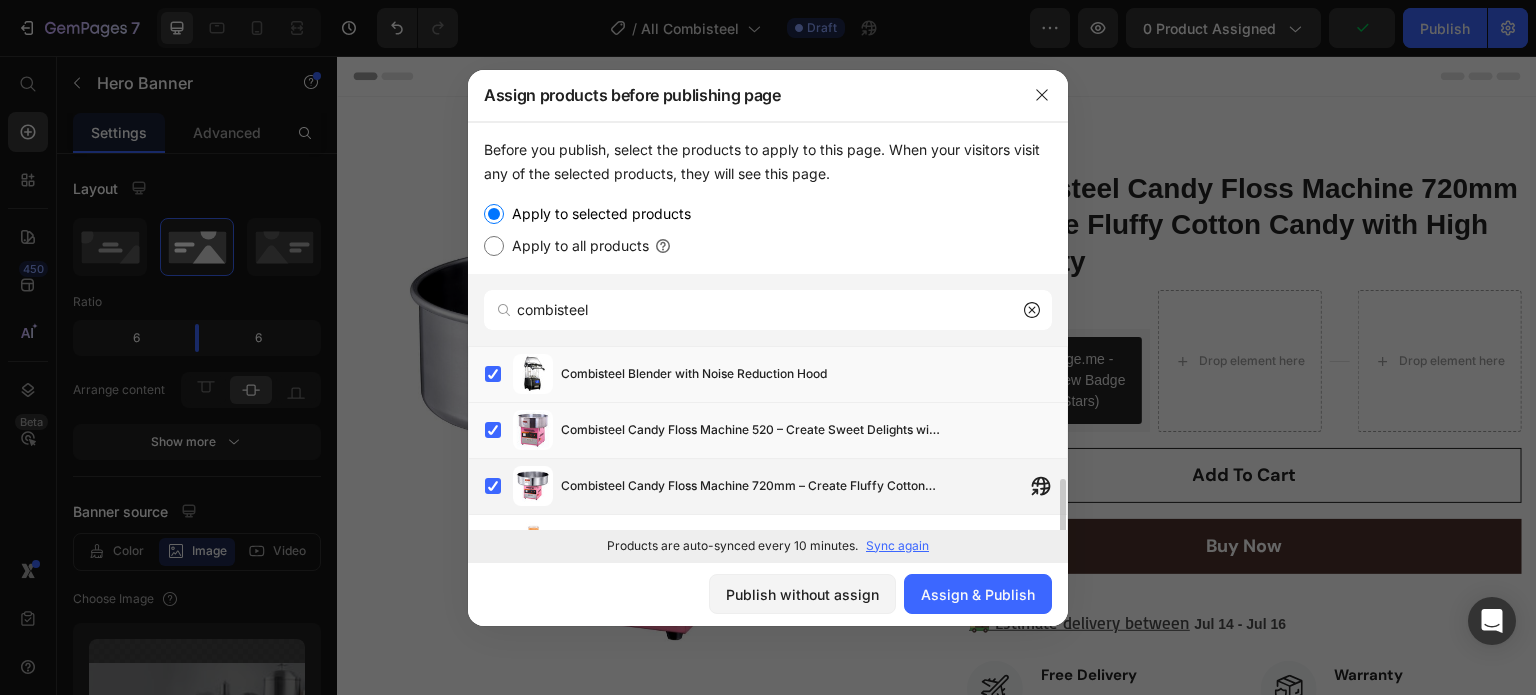 scroll, scrollTop: 100, scrollLeft: 0, axis: vertical 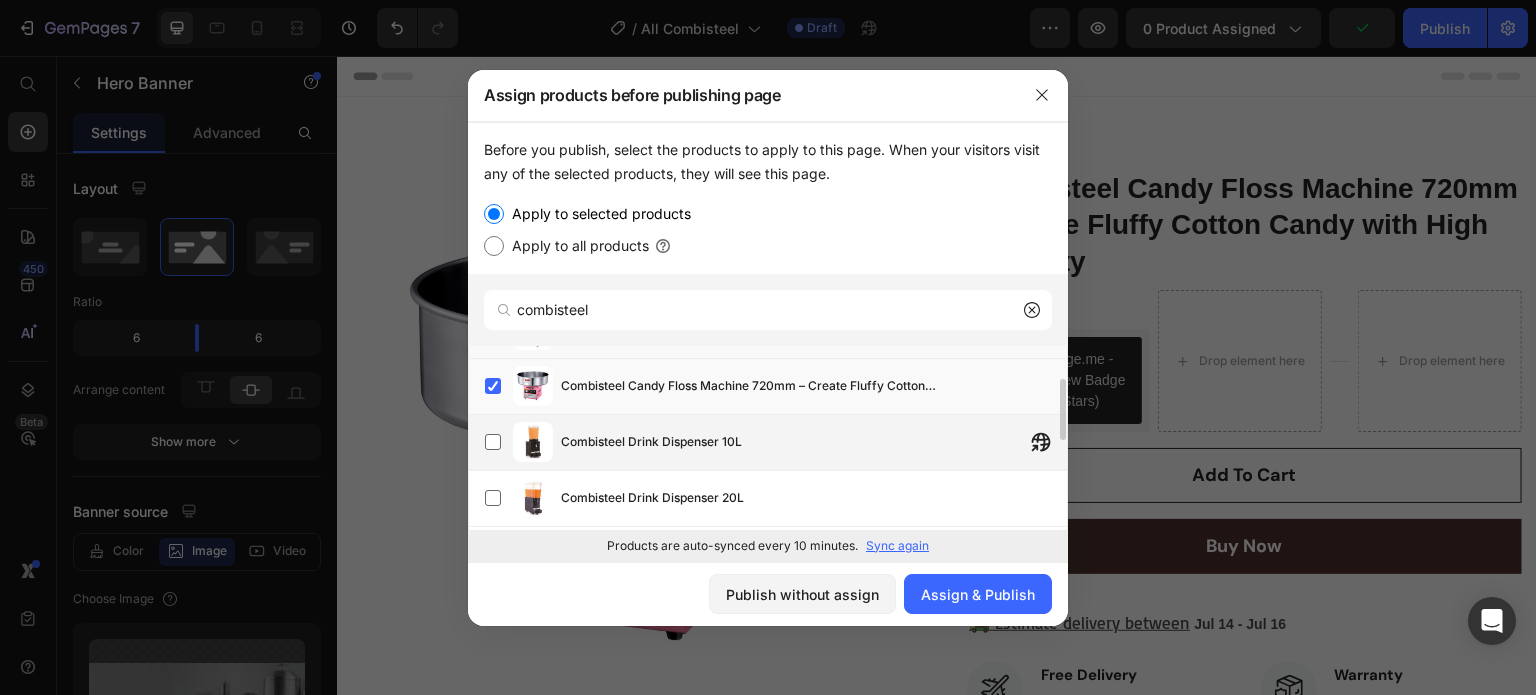 click on "Combisteel Drink Dispenser 10L" 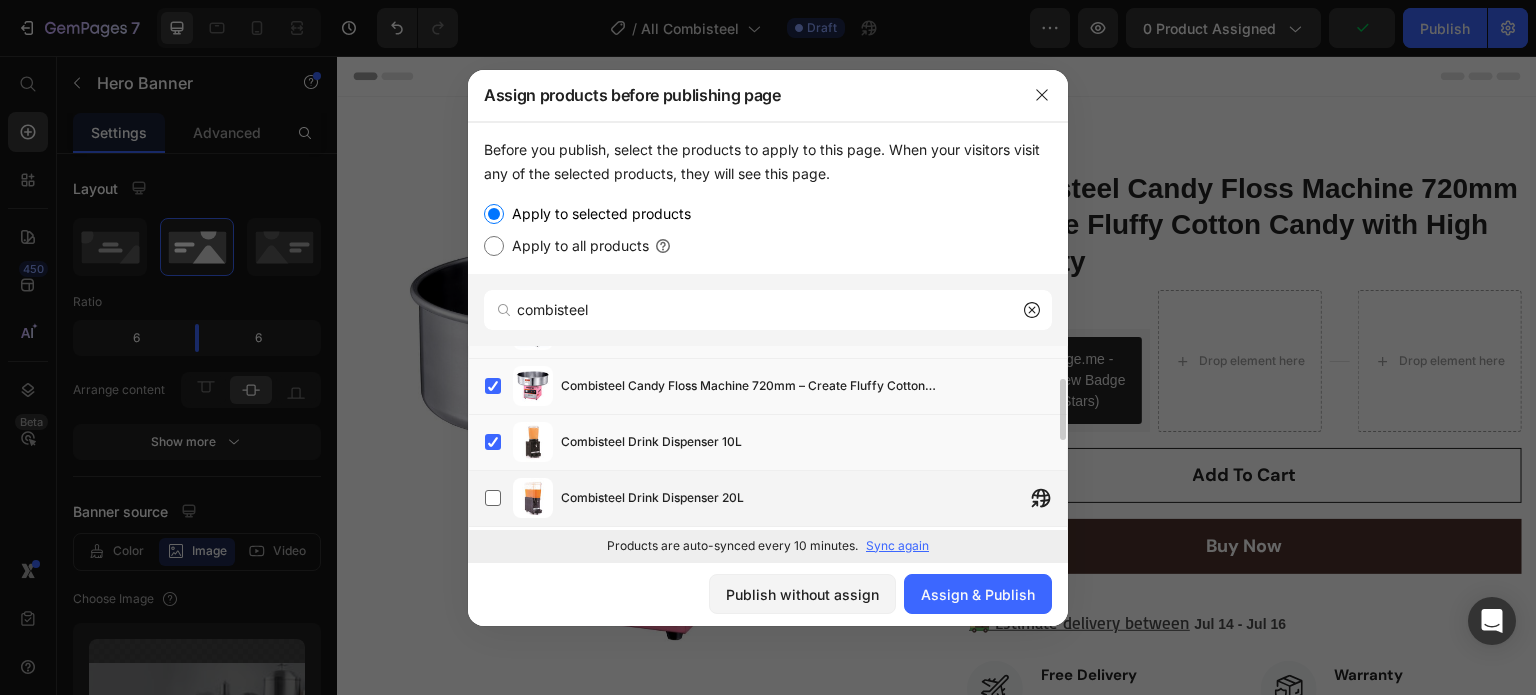 click on "Combisteel Drink Dispenser 20L" at bounding box center [776, 498] 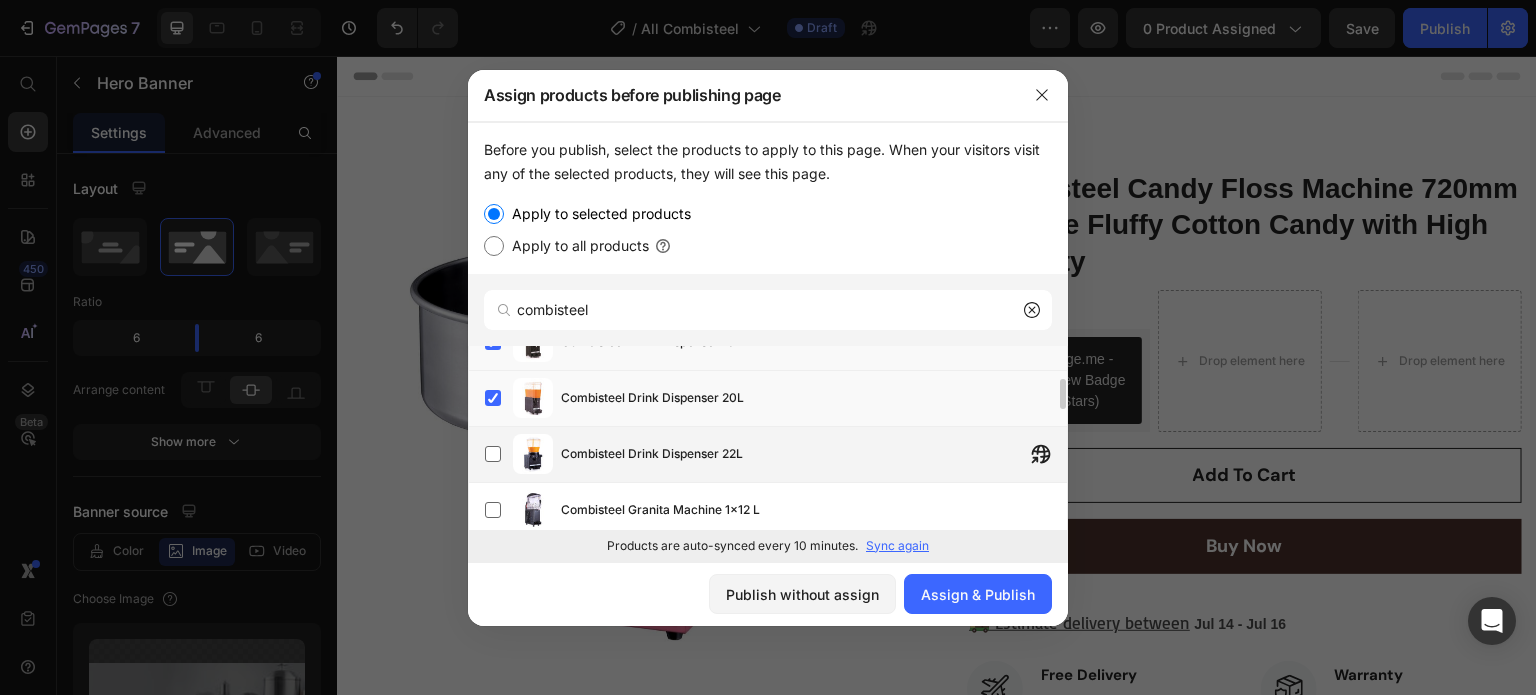 click on "Combisteel Drink Dispenser 22L" at bounding box center [652, 454] 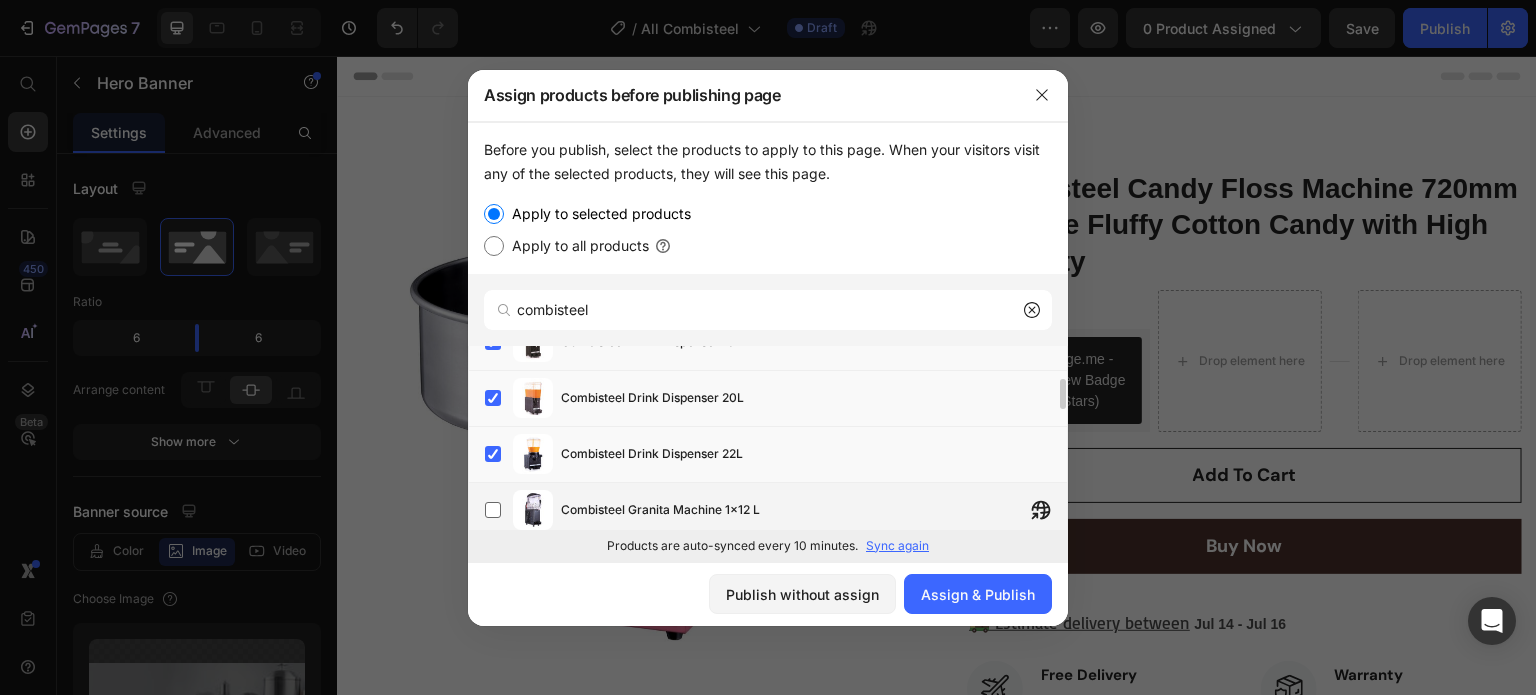 click on "Combisteel Granita Machine 1x12 L" at bounding box center [814, 510] 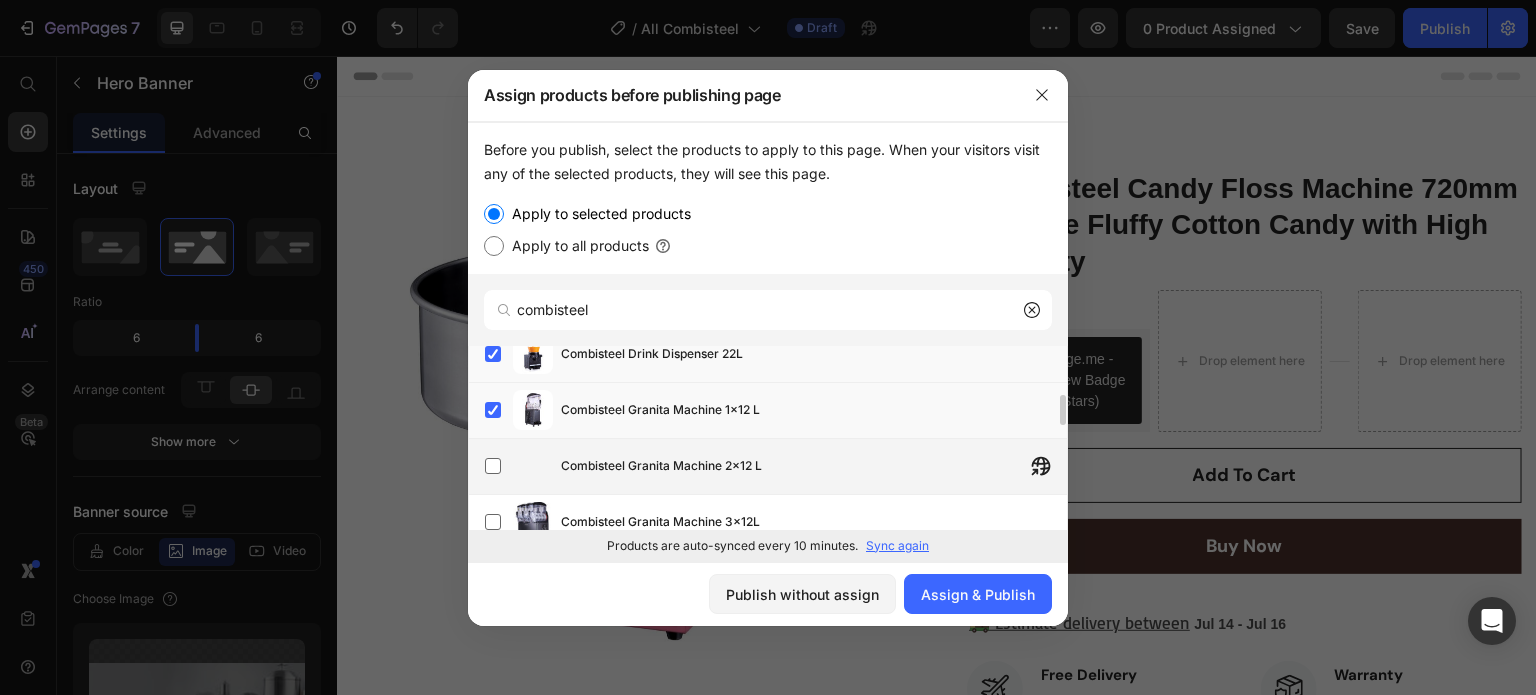 click on "Combisteel Granita Machine 2x12 L" at bounding box center (661, 466) 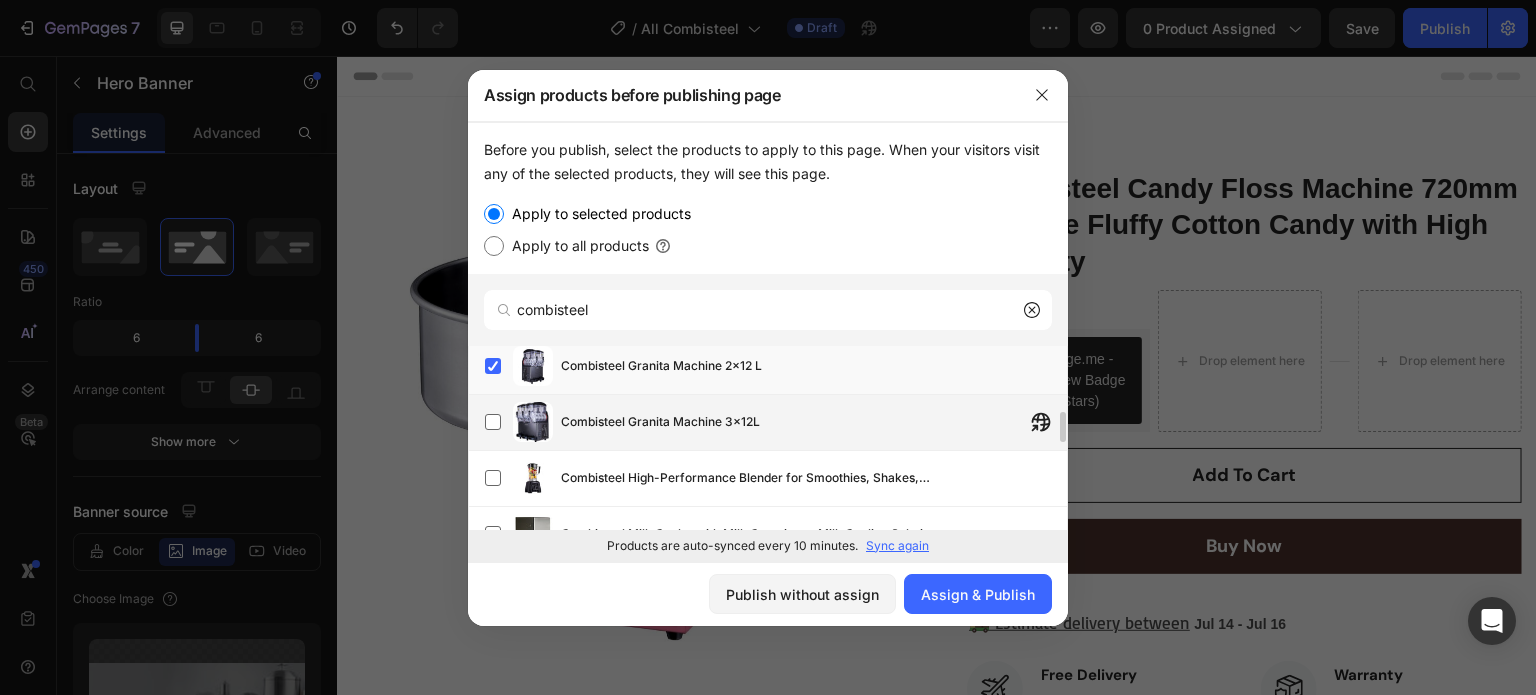click on "Combisteel Granita Machine 3x12L" at bounding box center [814, 422] 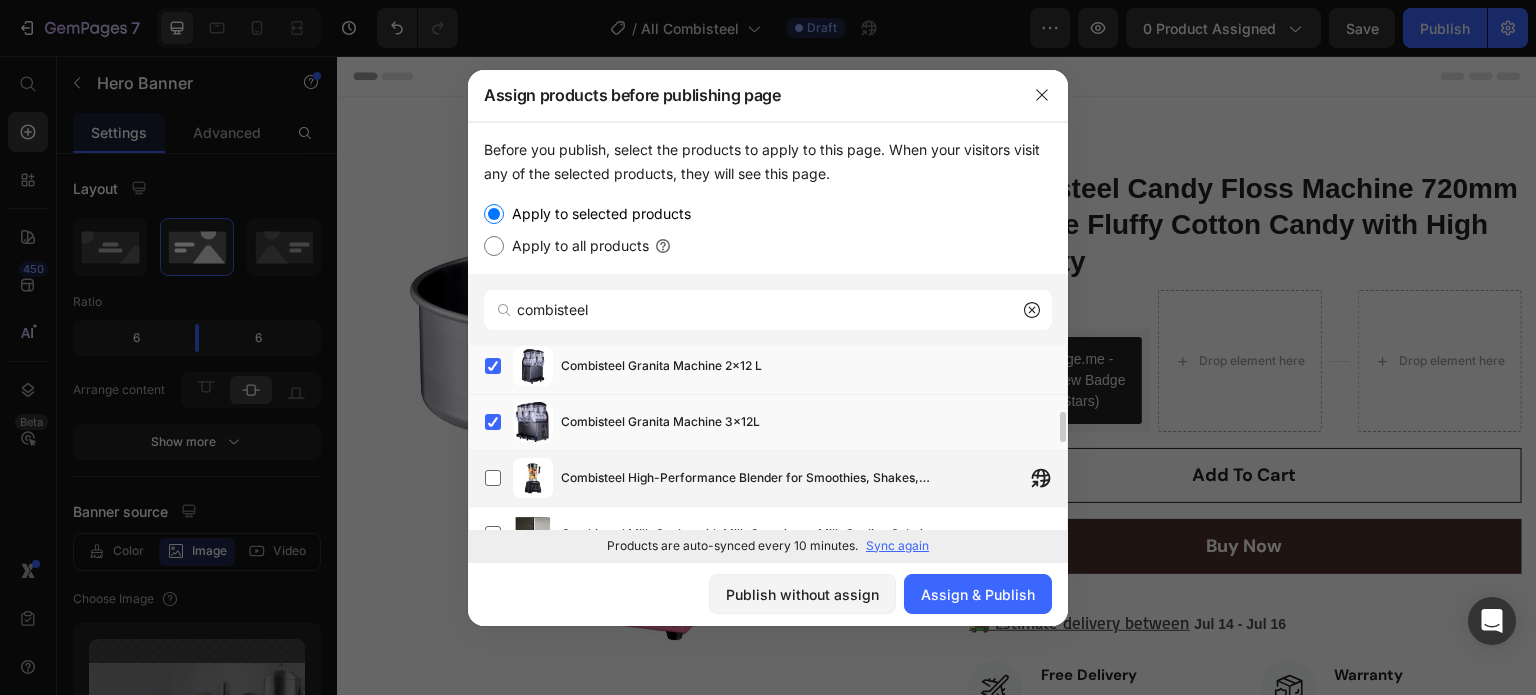 click on "Combisteel High-Performance Blender for Smoothies, Shakes, and Cocktails" at bounding box center (814, 478) 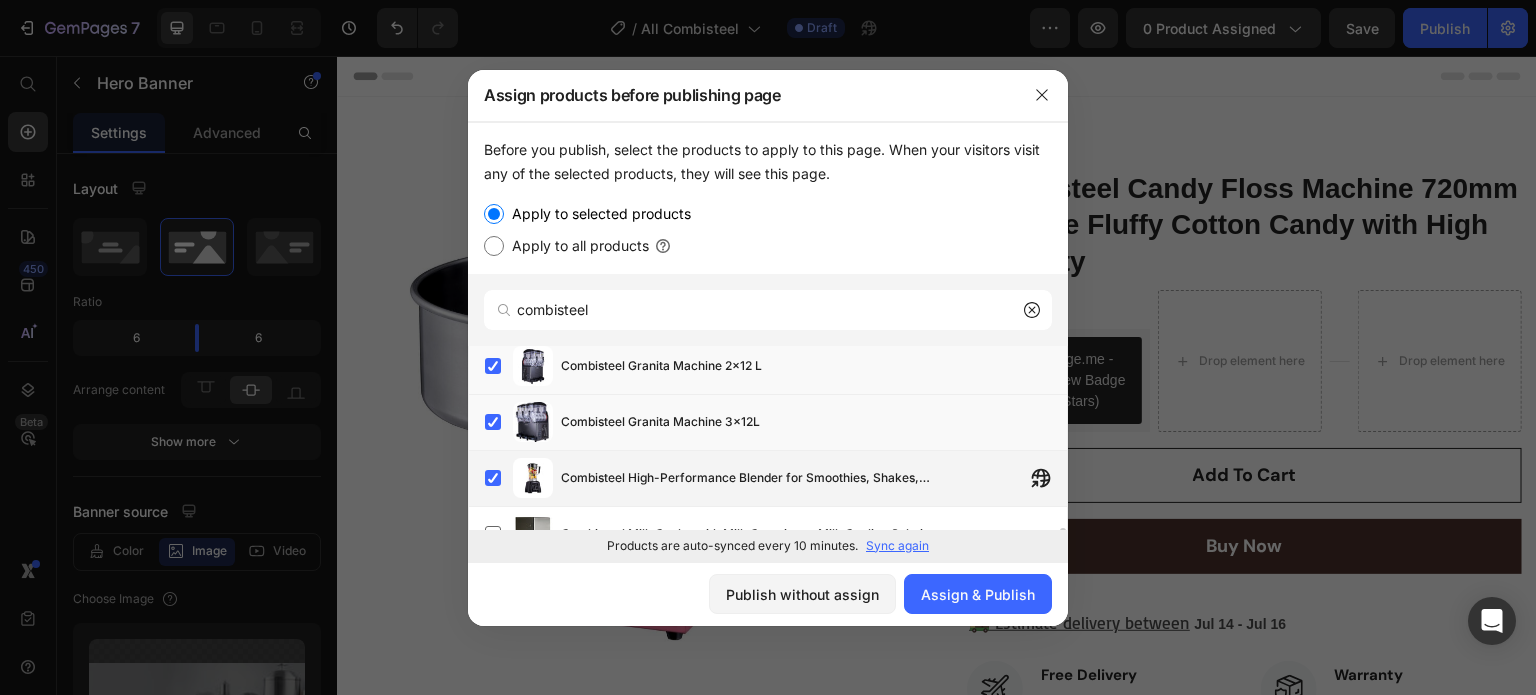 scroll, scrollTop: 500, scrollLeft: 0, axis: vertical 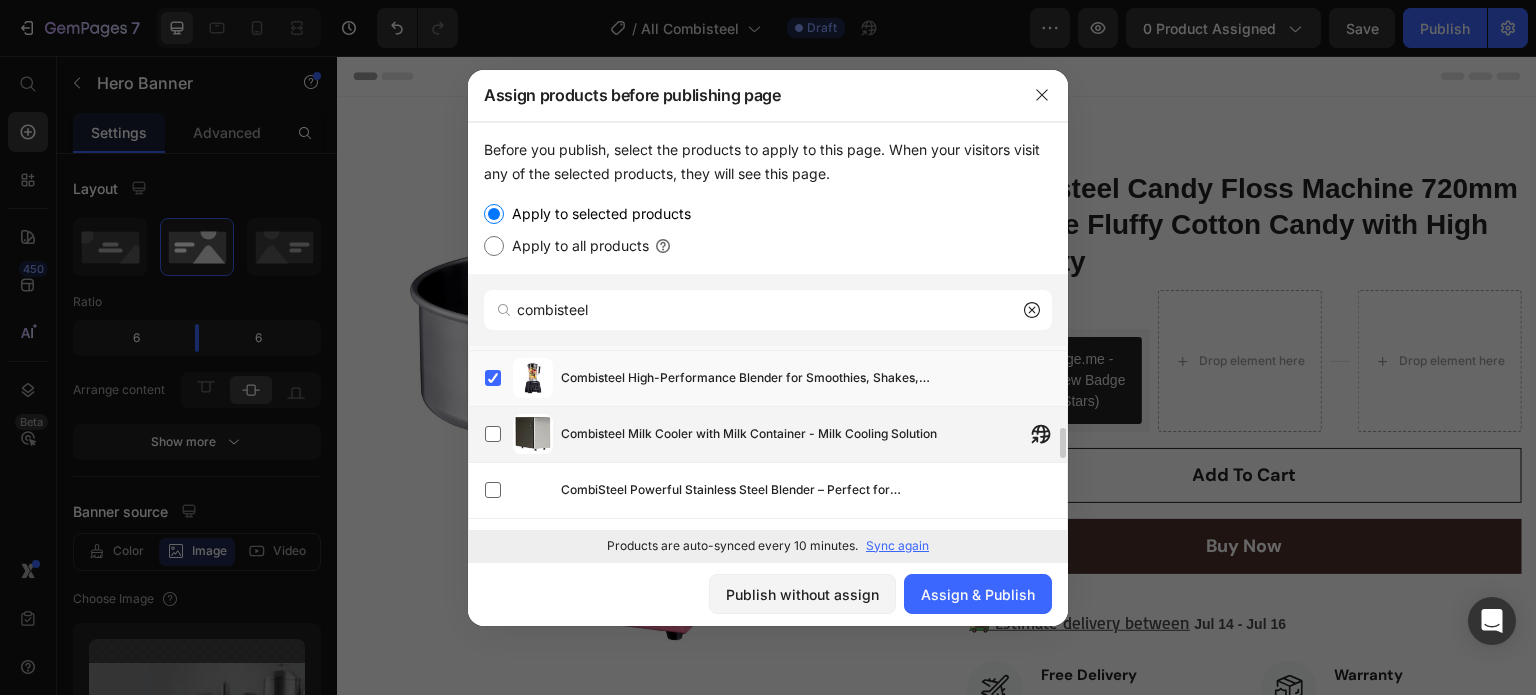 click on "Combisteel Milk Cooler with Milk Container - Milk Cooling Solution" at bounding box center (814, 434) 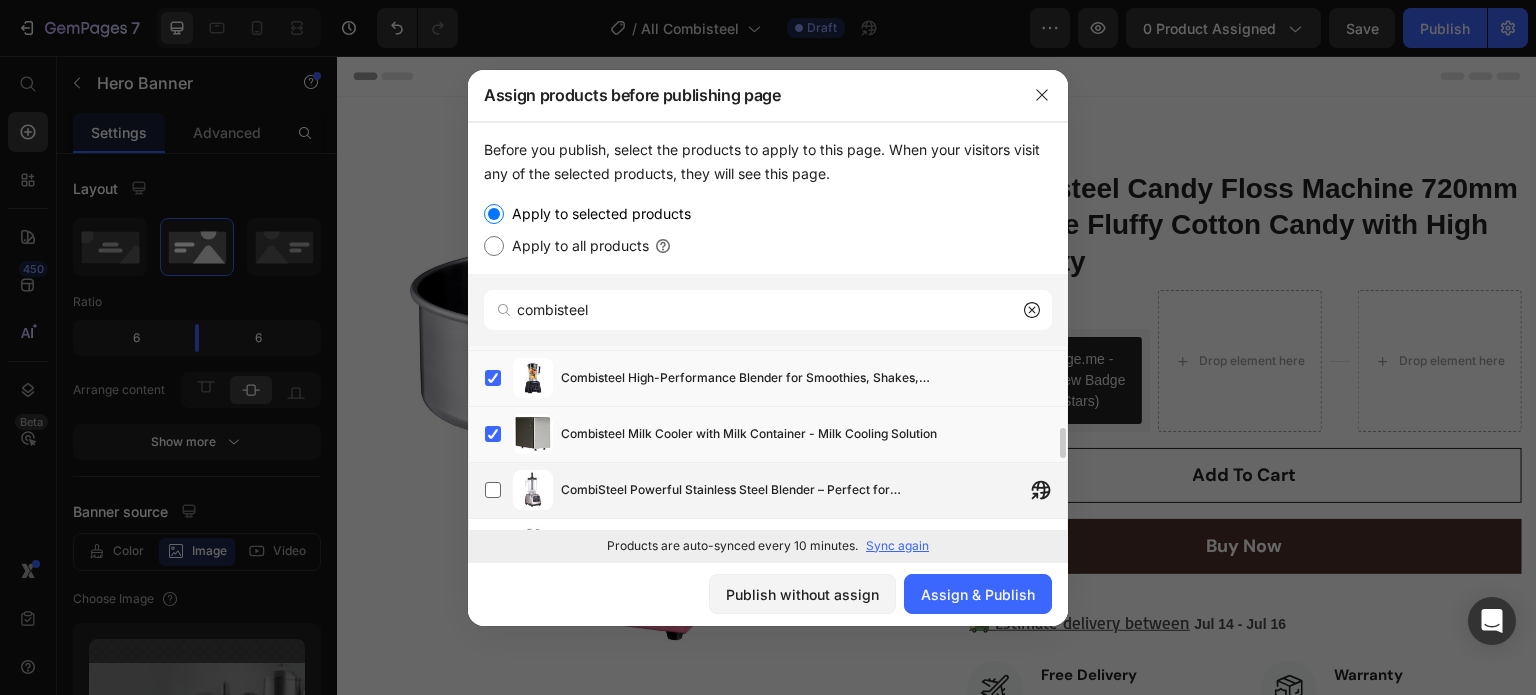 click on "CombiSteel Powerful Stainless Steel Blender – Perfect for Smoothies, Shakes, and Cocktails" at bounding box center (814, 490) 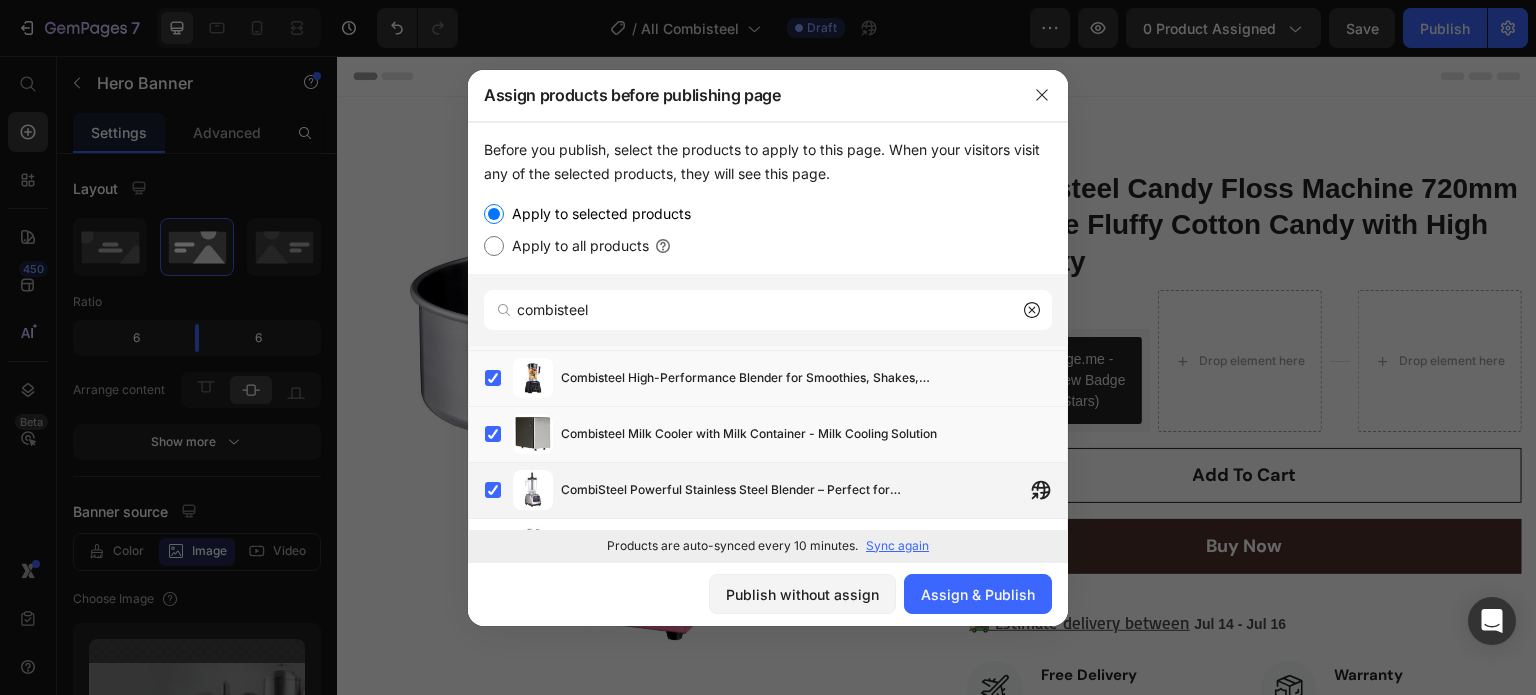scroll, scrollTop: 600, scrollLeft: 0, axis: vertical 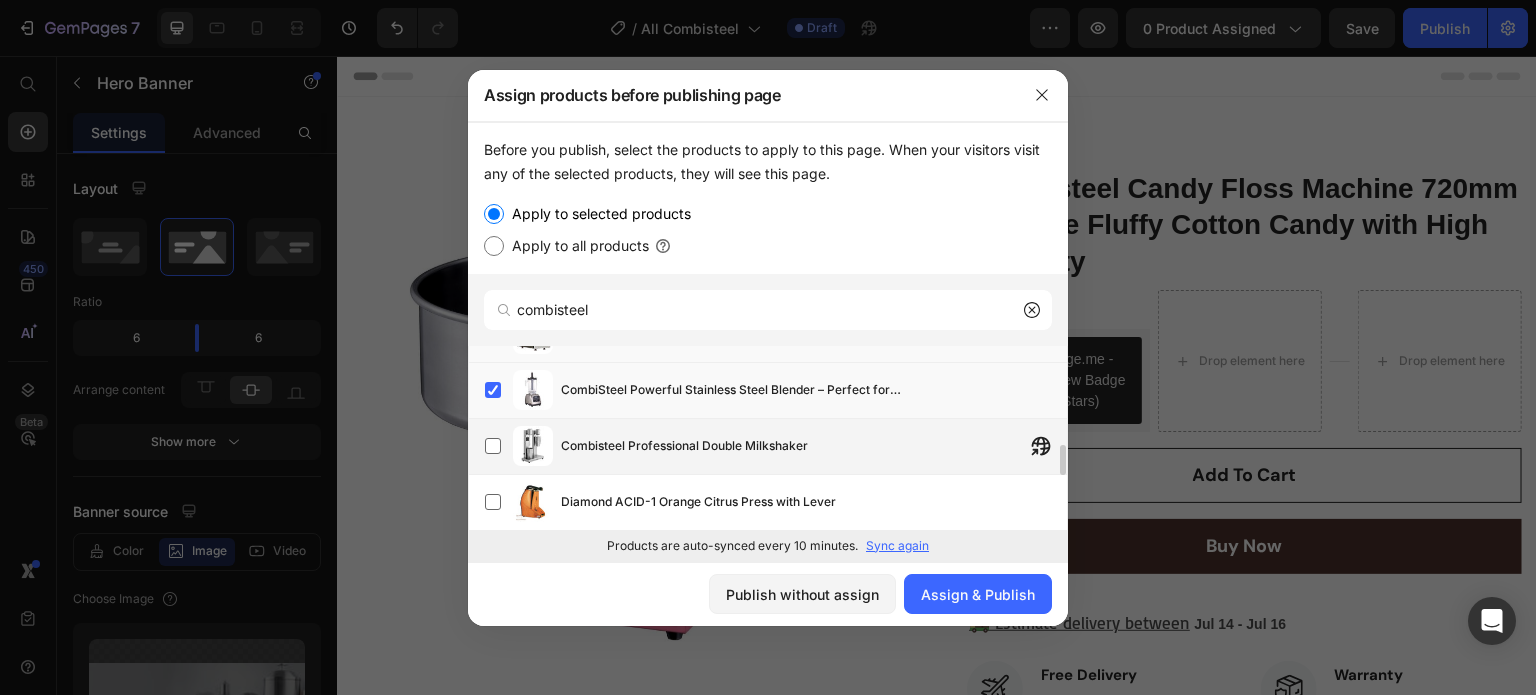 click on "Combisteel Professional Double Milkshaker" at bounding box center (684, 446) 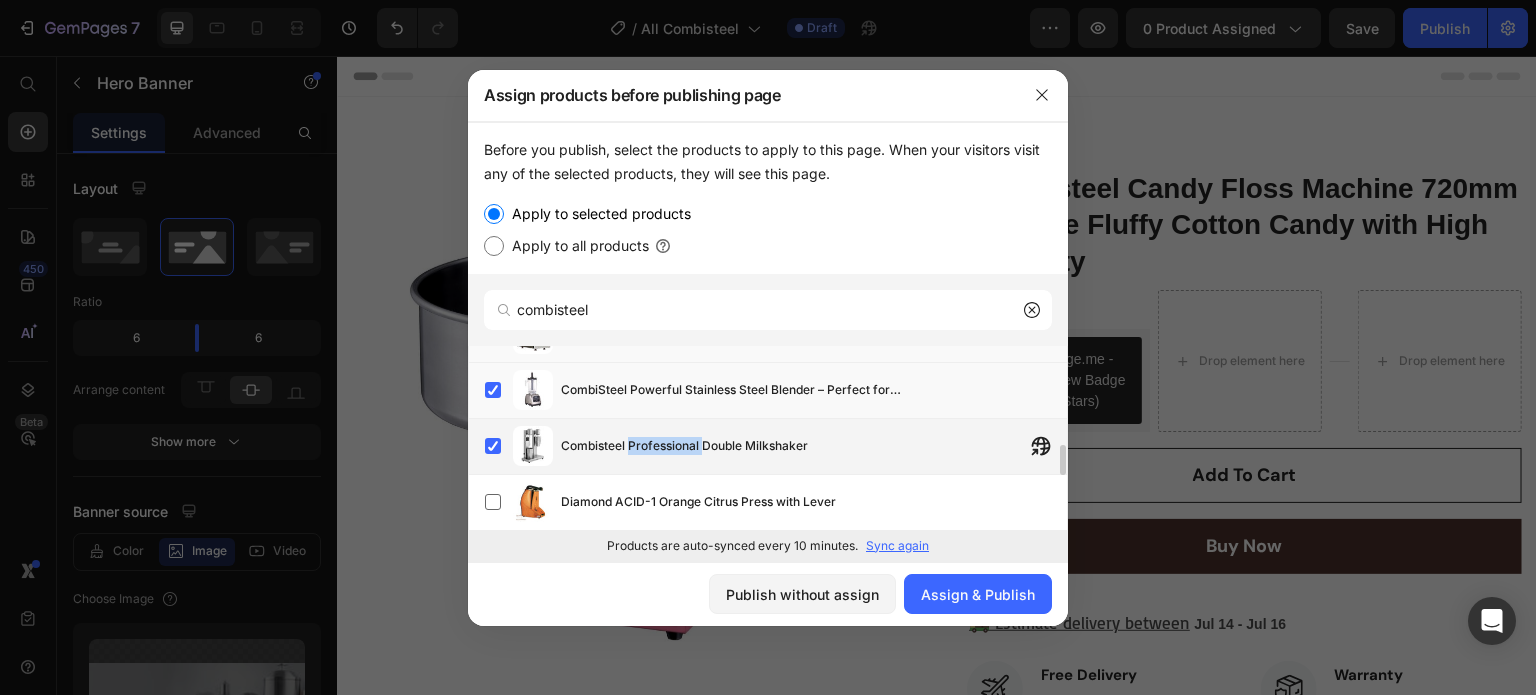 click on "Combisteel Professional Double Milkshaker" at bounding box center (684, 446) 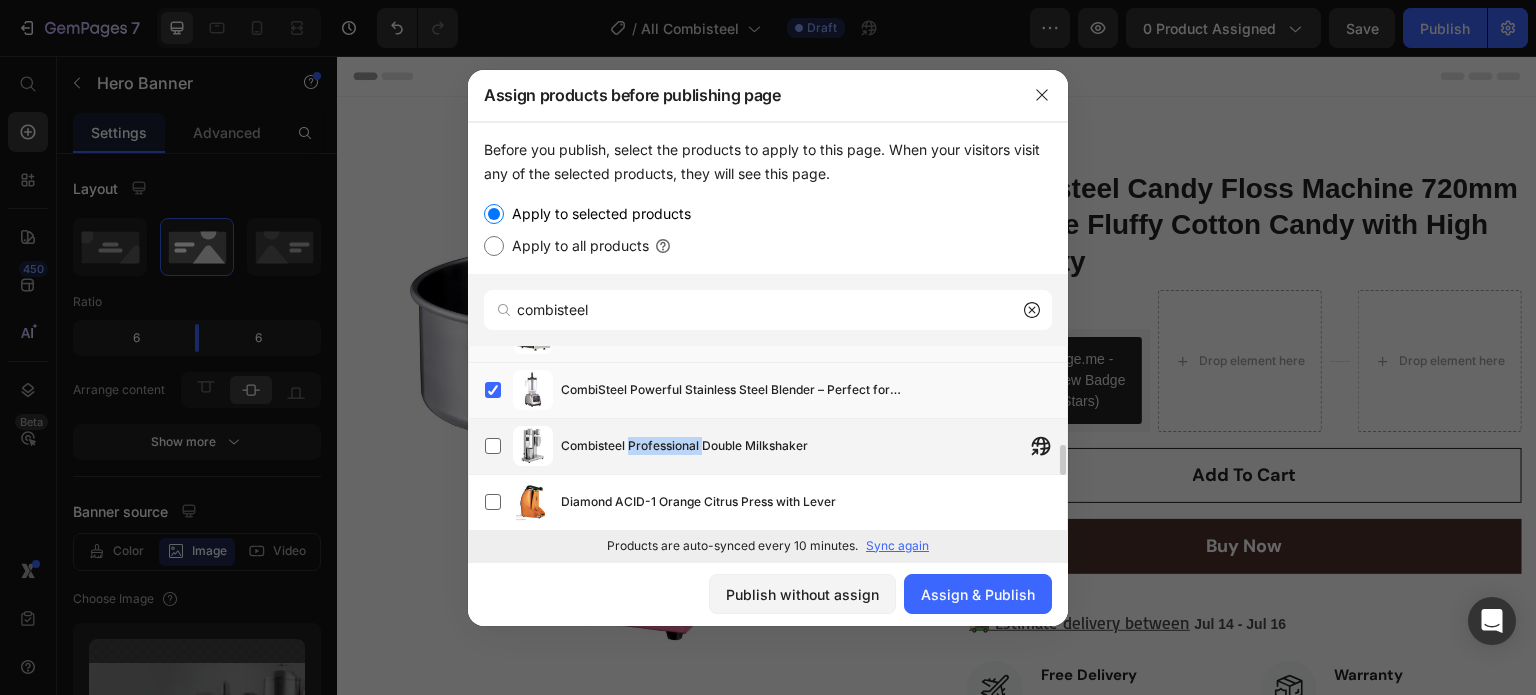 drag, startPoint x: 689, startPoint y: 444, endPoint x: 727, endPoint y: 444, distance: 38 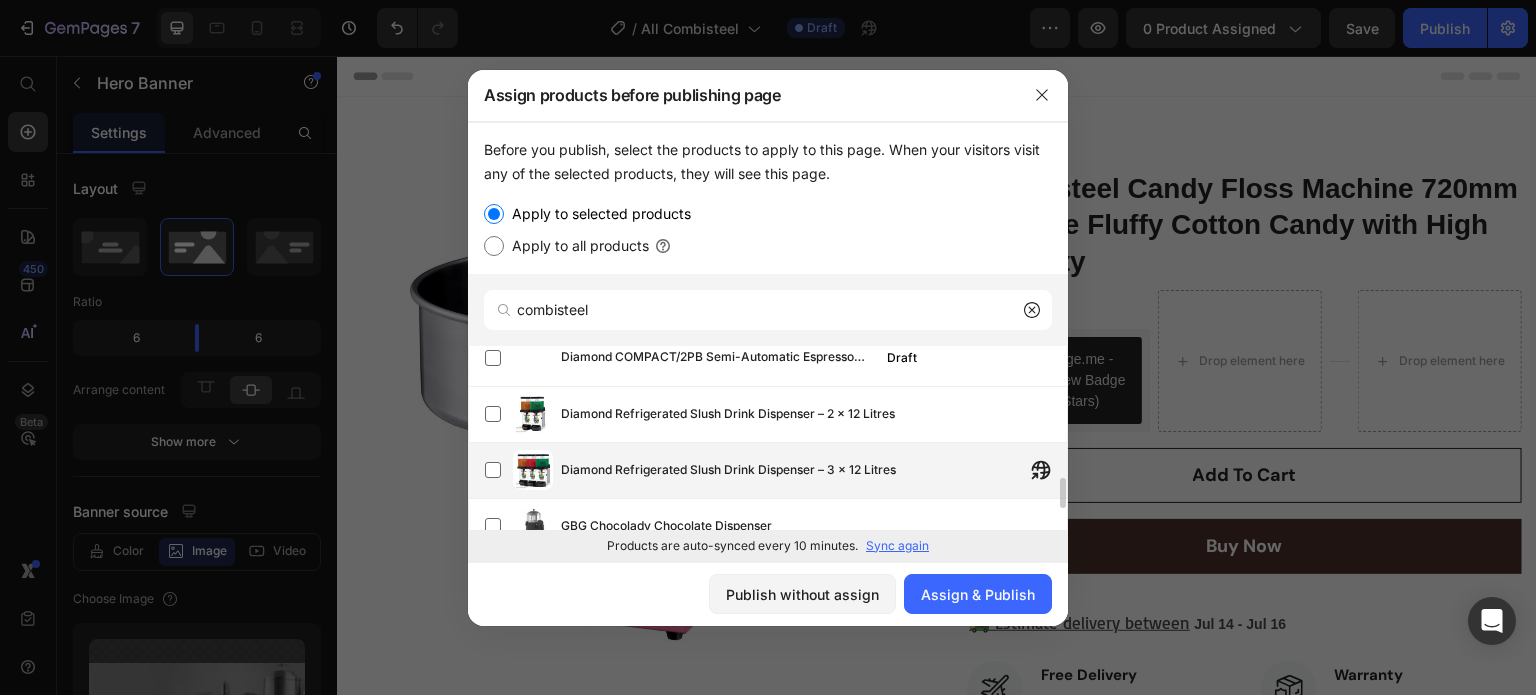 scroll, scrollTop: 991, scrollLeft: 0, axis: vertical 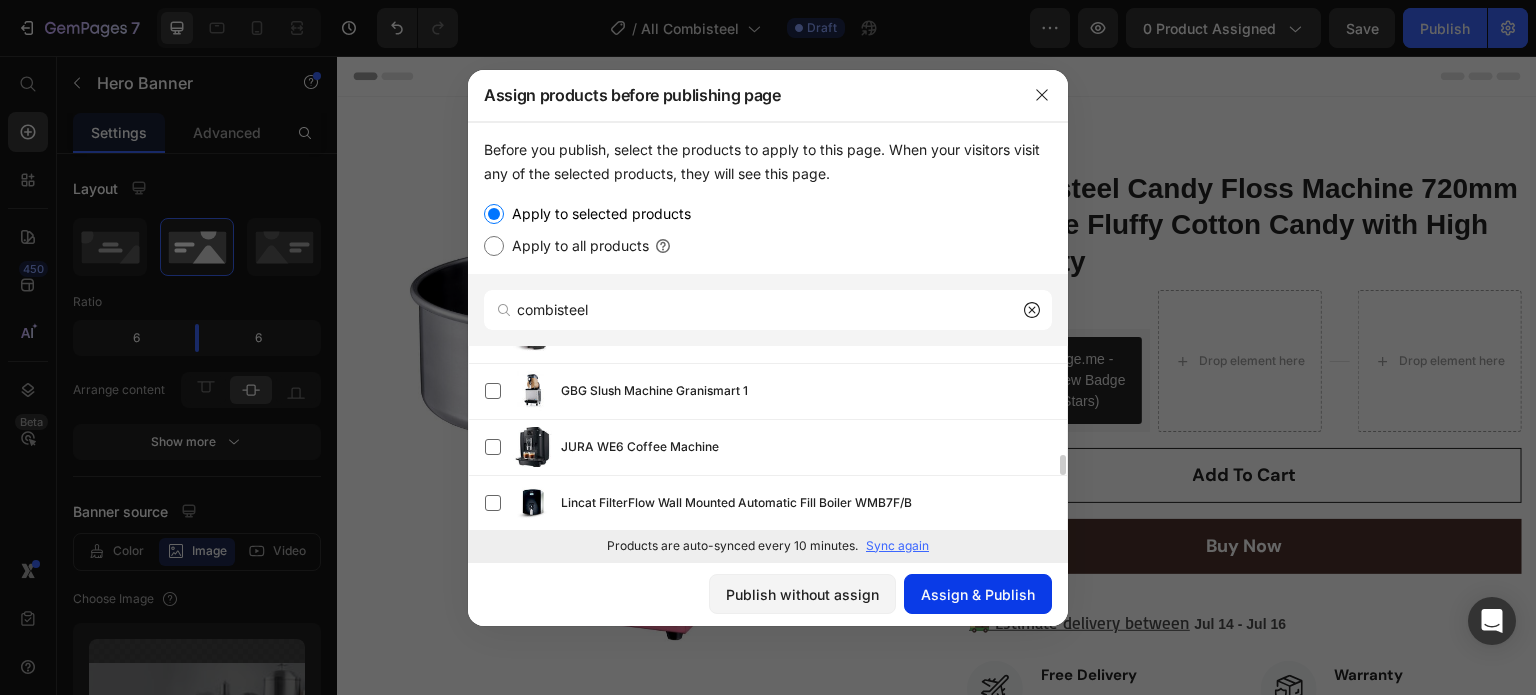 click on "Assign & Publish" at bounding box center [978, 594] 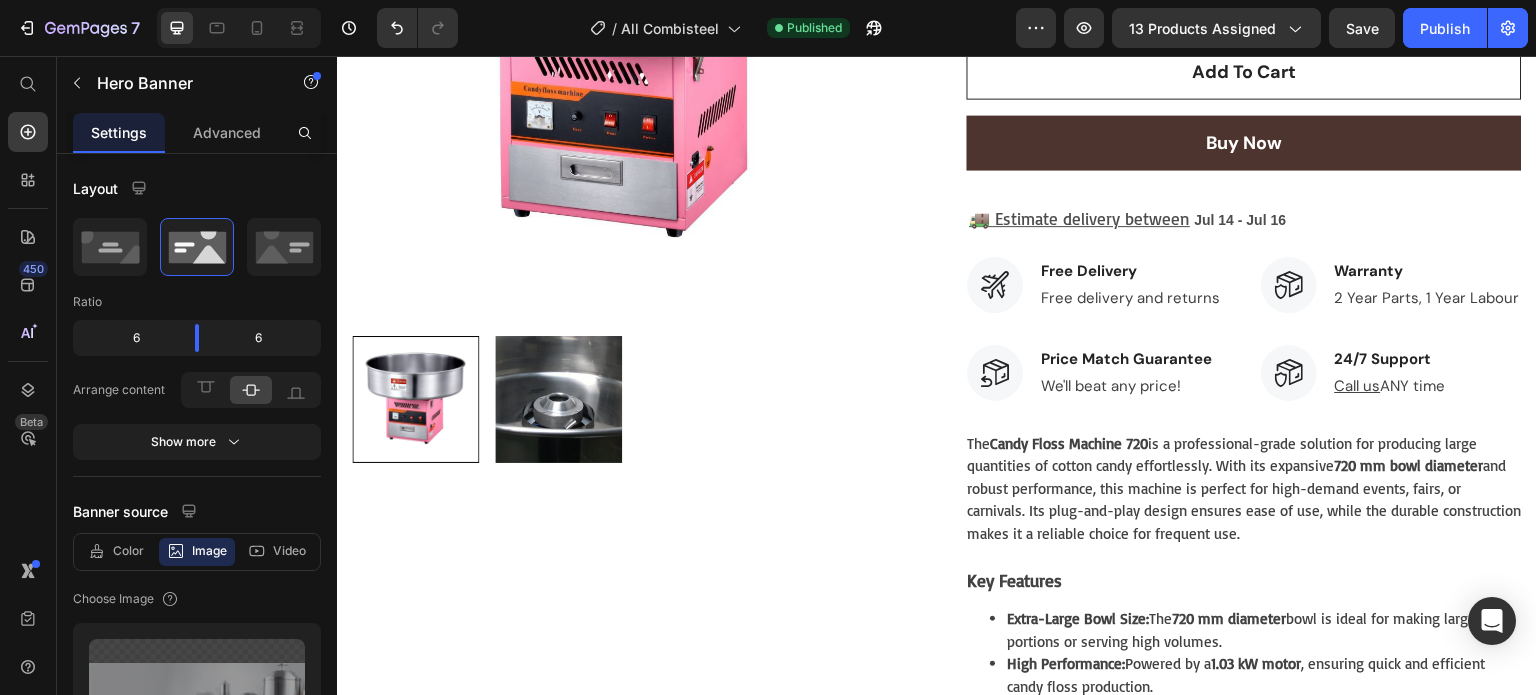 scroll, scrollTop: 400, scrollLeft: 0, axis: vertical 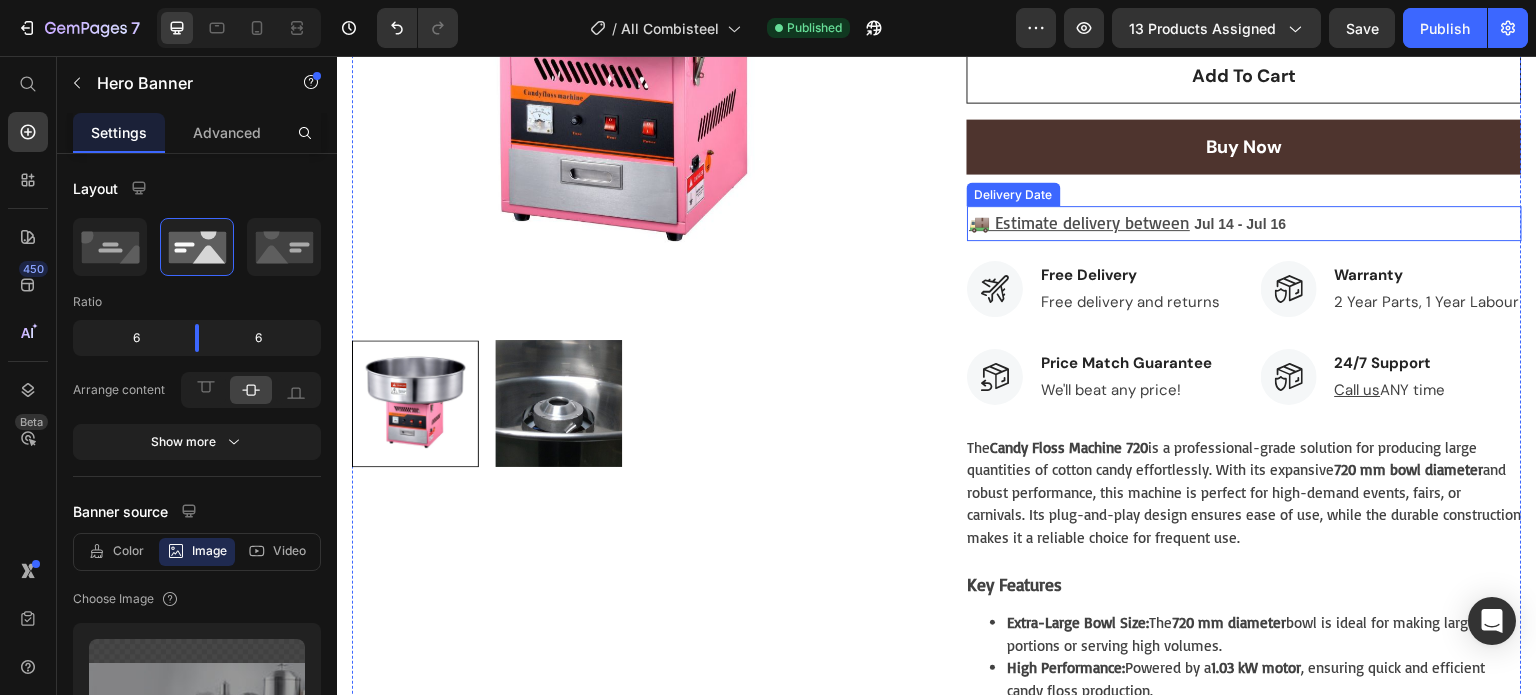 click on "🚚 Estimate delivery between
Jul 14 - Jul 16" at bounding box center (1244, 223) 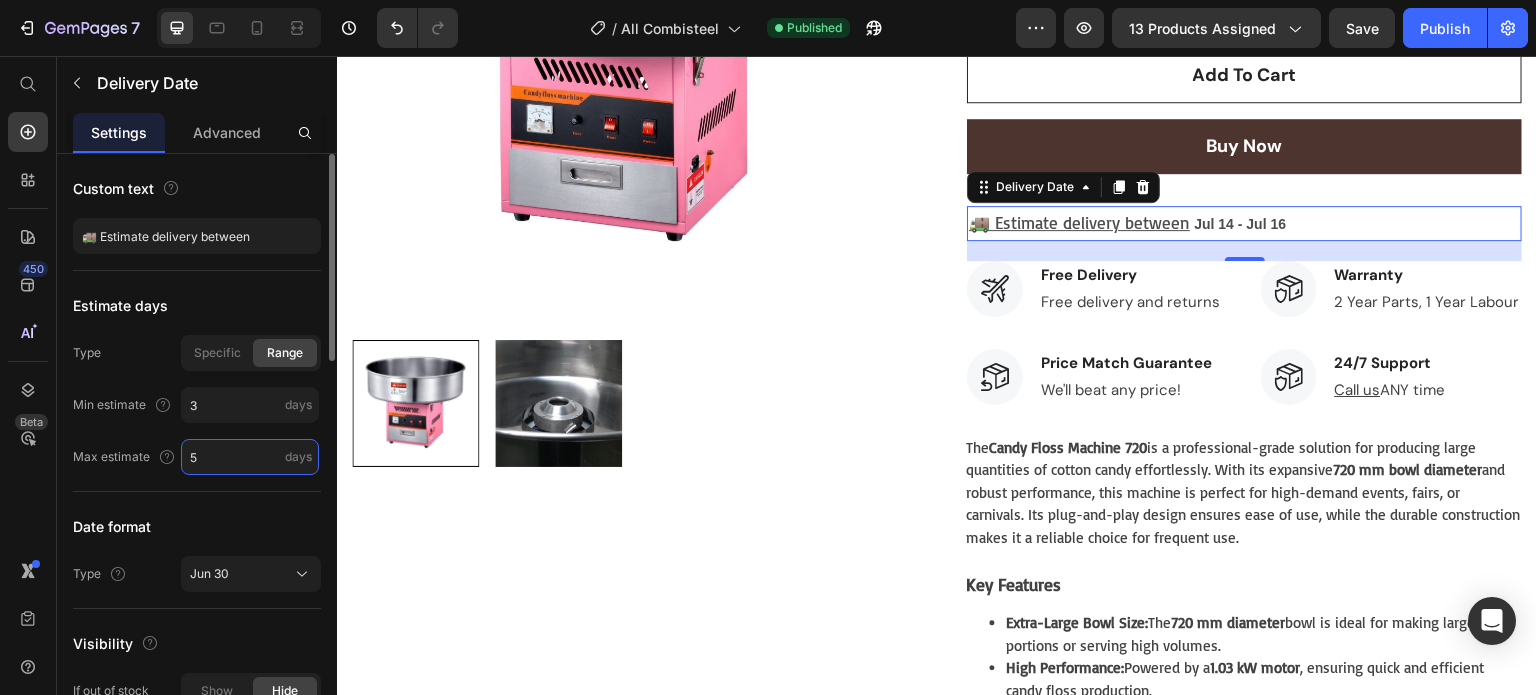 click on "5" at bounding box center [250, 457] 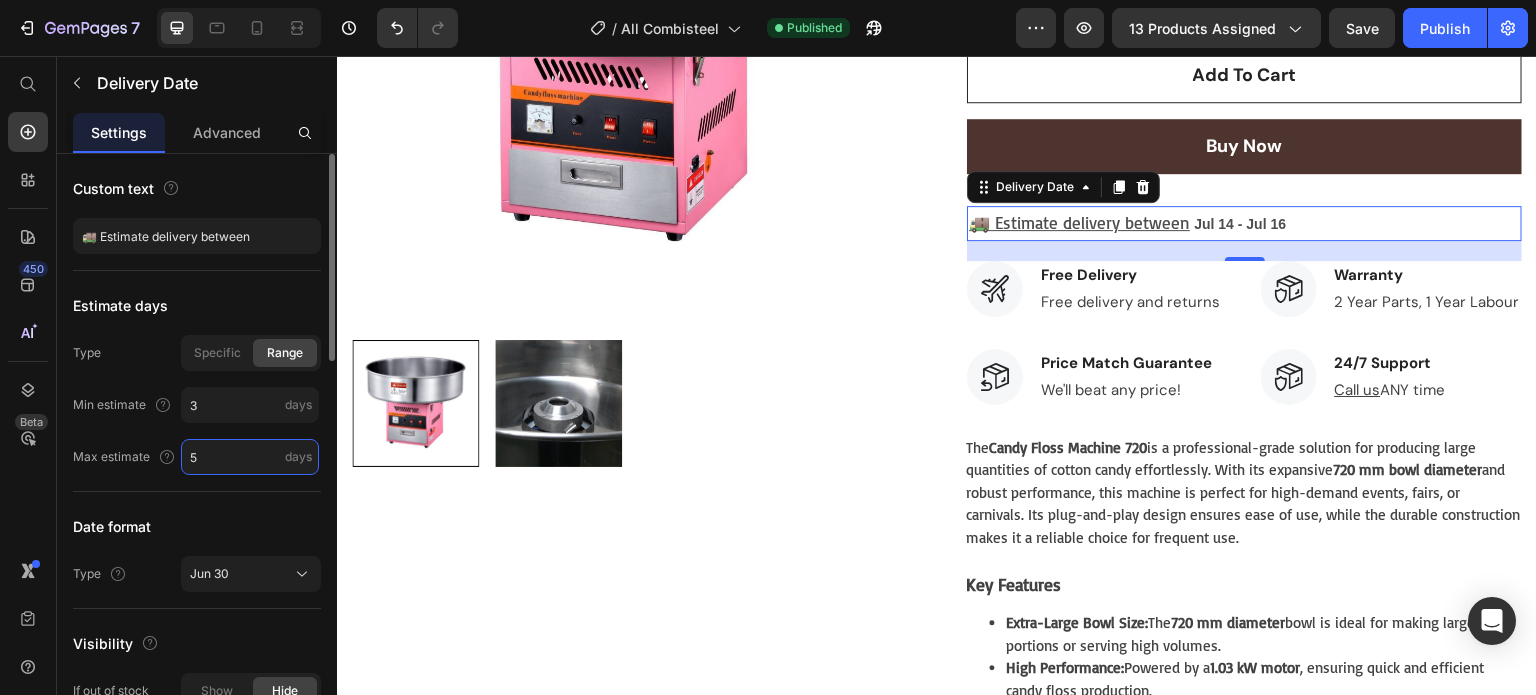 click on "5" at bounding box center [250, 457] 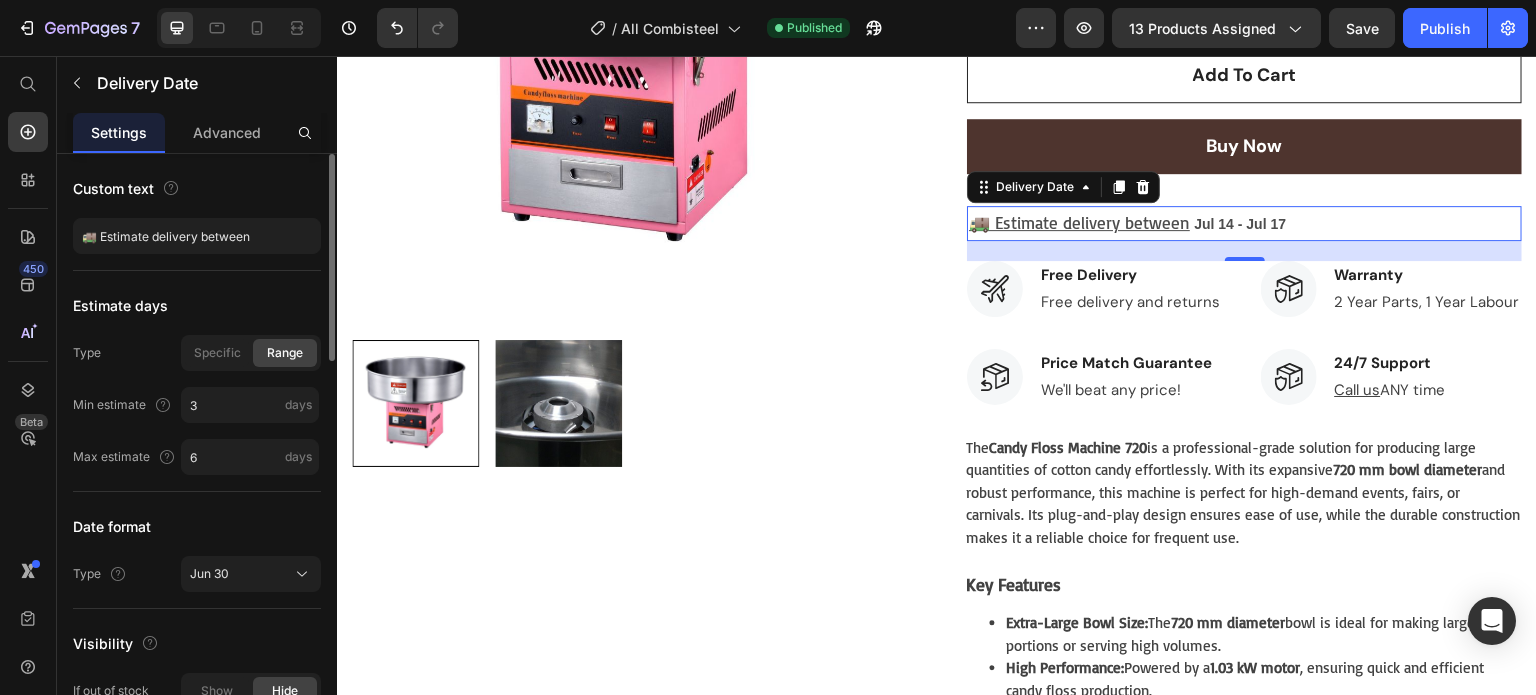 type on "6" 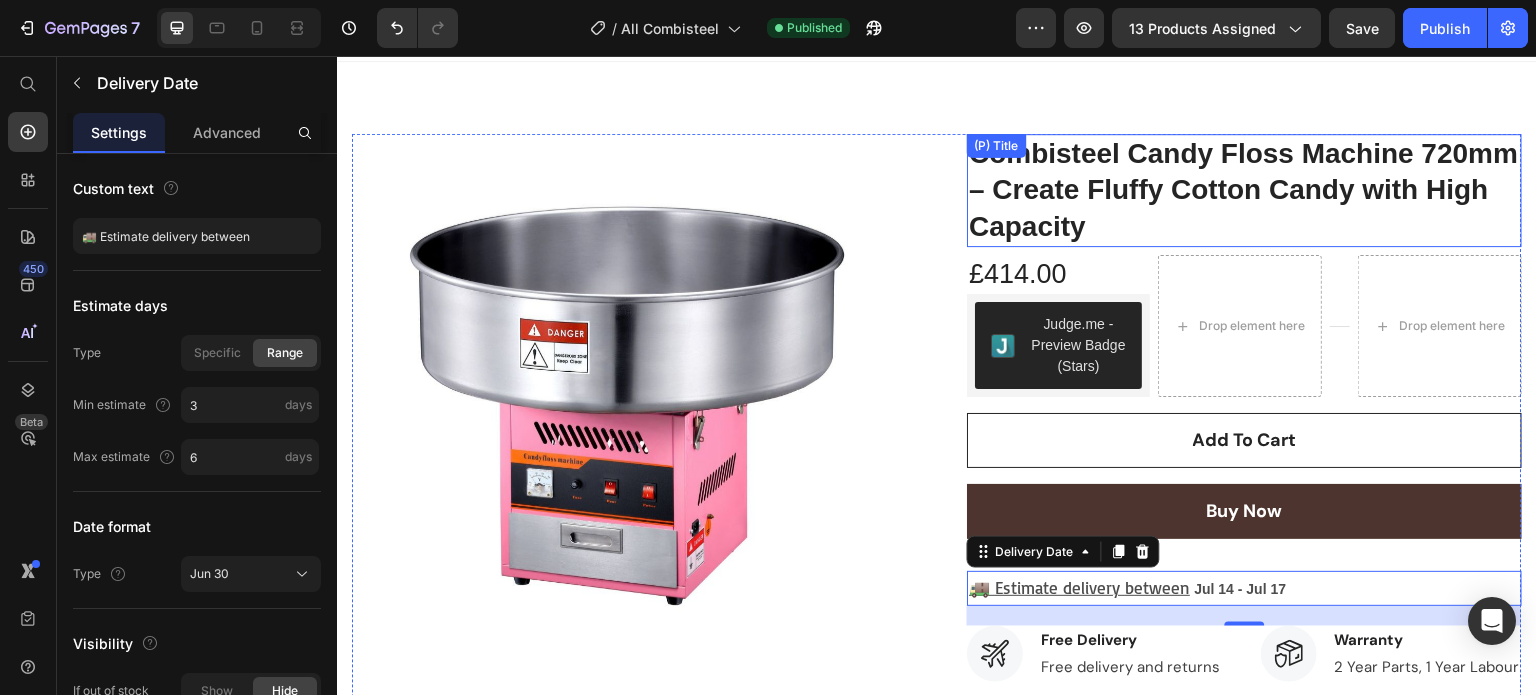 scroll, scrollTop: 0, scrollLeft: 0, axis: both 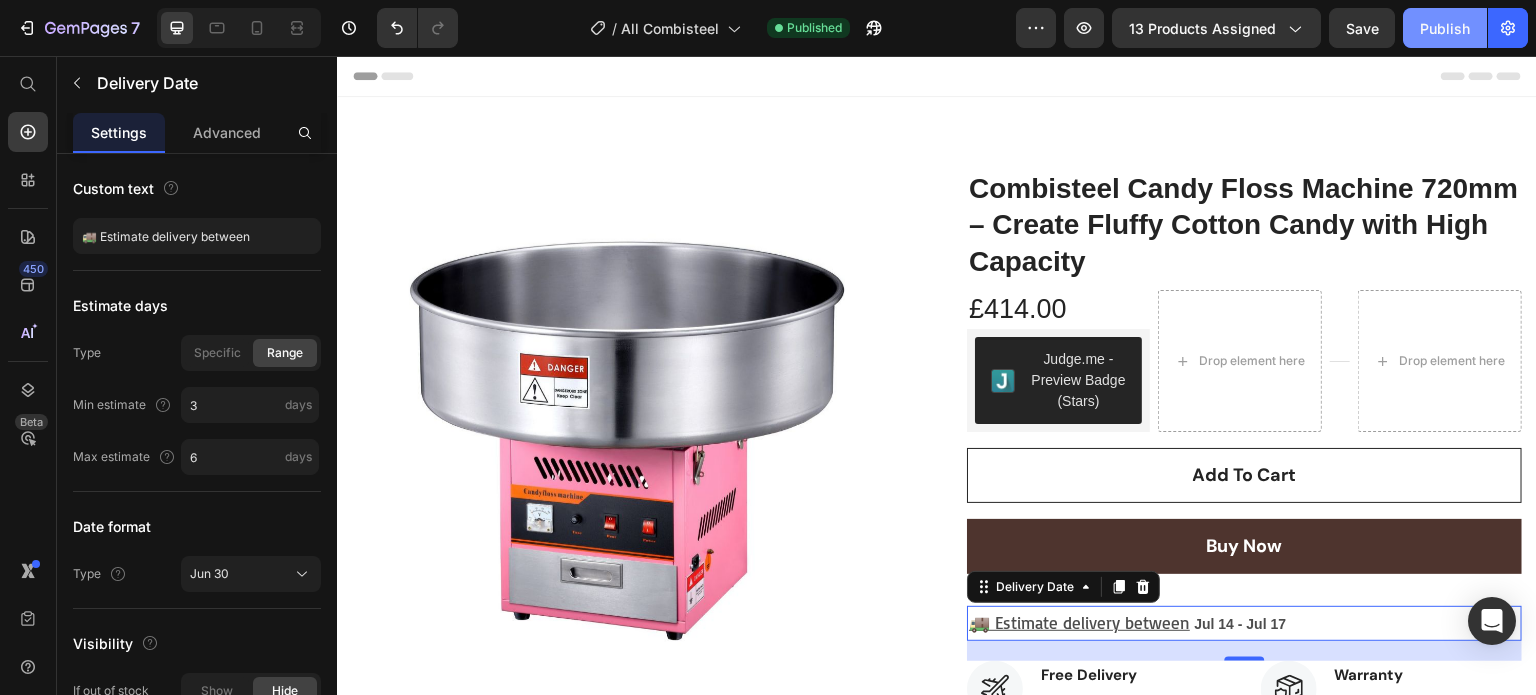 click on "Publish" at bounding box center [1445, 28] 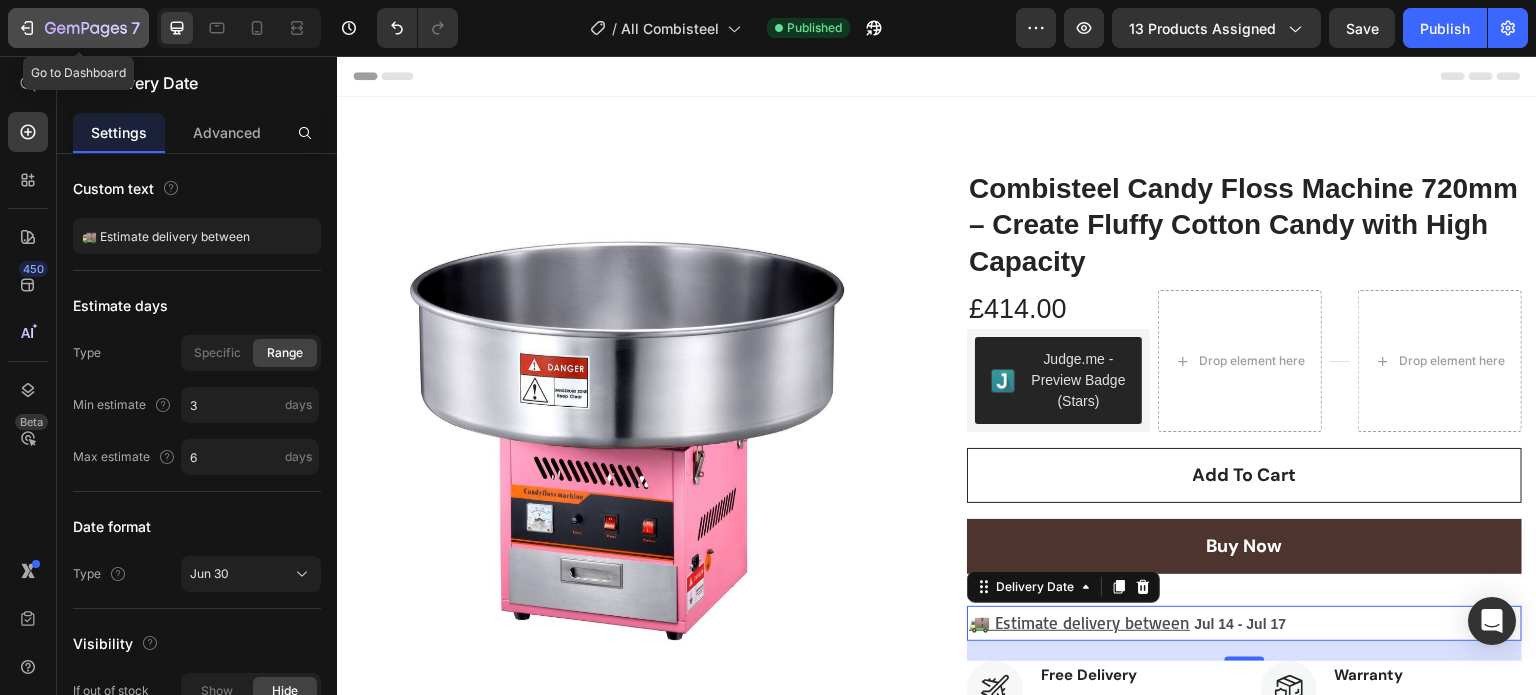 click 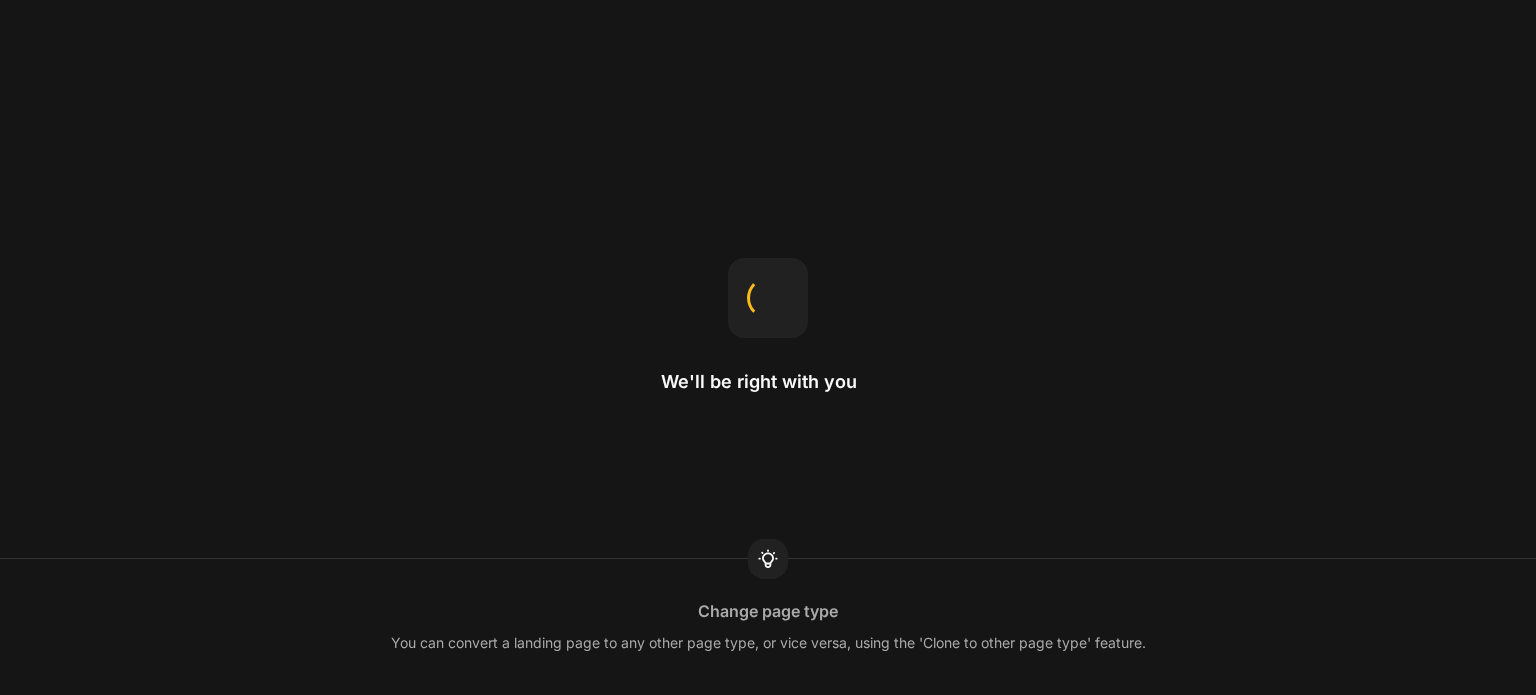 scroll, scrollTop: 0, scrollLeft: 0, axis: both 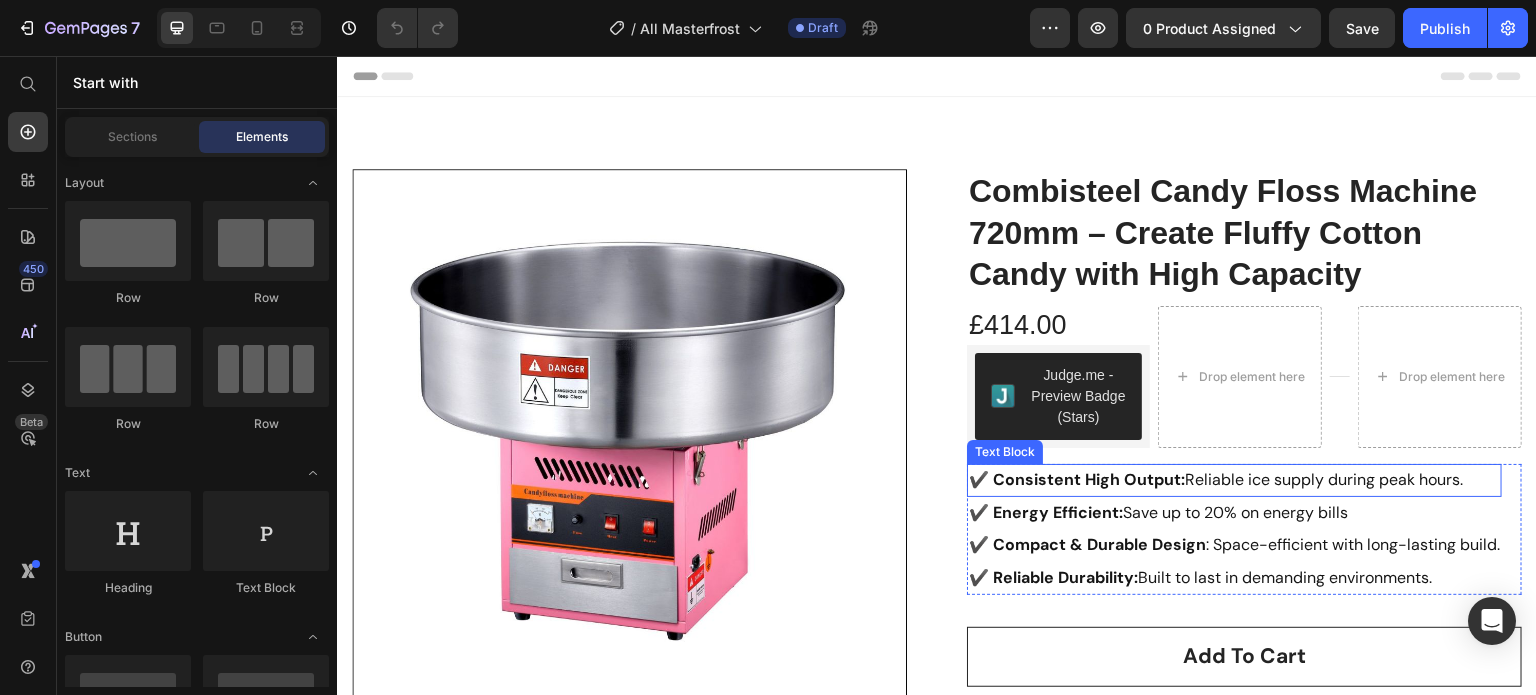 click on "✔️ Consistent High Output:  Reliable ice supply during peak hours." at bounding box center (1234, 480) 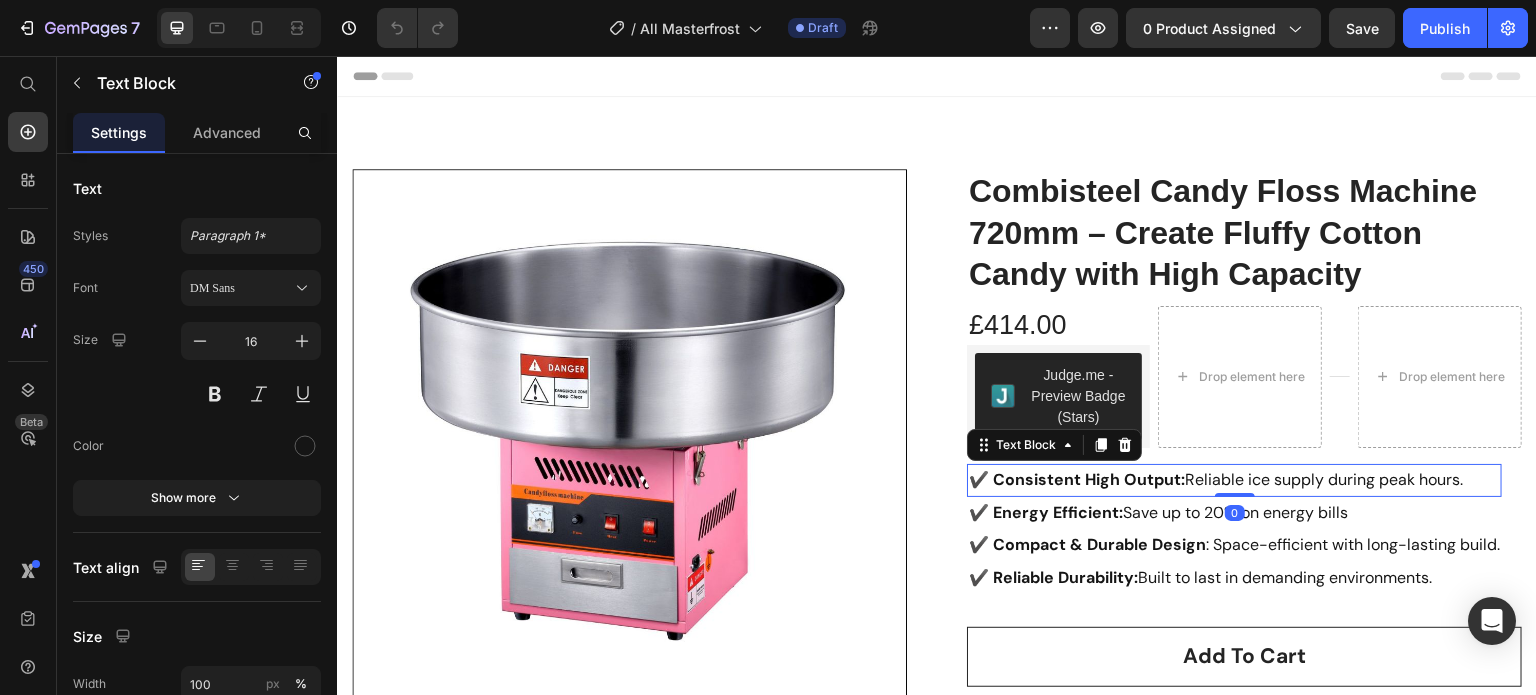 click 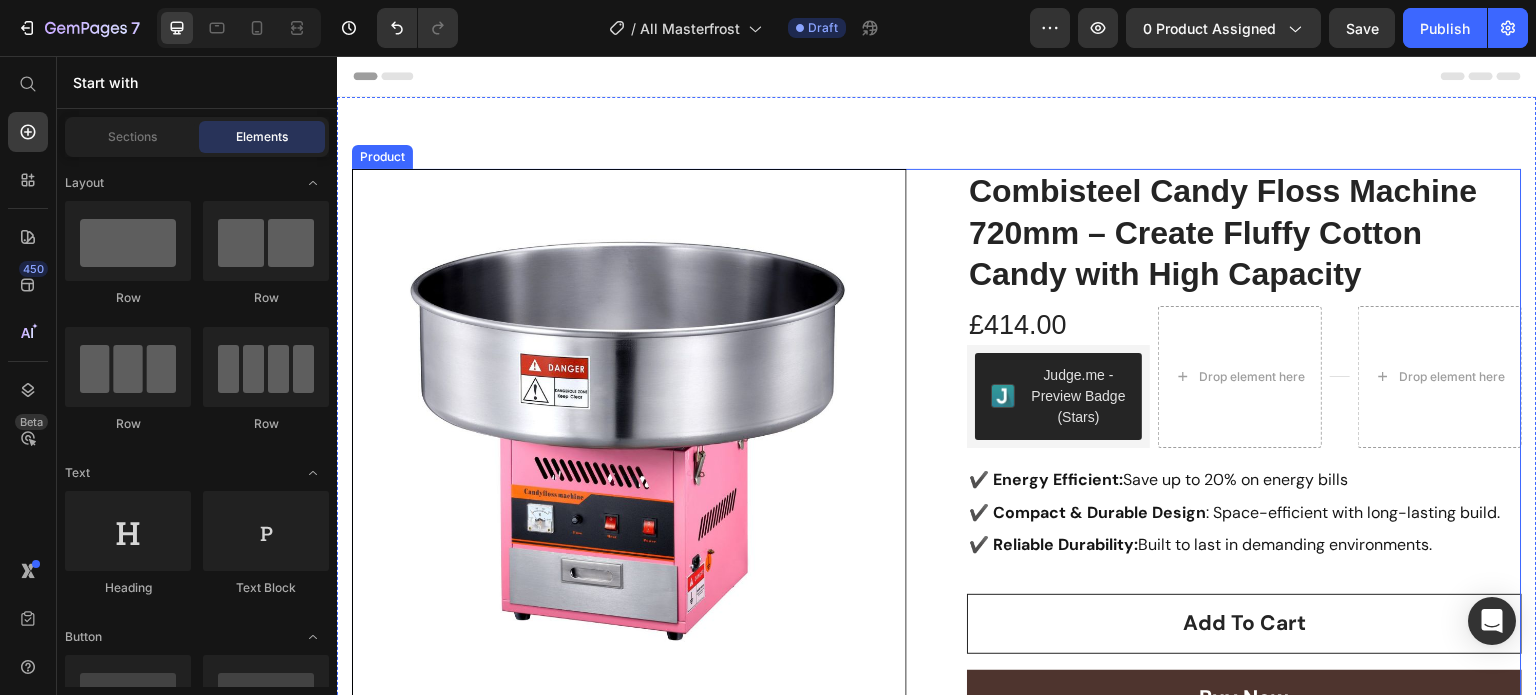 click on "Combisteel Candy Floss Machine 720mm – Create Fluffy Cotton Candy with High Capacity (P) Title £414.00 (P) Price Judge.me - Preview Badge (Stars) Judge.me
Drop element here                Title Line
Drop element here Row ✔️ Energy Efficient:  Save up to 20% on energy bills Text Block ✔️ Compact & Durable Design : Space-efficient with long-lasting build. Text Block ✔️ Reliable Durability:  Built to last in demanding environments. Text Block Row Row add to cart (P) Cart Button Row Buy Now (P) Cart Button Image Free Delivery Text block Free delivery and returns Text block Row Image Price Match Guarantee Text block We'll beat any price! Text block Row Image Warranty Text block 1 Year Included Text block Row Image After-Sale Service Text block Call us ANY time Text block Row Row The  Candy Floss Machine 720  is a professional-grade solution for producing large quantities of cotton candy effortlessly. With its expansive  720 mm bowl diameter
Key Features" at bounding box center (1244, 814) 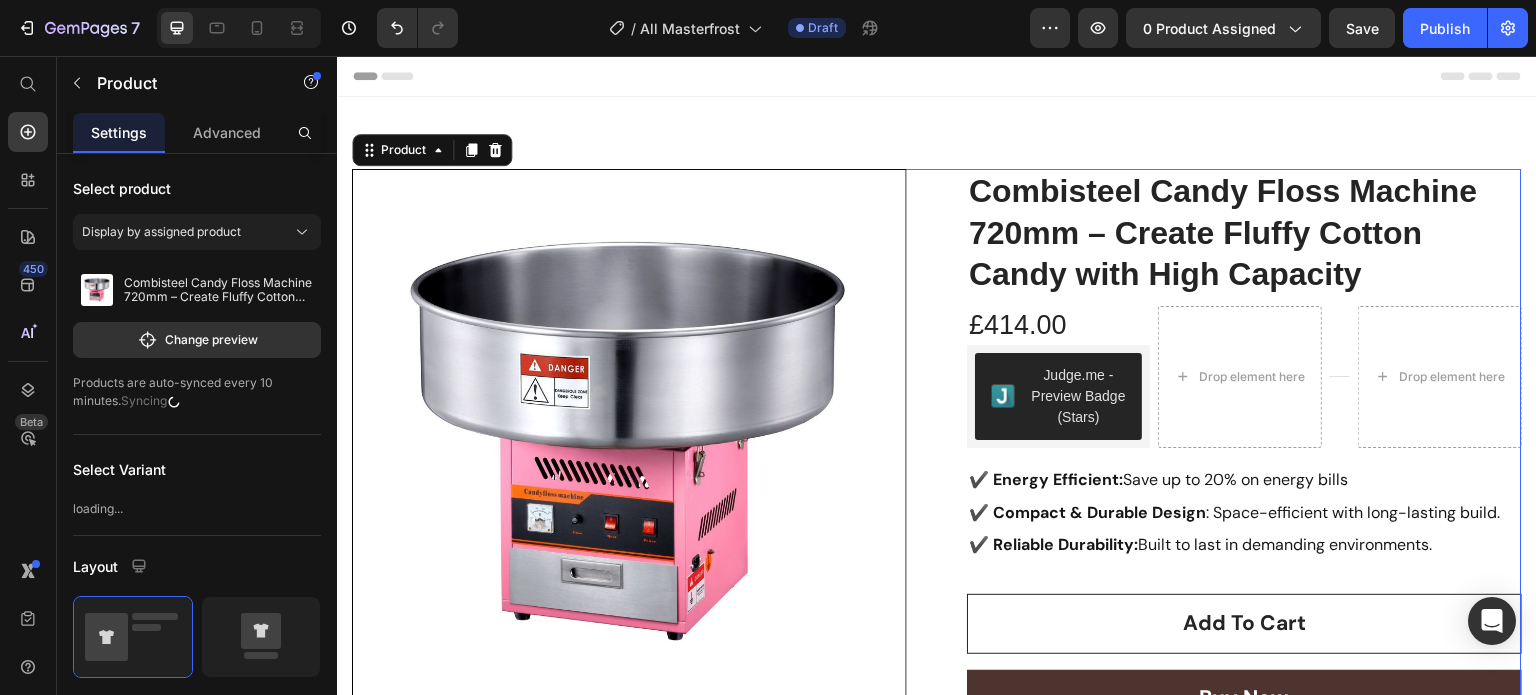 click on "✔️ Energy Efficient:  Save up to 20% on energy bills" at bounding box center (1234, 480) 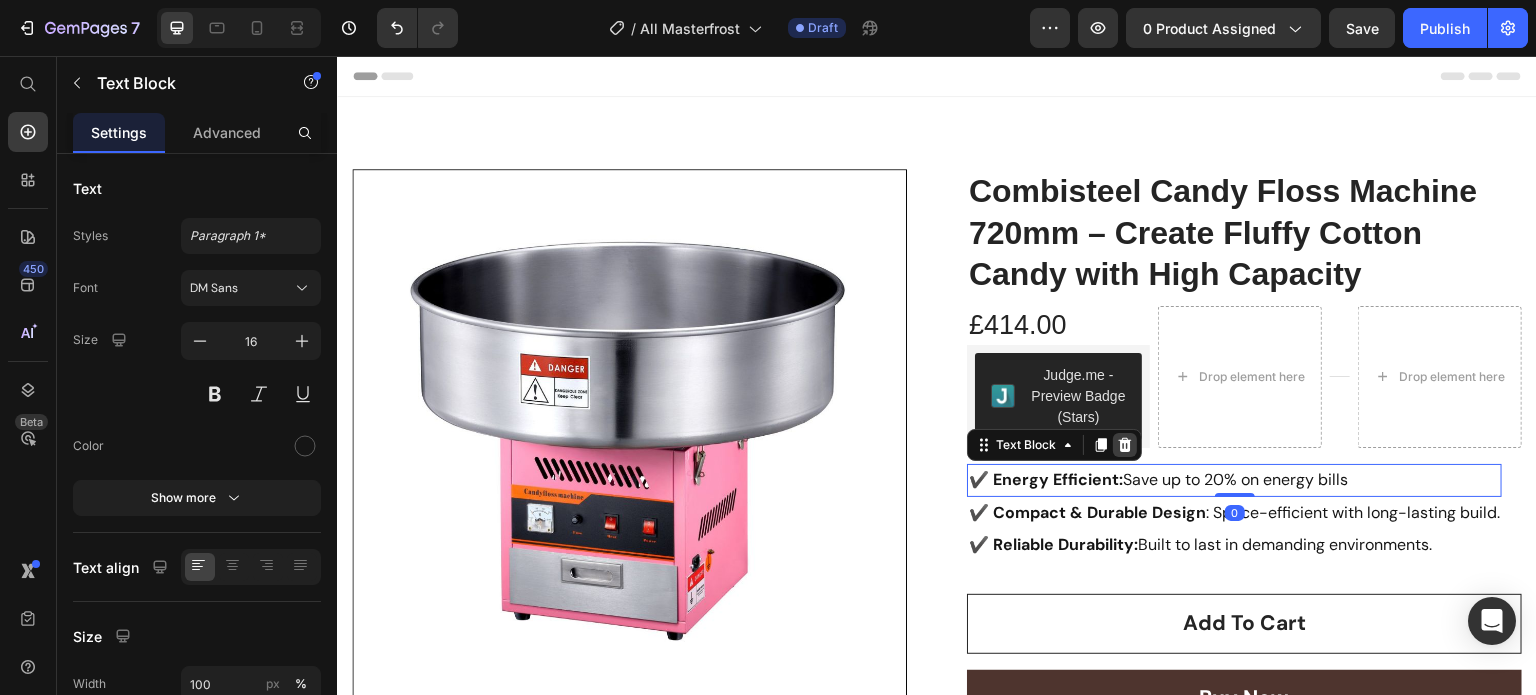 click 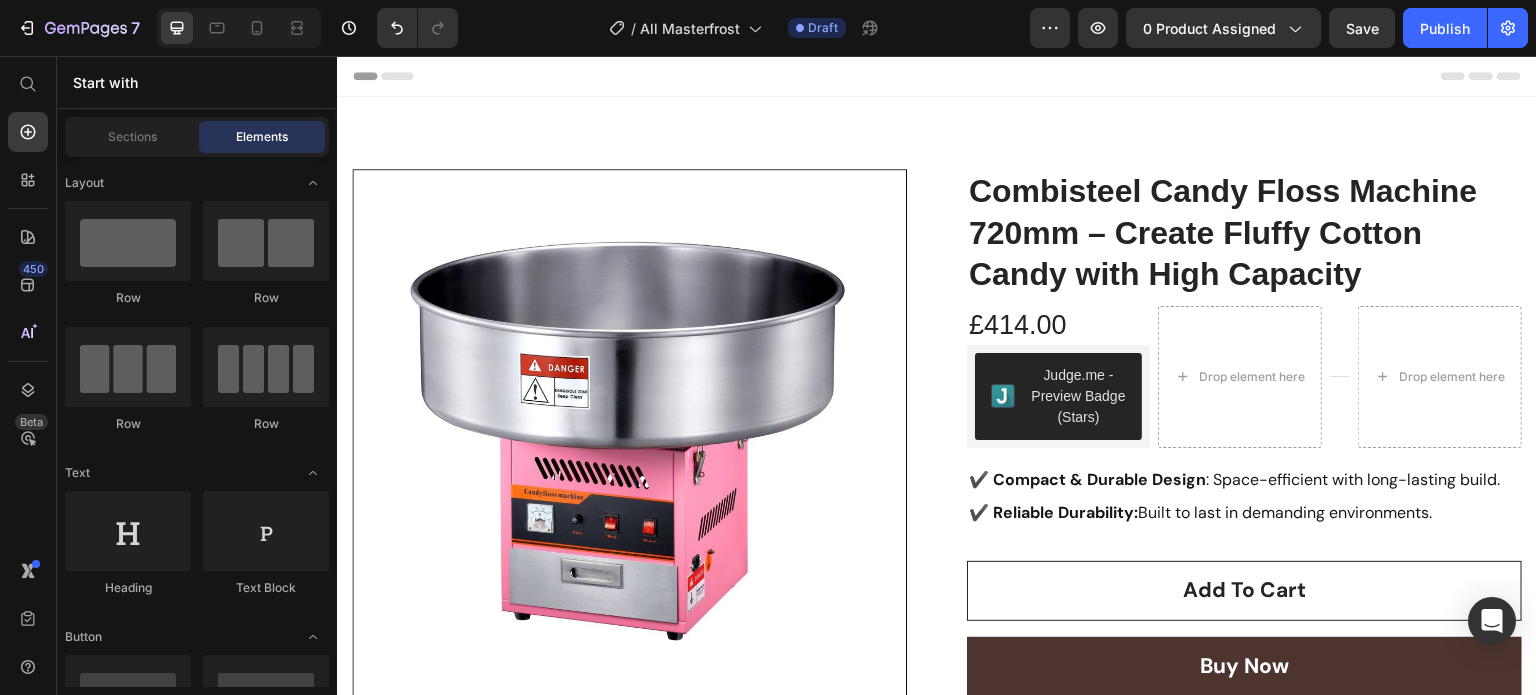 click on "✔️ Compact & Durable Design" at bounding box center (1087, 479) 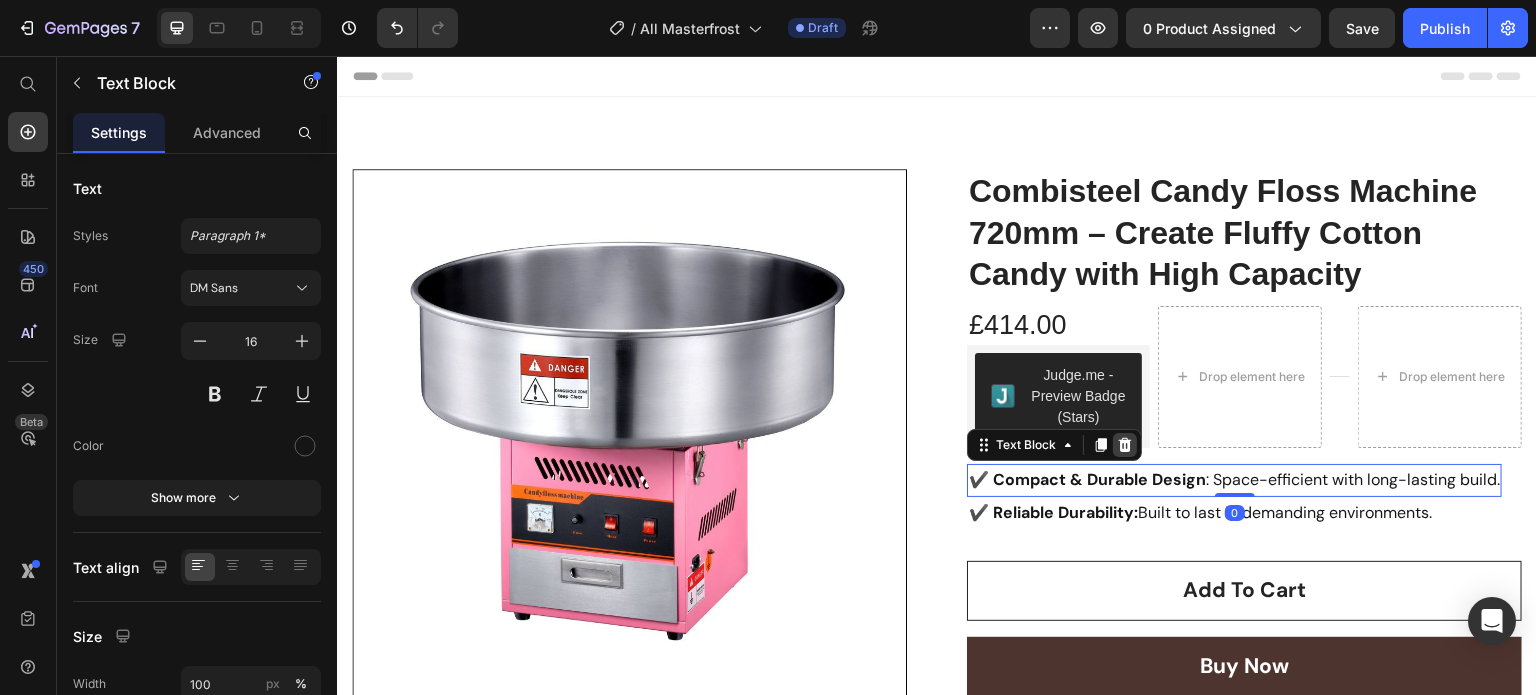 click 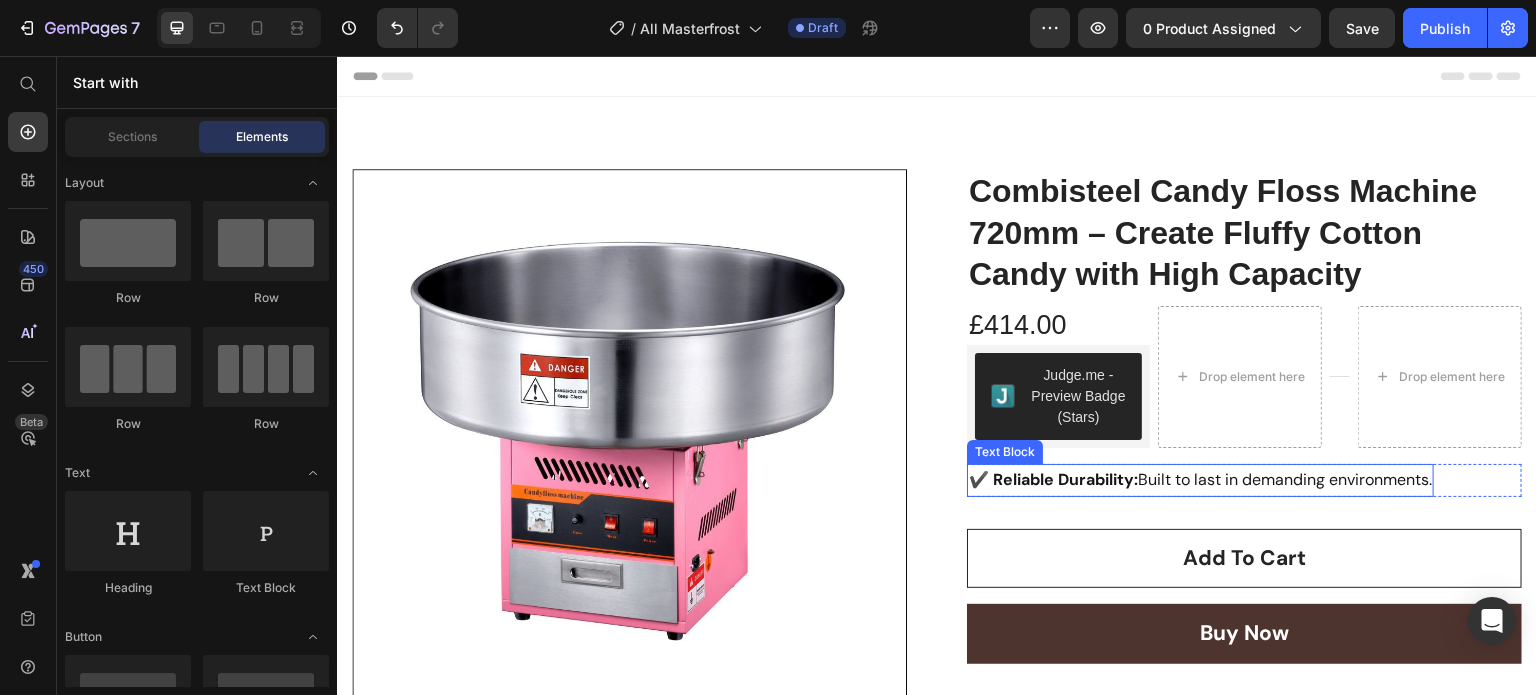 click on "✔️ Reliable Durability:" at bounding box center (1053, 479) 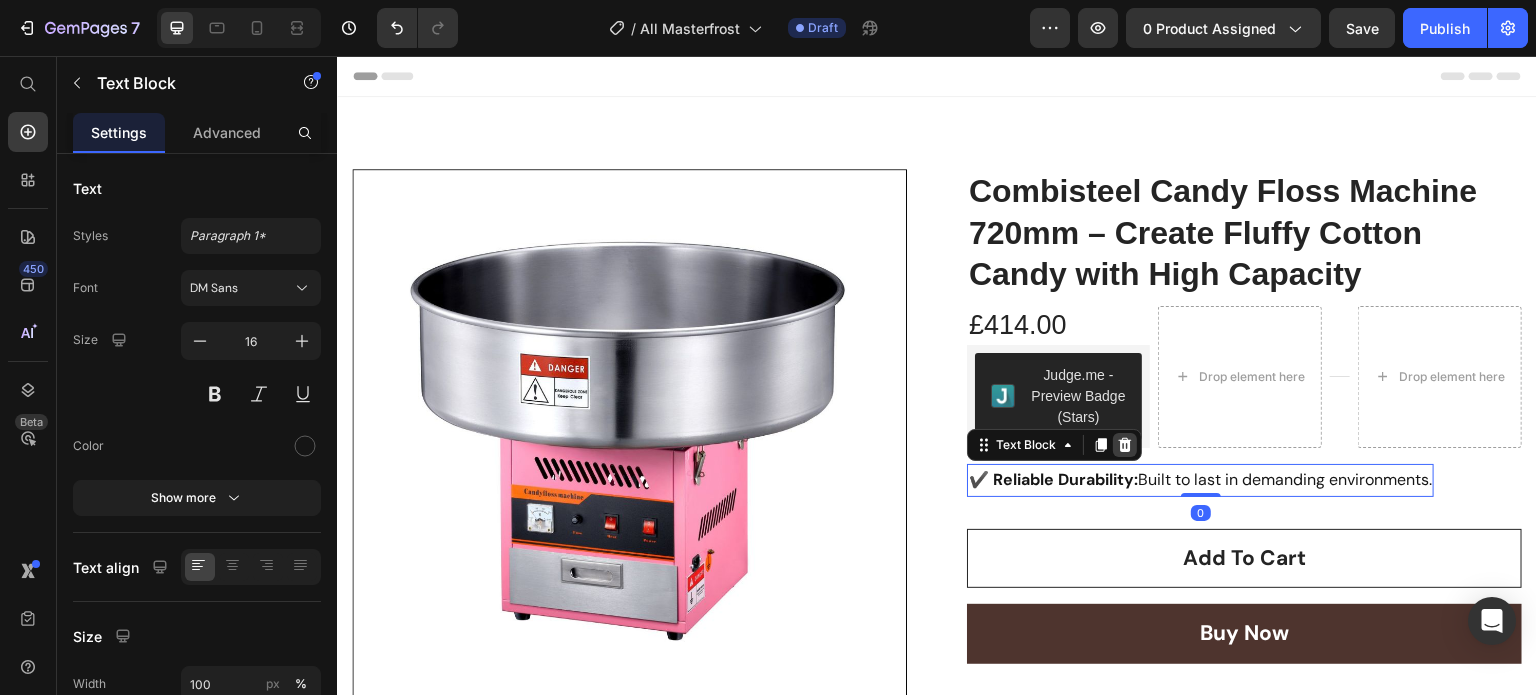 click 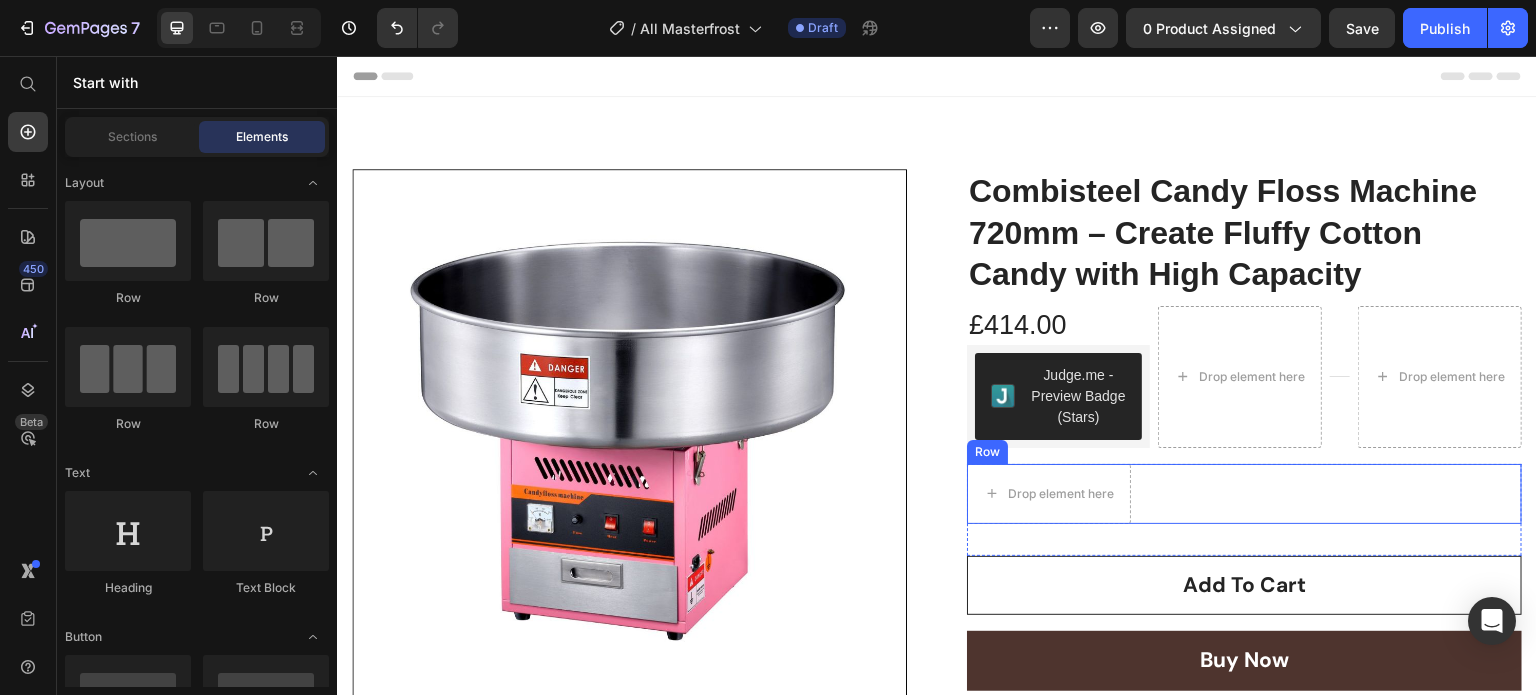 click on "Drop element here Row" at bounding box center [1244, 494] 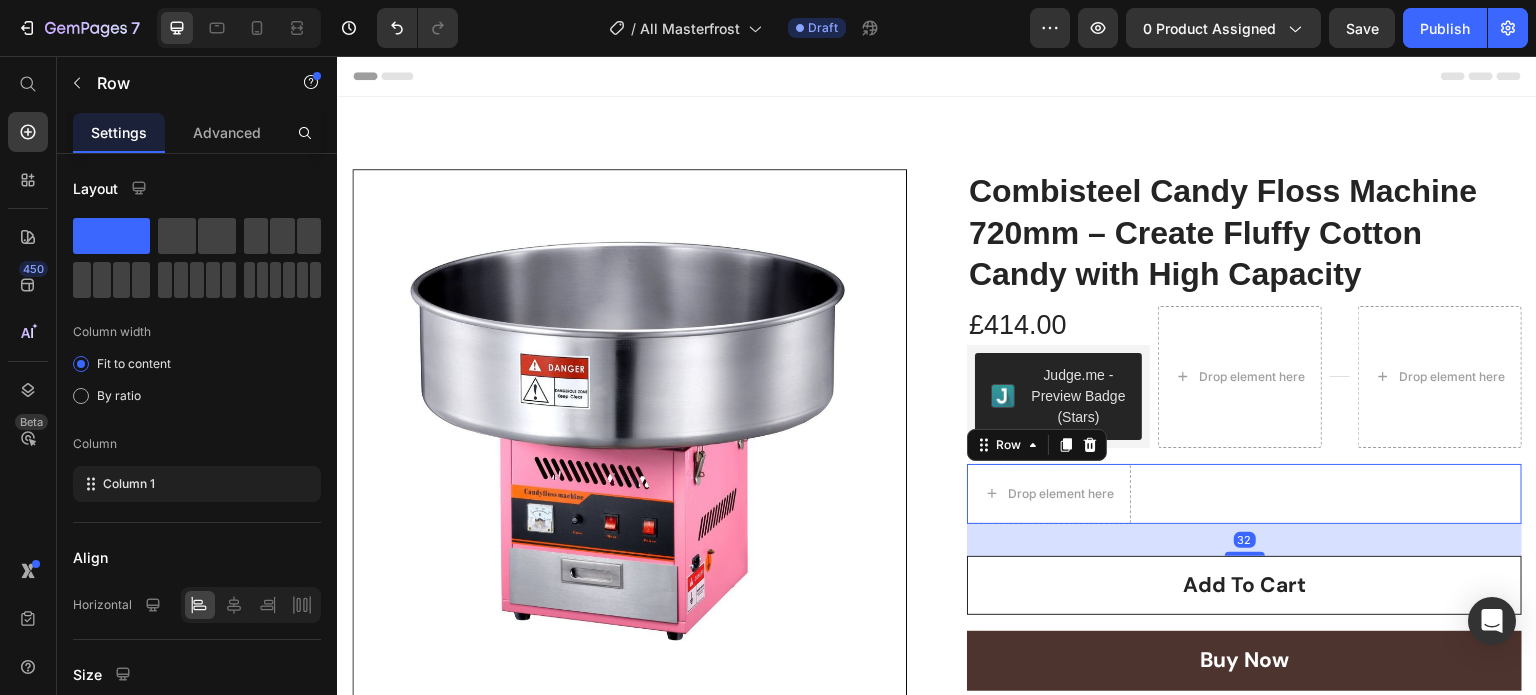 click 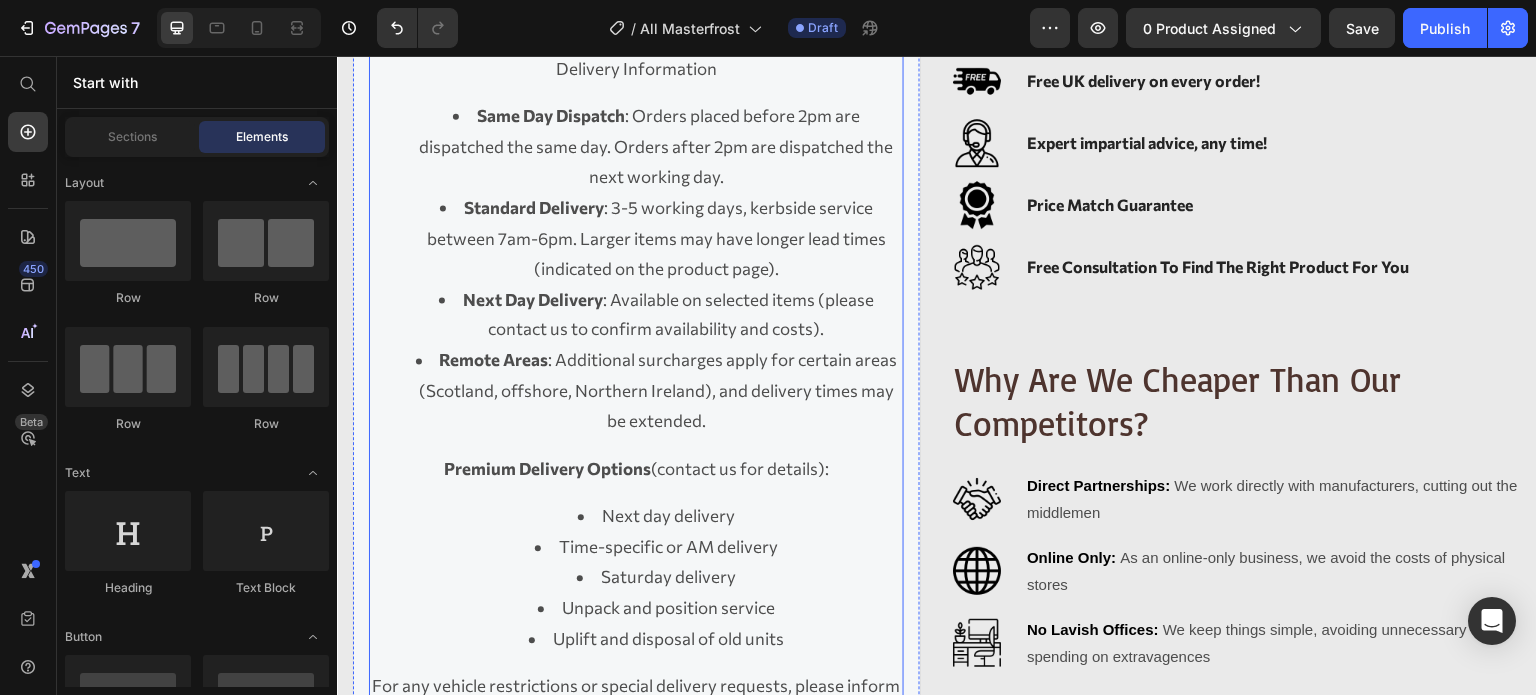scroll, scrollTop: 1500, scrollLeft: 0, axis: vertical 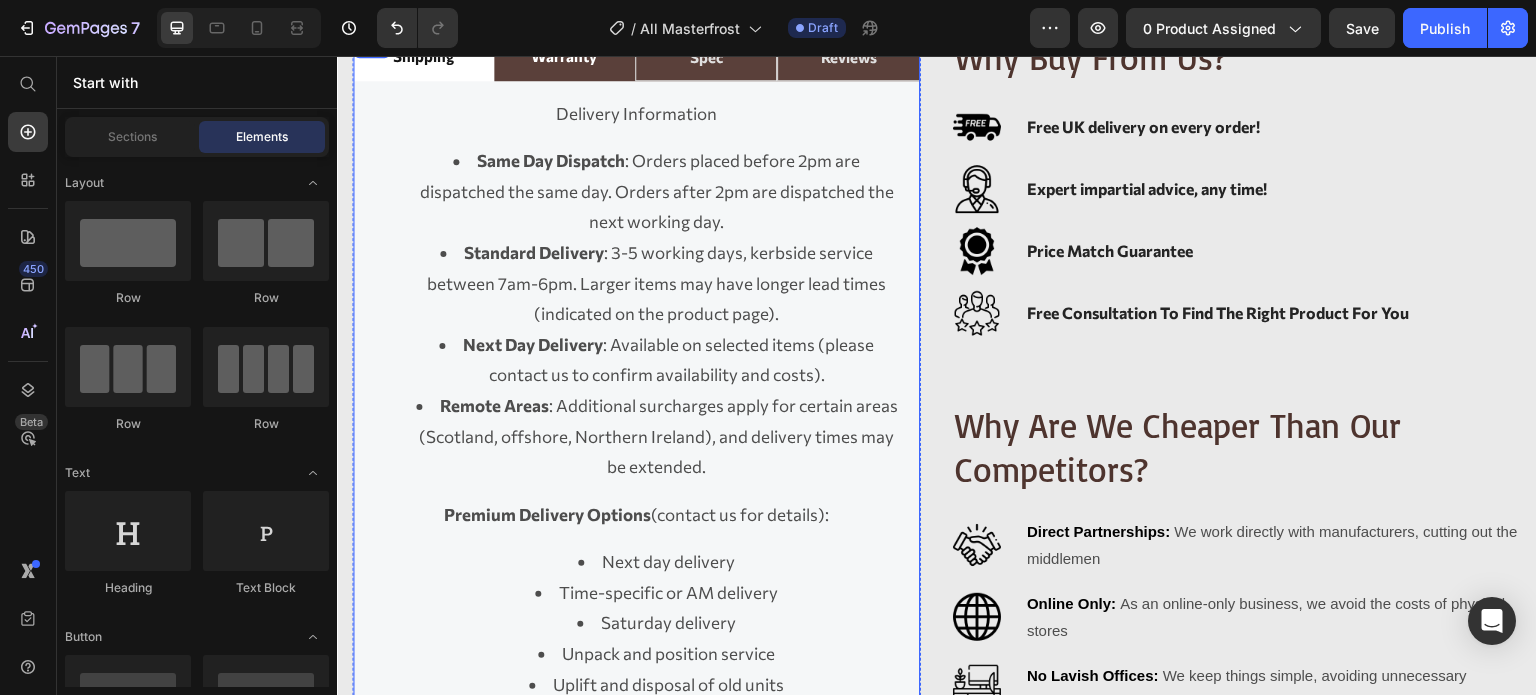 click on "warranty" at bounding box center (564, 57) 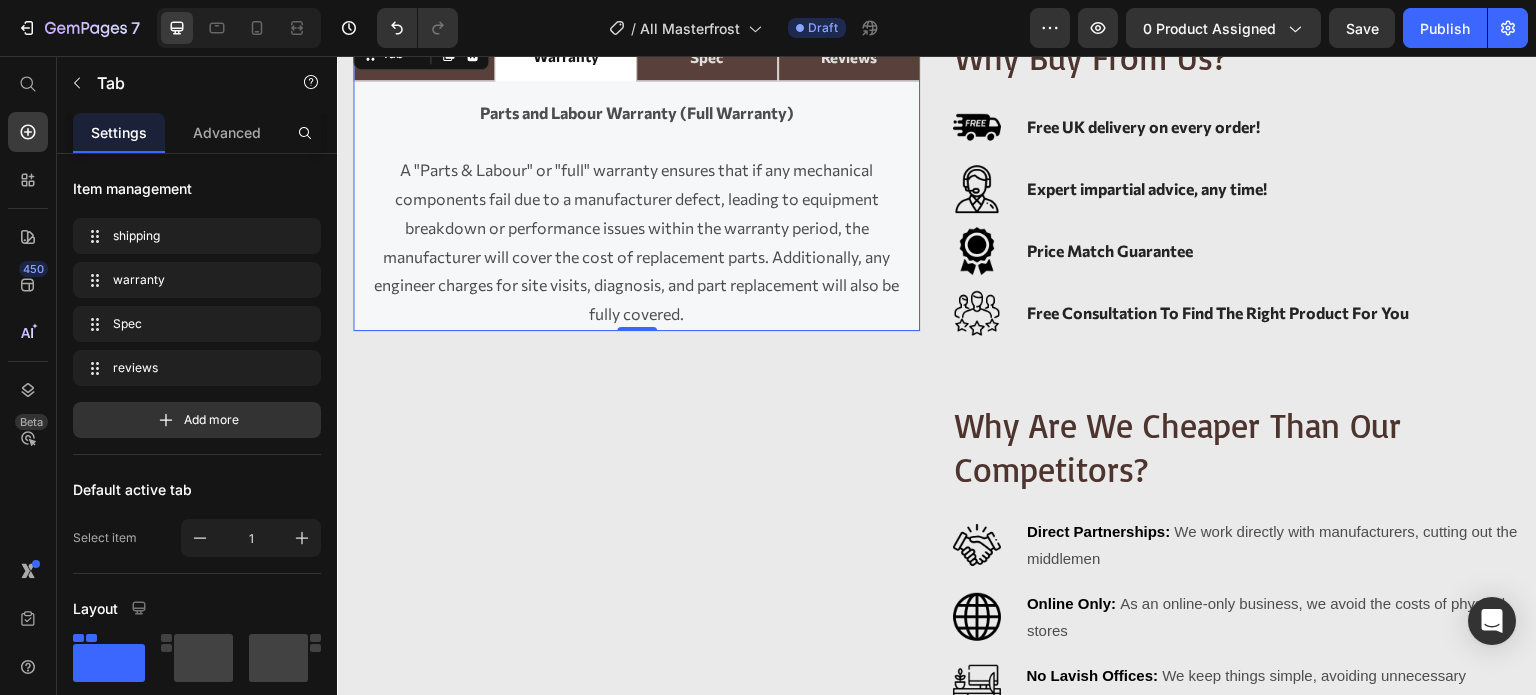 click on "Tab" at bounding box center [421, 54] 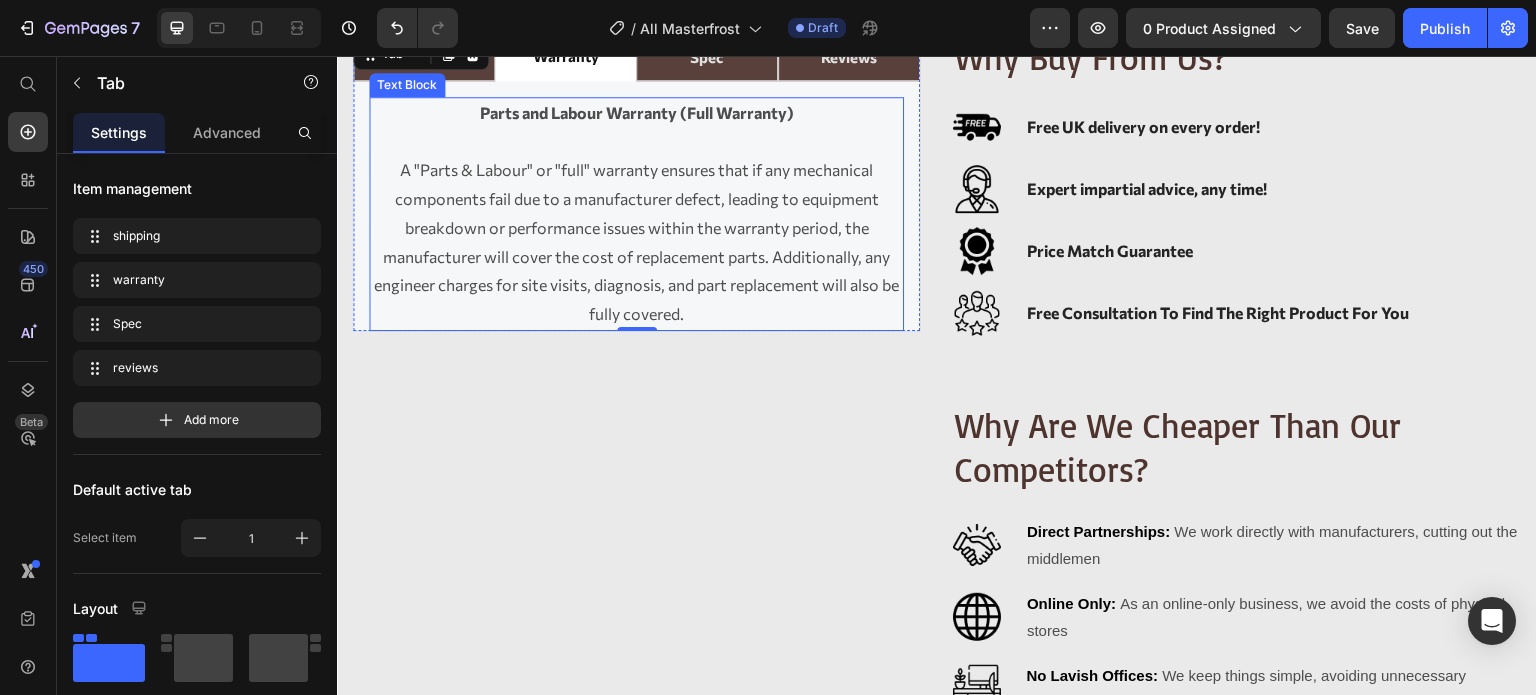 click on "A "Parts & Labour" or "full" warranty ensures that if any mechanical components fail due to a manufacturer defect, leading to equipment breakdown or performance issues within the warranty period, the manufacturer will cover the cost of replacement parts. Additionally, any engineer charges for site visits, diagnosis, and part replacement will also be fully covered." at bounding box center (636, 242) 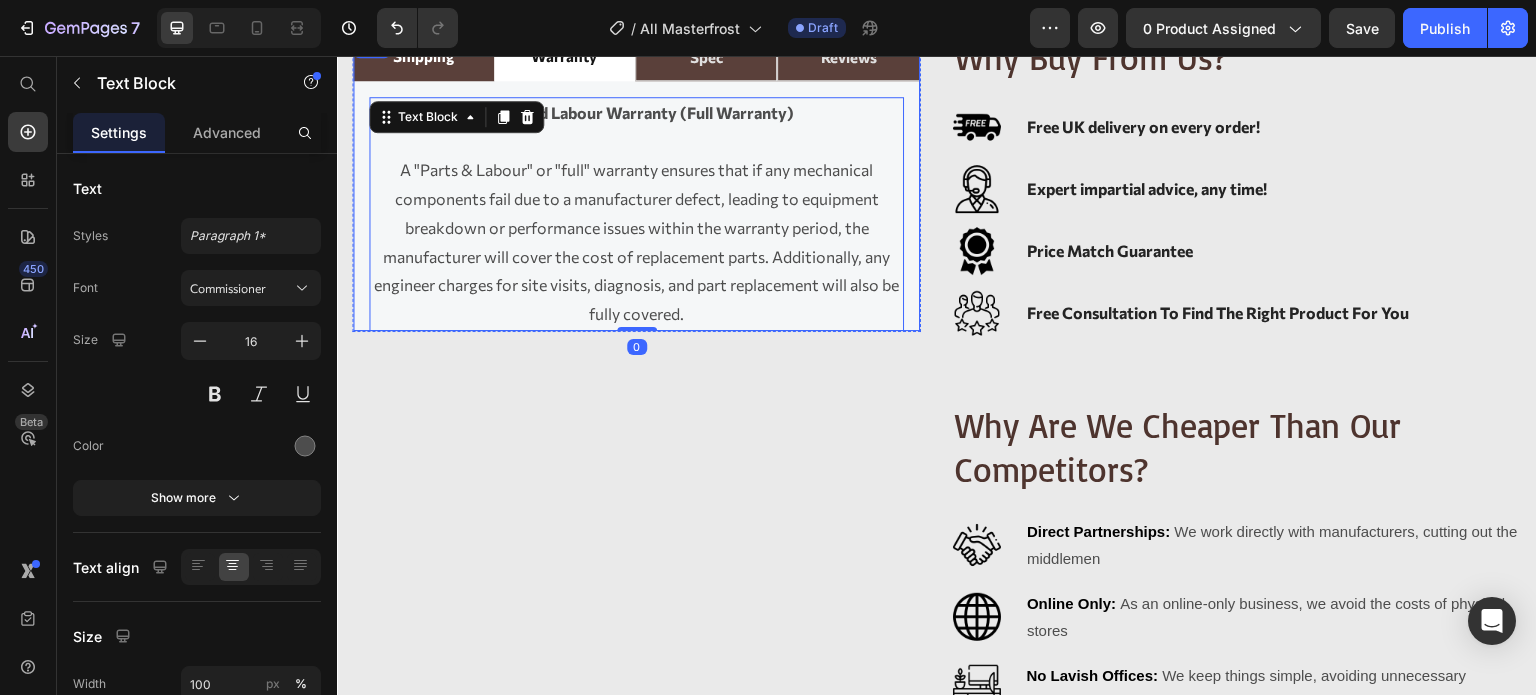 click on "shipping" at bounding box center (423, 56) 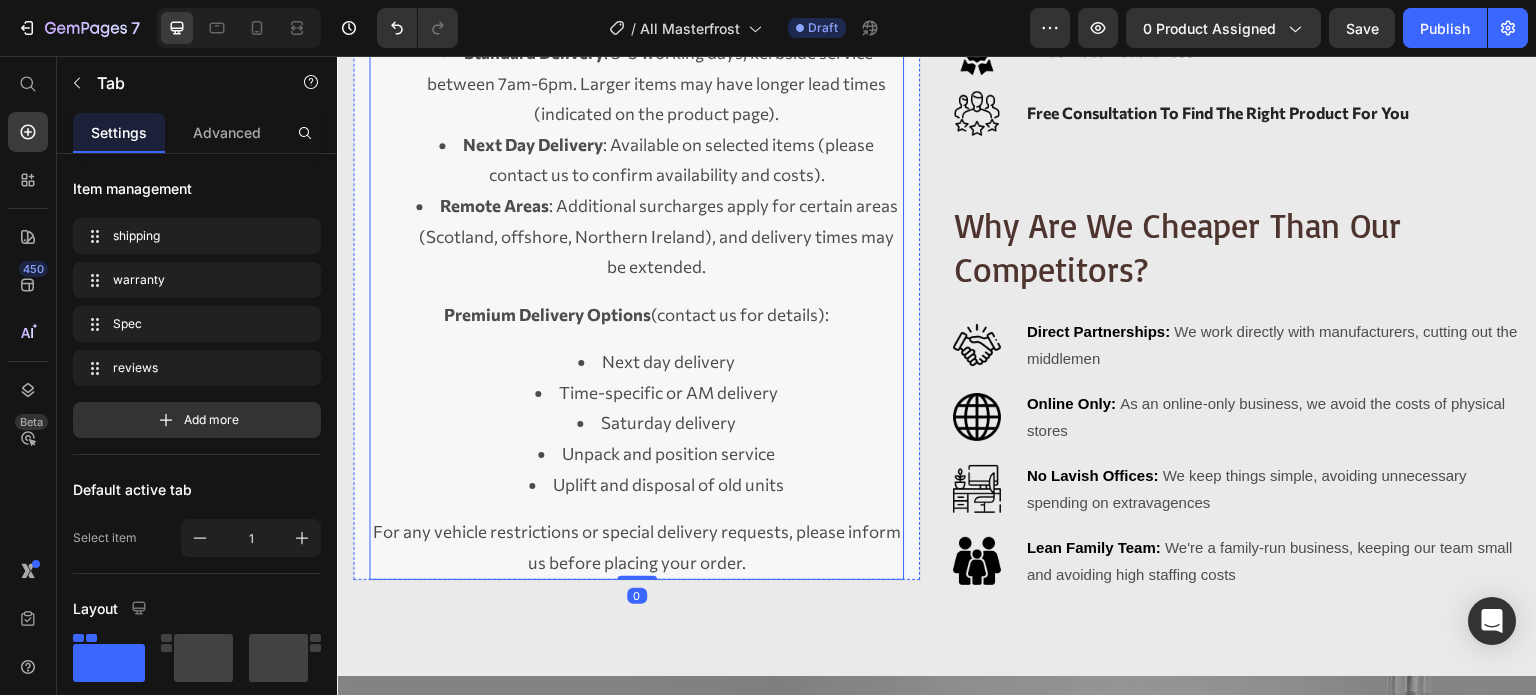 scroll, scrollTop: 1700, scrollLeft: 0, axis: vertical 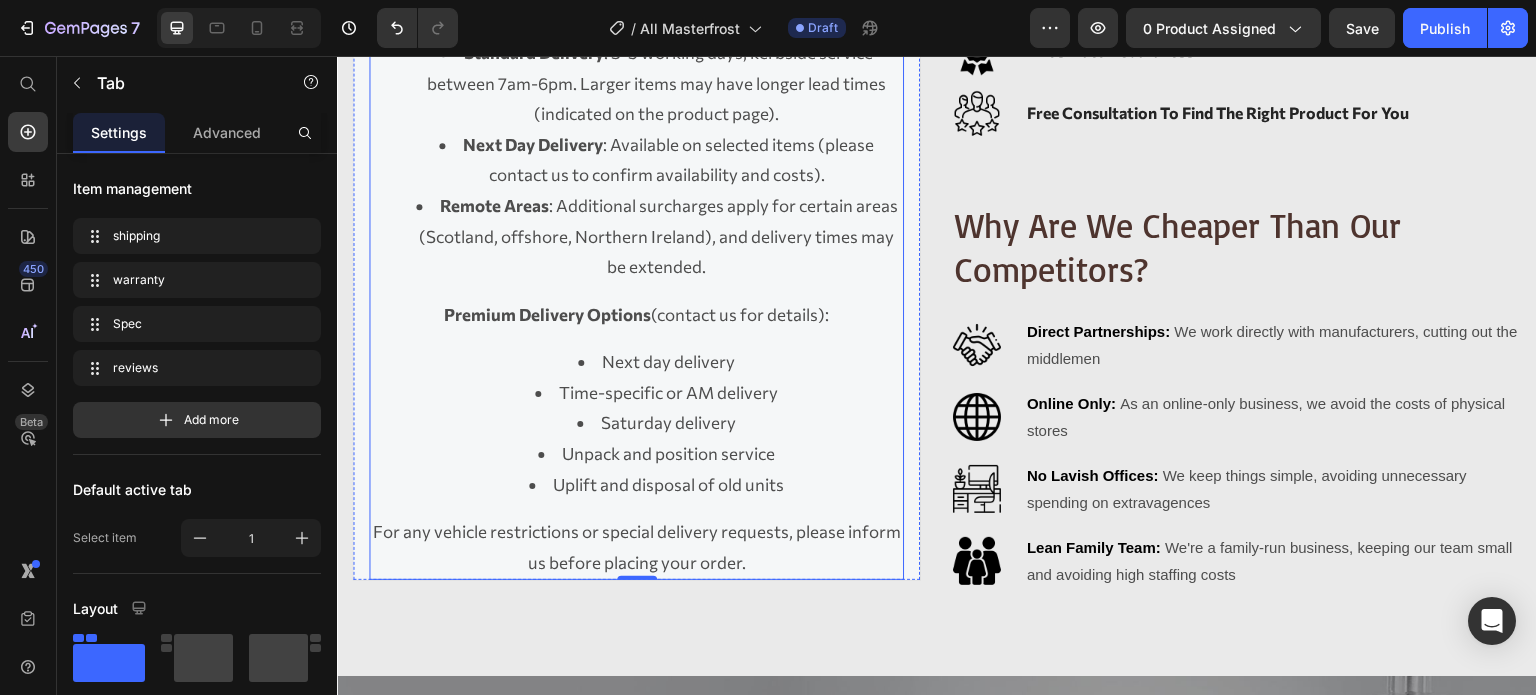 click on "Premium Delivery Options  (contact us for details):" at bounding box center [636, 315] 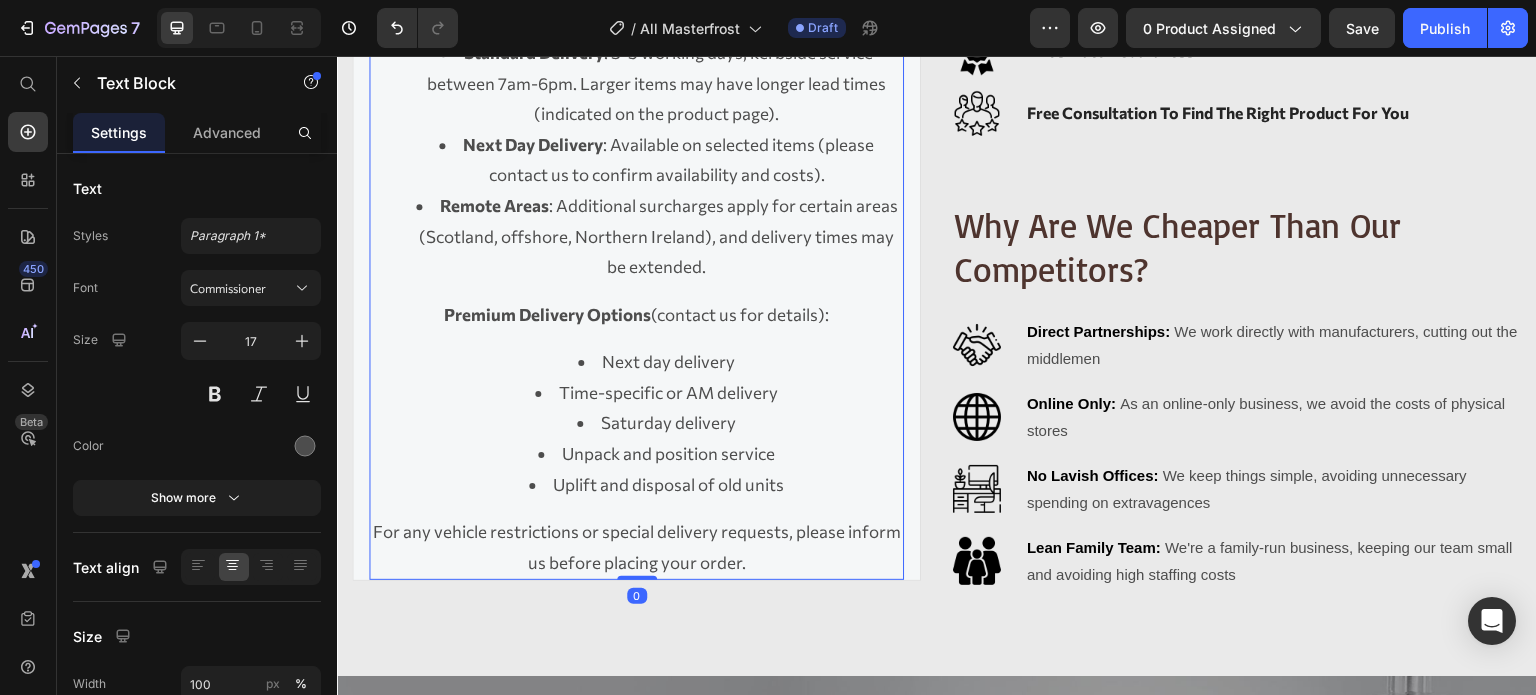 click on "Uplift and disposal of old units" at bounding box center [656, 485] 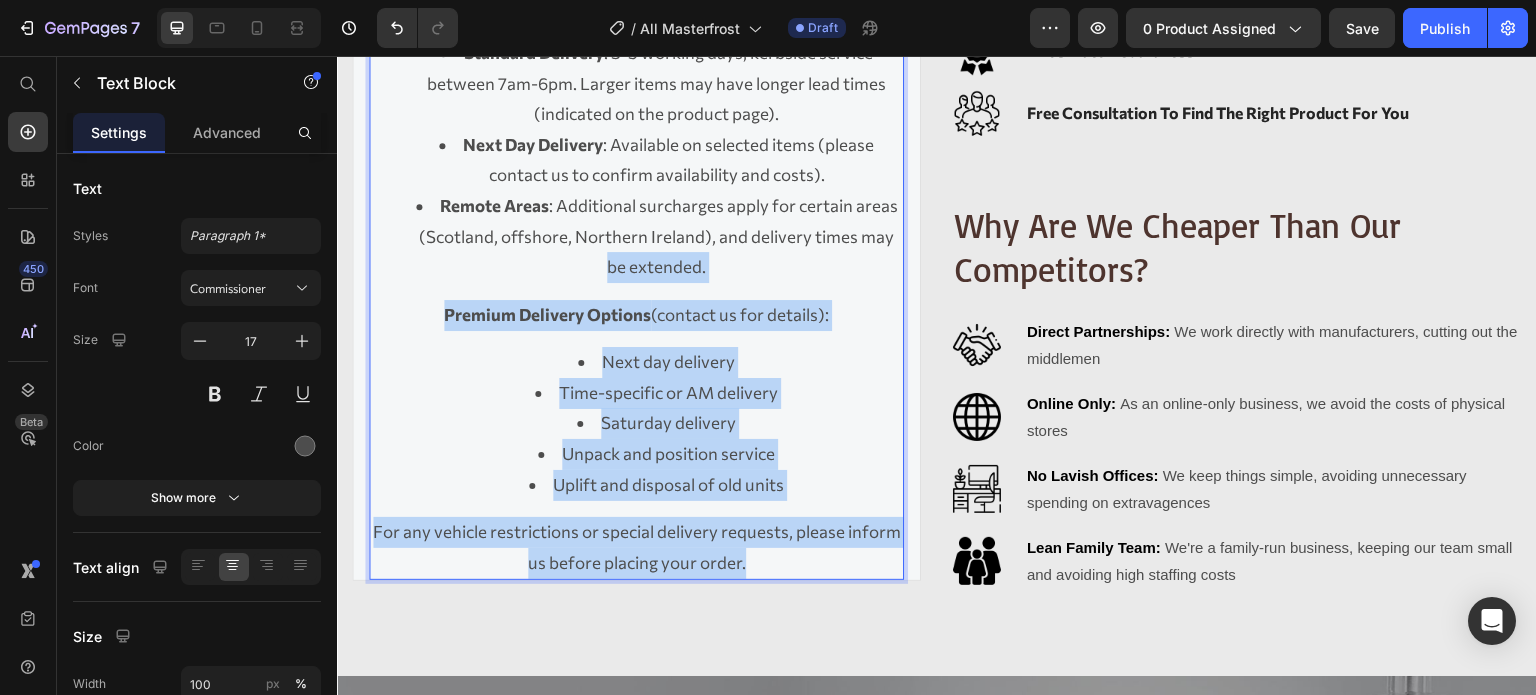 scroll, scrollTop: 1500, scrollLeft: 0, axis: vertical 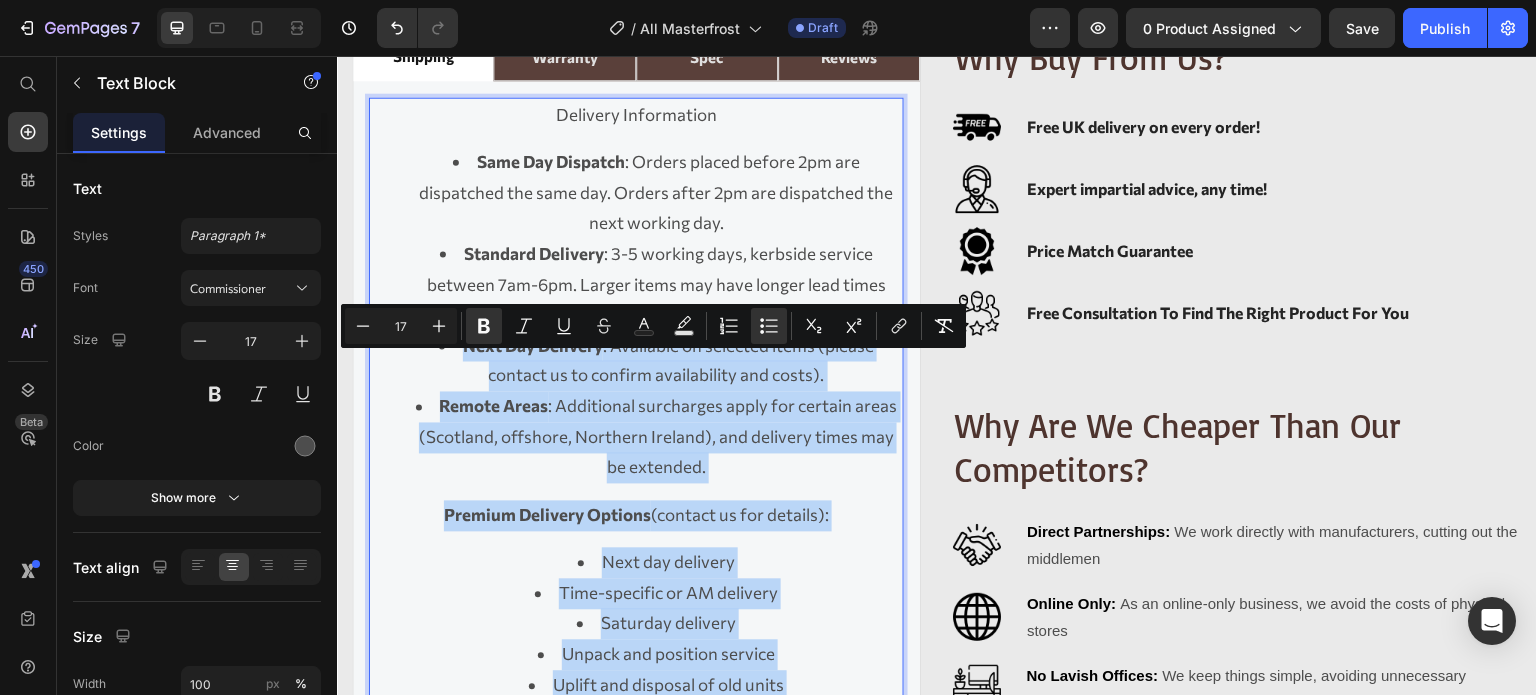 drag, startPoint x: 780, startPoint y: 578, endPoint x: 408, endPoint y: 372, distance: 425.22934 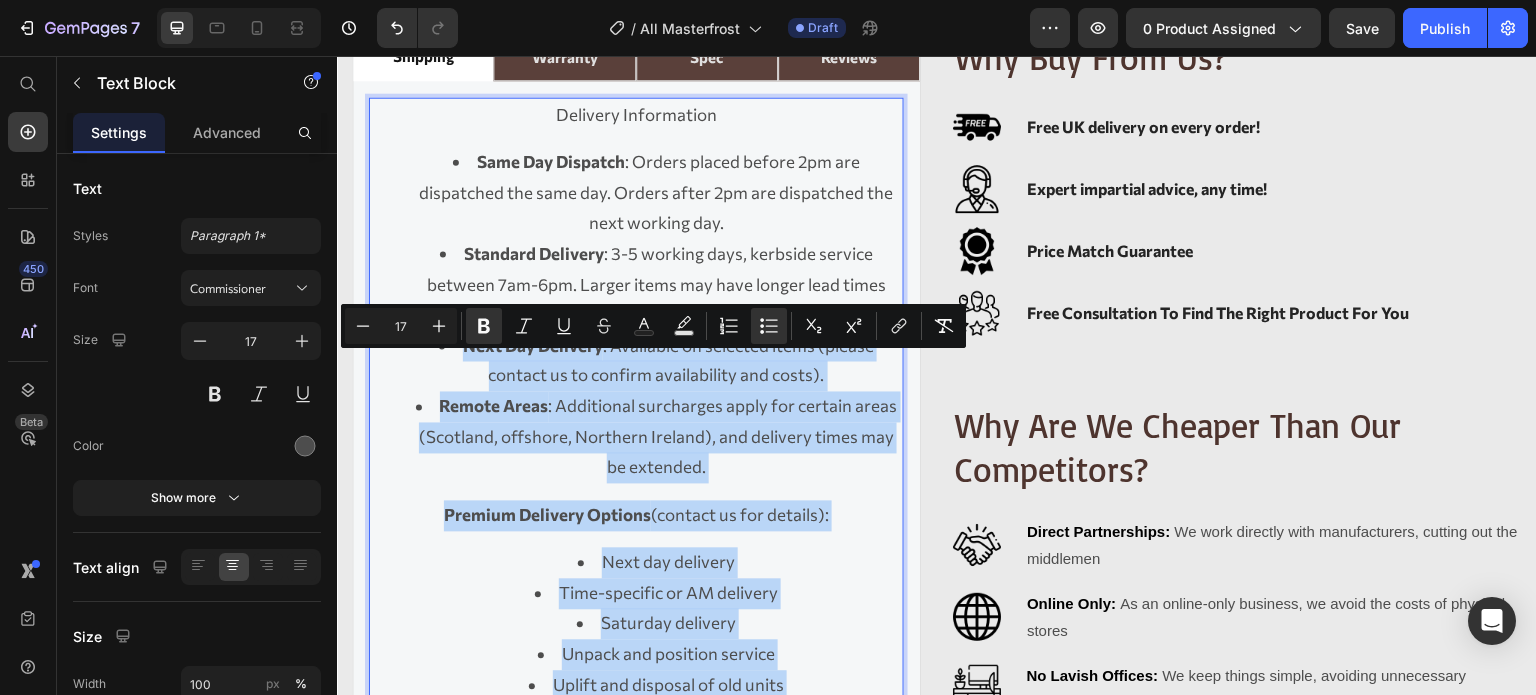 click on "Delivery Information Same Day Dispatch : Orders placed before 2pm are dispatched the same day. Orders after 2pm are dispatched the next working day. Standard Delivery : 3-5 working days, kerbside service between 7am-6pm. Larger items may have longer lead times (indicated on the product page). Next Day Delivery : Available on selected items (please contact us to confirm availability and costs). Remote Areas : Additional surcharges apply for certain areas (Scotland, offshore, Northern Ireland), and delivery times may be extended. Premium Delivery Options  (contact us for details): Next day delivery Time-specific or AM delivery Saturday delivery Unpack and position service Uplift and disposal of old units For any vehicle restrictions or special delivery requests, please inform us before placing your order." at bounding box center [636, 439] 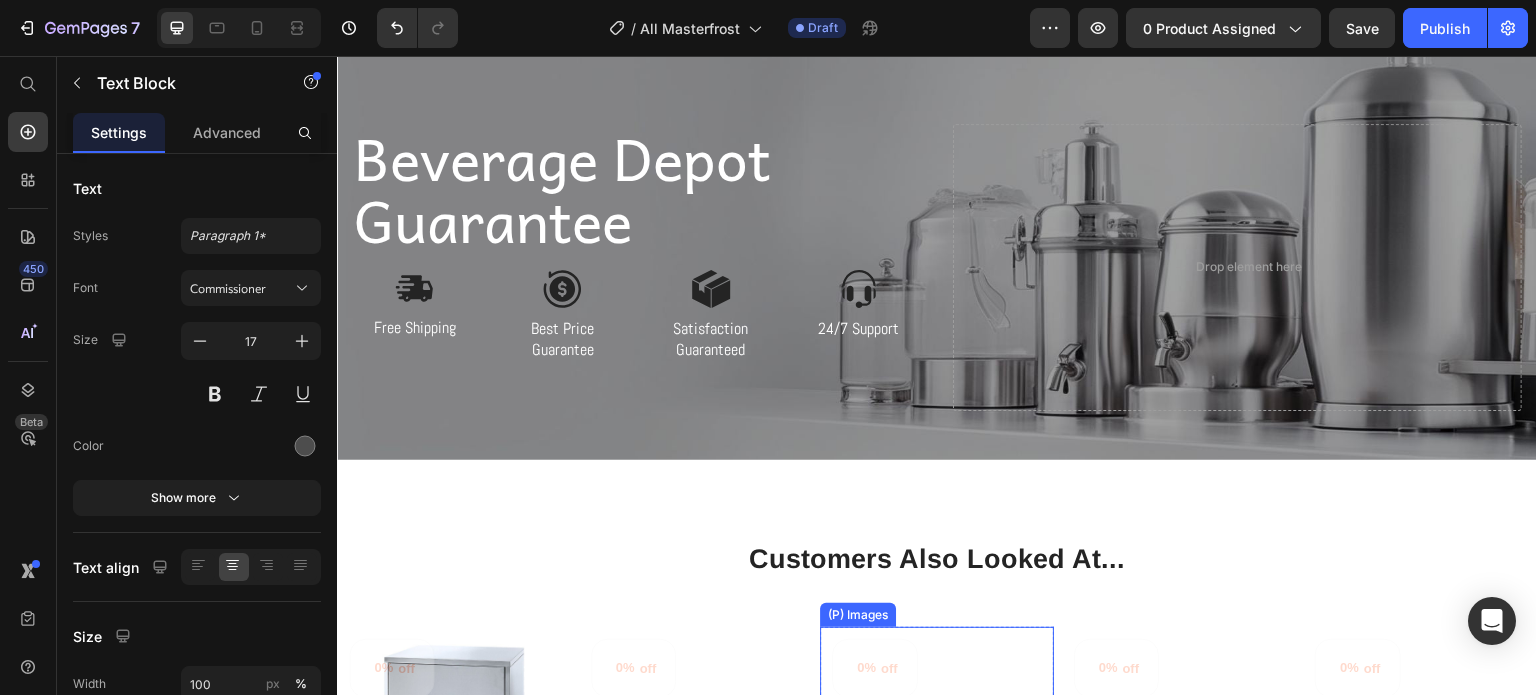scroll, scrollTop: 2300, scrollLeft: 0, axis: vertical 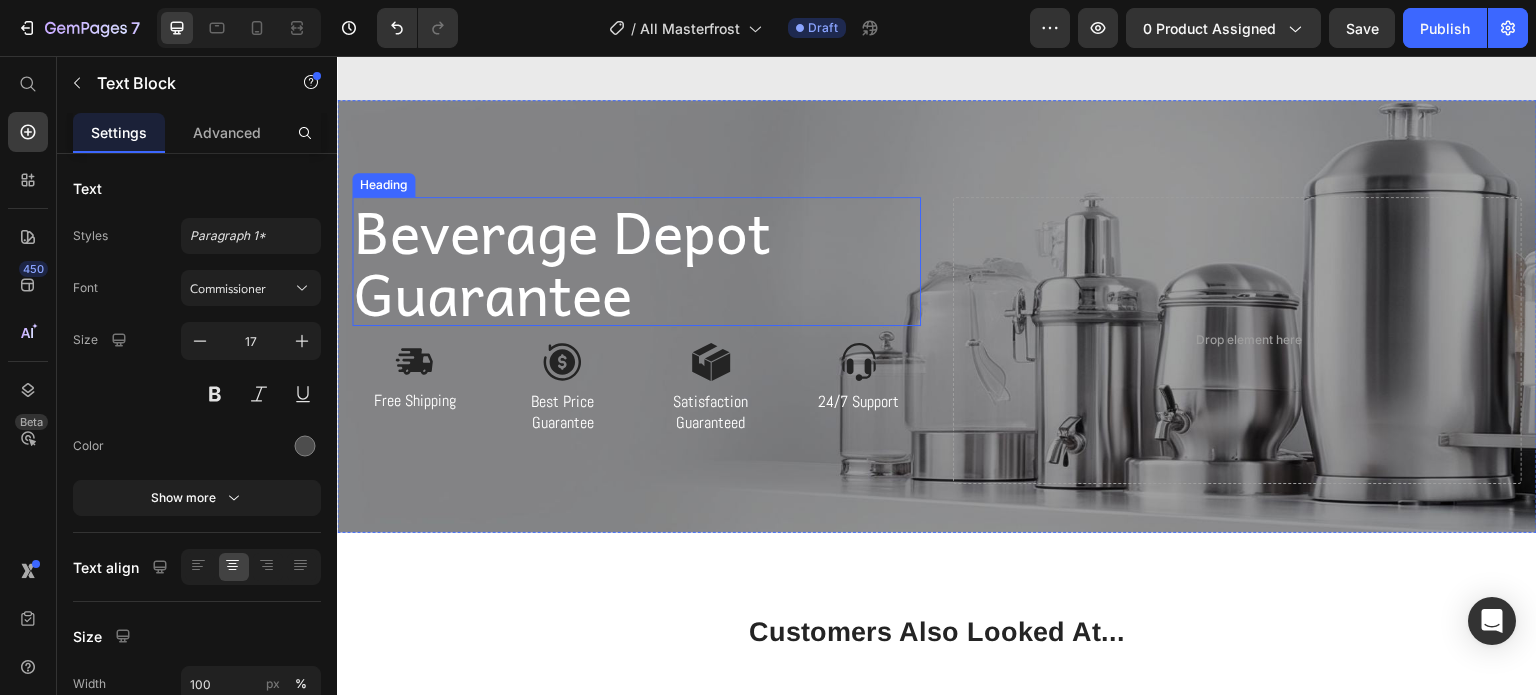 click on "Beverage Depot Guarantee" at bounding box center [636, 261] 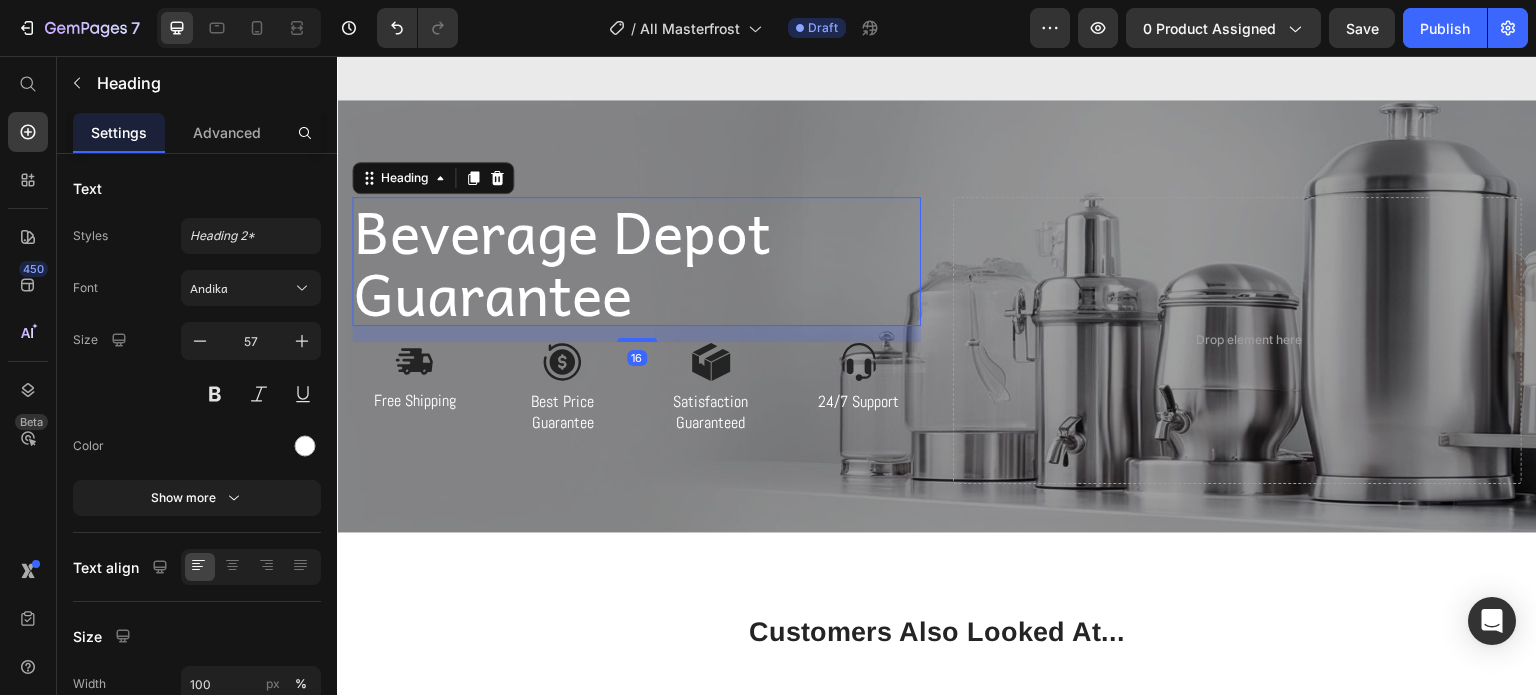 click on "Beverage Depot Guarantee" at bounding box center (636, 261) 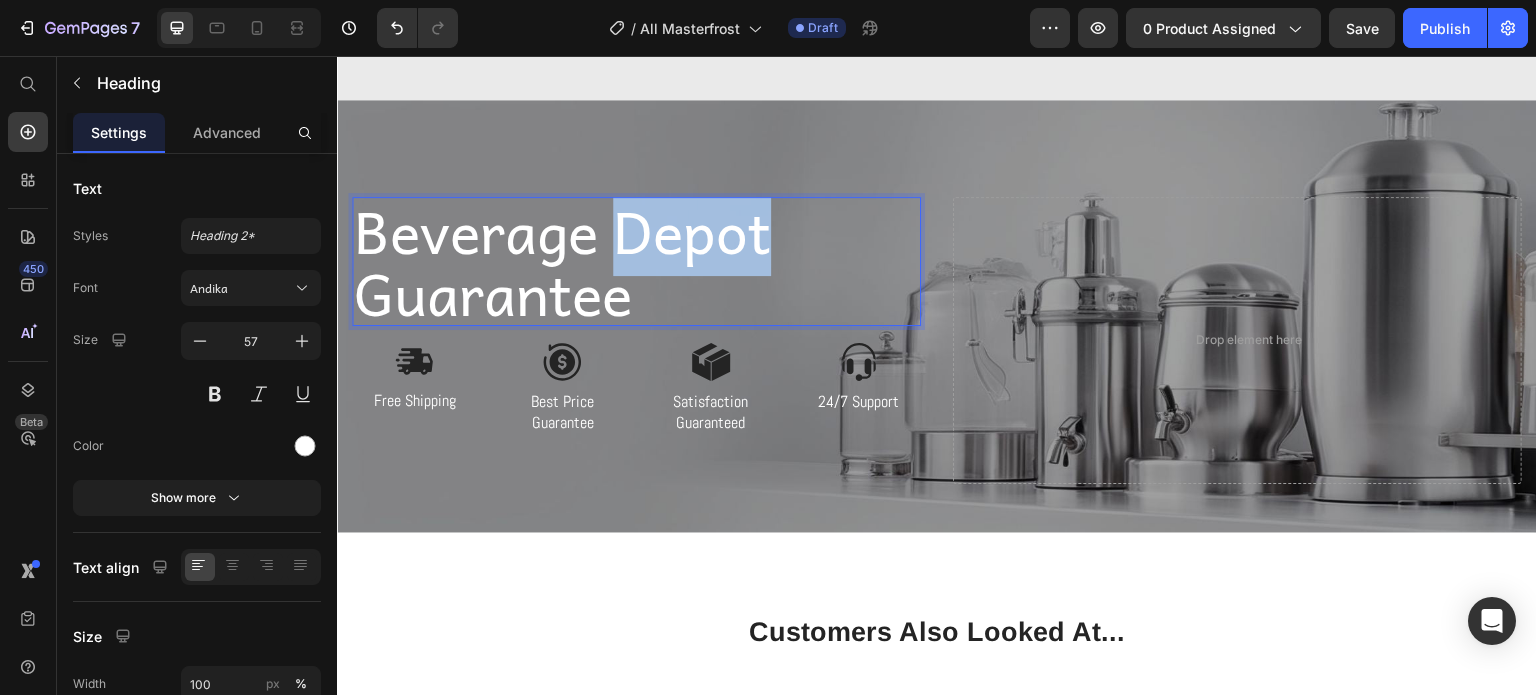 drag, startPoint x: 629, startPoint y: 235, endPoint x: 767, endPoint y: 238, distance: 138.03261 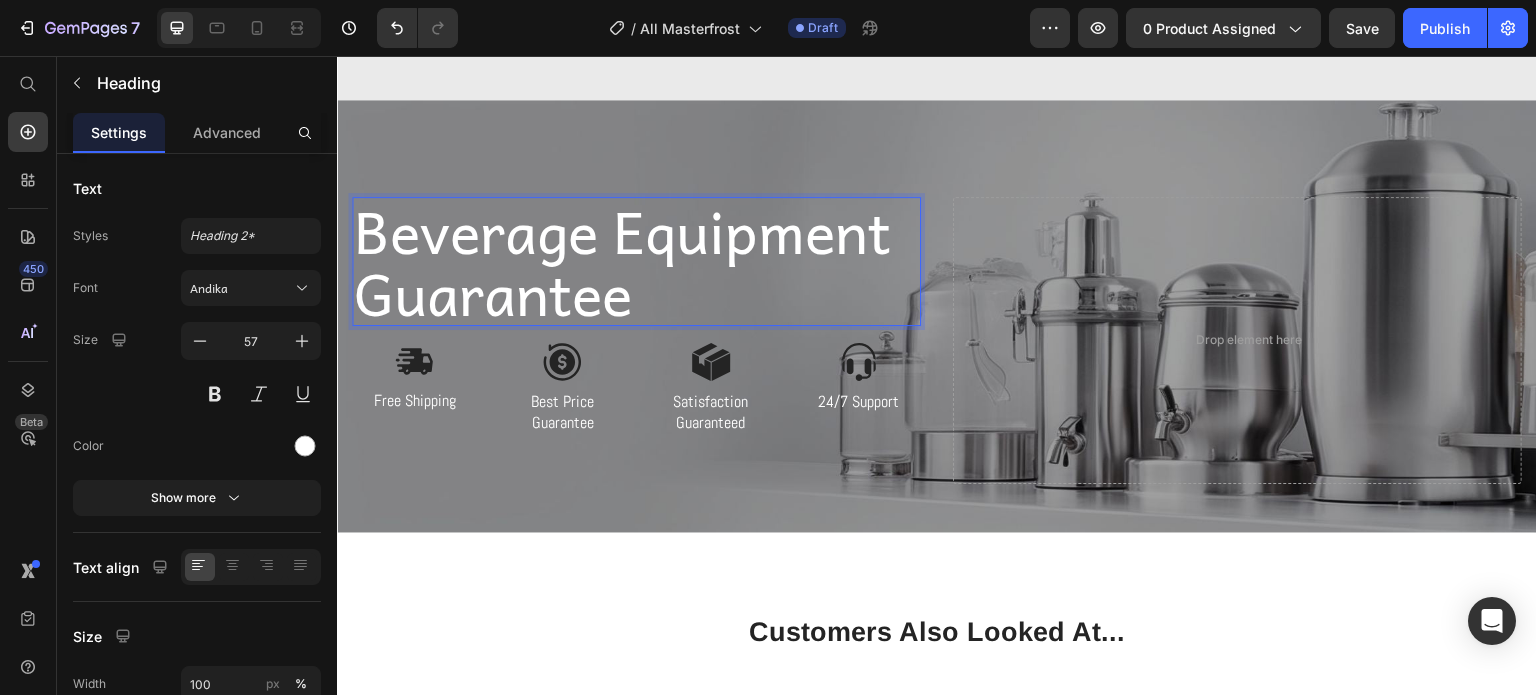 click on "Drop element here" at bounding box center (1237, 340) 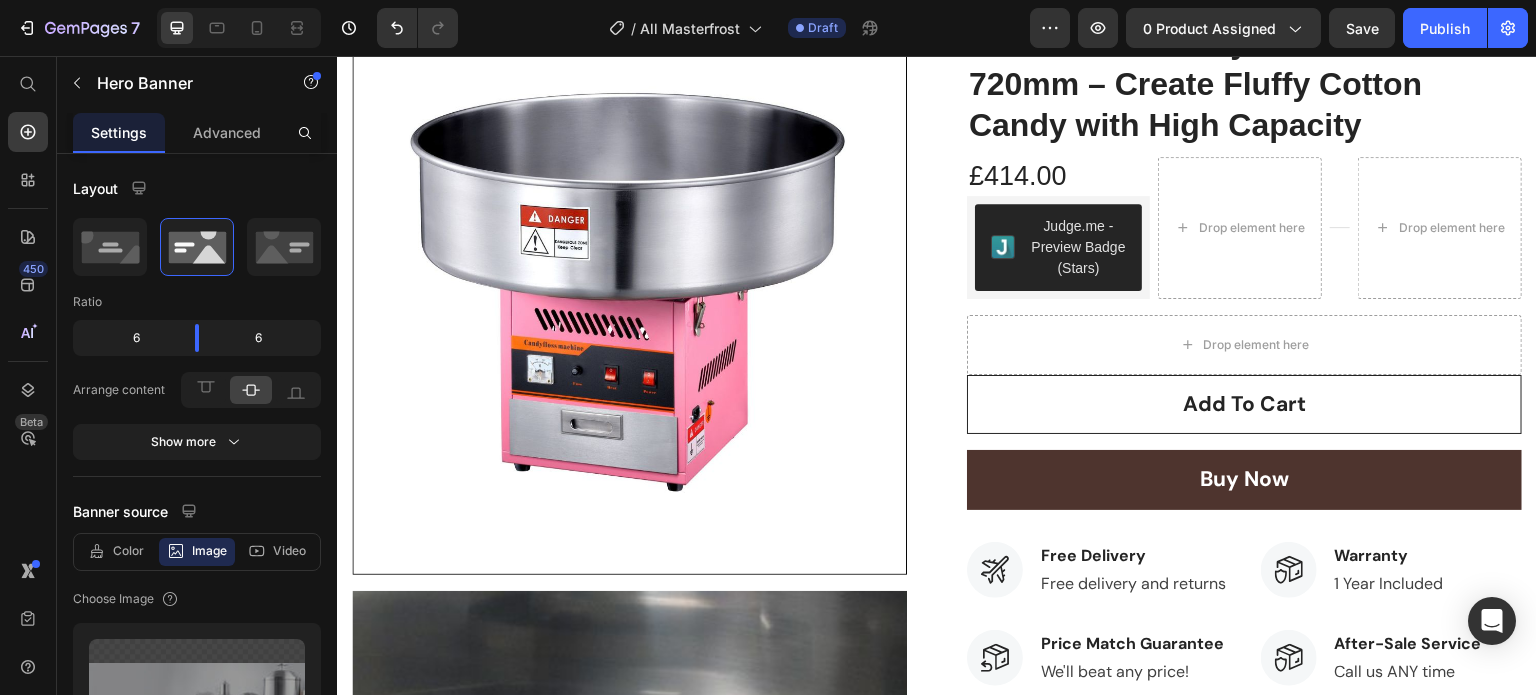 scroll, scrollTop: 0, scrollLeft: 0, axis: both 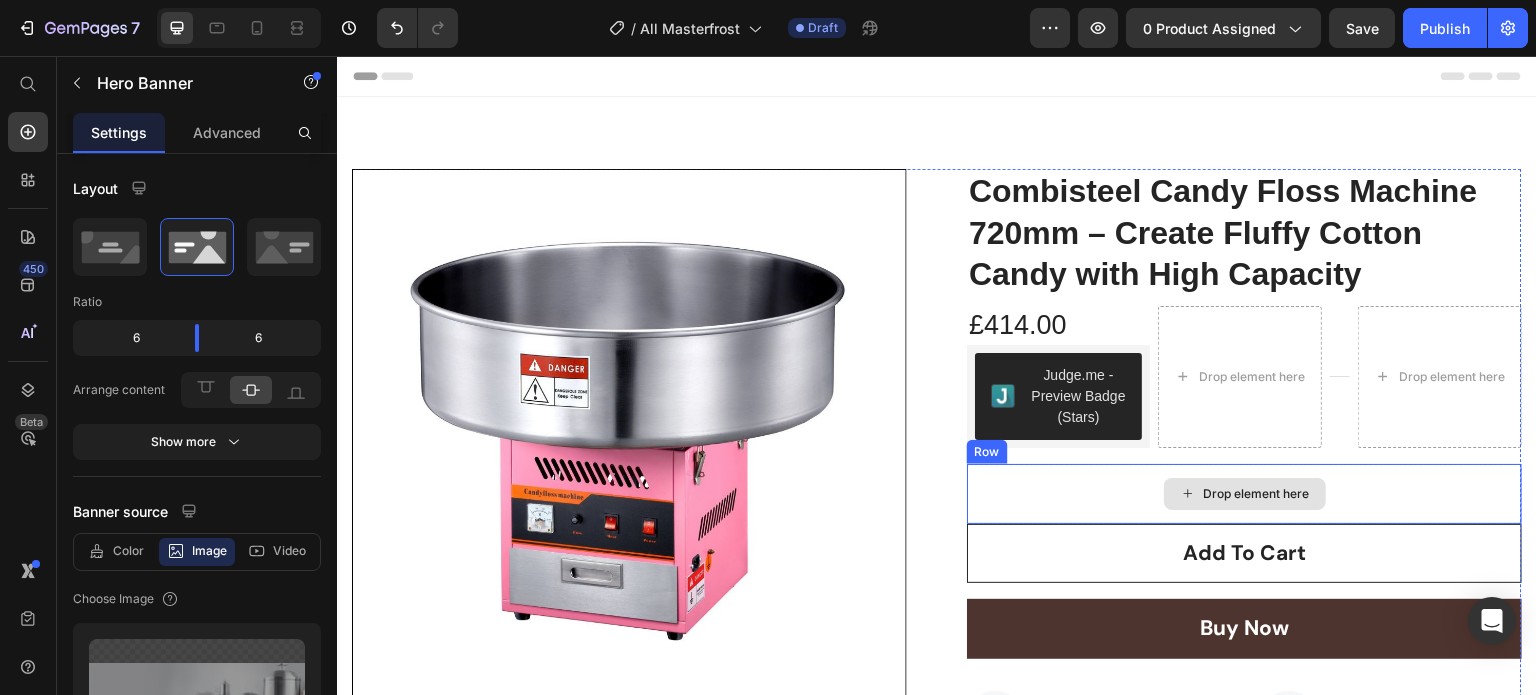 click on "Drop element here" at bounding box center (1257, 494) 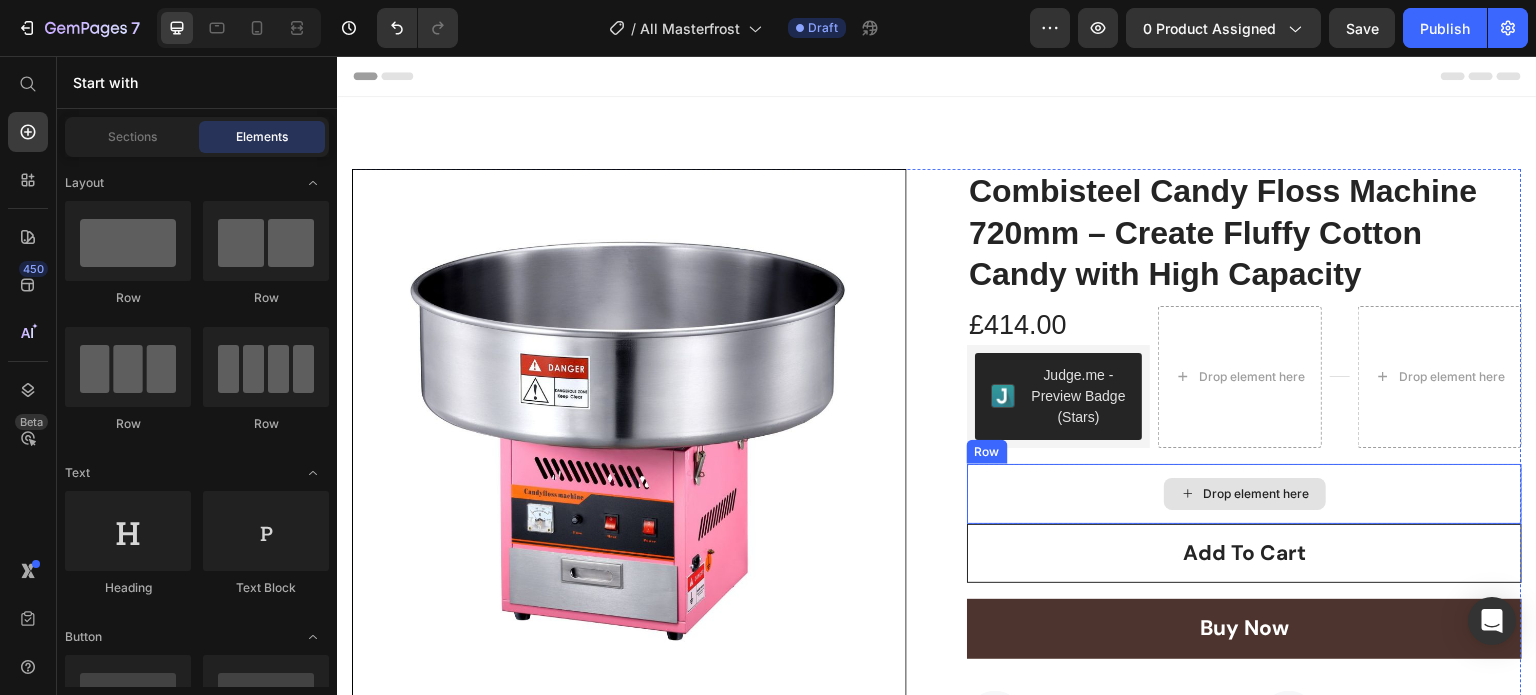 click on "Drop element here" at bounding box center (1244, 494) 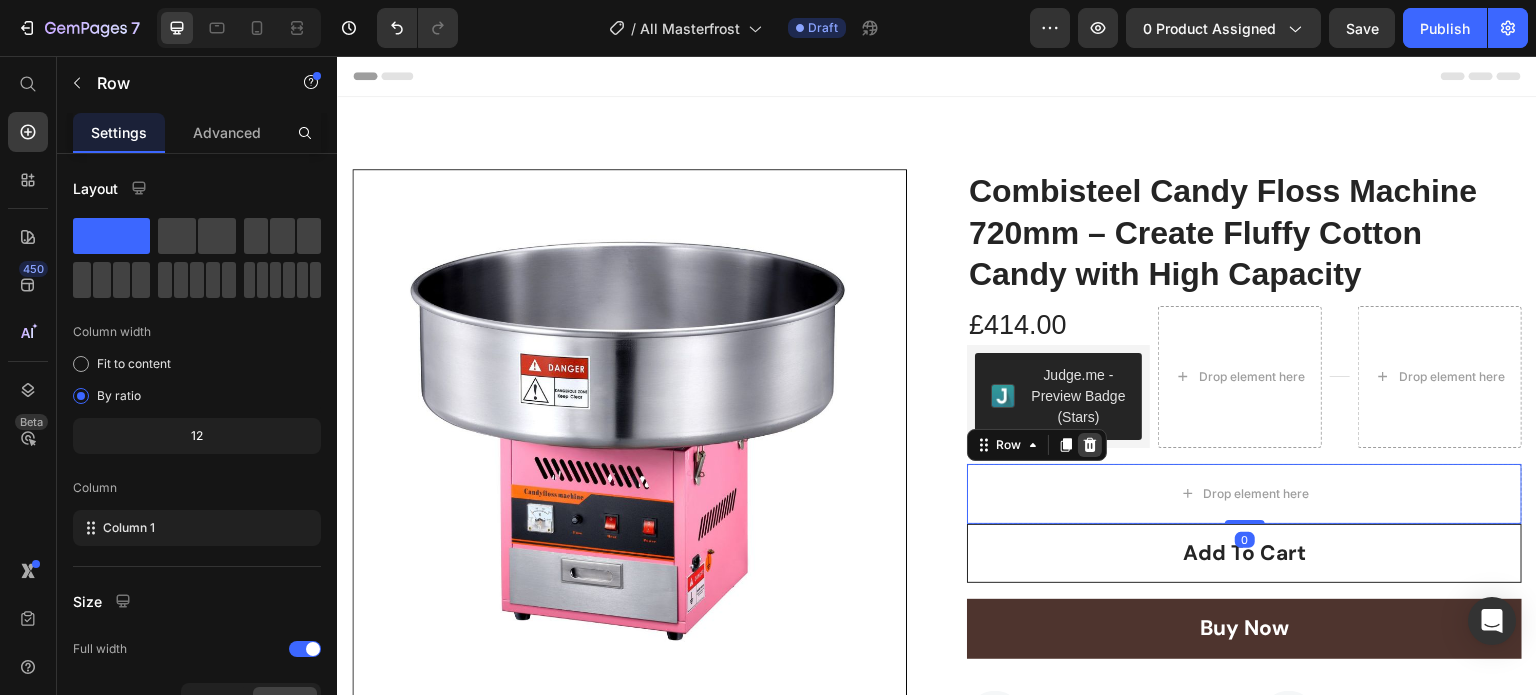 click 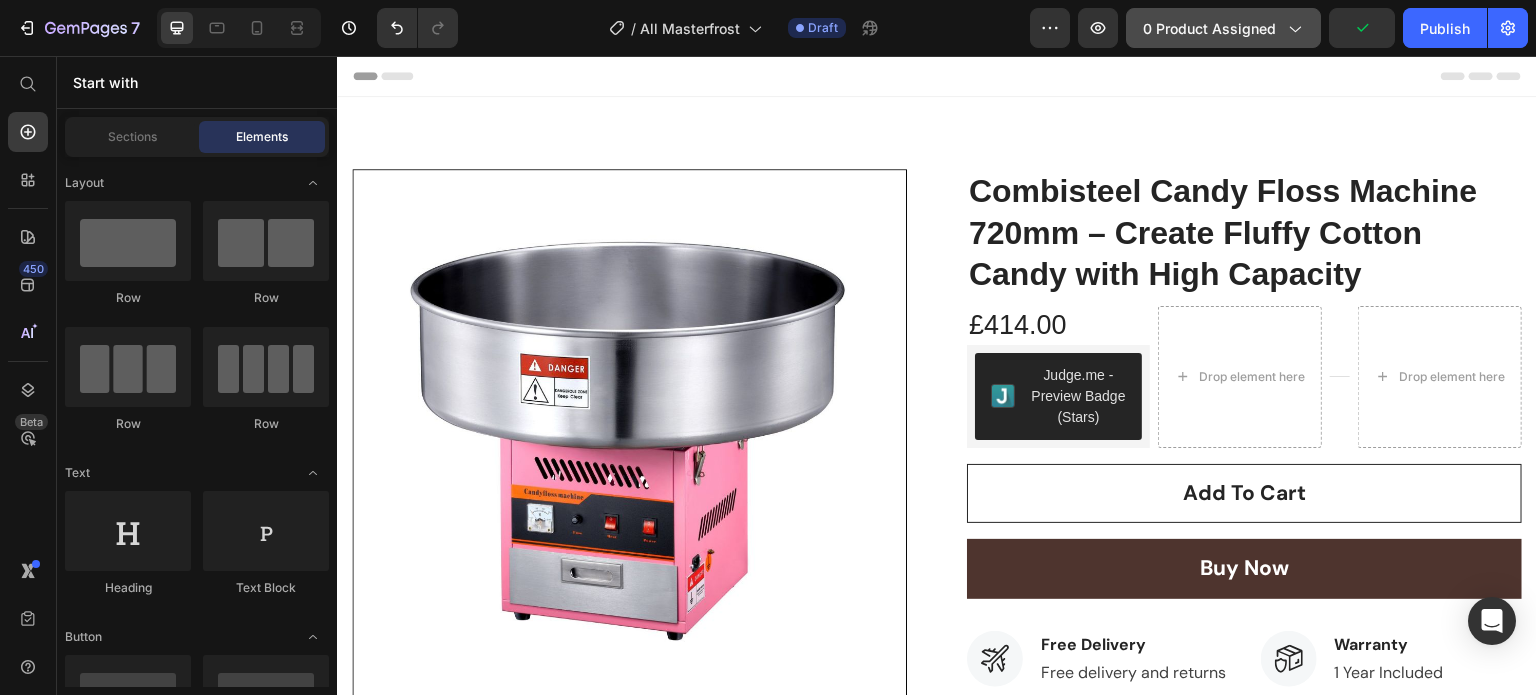 click on "0 product assigned" 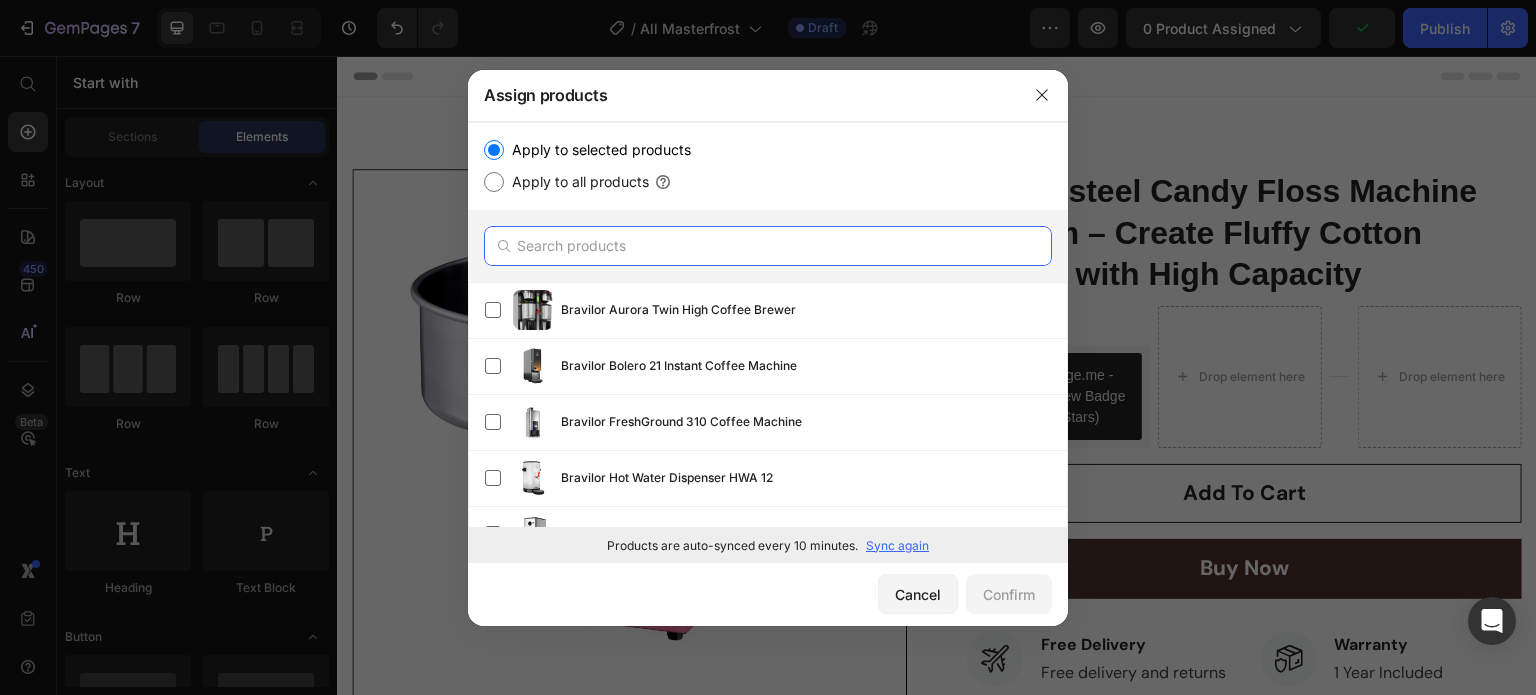 click at bounding box center (768, 246) 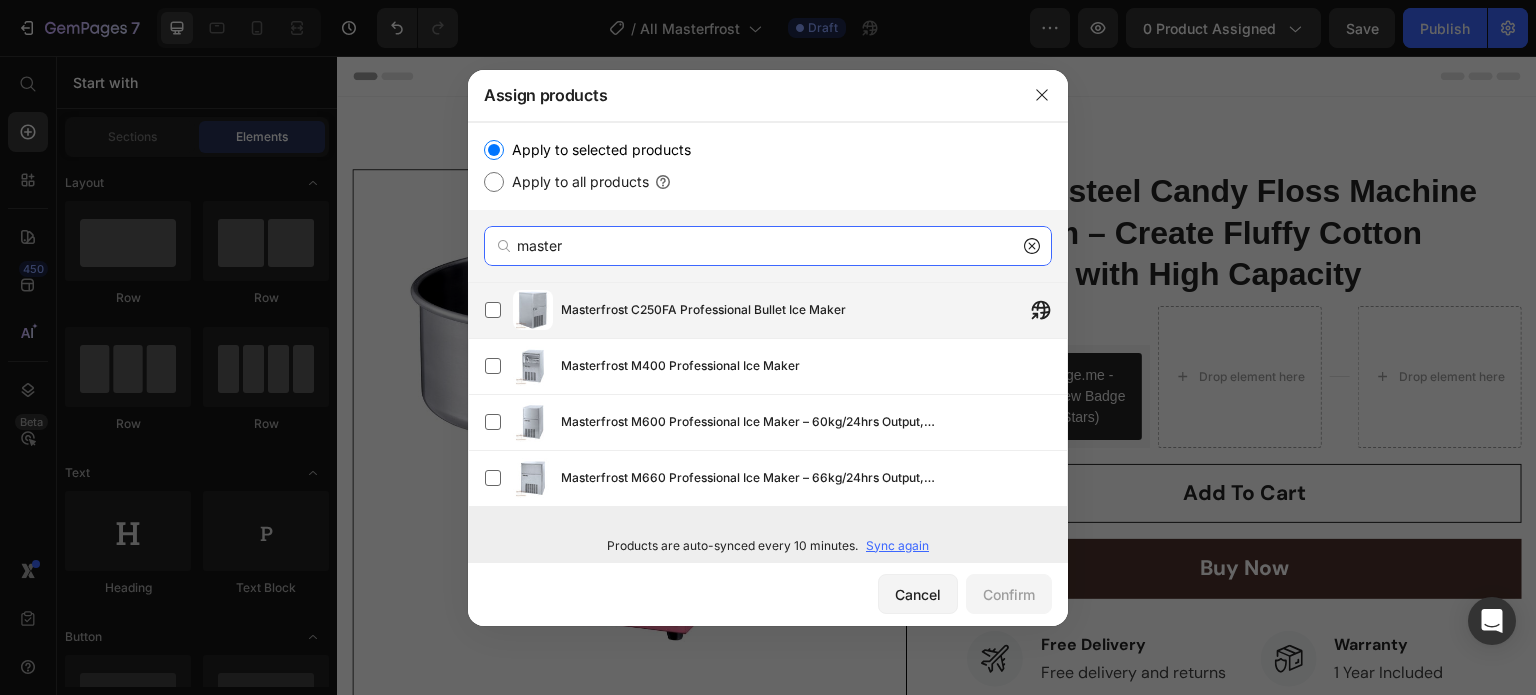 type on "master" 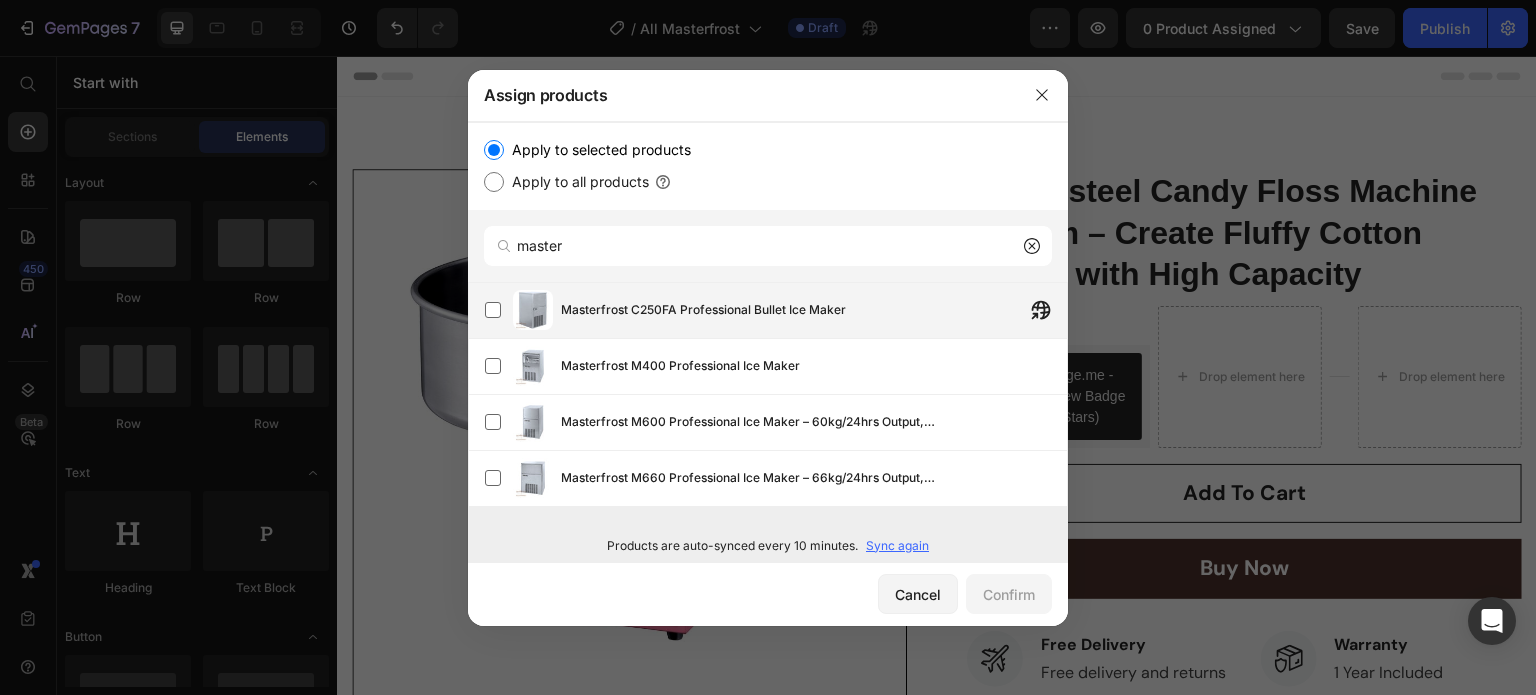 click on "Masterfrost C250FA Professional Bullet Ice Maker" at bounding box center [703, 310] 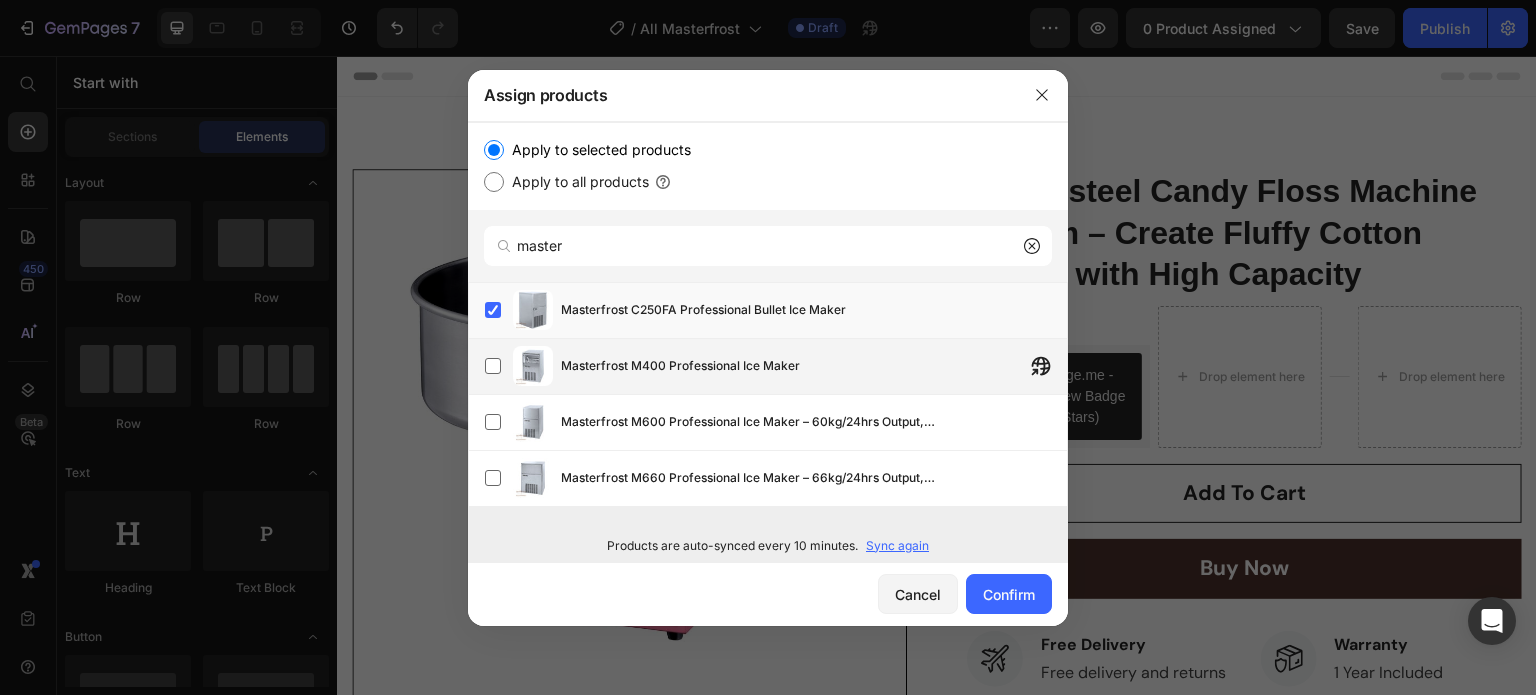 click on "Masterfrost M400 Professional Ice Maker" at bounding box center [814, 366] 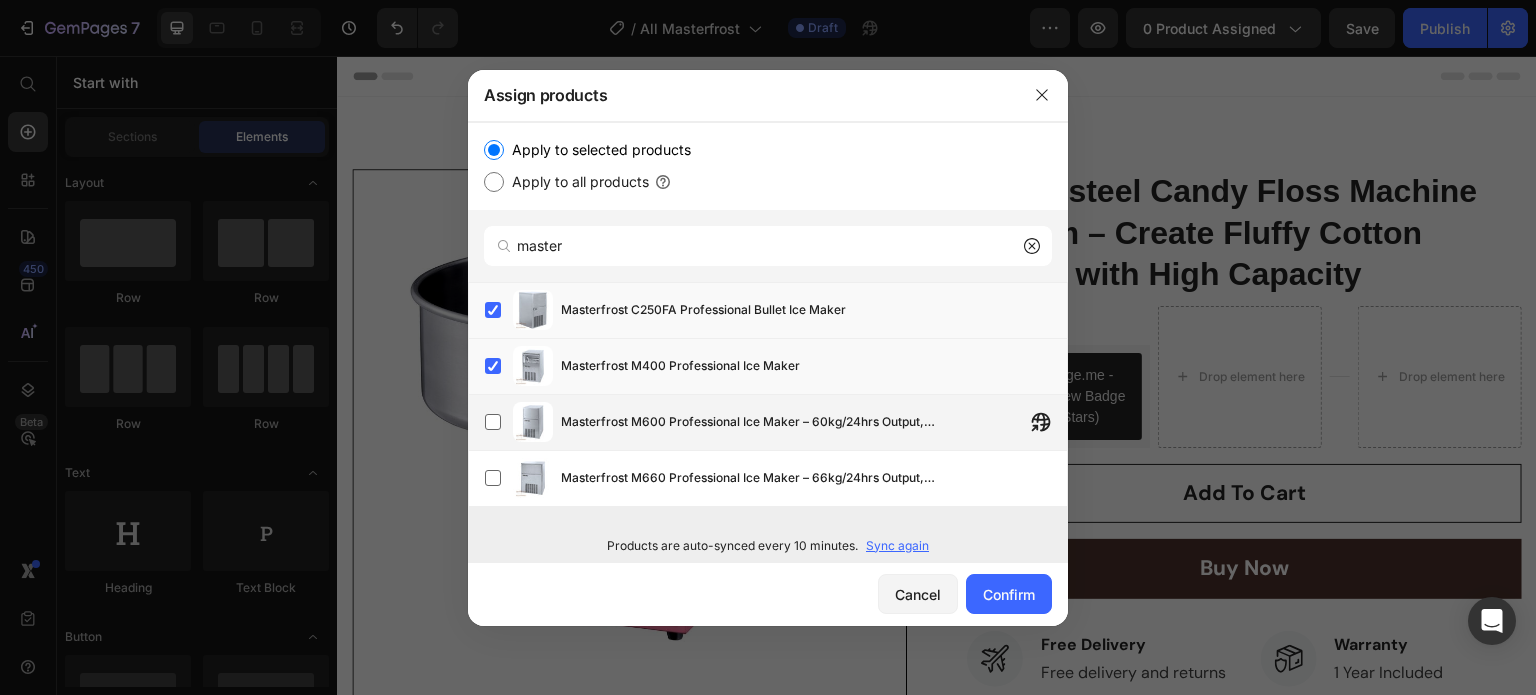 click on "Masterfrost M600 Professional Ice Maker – 60kg/24hrs Output, 27kg Storage" at bounding box center (751, 422) 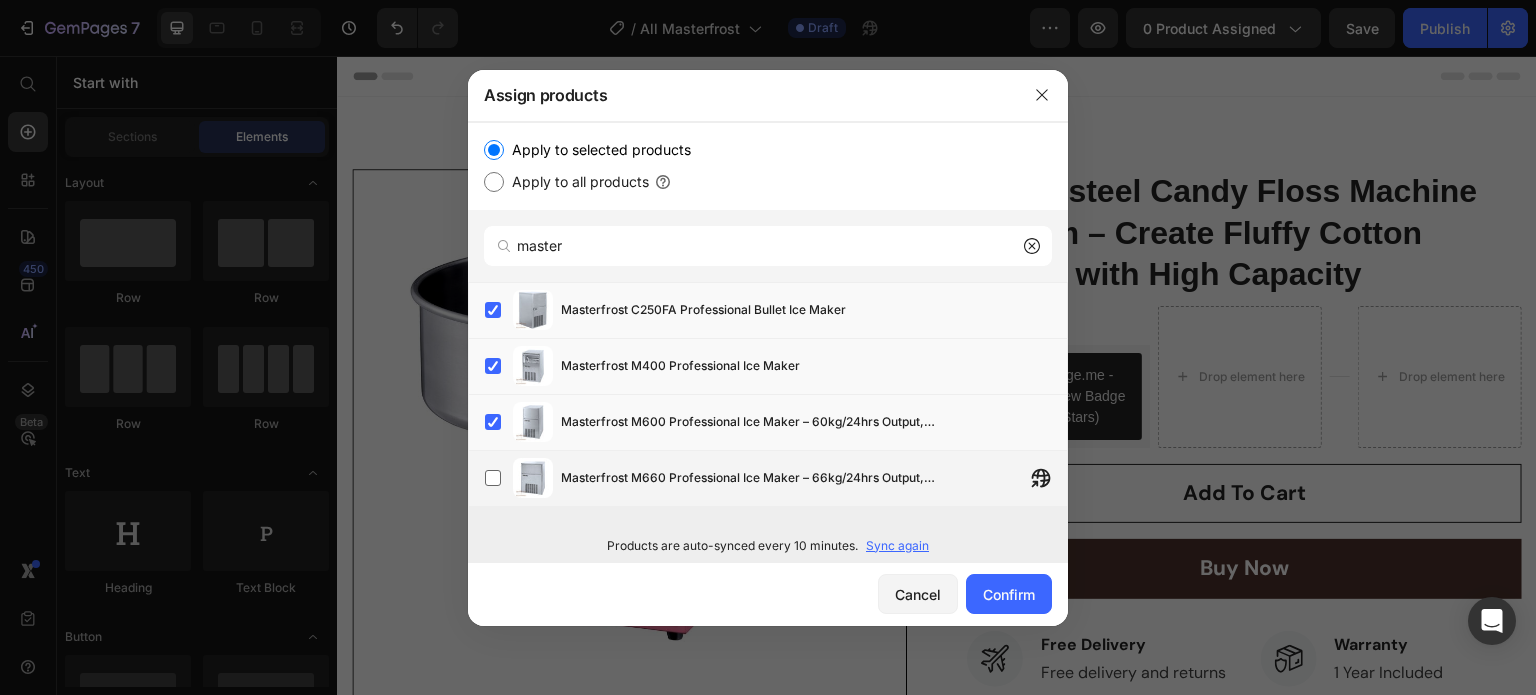 click on "Masterfrost M660 Professional Ice Maker – 66kg/24hrs Output, 35kg Storage" at bounding box center (814, 478) 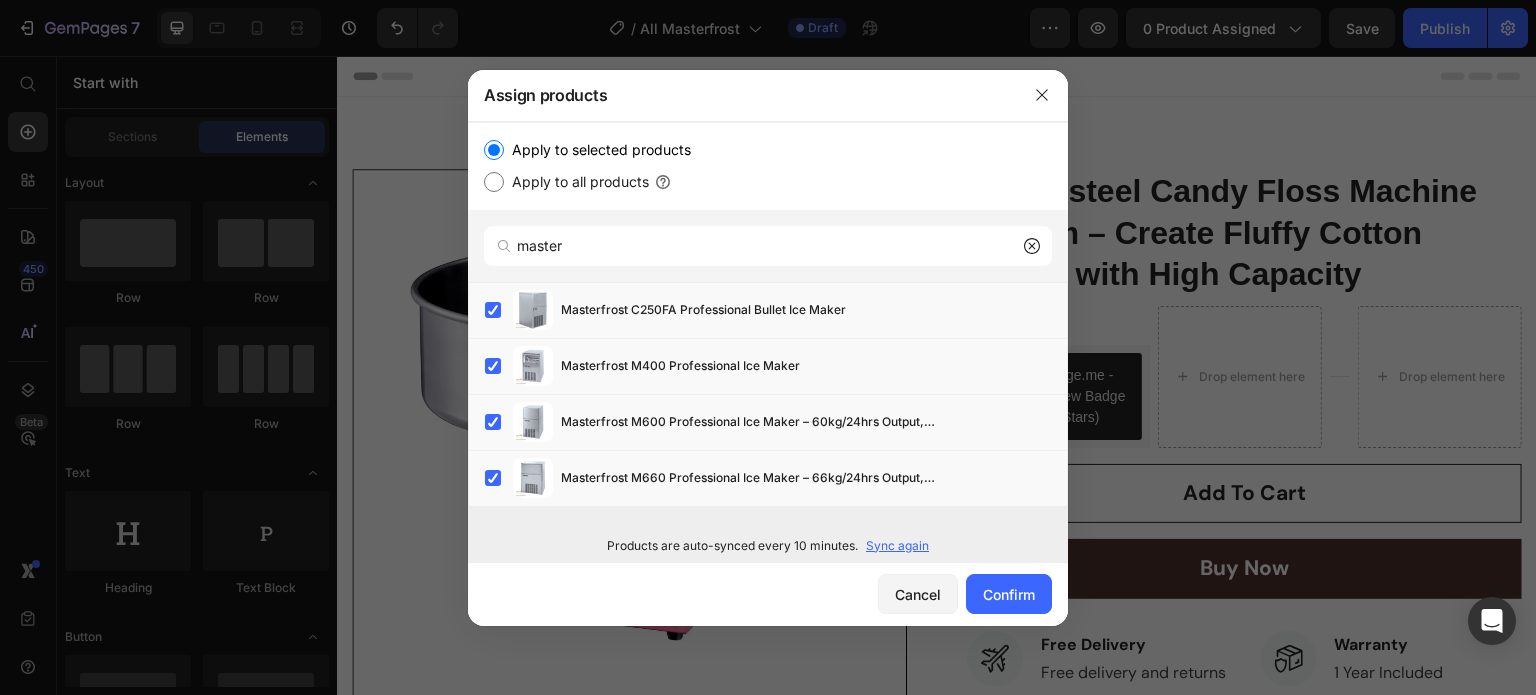 click on "Cancel Confirm" at bounding box center (768, 594) 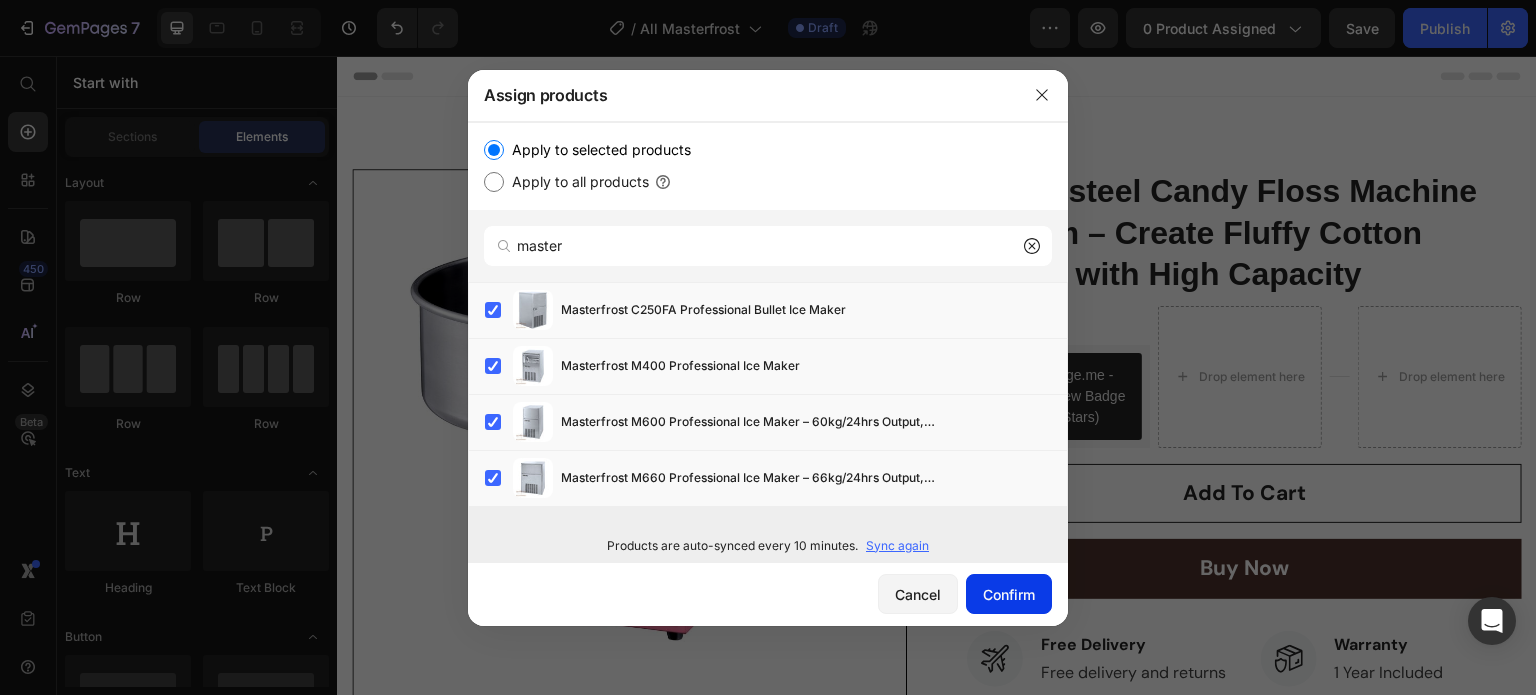 click on "Confirm" 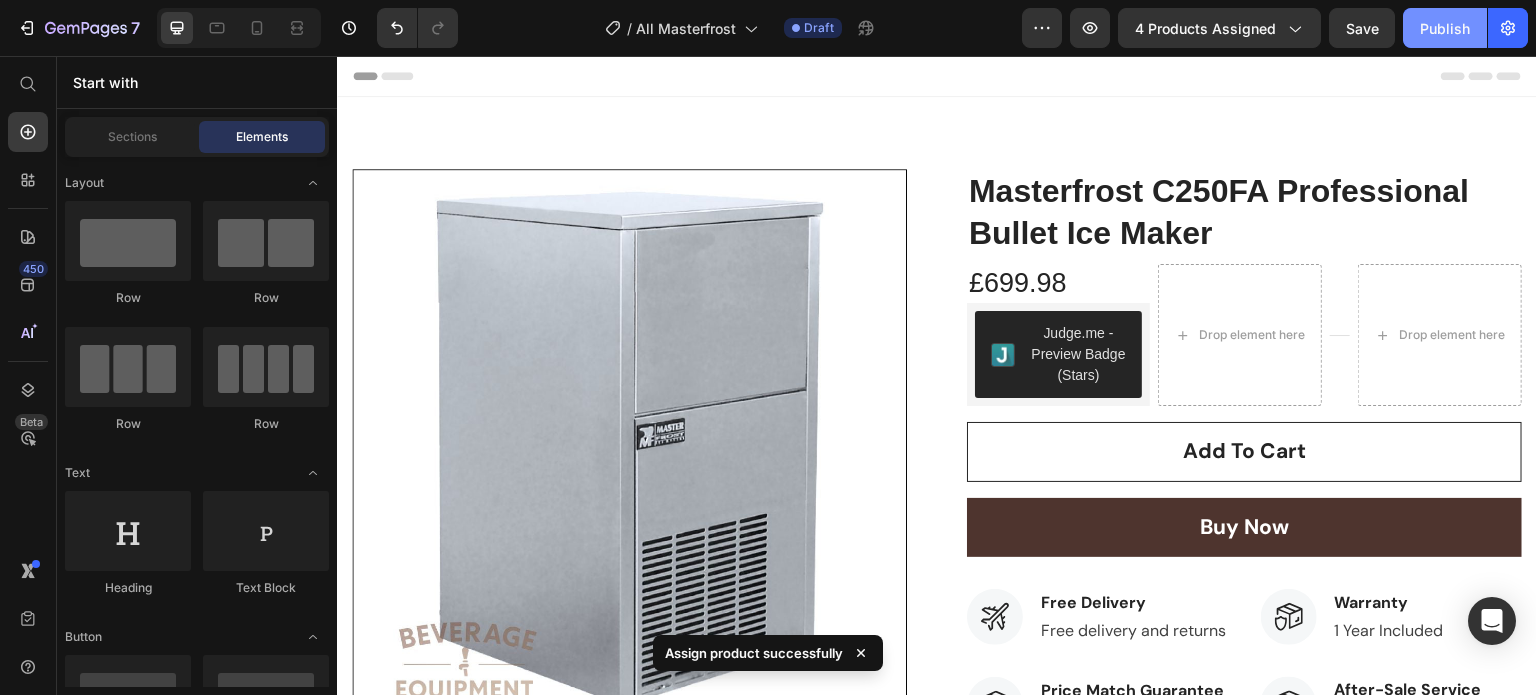 click on "Publish" at bounding box center (1445, 28) 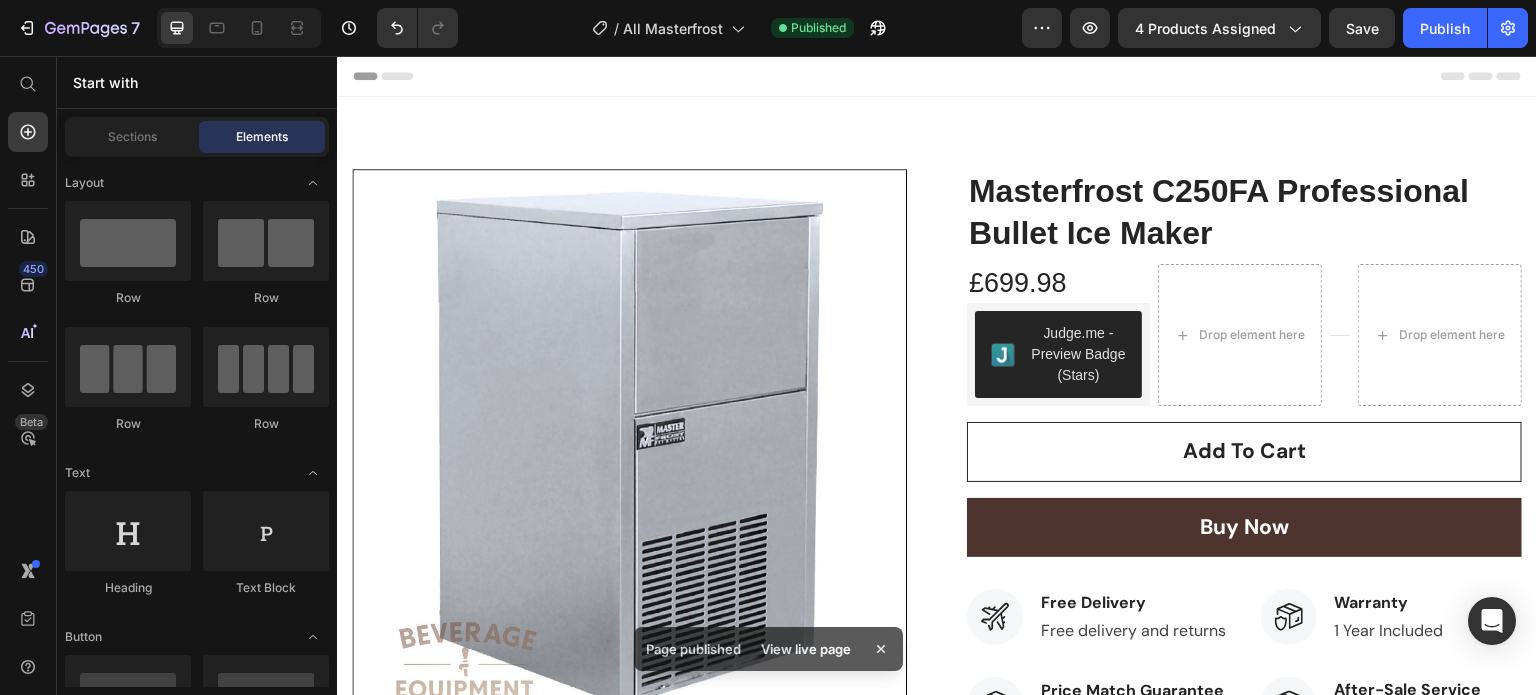 type 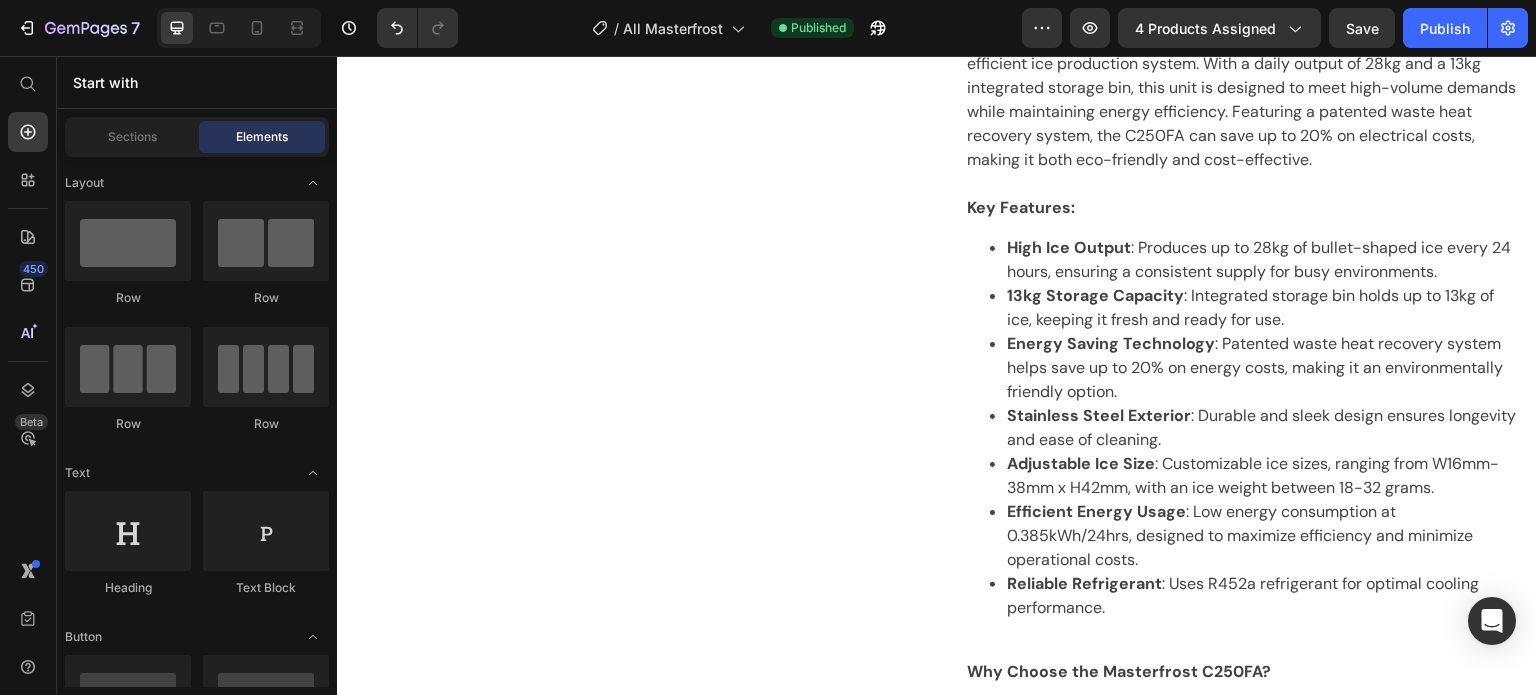 scroll, scrollTop: 0, scrollLeft: 0, axis: both 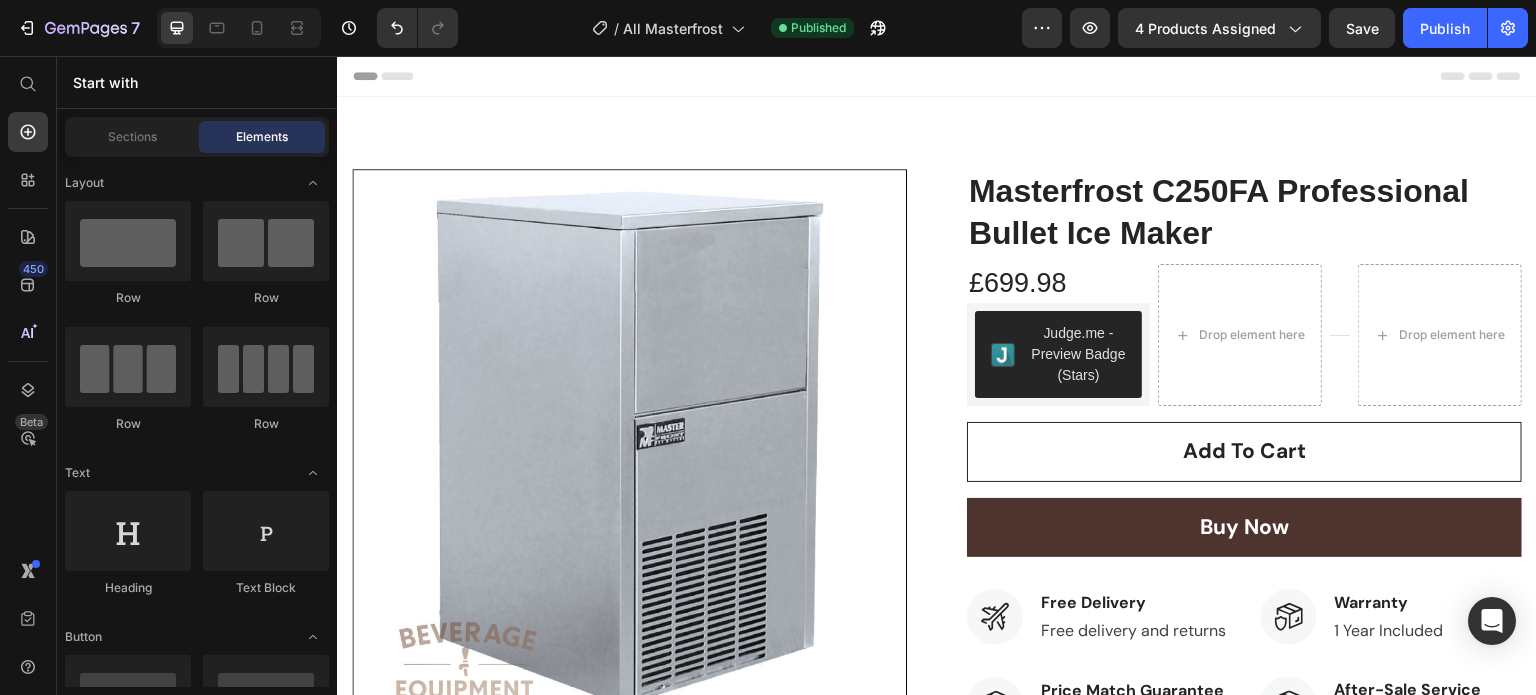drag, startPoint x: 1530, startPoint y: 481, endPoint x: 1837, endPoint y: 107, distance: 483.86465 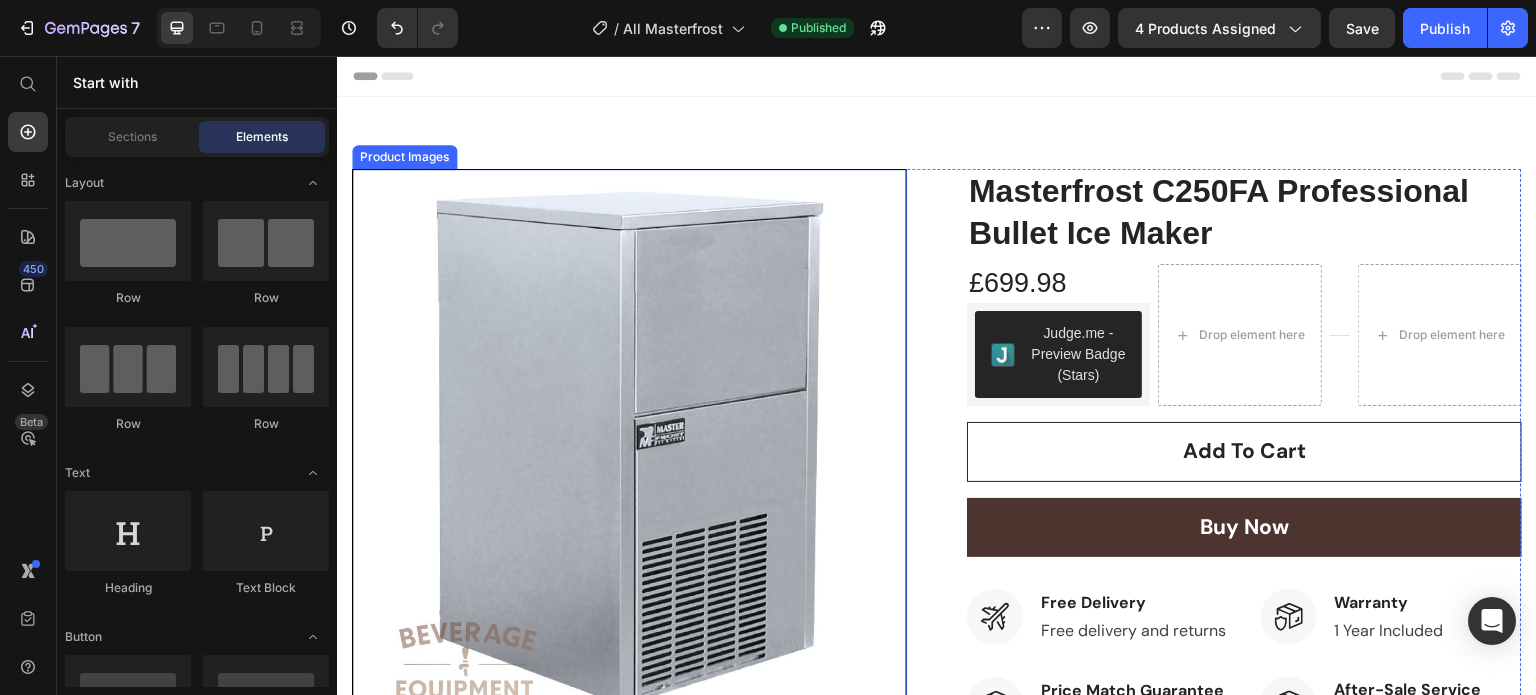 click at bounding box center [629, 446] 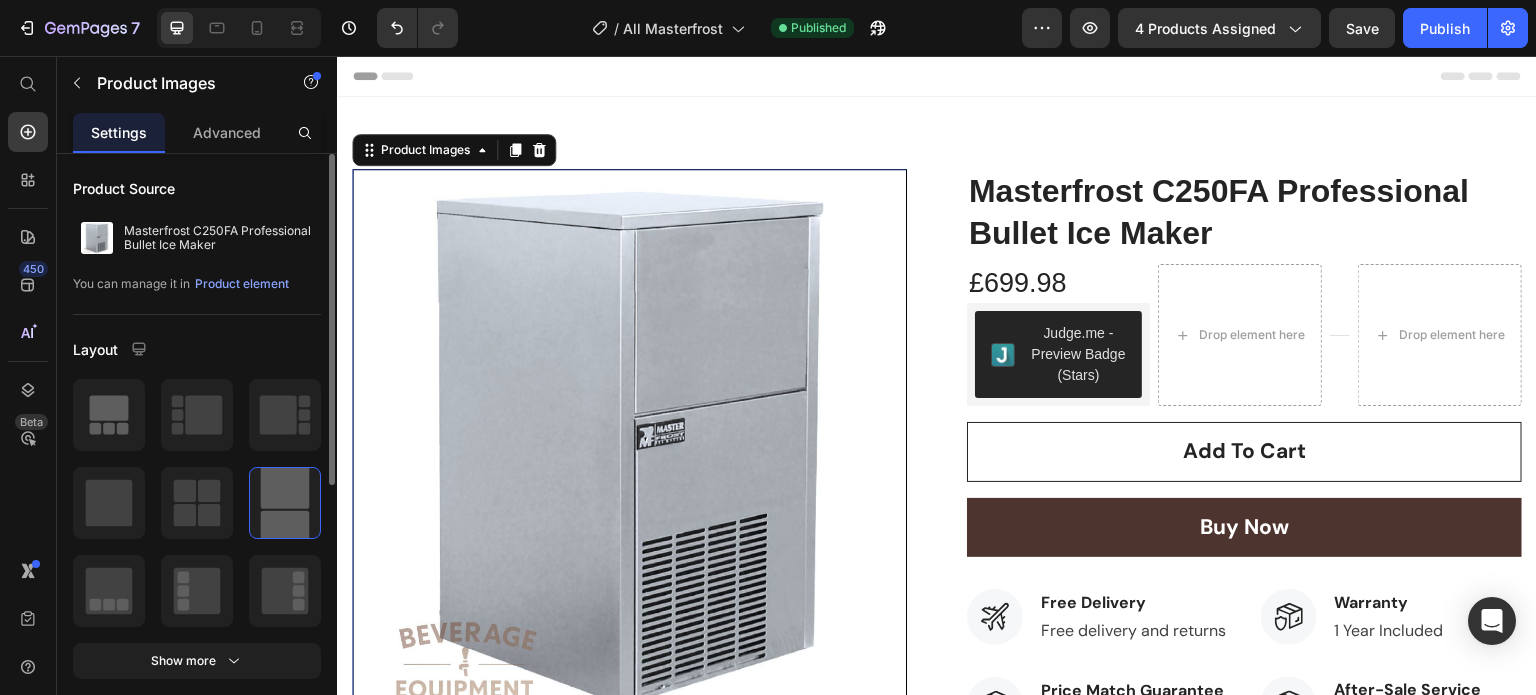 click 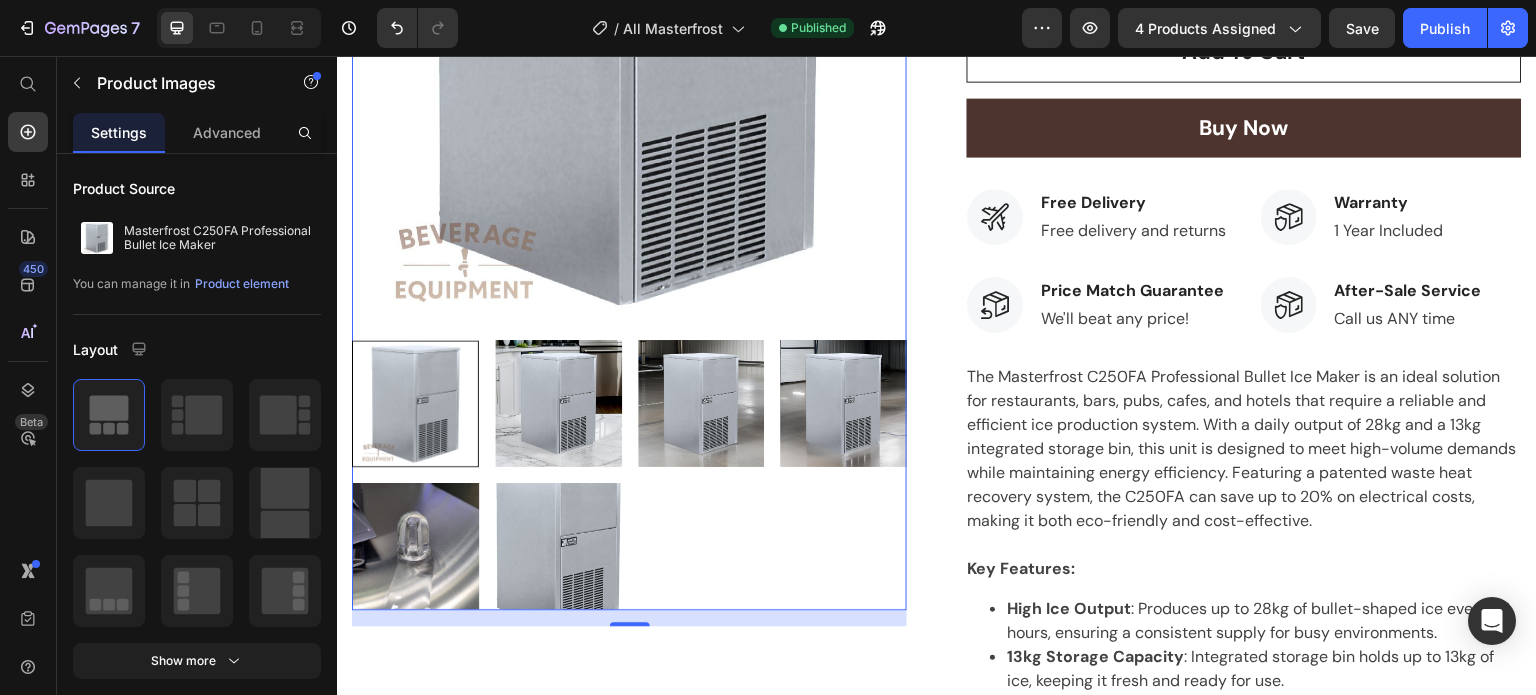scroll, scrollTop: 0, scrollLeft: 0, axis: both 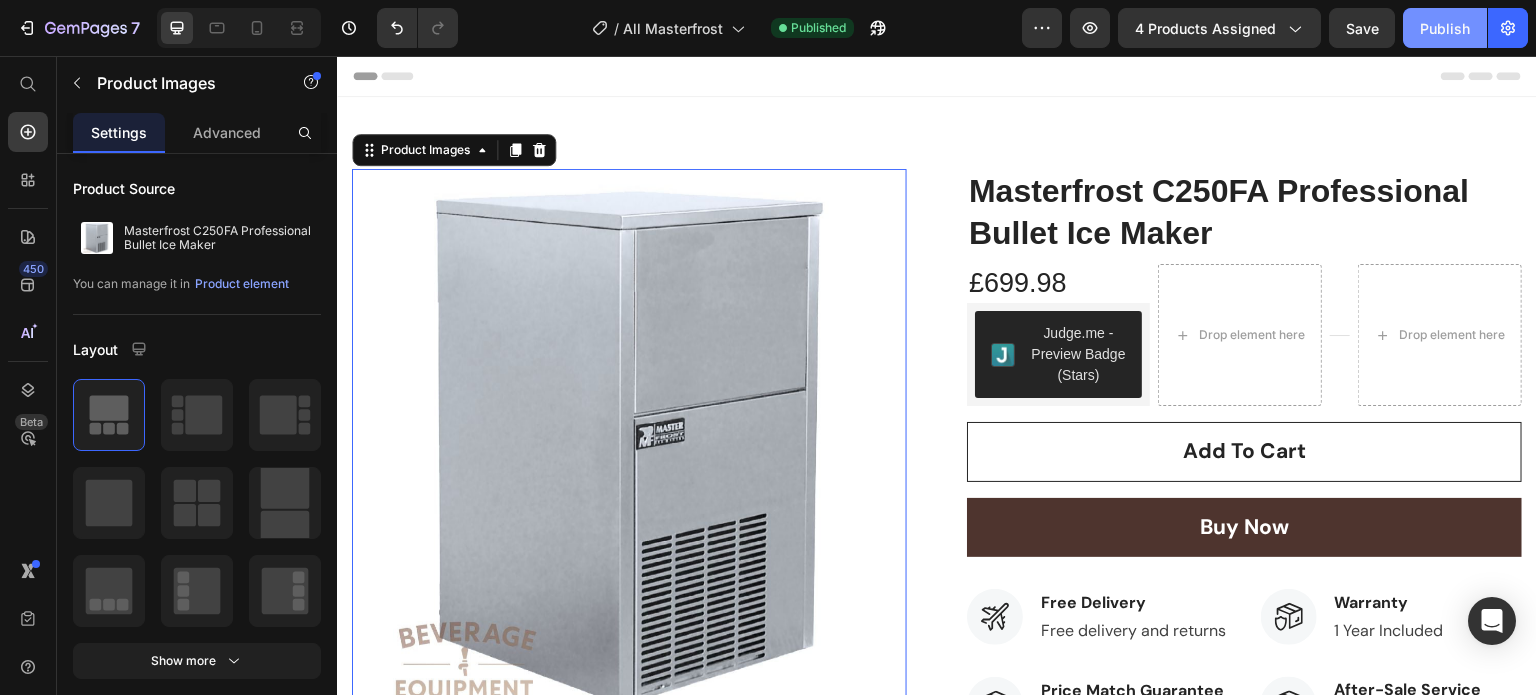 click on "Publish" 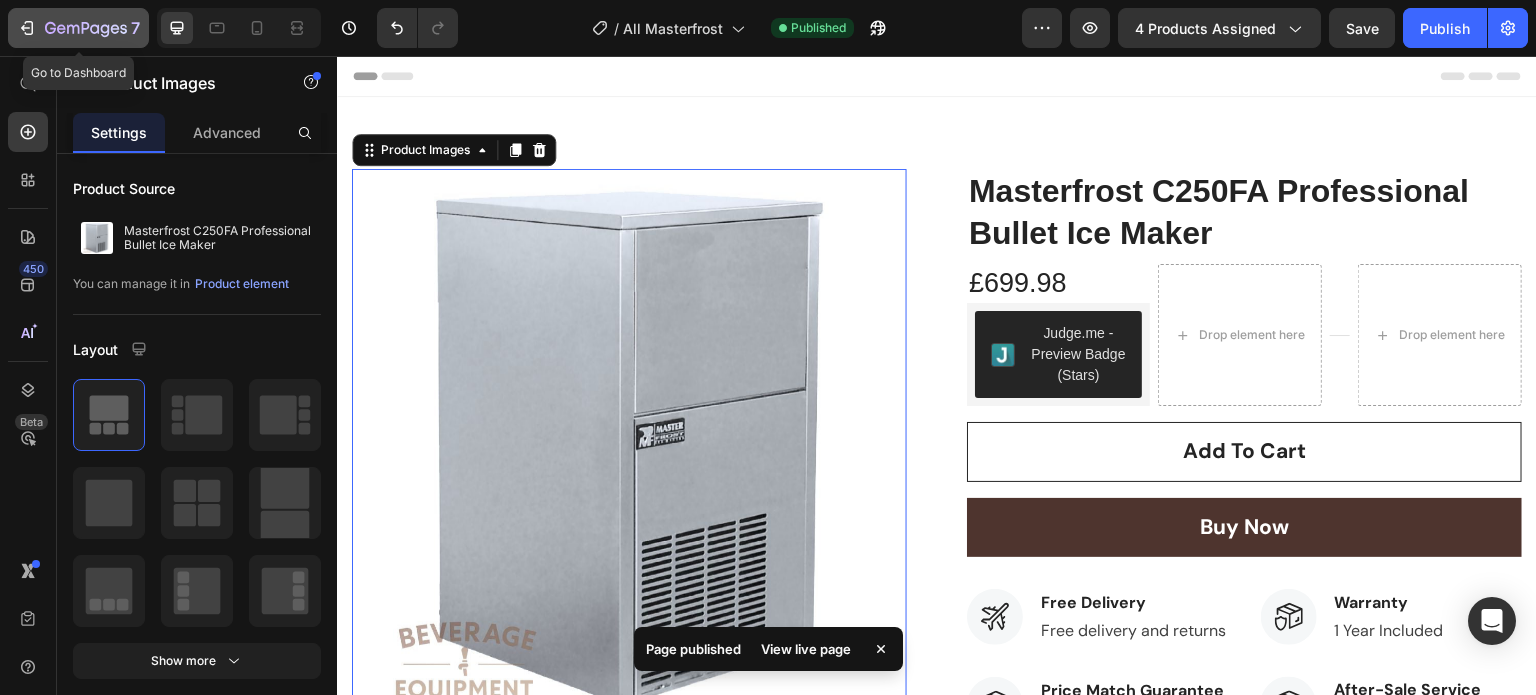 click on "7" 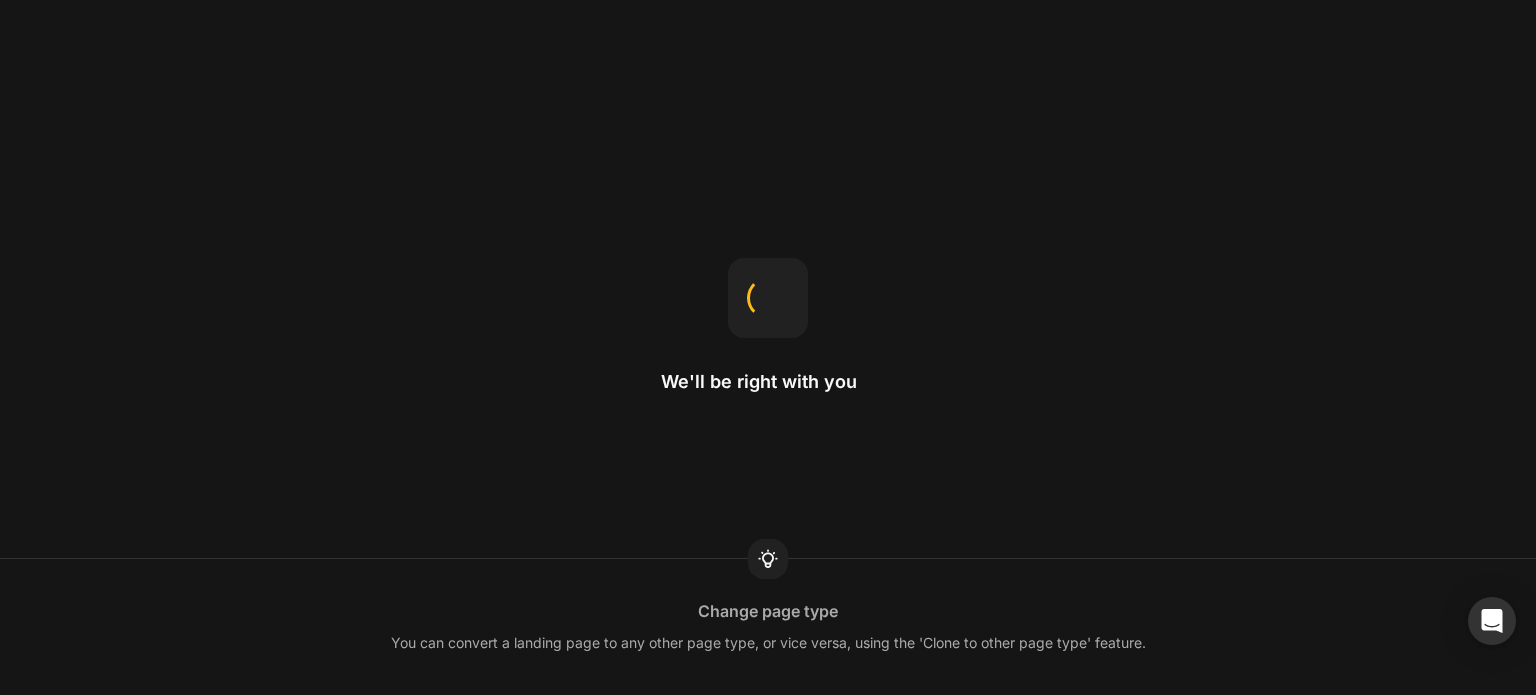 scroll, scrollTop: 0, scrollLeft: 0, axis: both 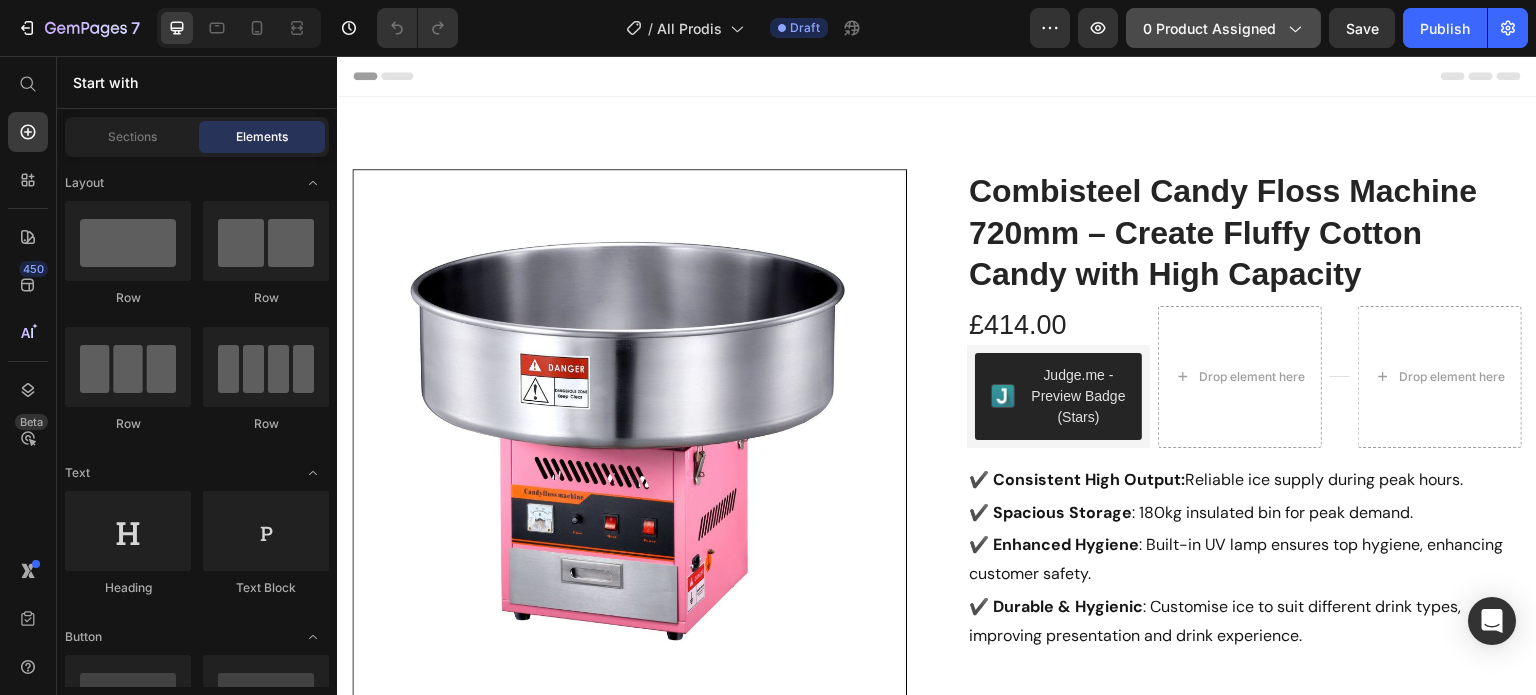 click on "0 product assigned" 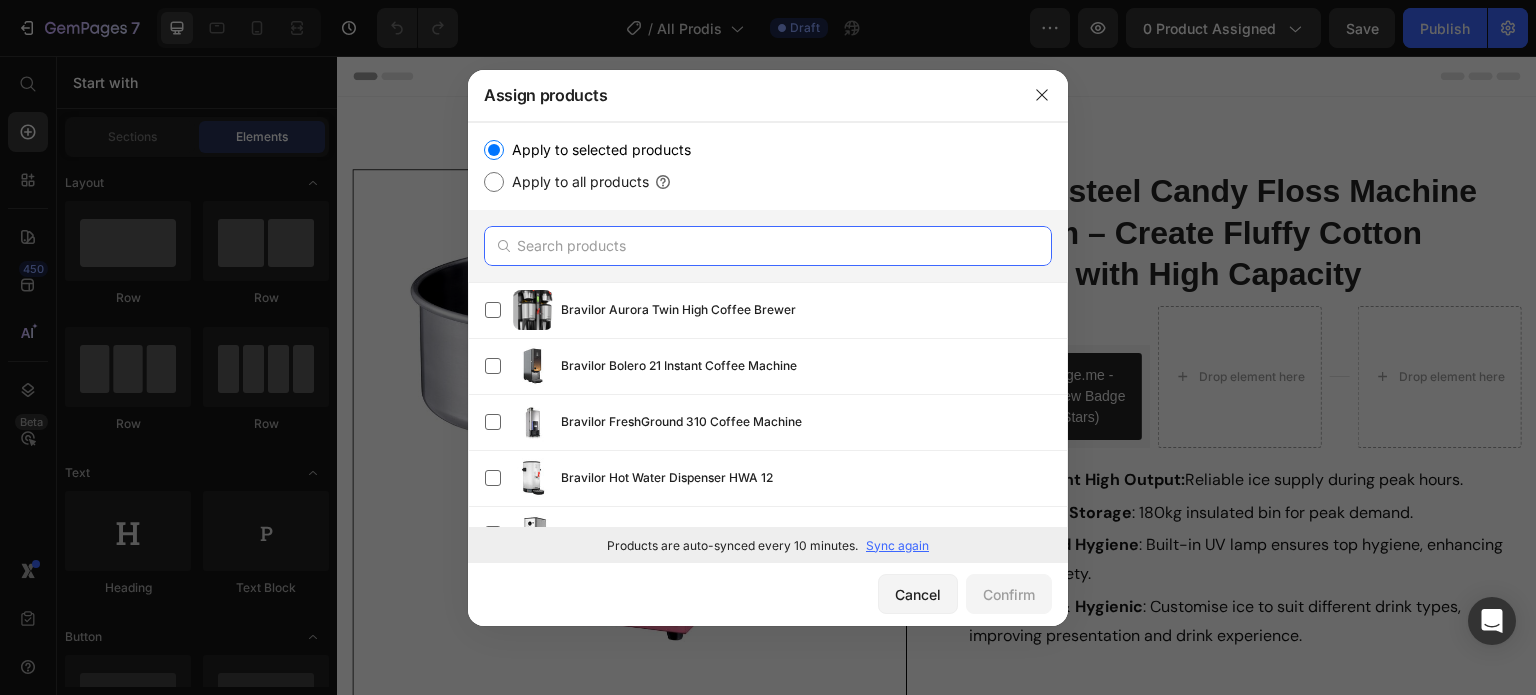 click at bounding box center (768, 246) 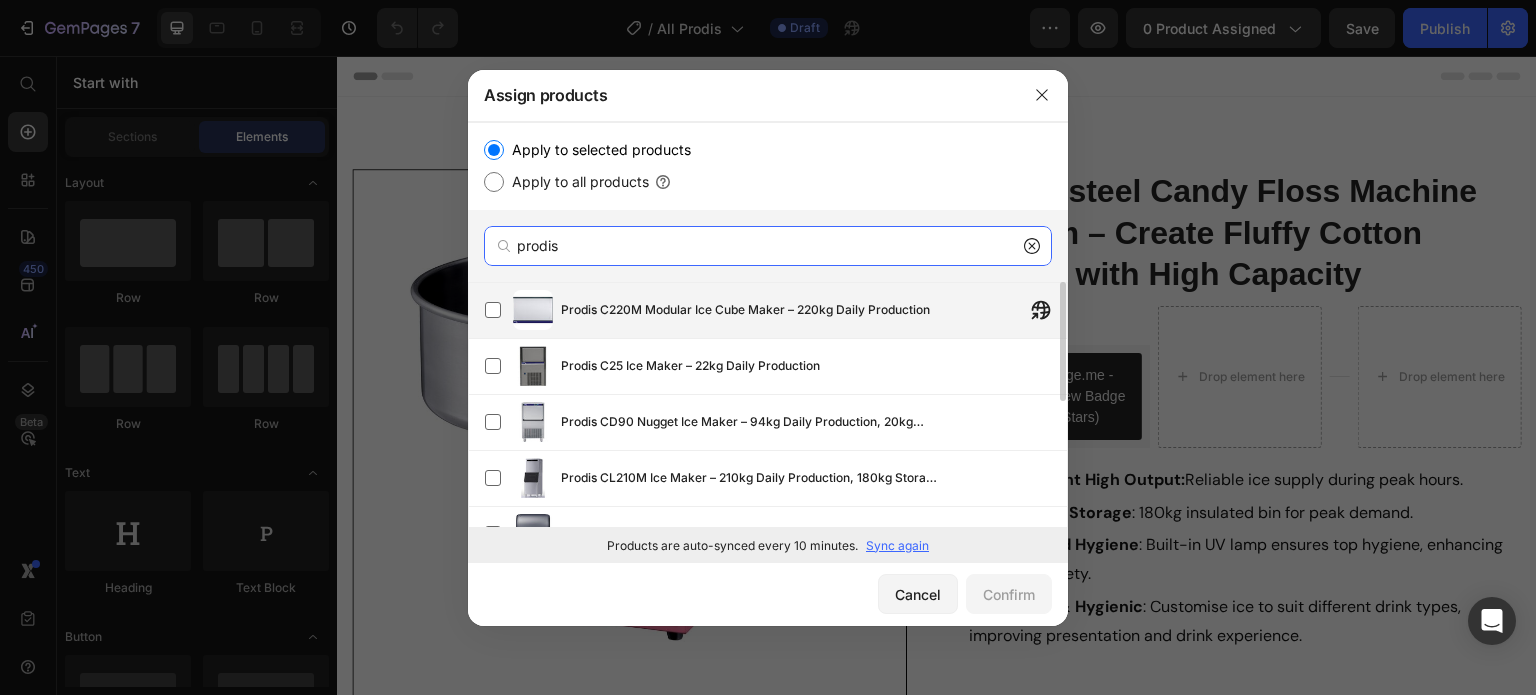 type on "prodis" 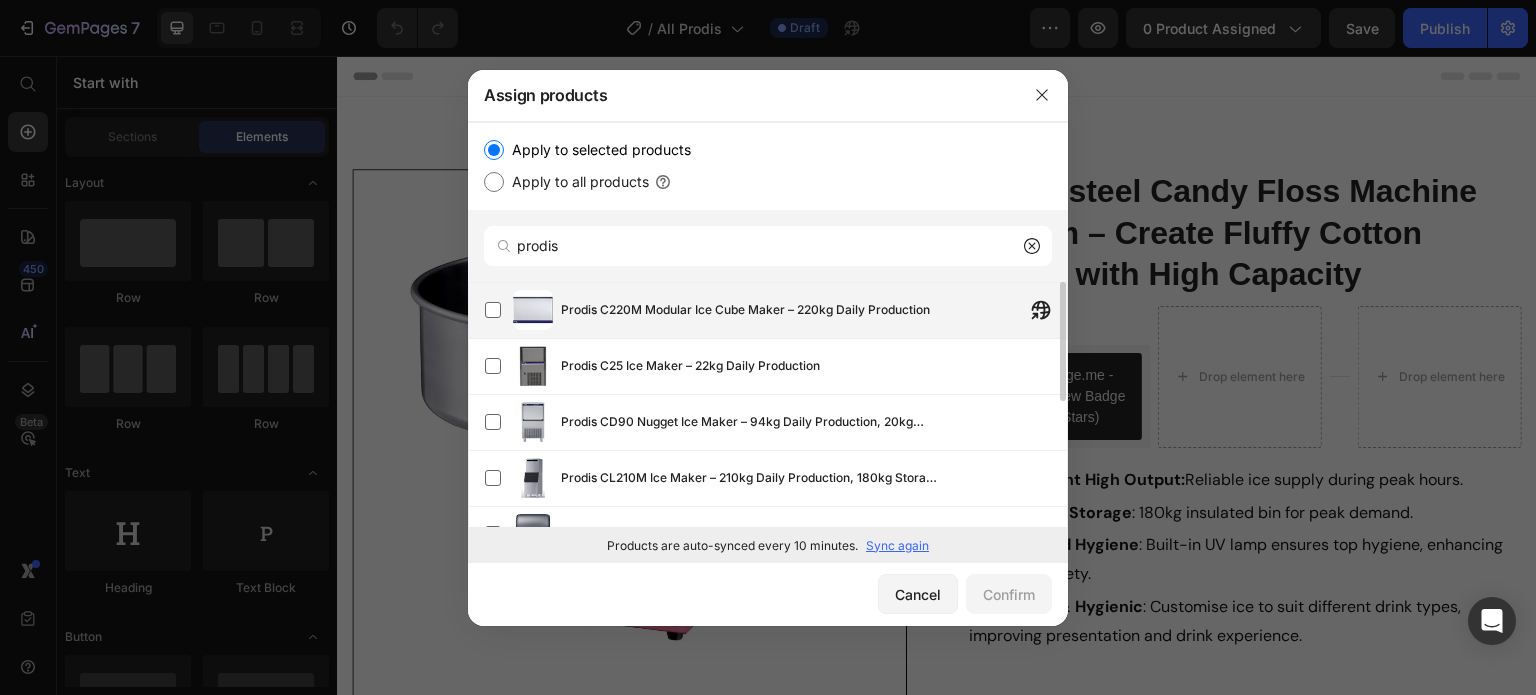 click on "Prodis C220M Modular Ice Cube Maker – 220kg Daily Production" at bounding box center (814, 310) 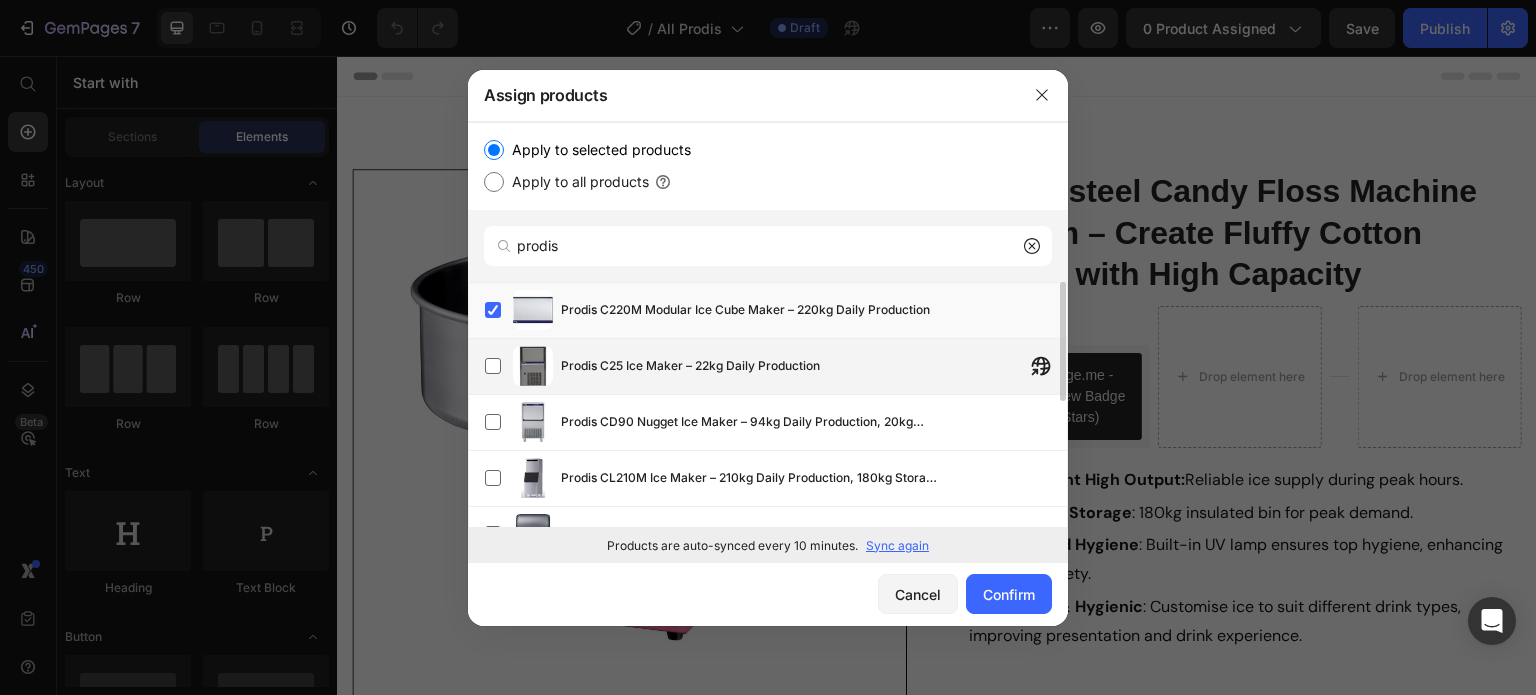 click on "Prodis C25 Ice Maker – 22kg Daily Production" at bounding box center [690, 366] 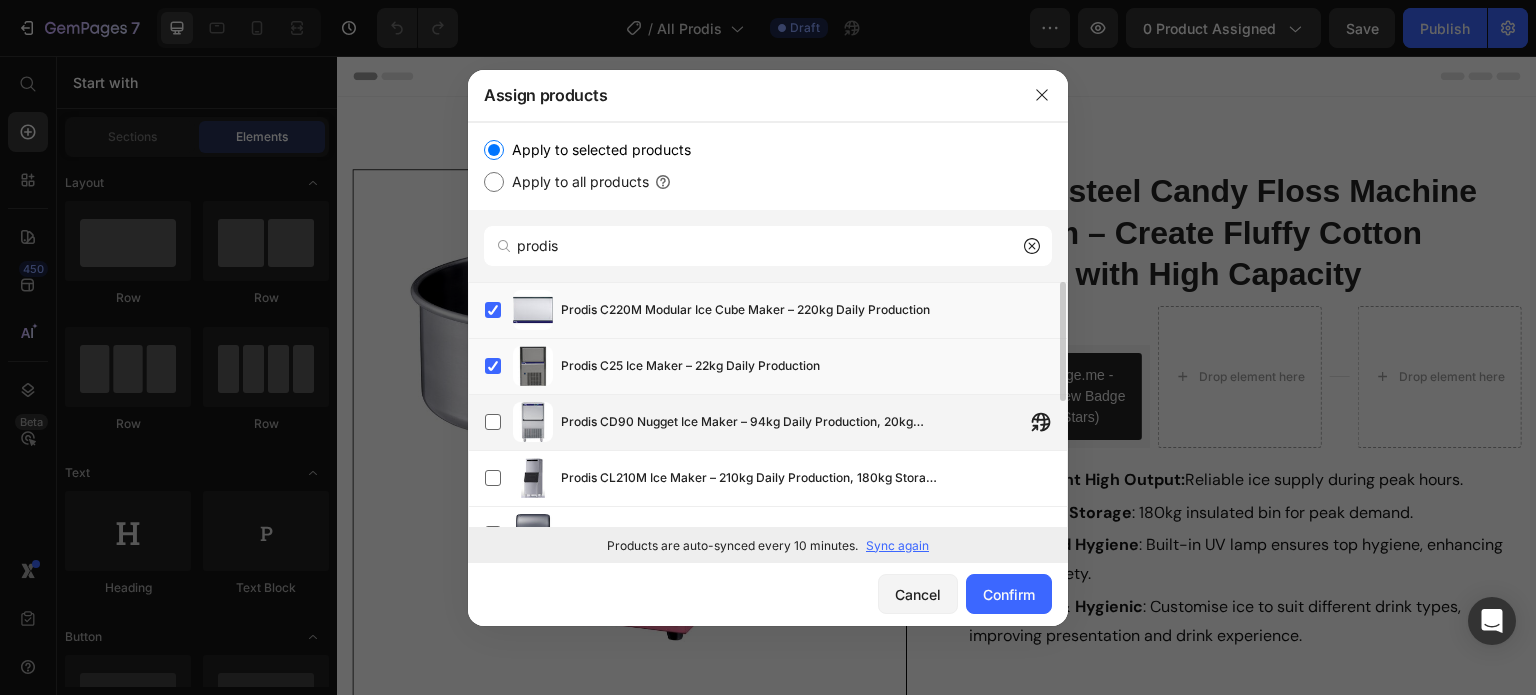 click on "Prodis CD90 Nugget Ice Maker – 94kg Daily Production, 20kg Storage" at bounding box center [751, 422] 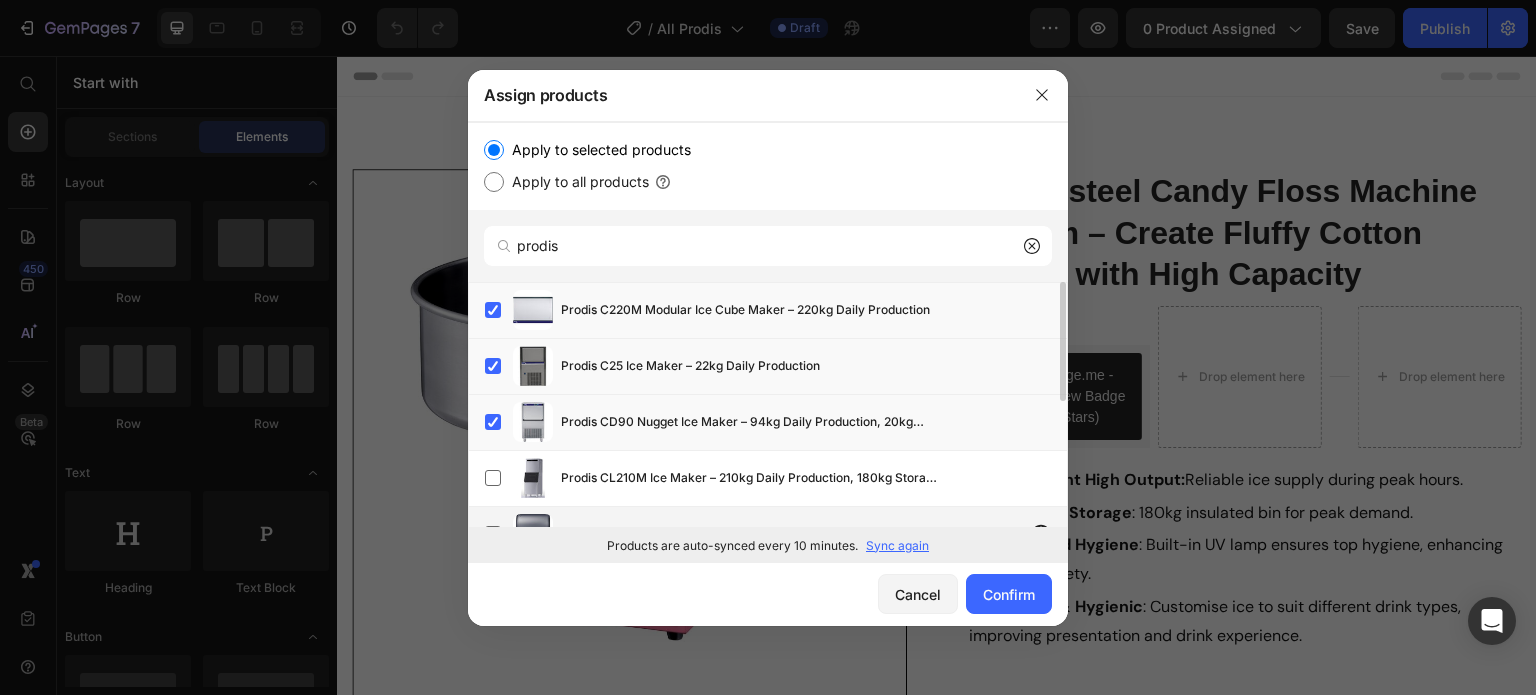 scroll, scrollTop: 100, scrollLeft: 0, axis: vertical 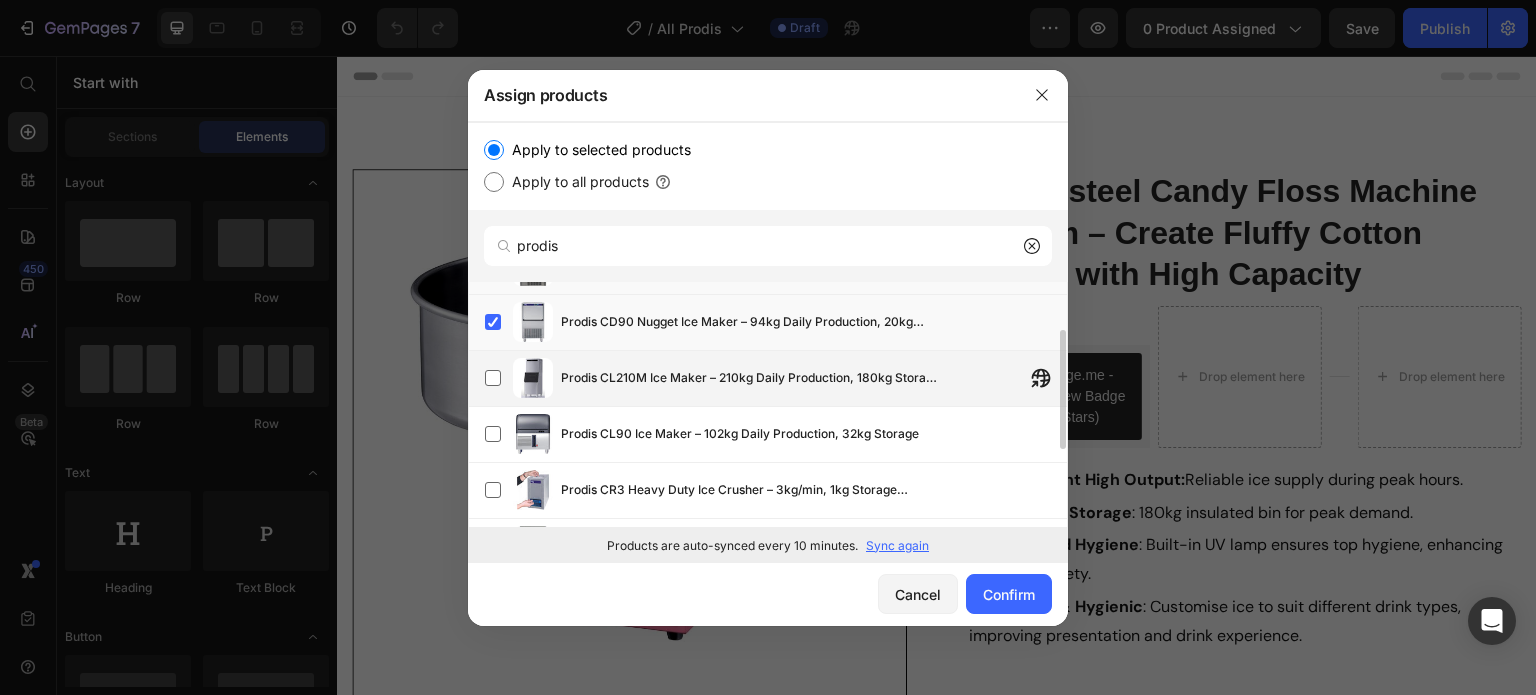 click on "Prodis CL210M Ice Maker – 210kg Daily Production, 180kg Storage Bin" at bounding box center (751, 378) 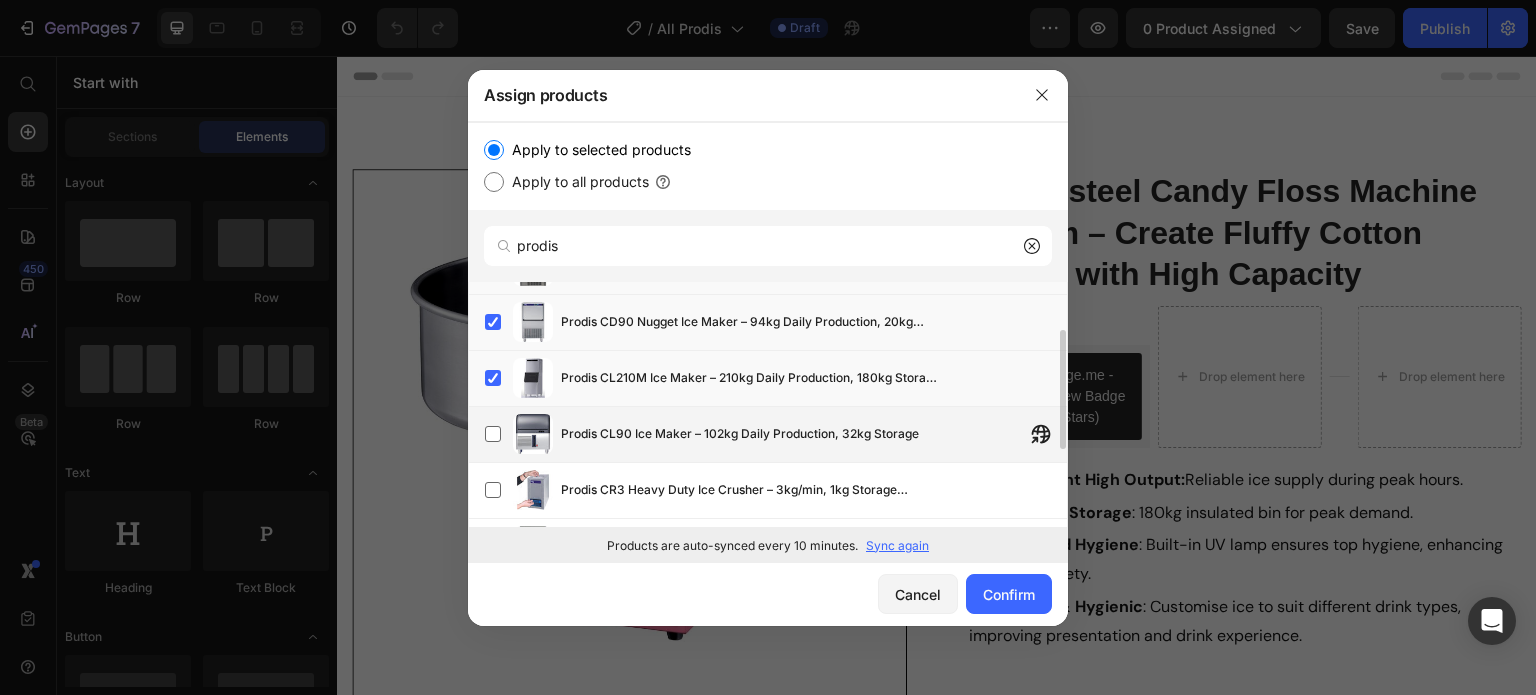 click on "Prodis CL90 Ice Maker – 102kg Daily Production, 32kg Storage" at bounding box center (814, 434) 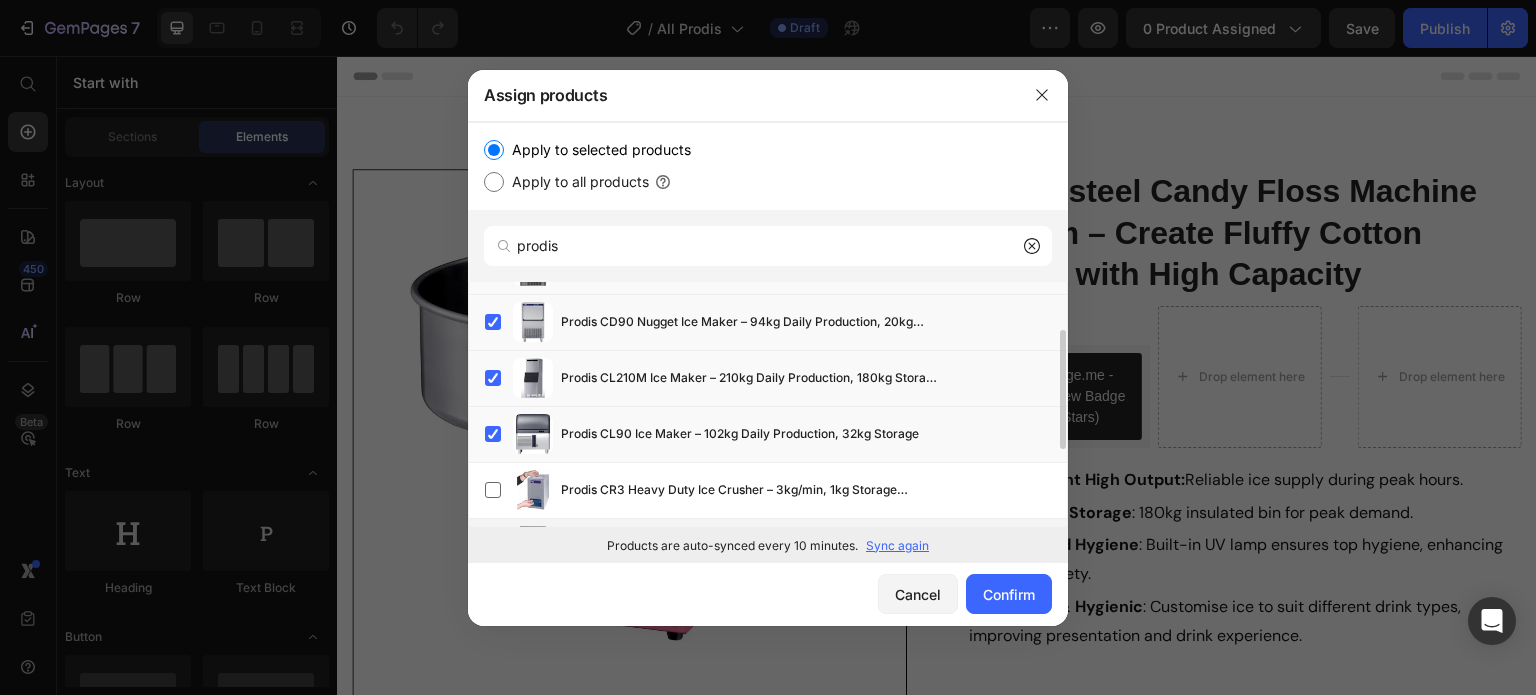 scroll, scrollTop: 200, scrollLeft: 0, axis: vertical 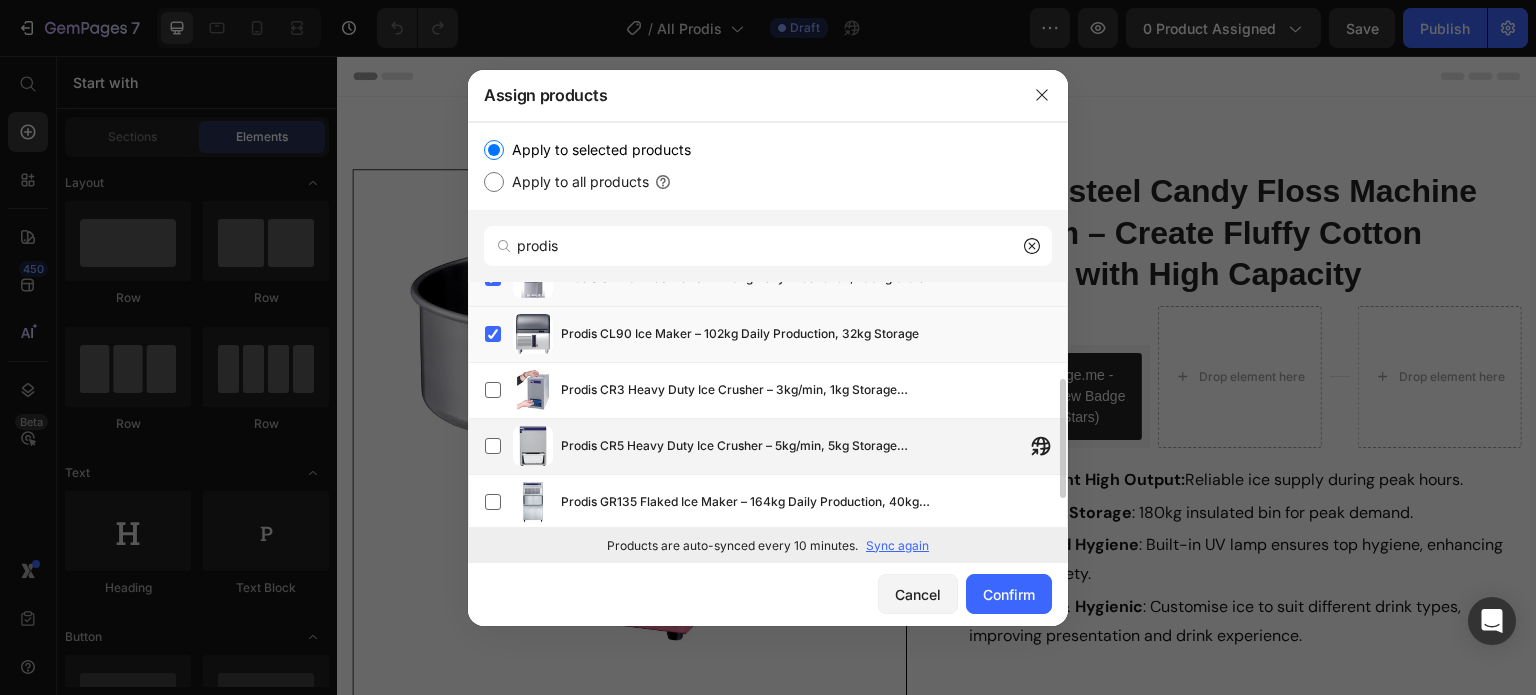click on "Prodis CR5 Heavy Duty Ice Crusher – 5kg/min, 5kg Storage Hopper" at bounding box center (751, 446) 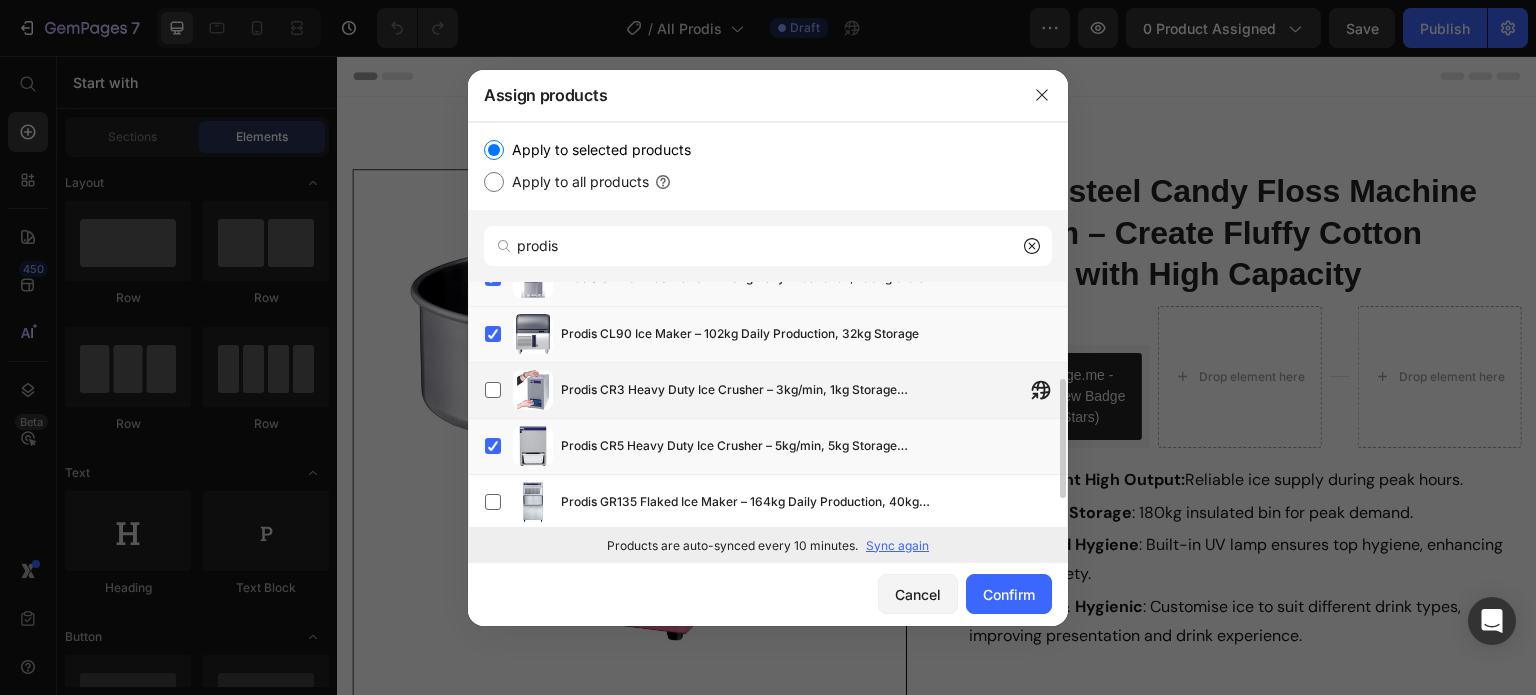 click on "Prodis CR3 Heavy Duty Ice Crusher – 3kg/min, 1kg Storage Hopper" at bounding box center (751, 390) 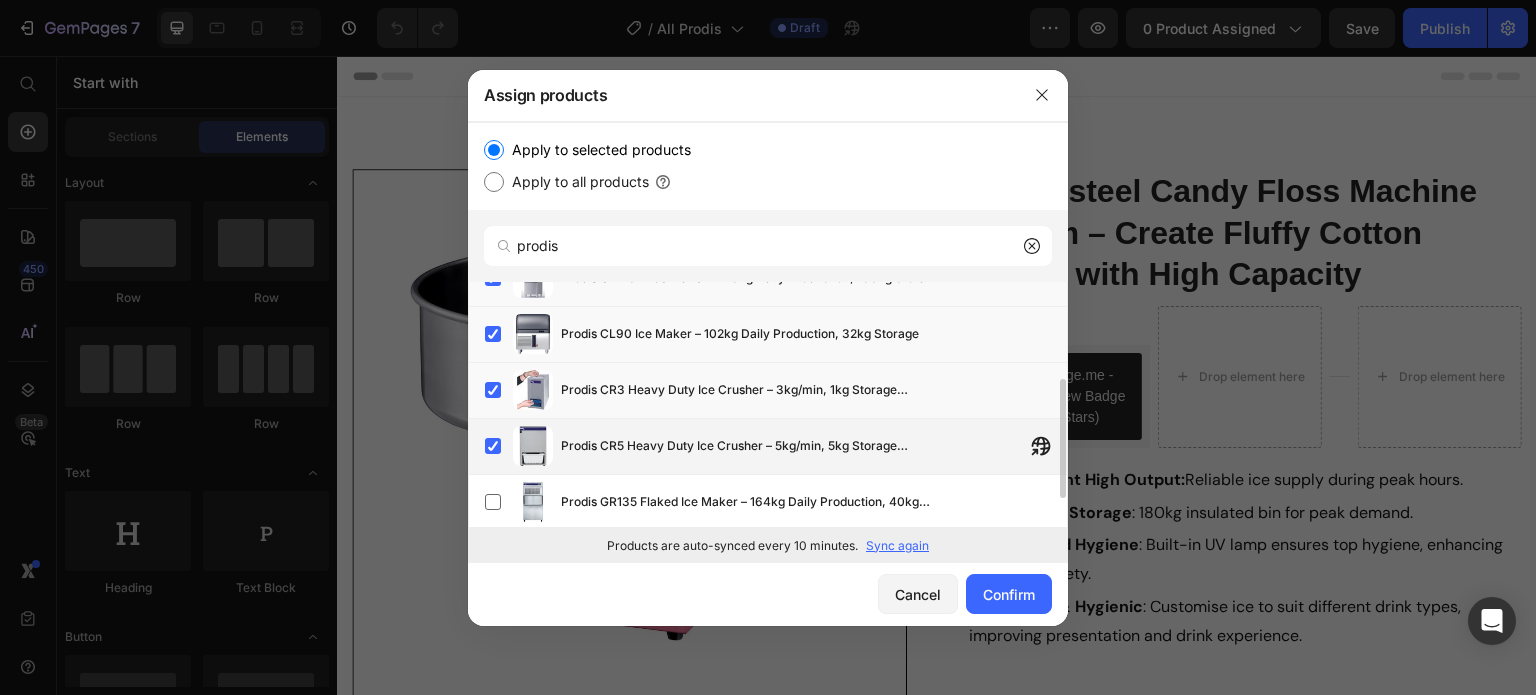scroll, scrollTop: 259, scrollLeft: 0, axis: vertical 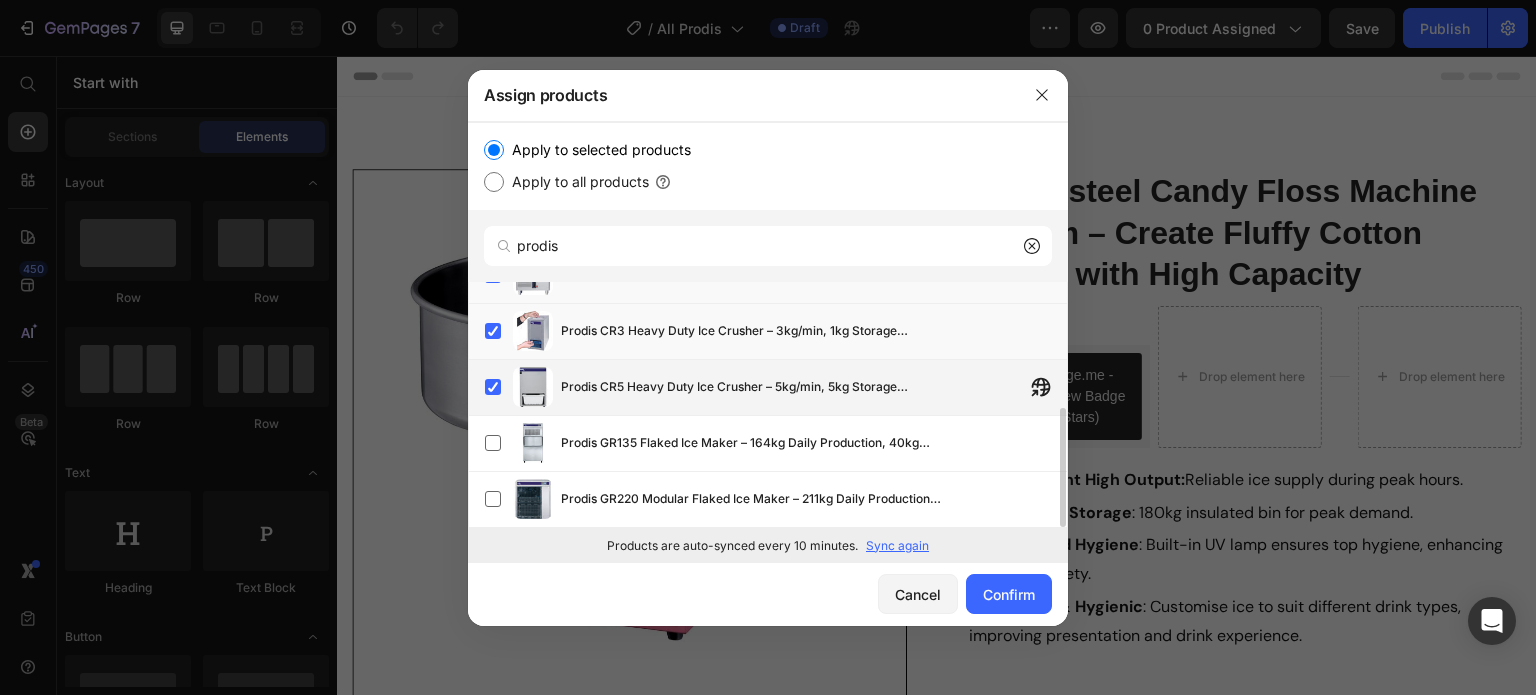click on "Prodis CR5 Heavy Duty Ice Crusher – 5kg/min, 5kg Storage Hopper" 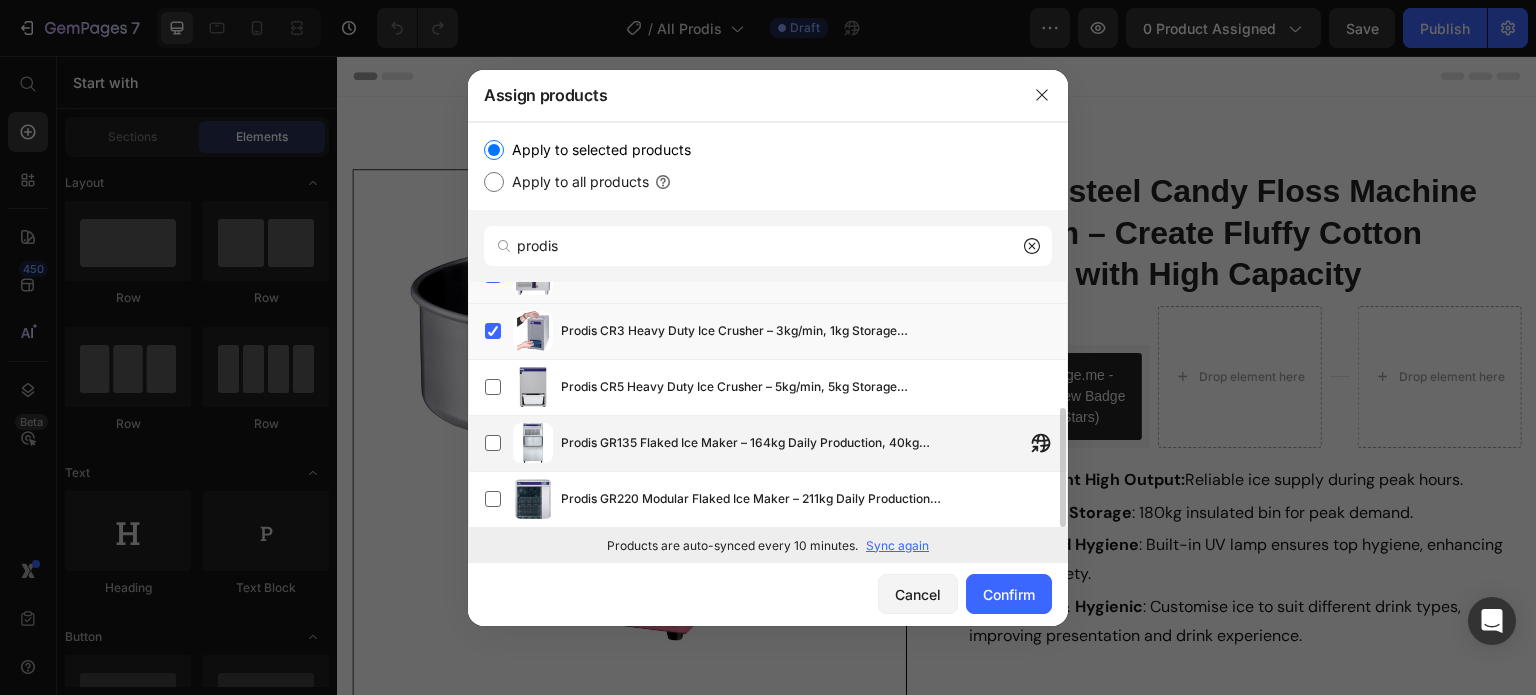click on "Prodis GR135 Flaked Ice Maker – 164kg Daily Production, 40kg Storage Bin" at bounding box center [814, 443] 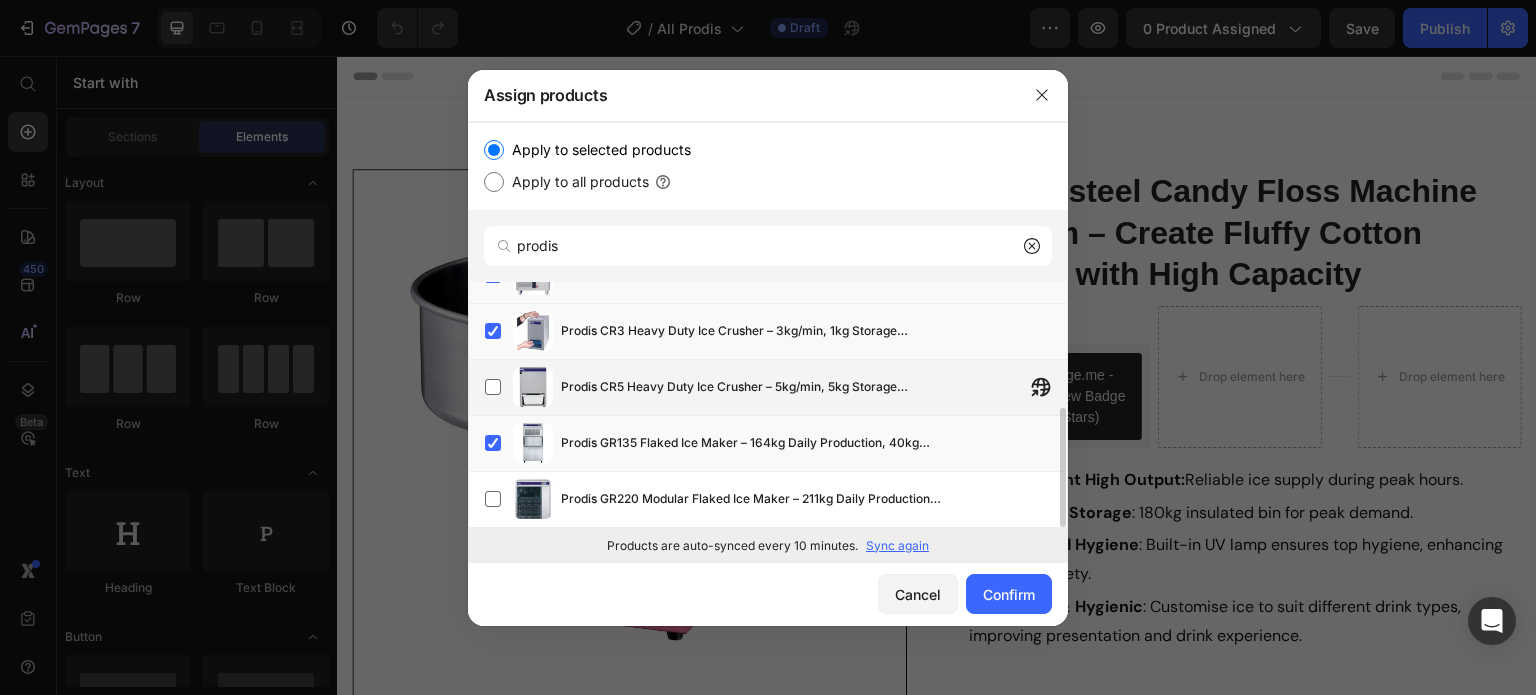 click on "Prodis CR5 Heavy Duty Ice Crusher – 5kg/min, 5kg Storage Hopper" at bounding box center (751, 387) 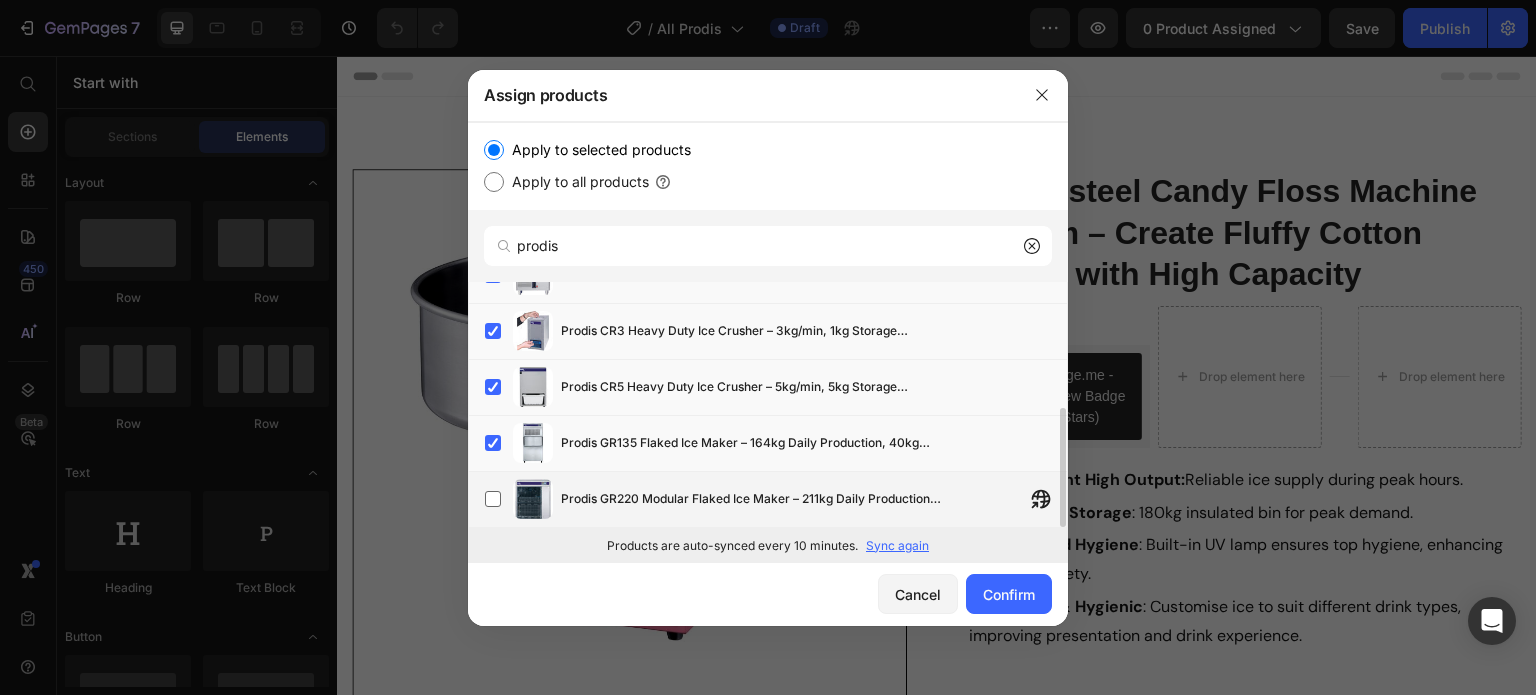 click on "Prodis GR220 Modular Flaked Ice Maker – 211kg Daily Production, Heavy Duty" at bounding box center [814, 499] 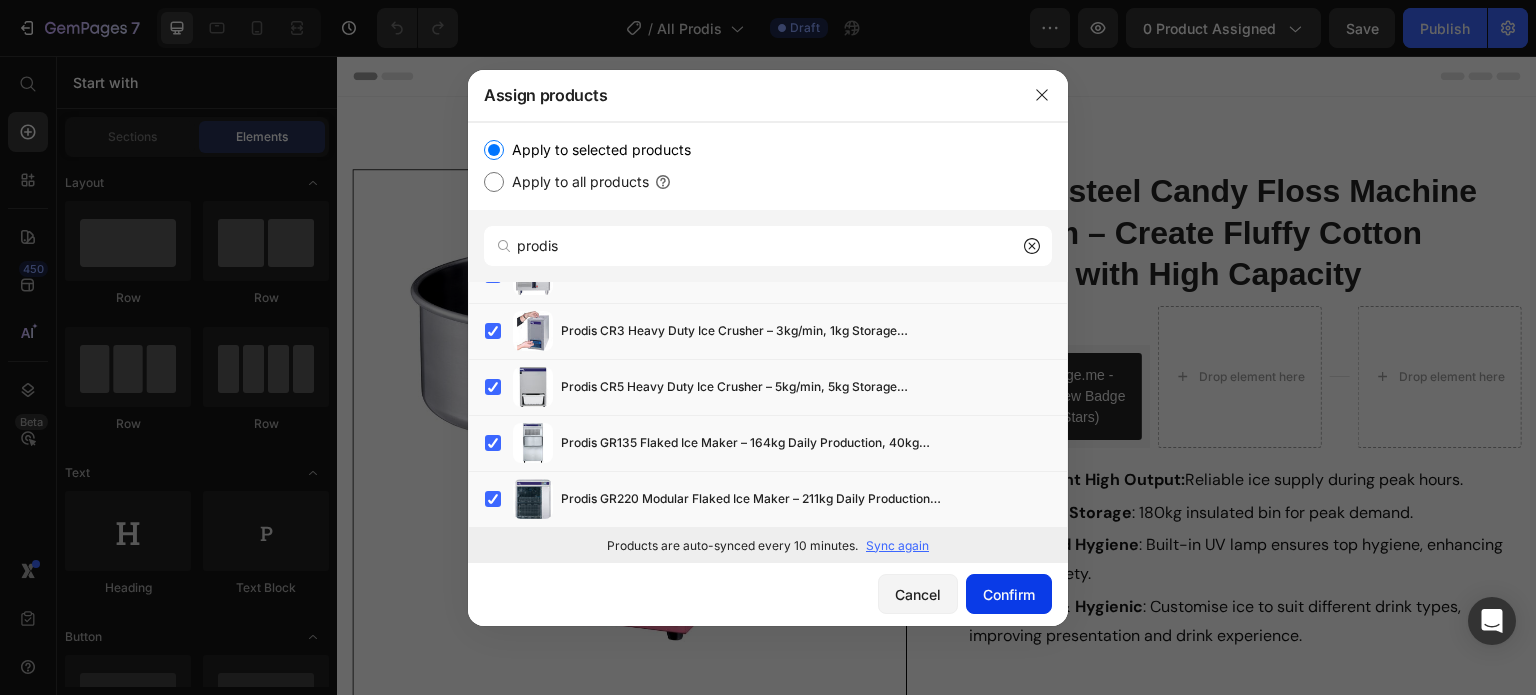 click on "Confirm" 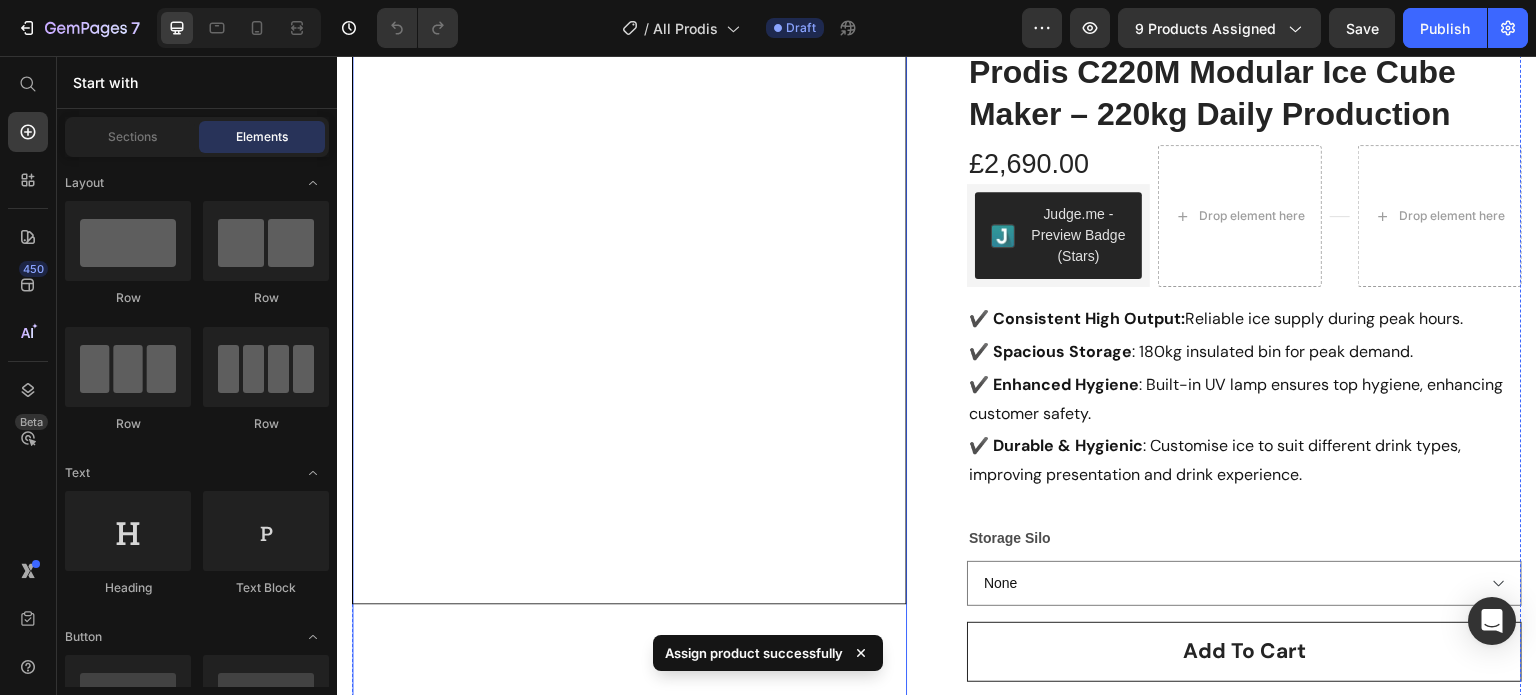 scroll, scrollTop: 0, scrollLeft: 0, axis: both 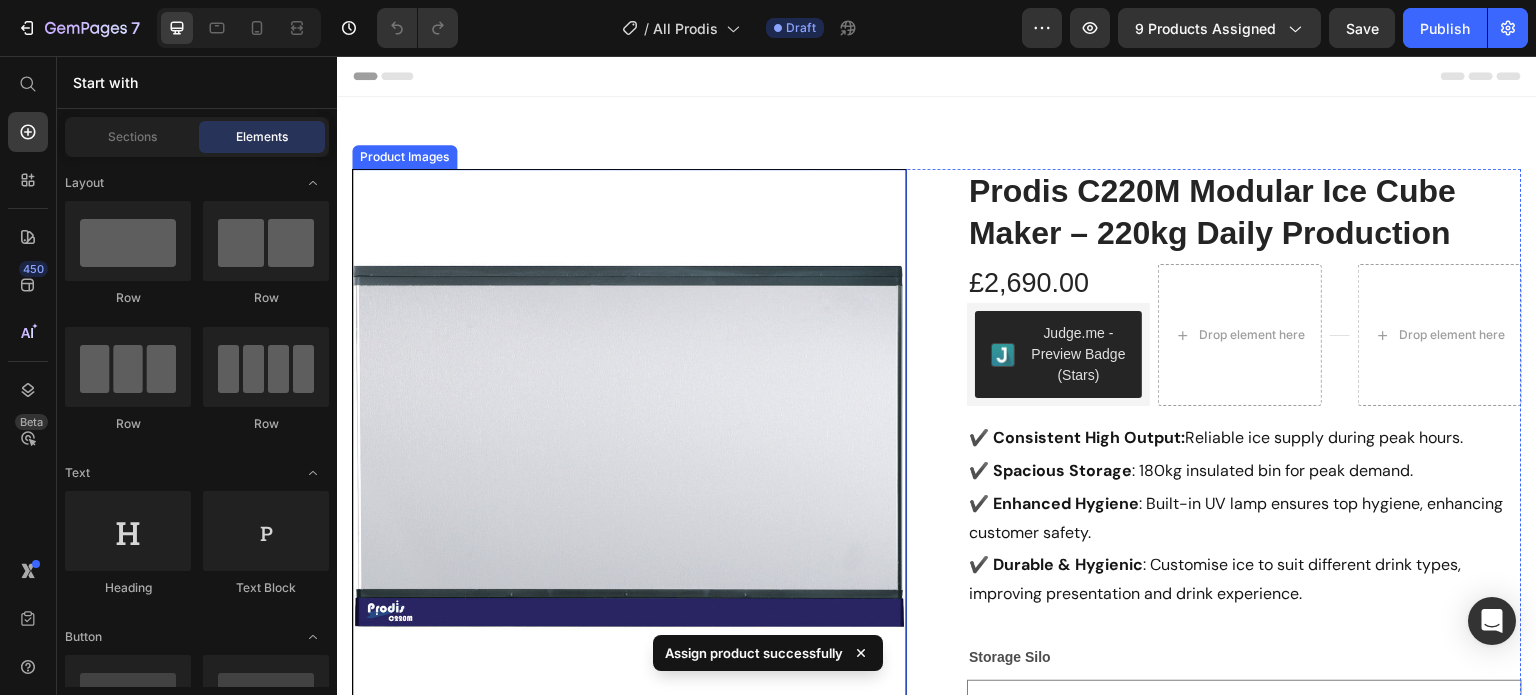 click at bounding box center [629, 446] 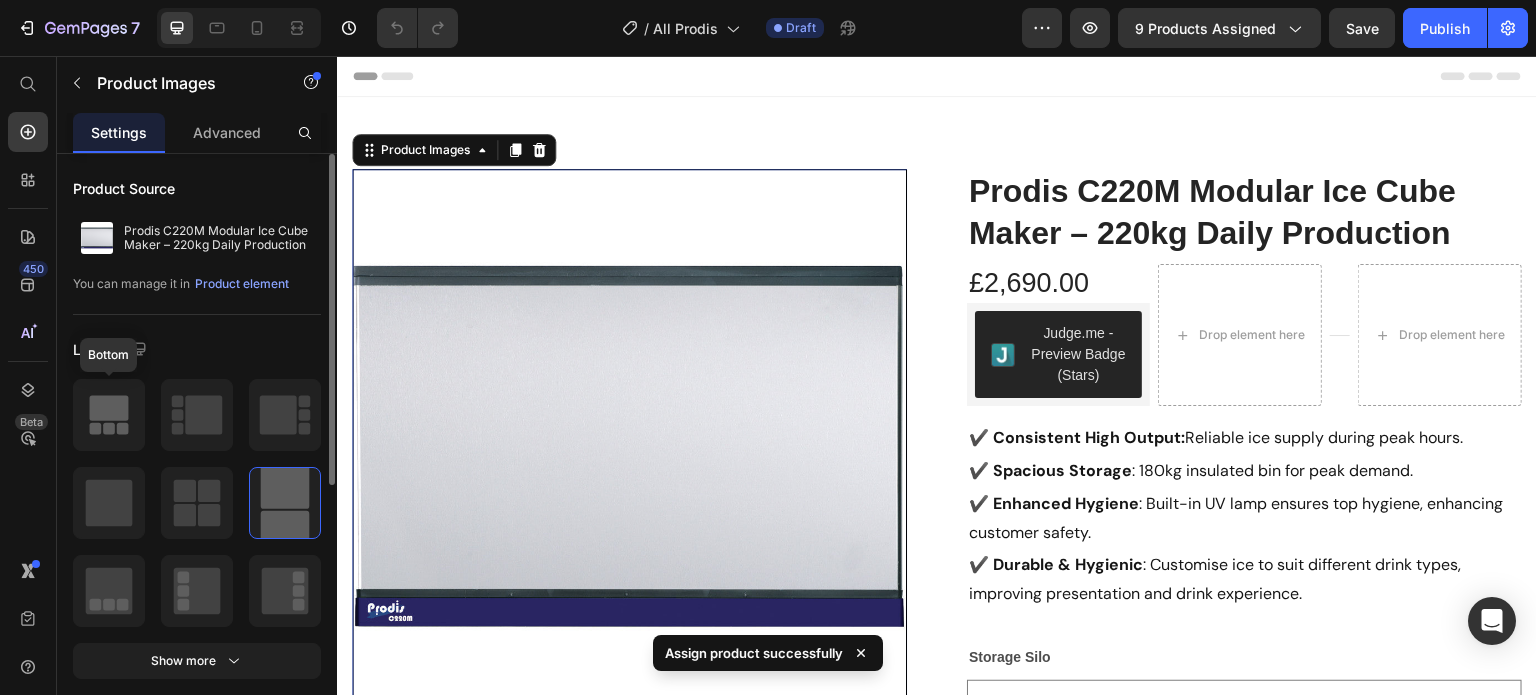 click 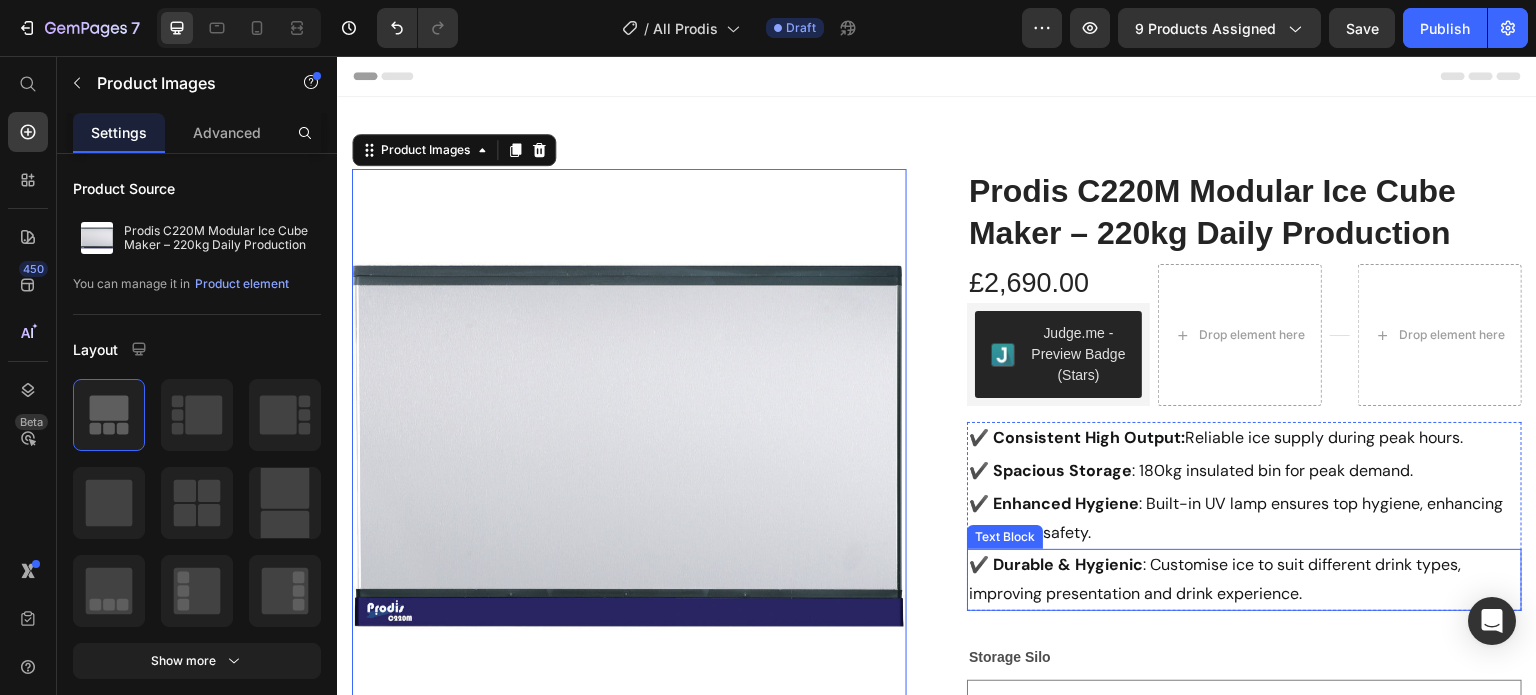 click on "✔️ Durable & Hygienic : Customise ice to suit different drink types, improving presentation and drink experience." at bounding box center (1244, 580) 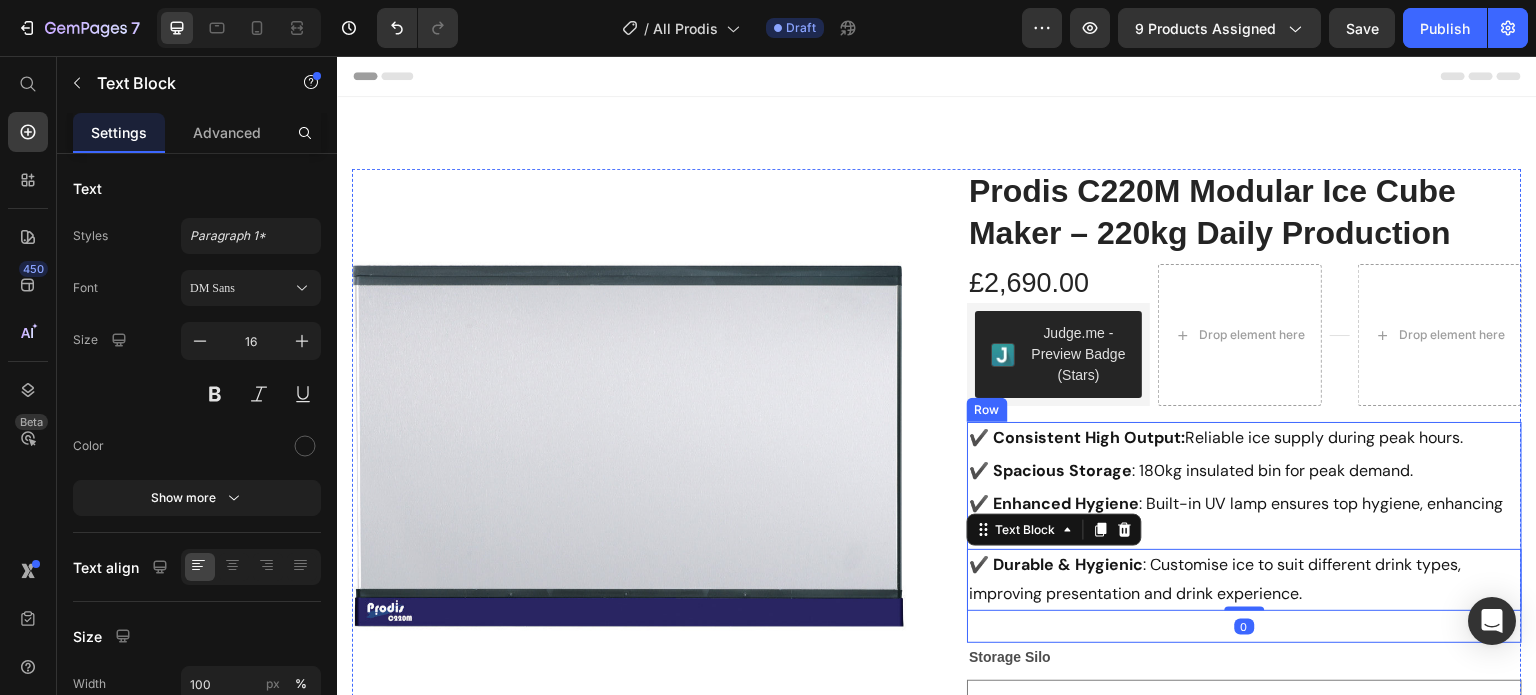 click on "✔️ Consistent High Output:  Reliable ice supply during peak hours. Text Block ✔️ Spacious Storage : 180kg insulated bin for peak demand. Text Block ✔️ Enhanced Hygiene : Built-in UV lamp ensures top hygiene, enhancing customer safety. Text Block ✔️ Durable & Hygienic : Customise ice to suit different drink types, improving presentation and drink experience. Text Block   0 Row" at bounding box center [1244, 532] 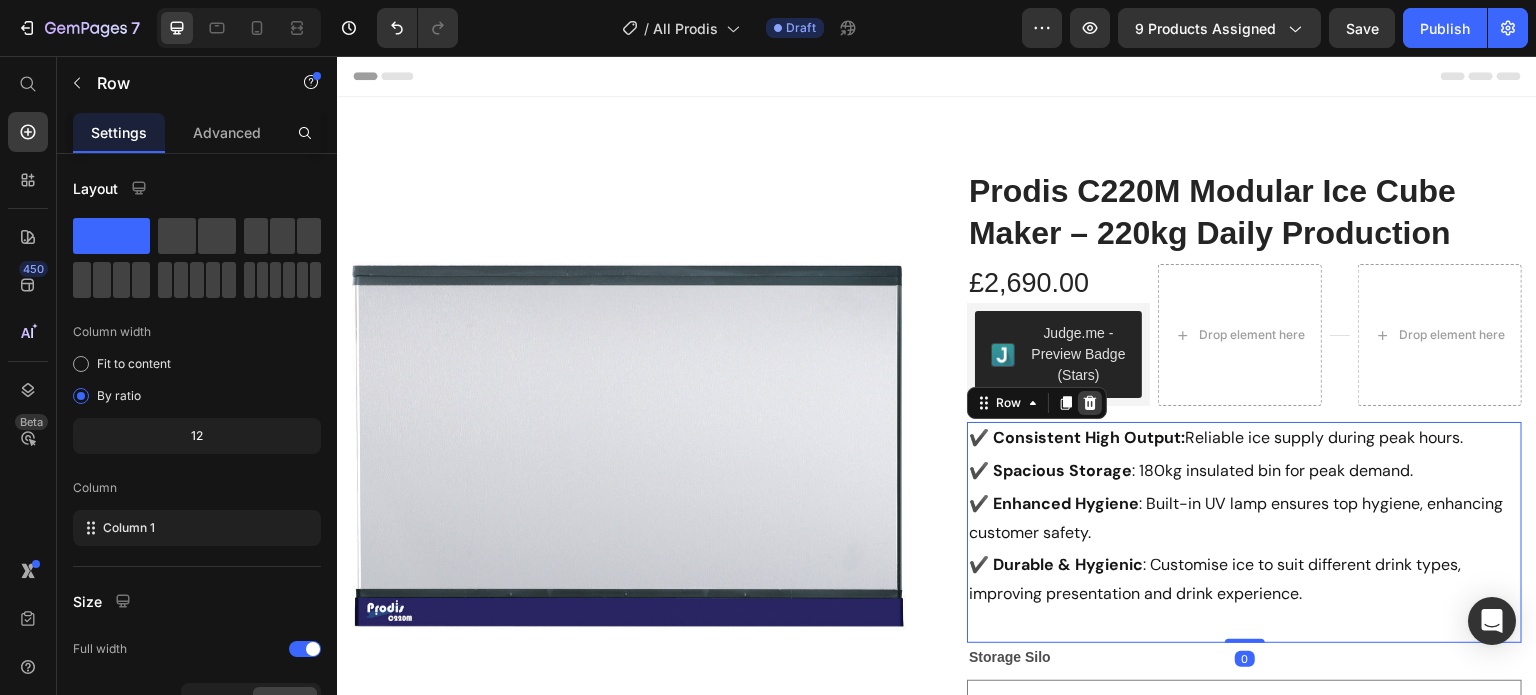 click 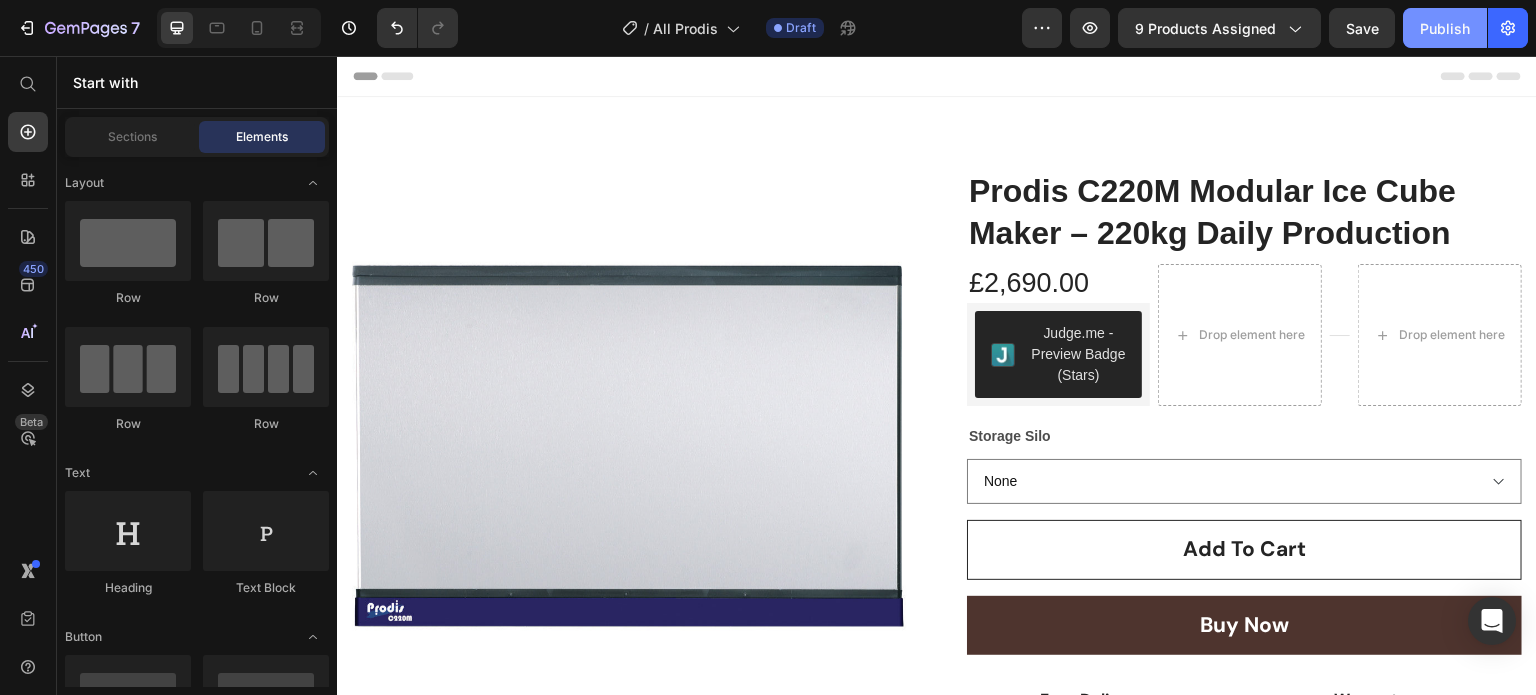 click on "Publish" 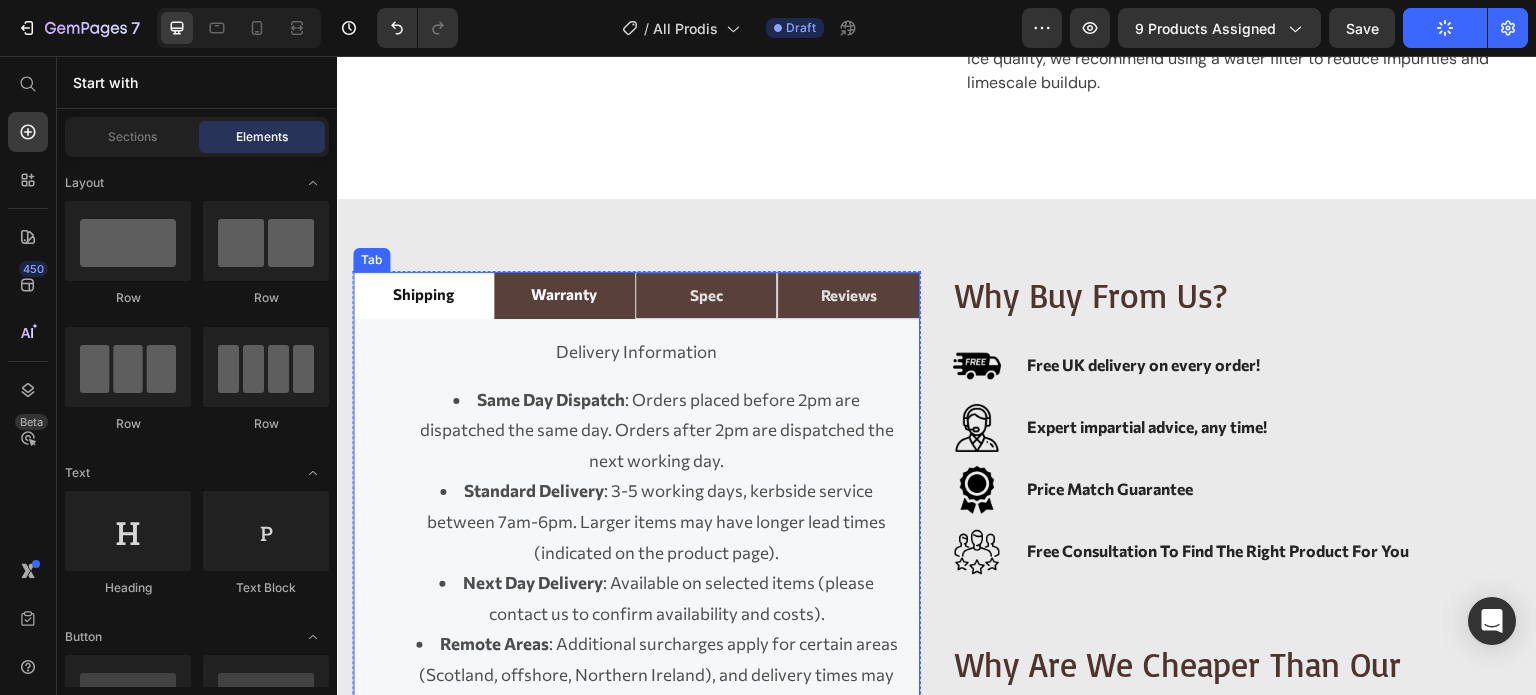 scroll, scrollTop: 1900, scrollLeft: 0, axis: vertical 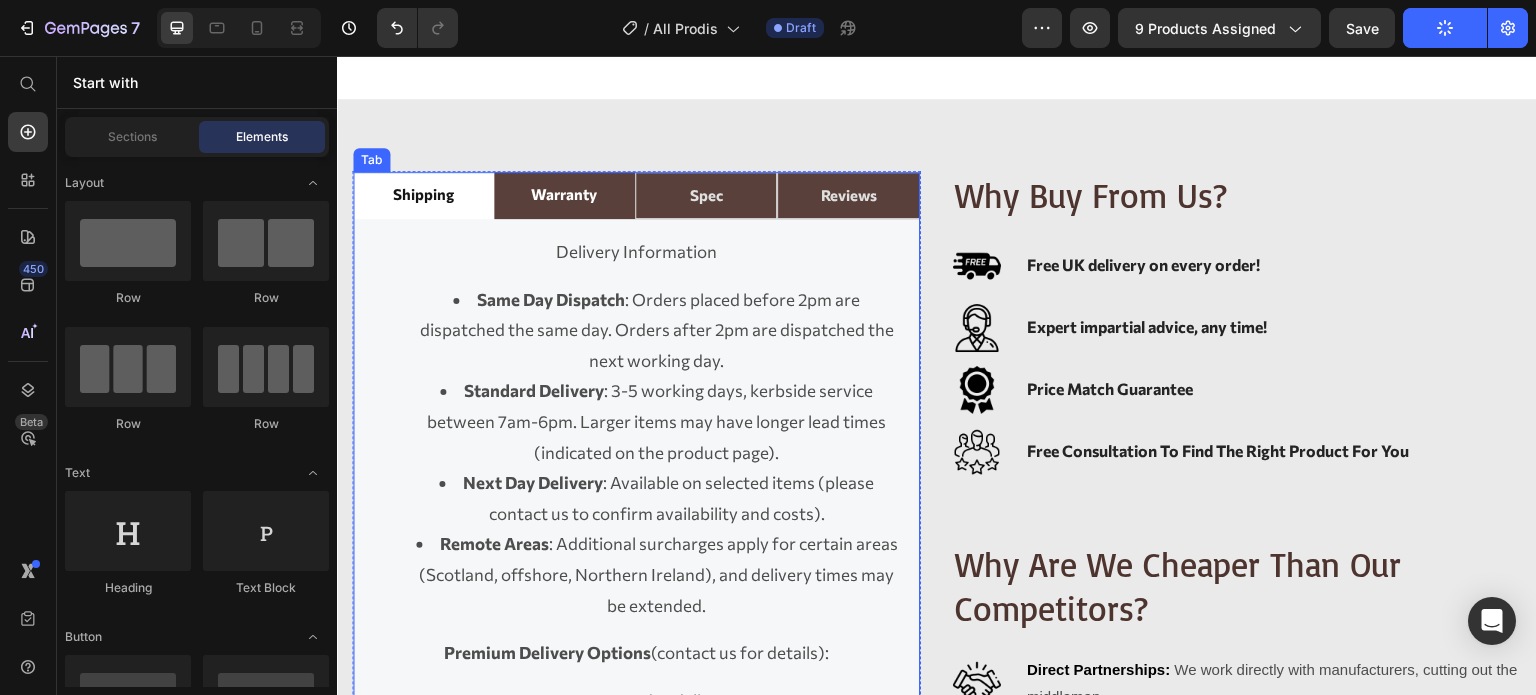 click on "warranty" at bounding box center [564, 195] 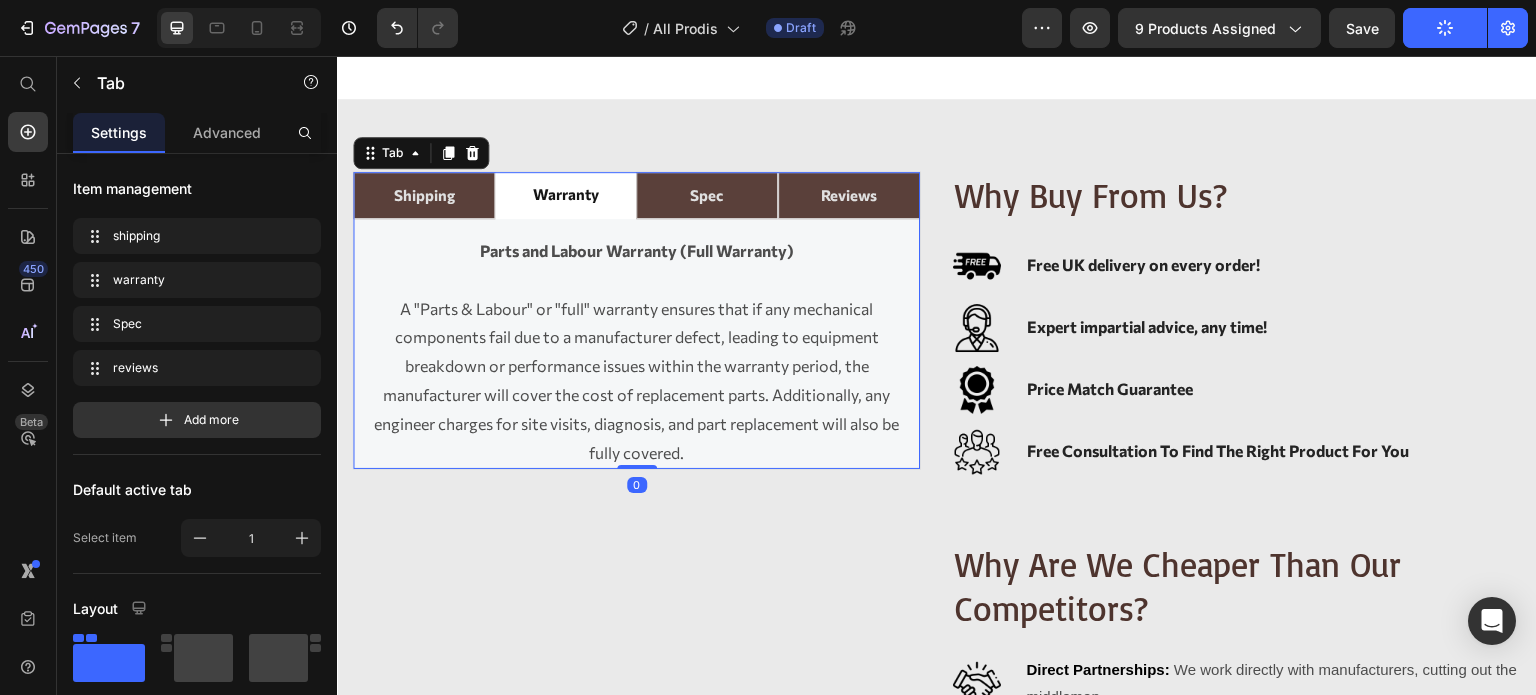 click on "warranty" at bounding box center (565, 194) 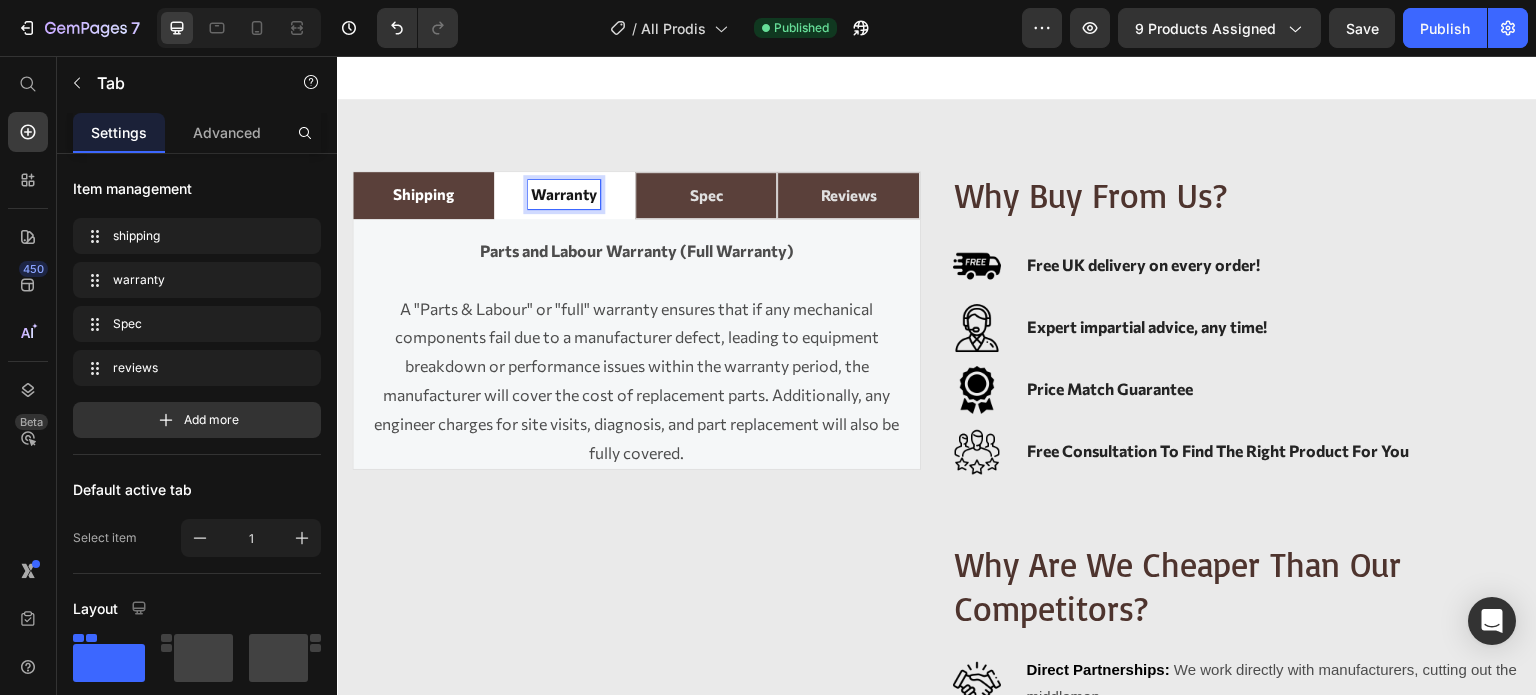 click on "shipping" at bounding box center (423, 194) 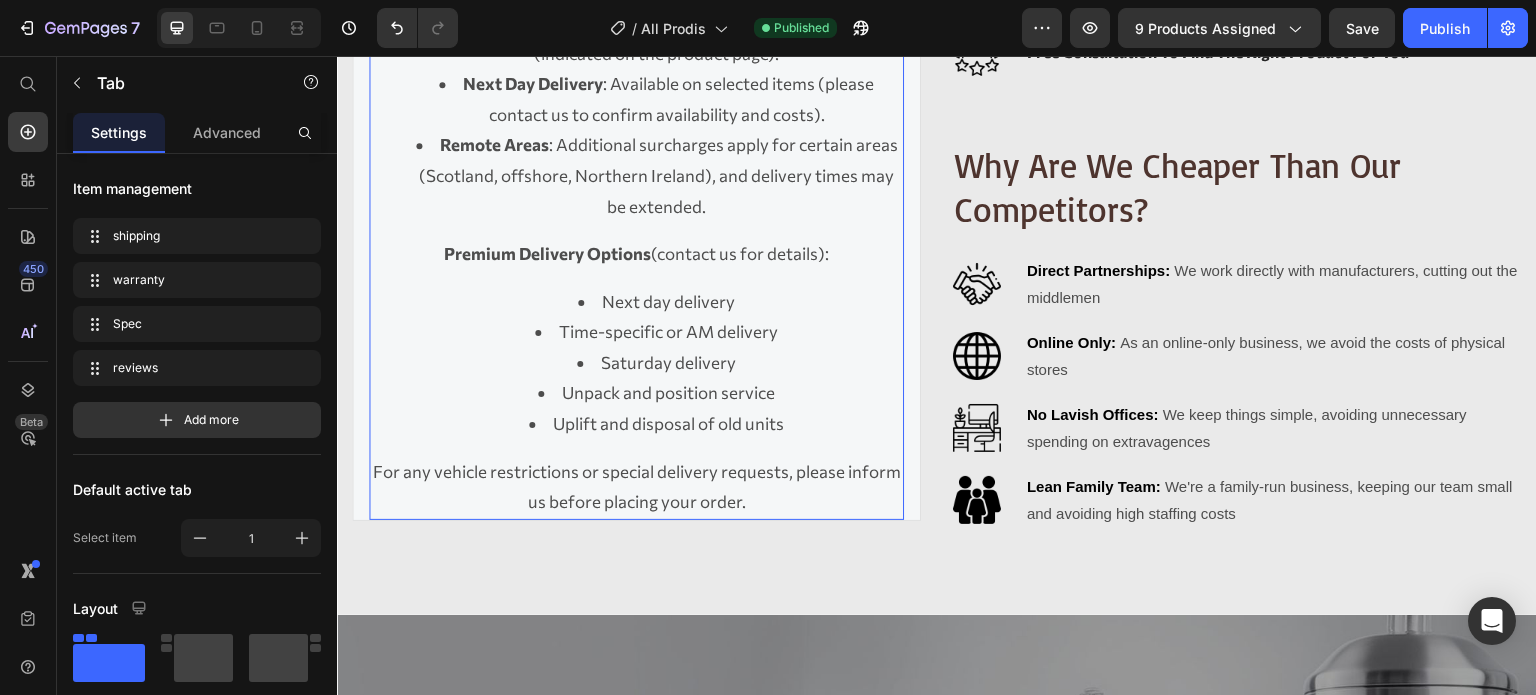 scroll, scrollTop: 2300, scrollLeft: 0, axis: vertical 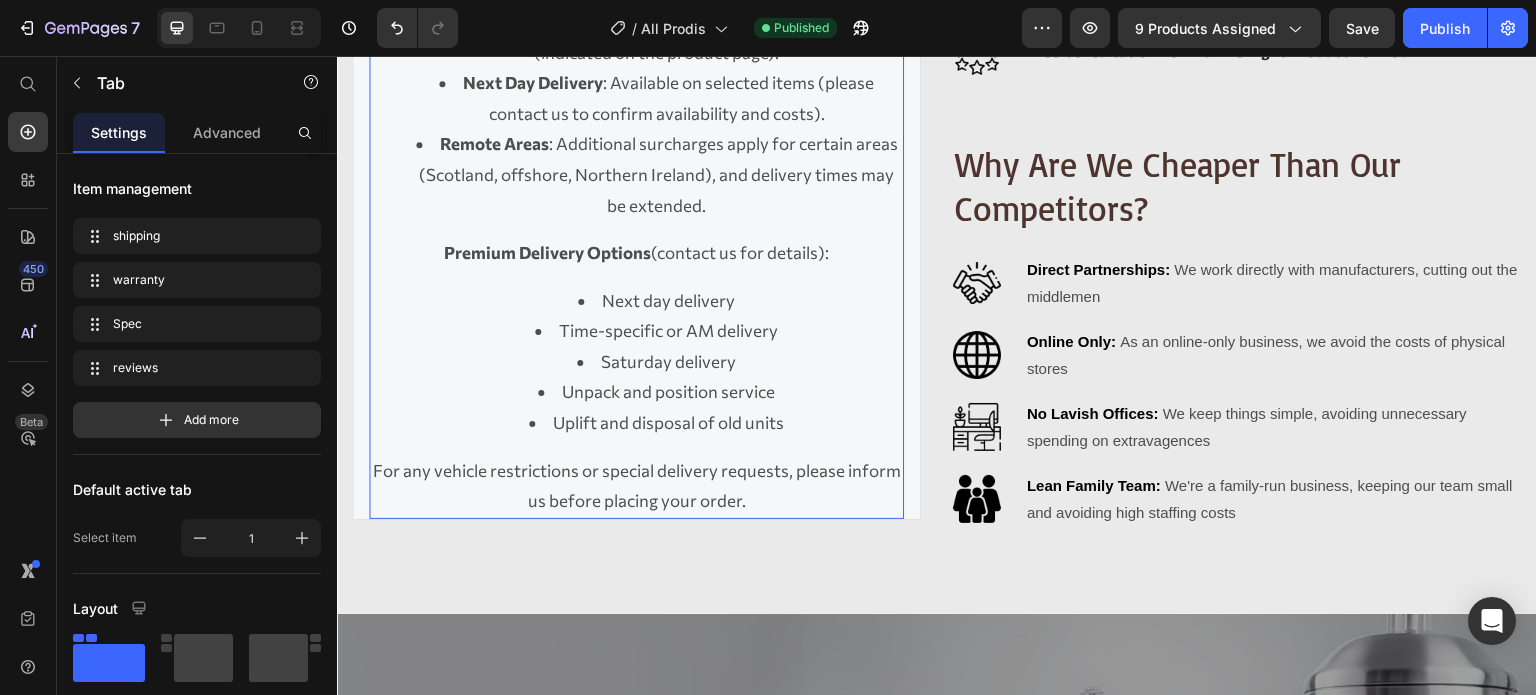 click on "For any vehicle restrictions or special delivery requests, please inform us before placing your order." at bounding box center (636, 486) 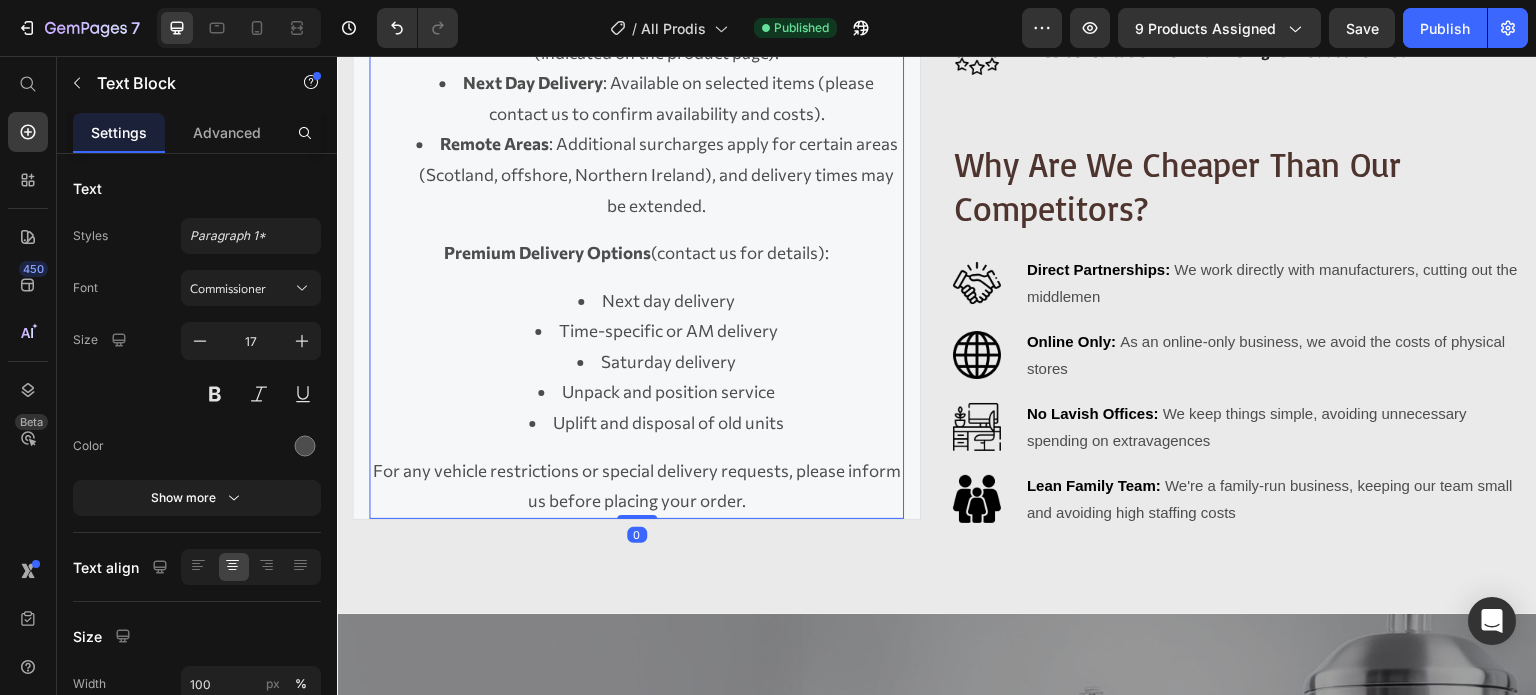 click on "For any vehicle restrictions or special delivery requests, please inform us before placing your order." at bounding box center (636, 486) 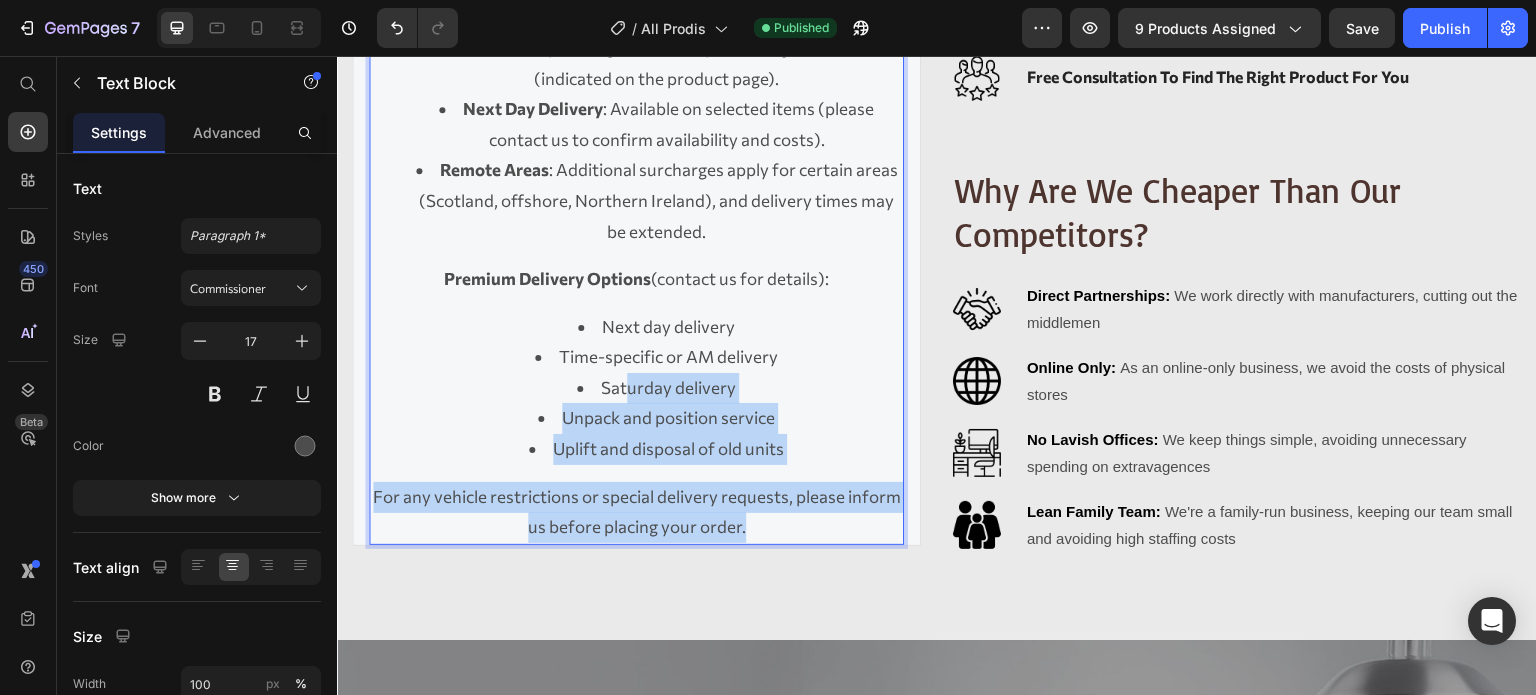 scroll, scrollTop: 2200, scrollLeft: 0, axis: vertical 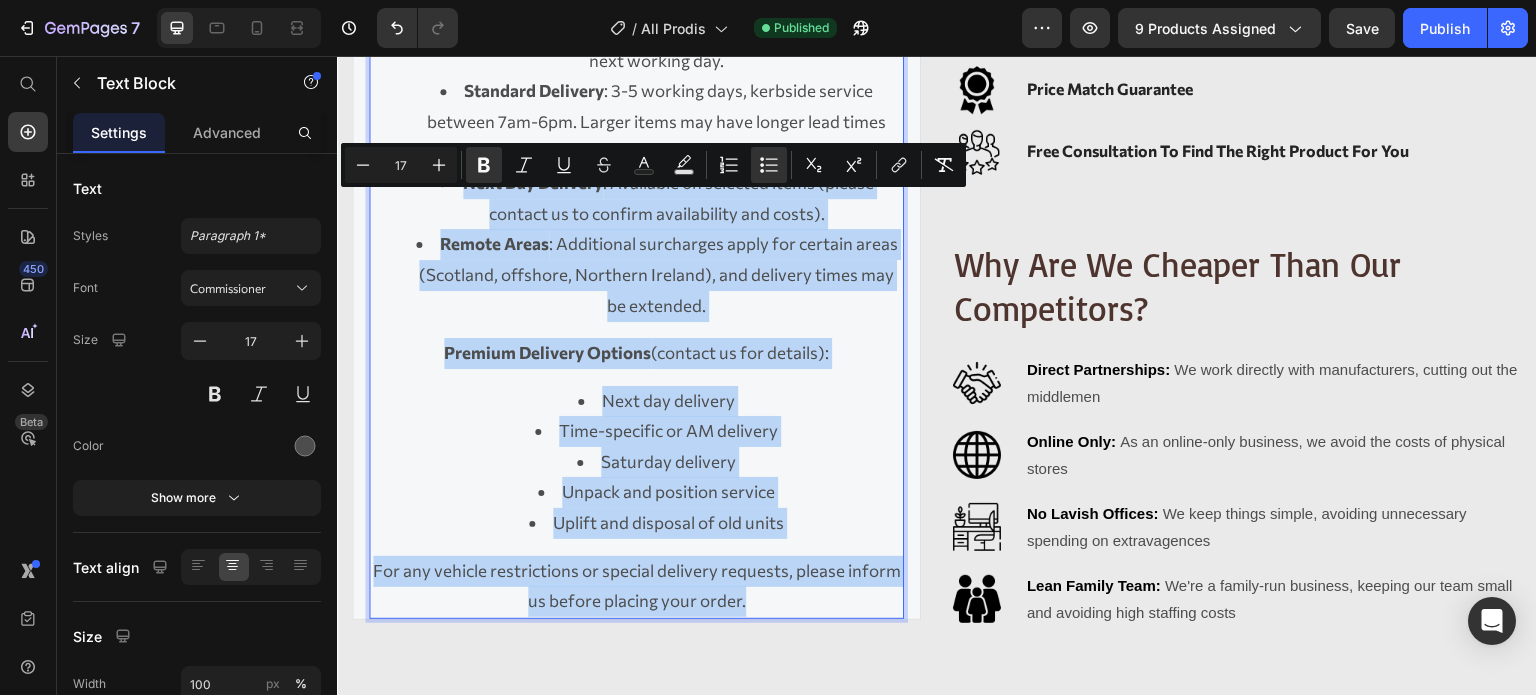 drag, startPoint x: 783, startPoint y: 525, endPoint x: 416, endPoint y: 219, distance: 477.83365 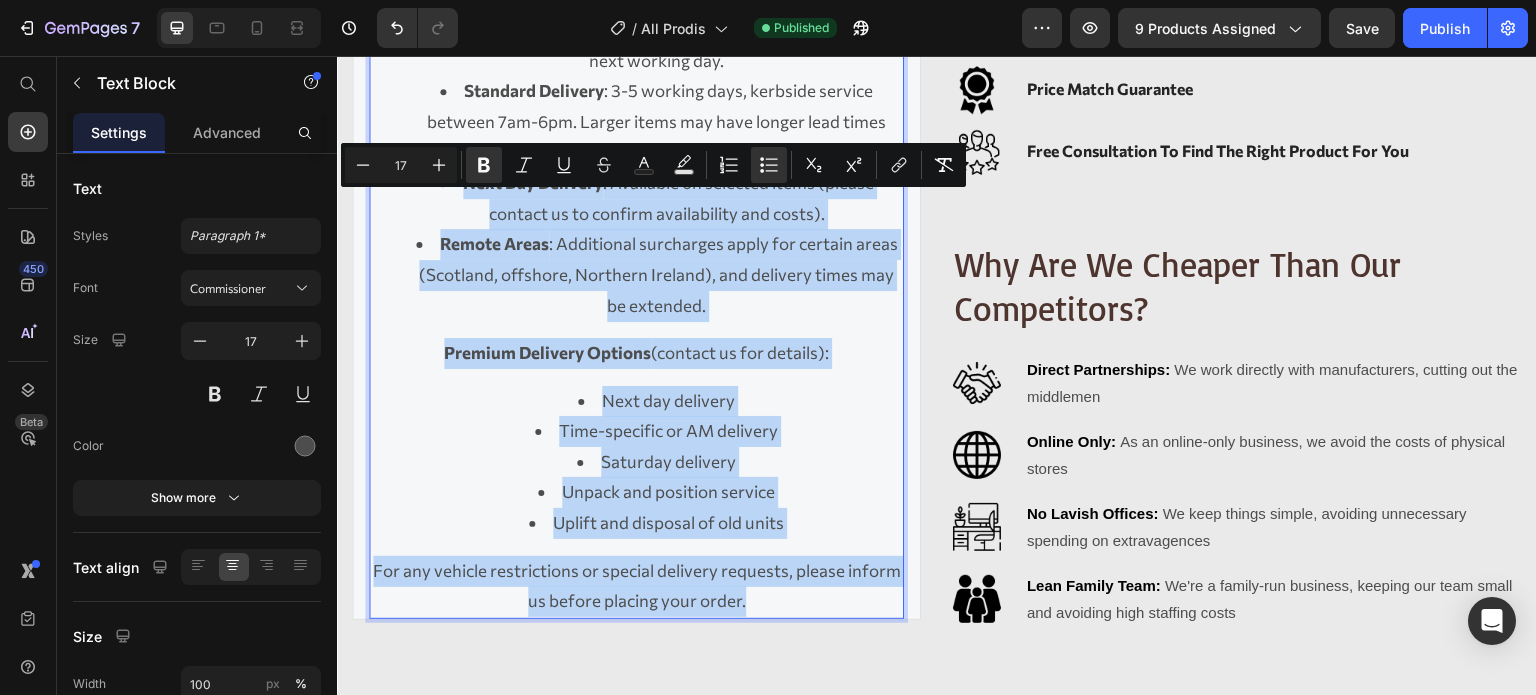click on "Delivery Information Same Day Dispatch : Orders placed before 2pm are dispatched the same day. Orders after 2pm are dispatched the next working day. Standard Delivery : 3-5 working days, kerbside service between 7am-6pm. Larger items may have longer lead times (indicated on the product page). Next Day Delivery : Available on selected items (please contact us to confirm availability and costs). Remote Areas : Additional surcharges apply for certain areas (Scotland, offshore, Northern Ireland), and delivery times may be extended. Premium Delivery Options  (contact us for details): Next day delivery Time-specific or AM delivery Saturday delivery Unpack and position service Uplift and disposal of old units For any vehicle restrictions or special delivery requests, please inform us before placing your order." at bounding box center (636, 277) 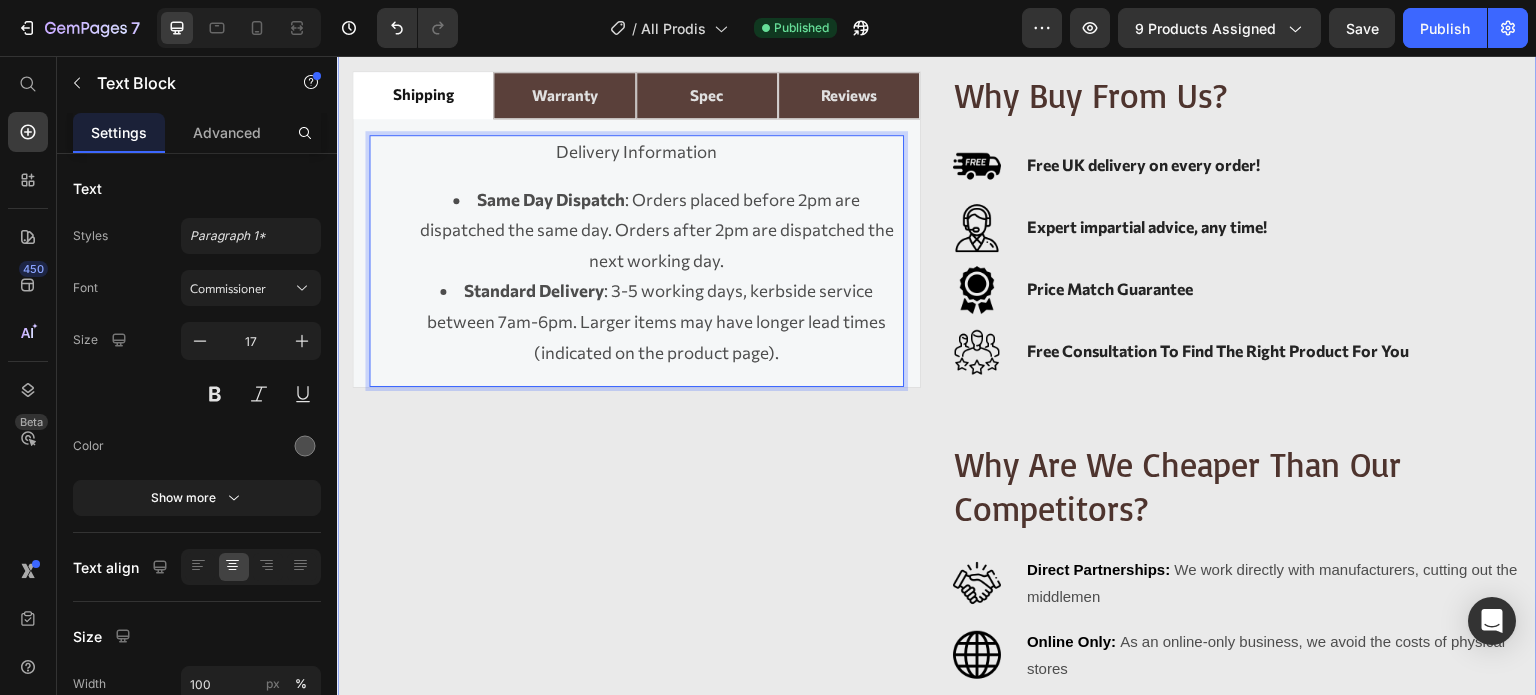 click on "shipping warranty Spec reviews Delivery Information Same Day Dispatch : Orders placed before 2pm are dispatched the same day. Orders after 2pm are dispatched the next working day. Standard Delivery : 3-5 working days, kerbside service between 7am-6pm. Larger items may have longer lead times (indicated on the product page). Text Block   0 Parts and Labour Warranty (Full Warranty)   A "Parts & Labour" or "full" warranty ensures that if any mechanical components fail due to a manufacturer defect, leading to equipment breakdown or performance issues within the warranty period, the manufacturer will cover the cost of replacement parts. Additionally, any engineer charges for site visits, diagnosis, and part replacement will also be fully covered. Text Block Download  link. Text Block
Product Details
Dimensions & Capacity
Width (mm)
780
Depth (mm)
805
Height (mm)
1720" at bounding box center (636, 456) 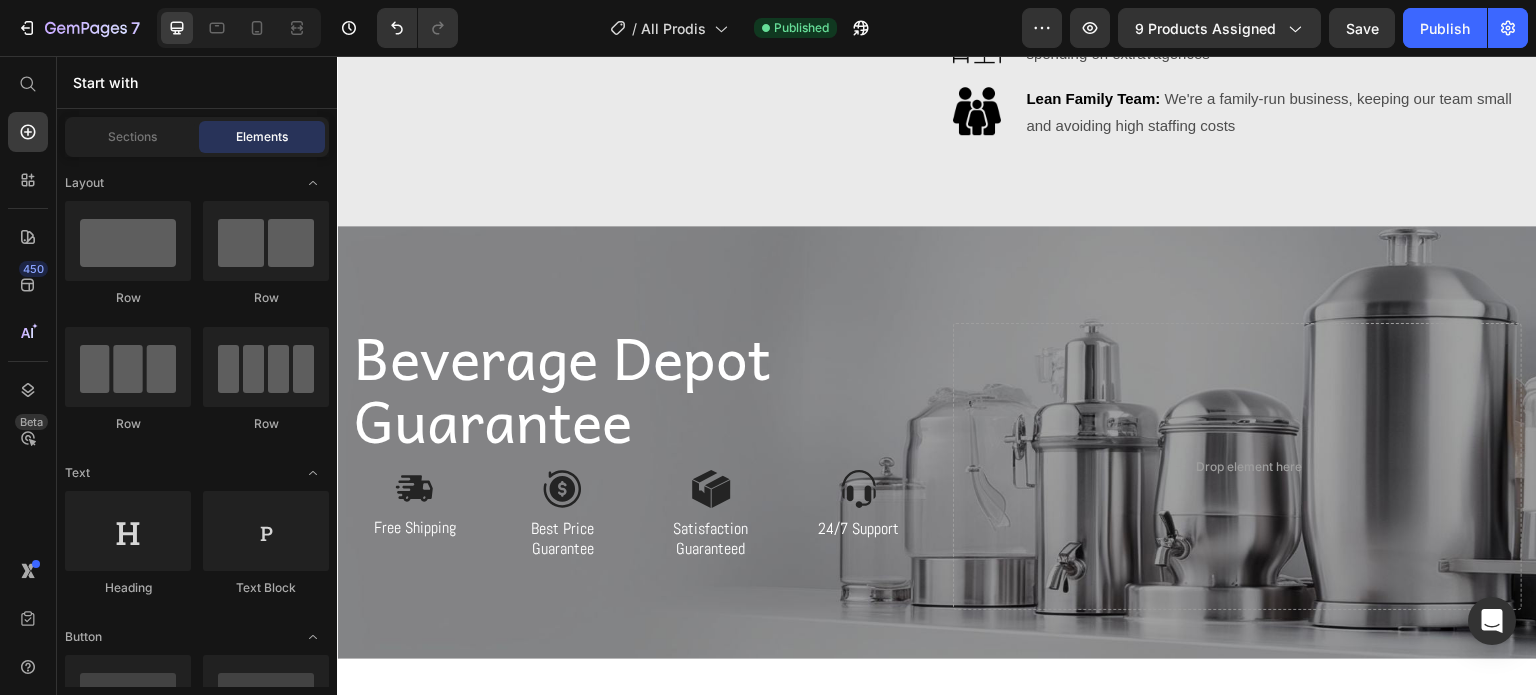 scroll, scrollTop: 2724, scrollLeft: 0, axis: vertical 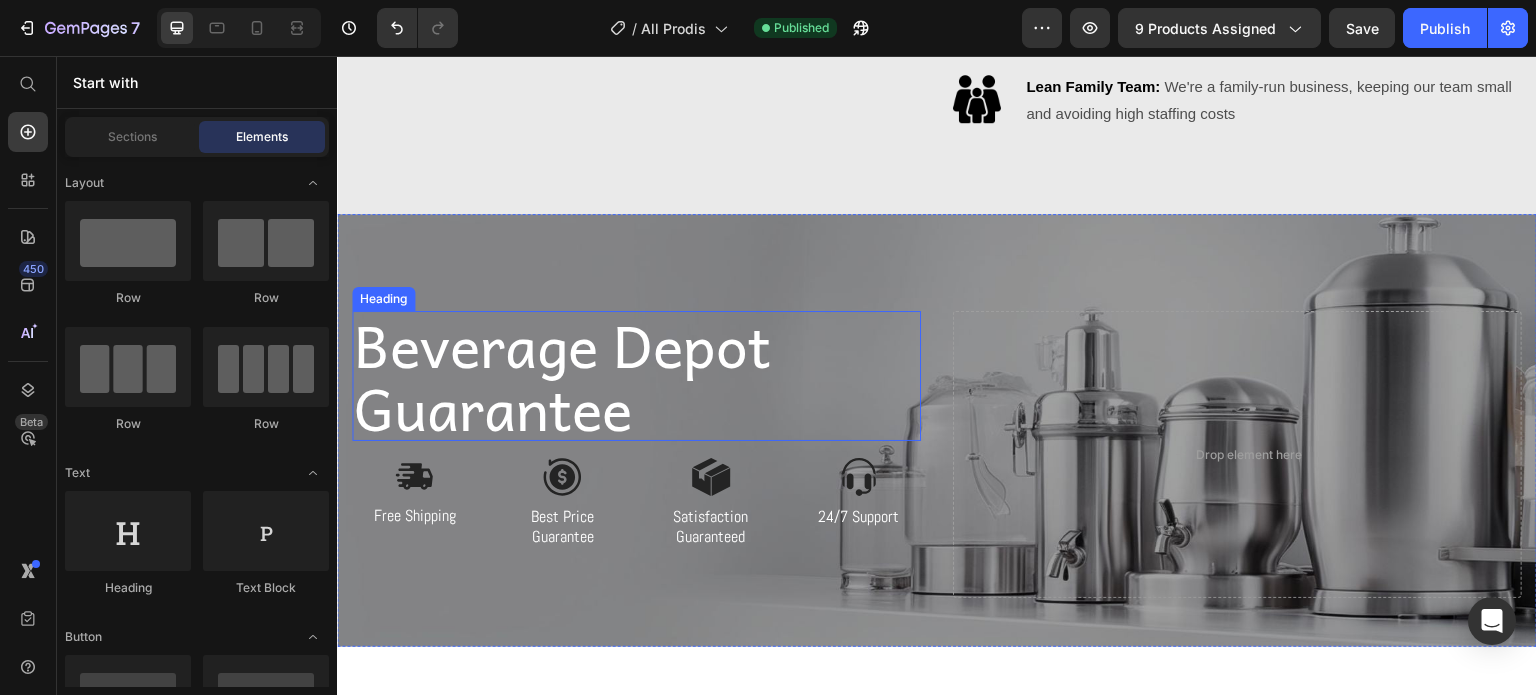click on "Beverage Depot Guarantee" at bounding box center [636, 375] 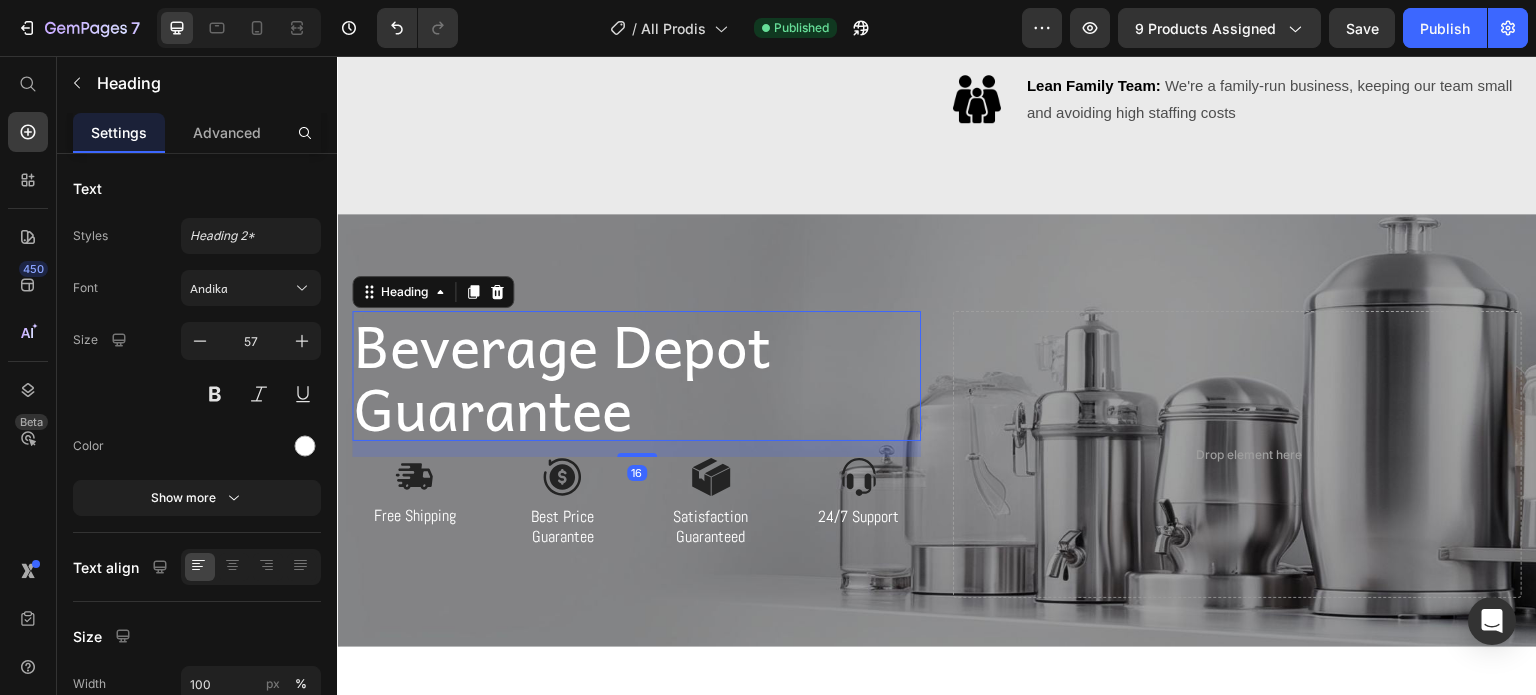 click on "Beverage Depot Guarantee" at bounding box center (636, 375) 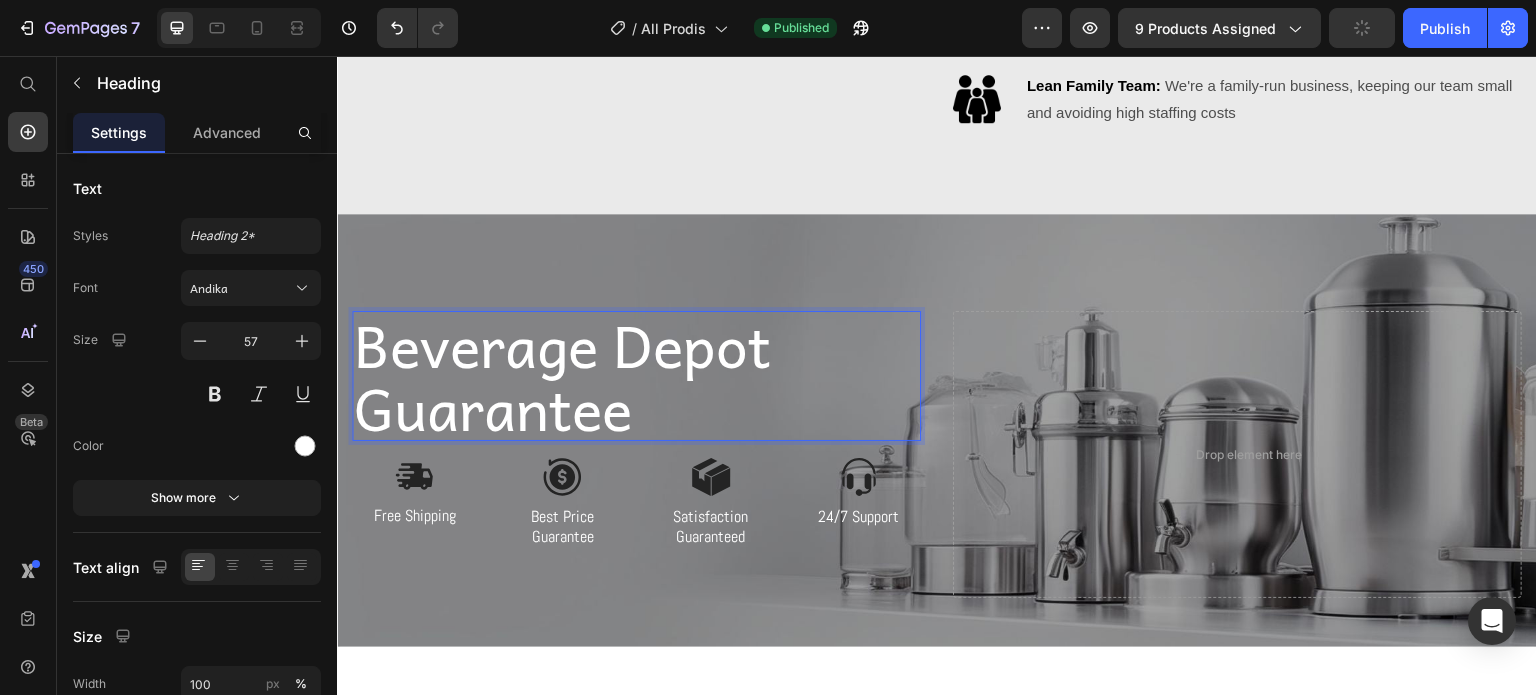 click on "Beverage Depot Guarantee" at bounding box center [636, 375] 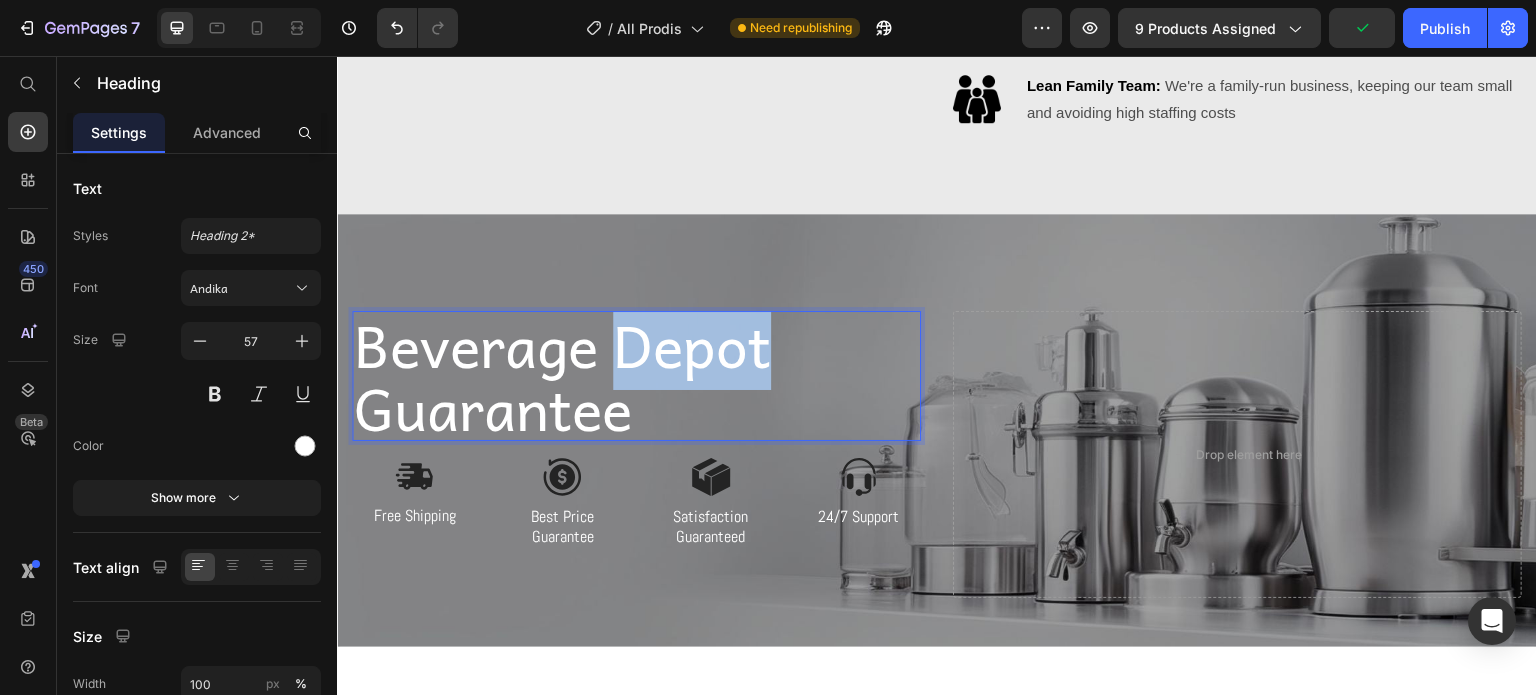 drag, startPoint x: 627, startPoint y: 348, endPoint x: 766, endPoint y: 358, distance: 139.35925 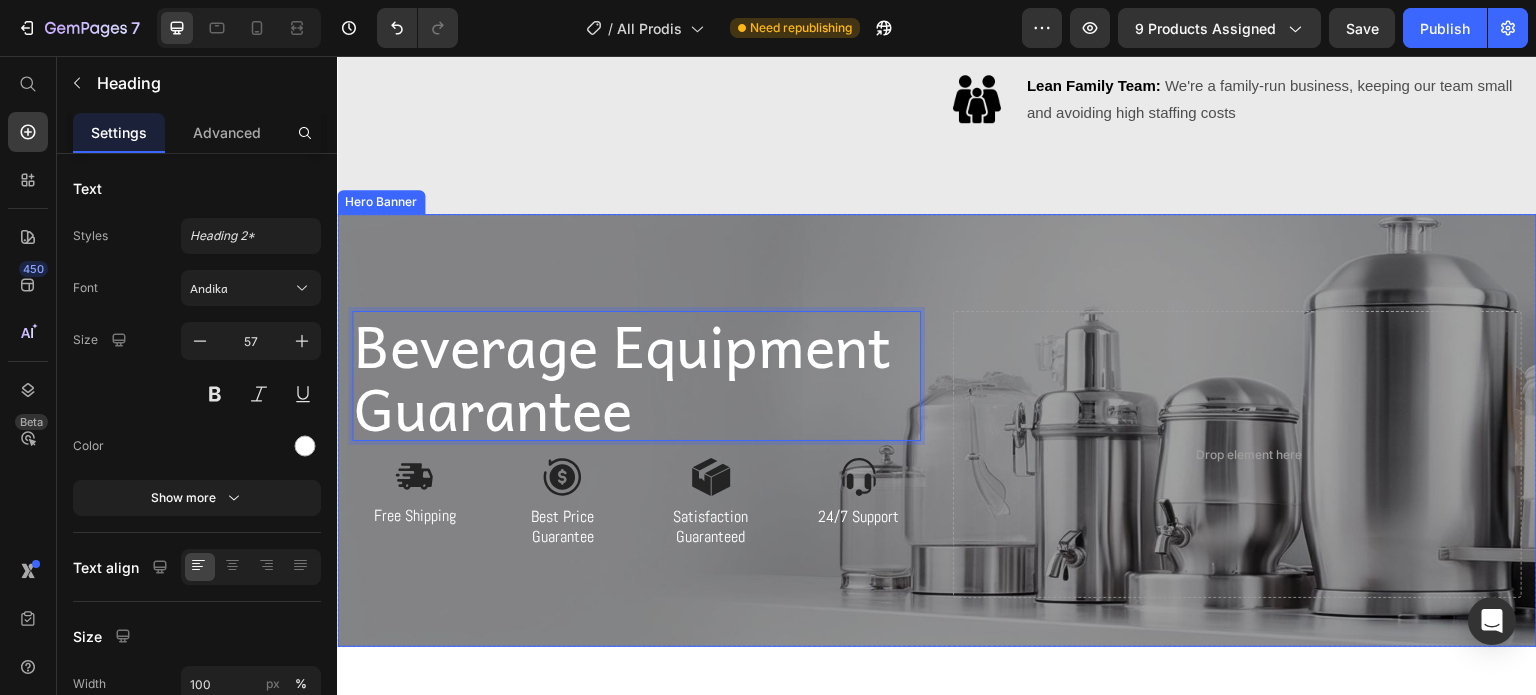 click on "Beverage Equipment Guarantee Heading   16 Image Free Shipping Text Block Image Best Price Guarantee Text Block Row Image Satisfaction Guaranteed Text Block Image 24/7 Support Text Block Row Row
Drop element here" at bounding box center [937, 430] 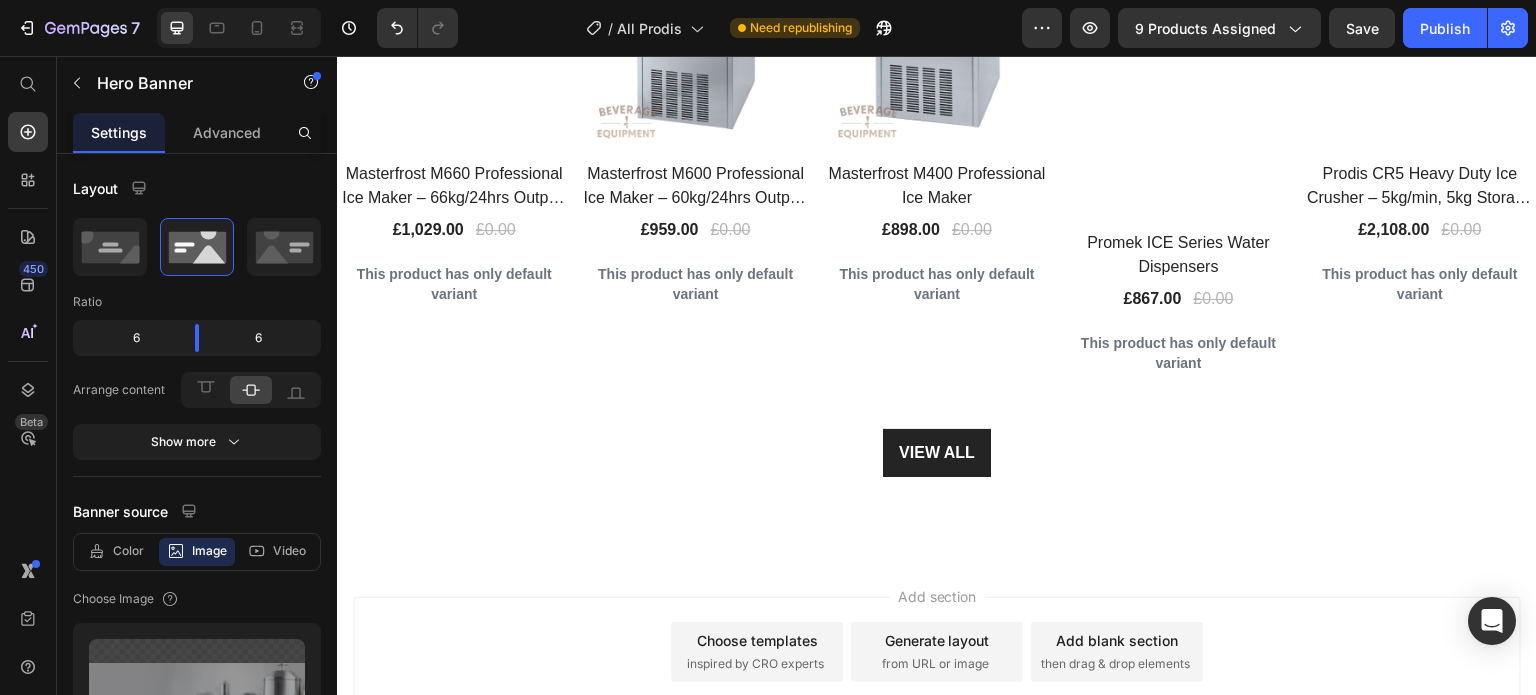 scroll, scrollTop: 0, scrollLeft: 0, axis: both 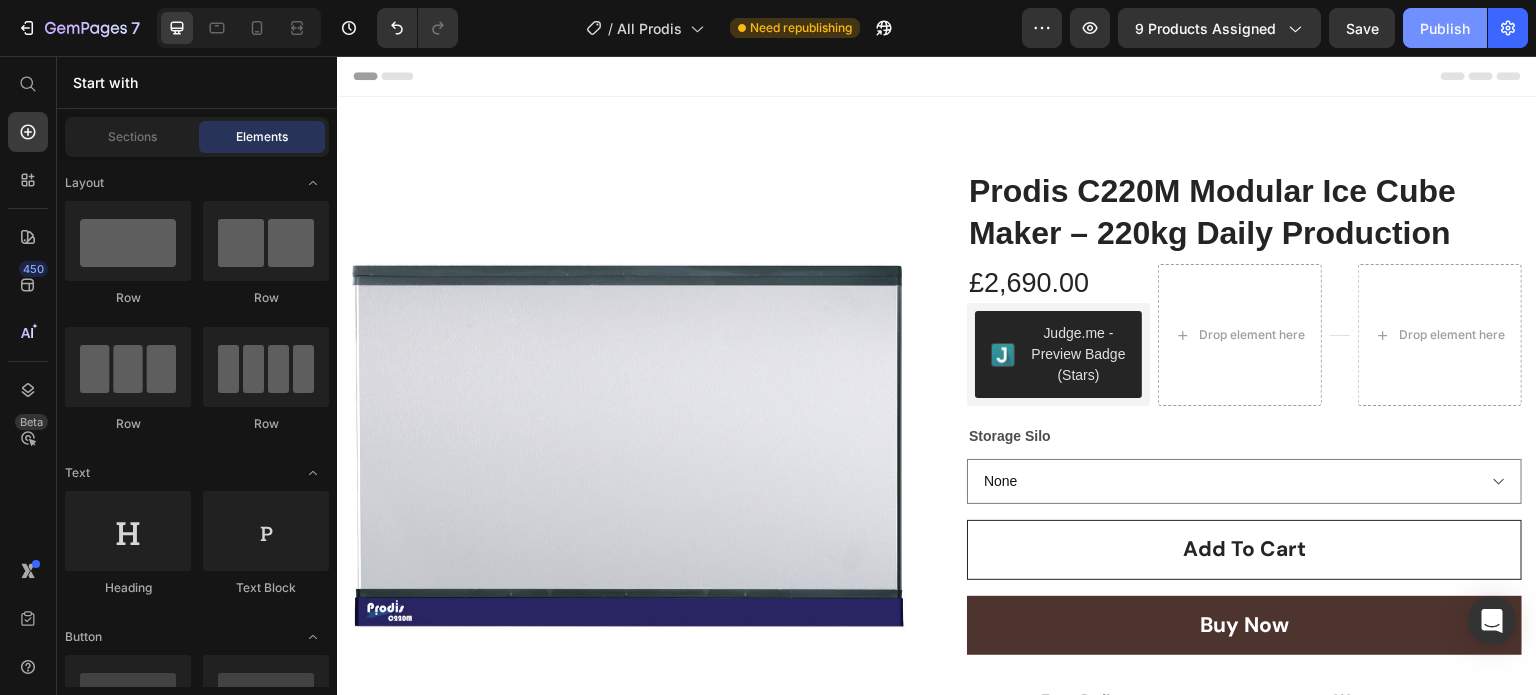 click on "Publish" at bounding box center (1445, 28) 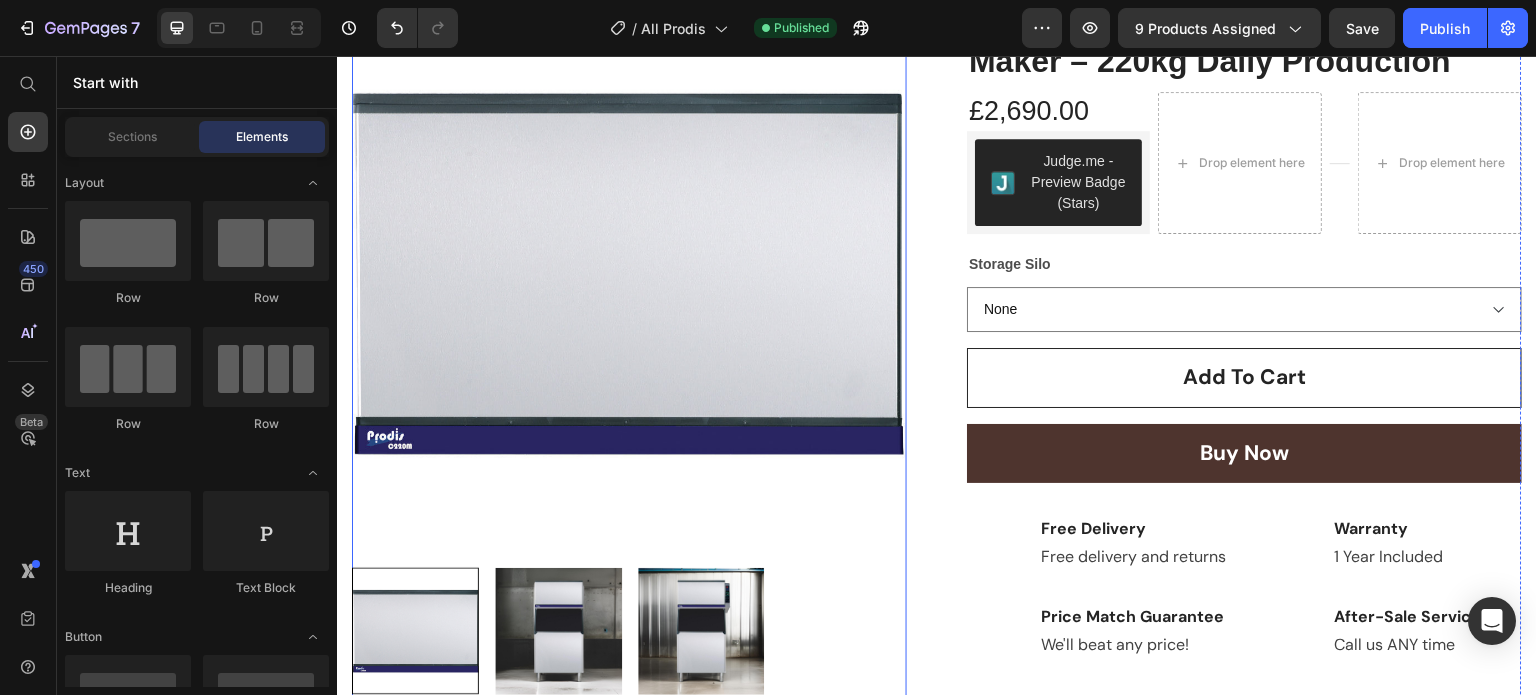 scroll, scrollTop: 0, scrollLeft: 0, axis: both 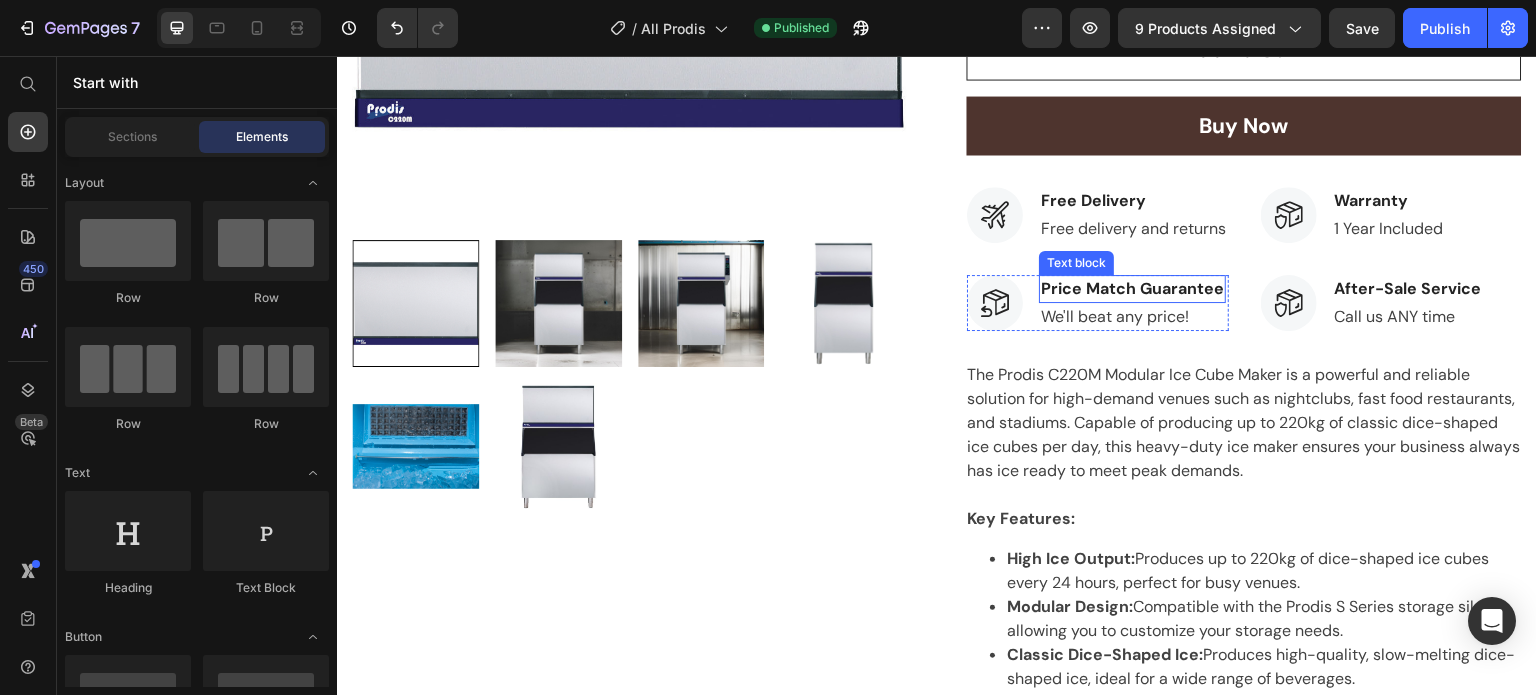 click on "Free delivery and returns" at bounding box center (1133, 229) 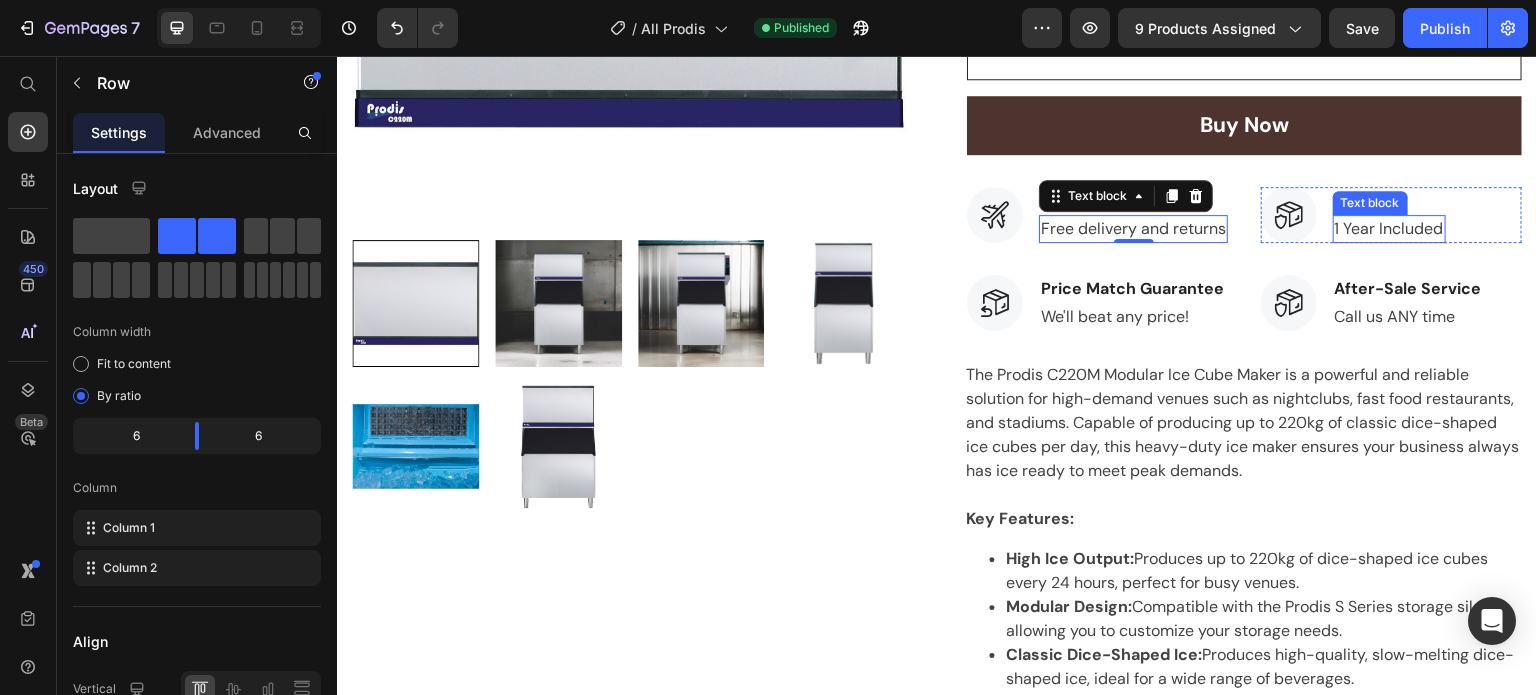 click on "Image Warranty Text block 1 Year Included Text block Row Image After-Sale Service Text block Call us ANY time Text block Row" at bounding box center (1392, 259) 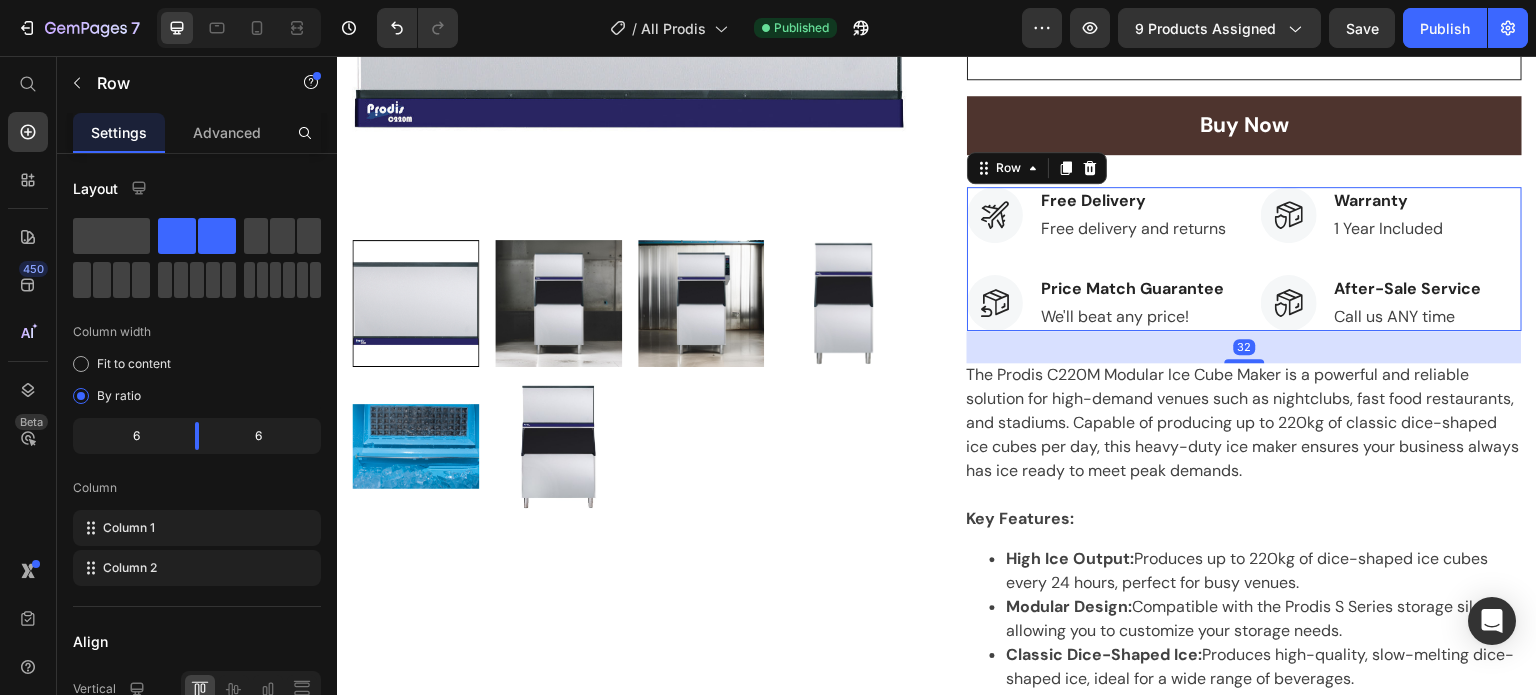 click on "1 Year Included" at bounding box center (1389, 229) 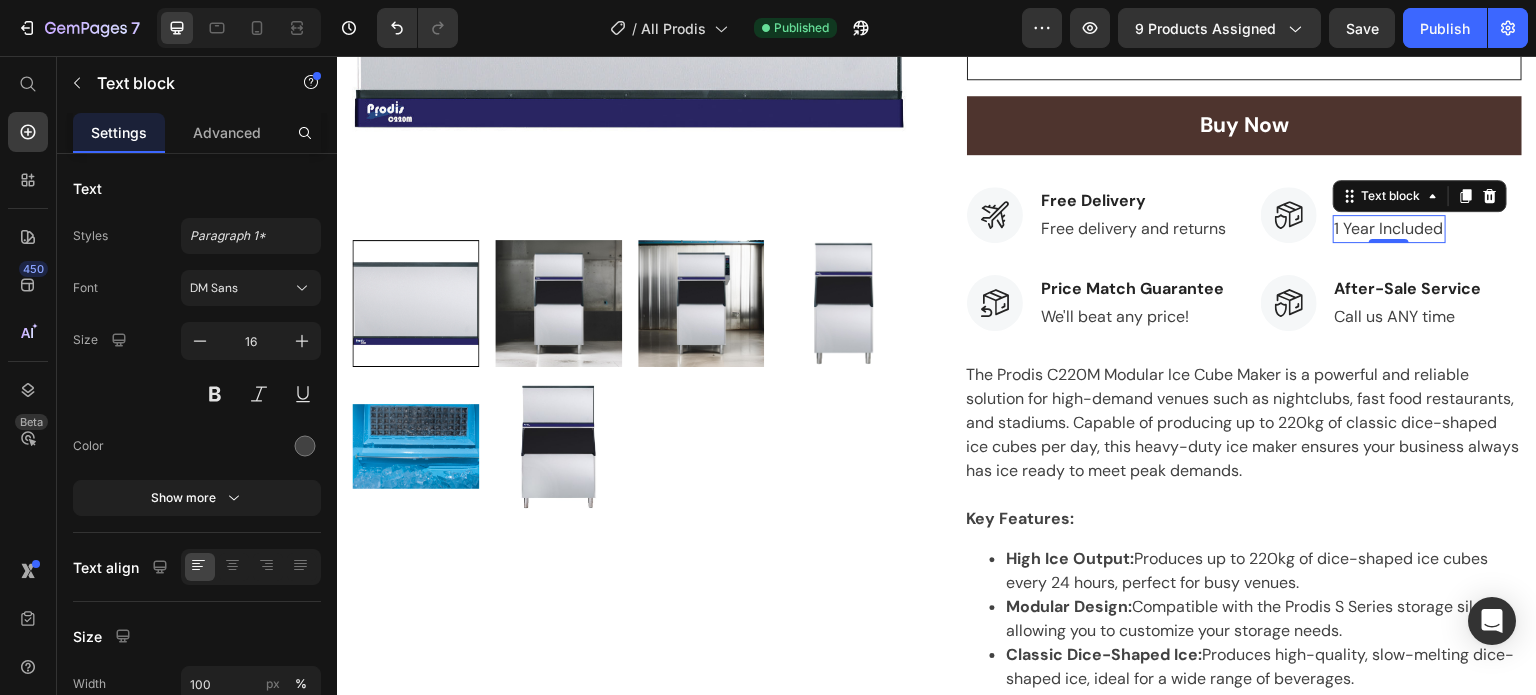click on "1 Year Included" at bounding box center (1389, 229) 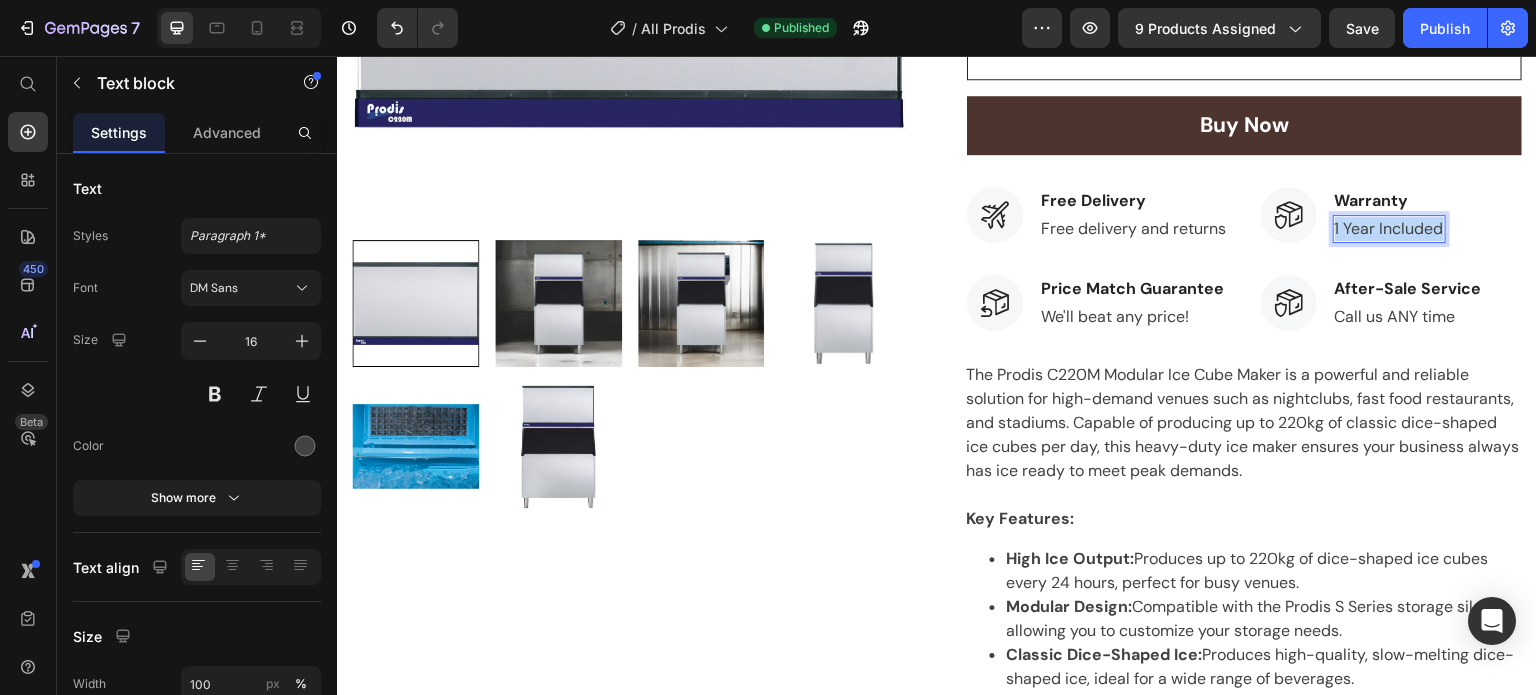 click on "1 Year Included" at bounding box center [1389, 229] 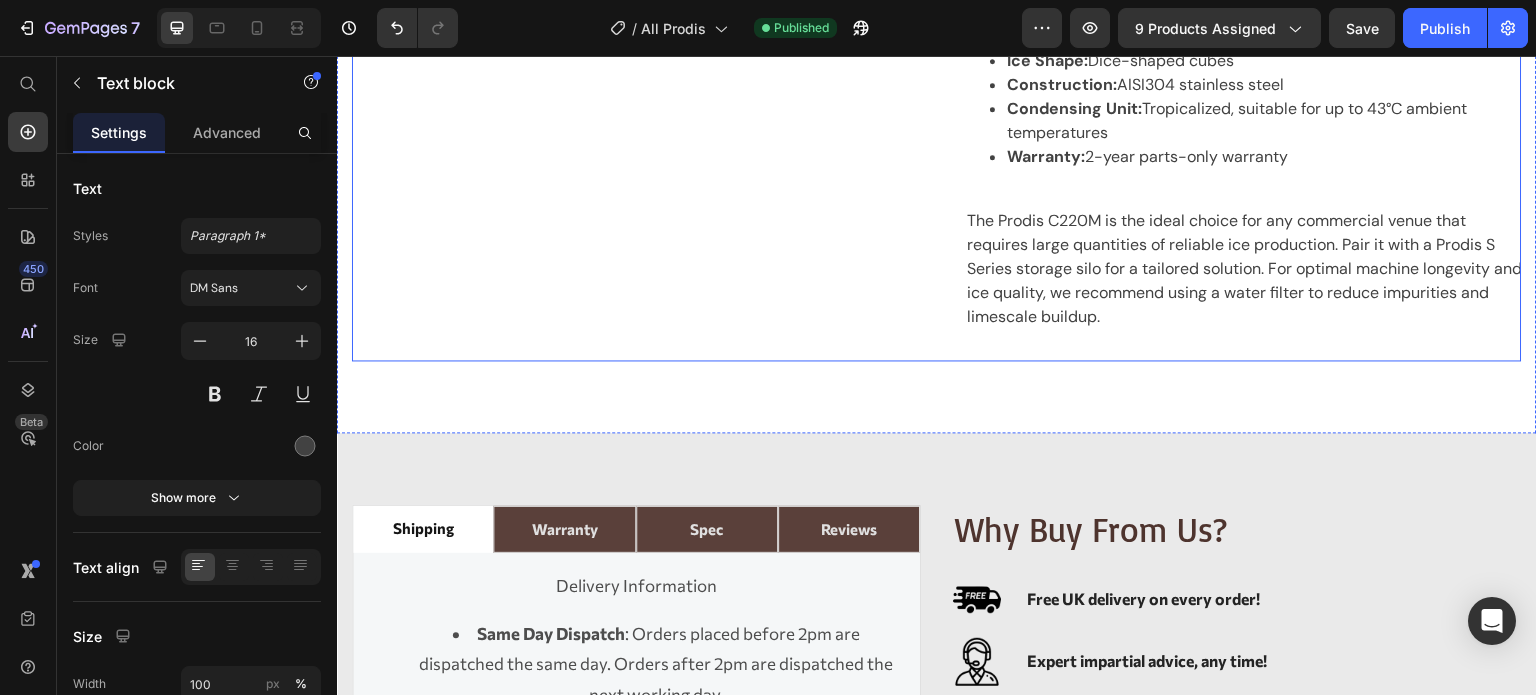 scroll, scrollTop: 1800, scrollLeft: 0, axis: vertical 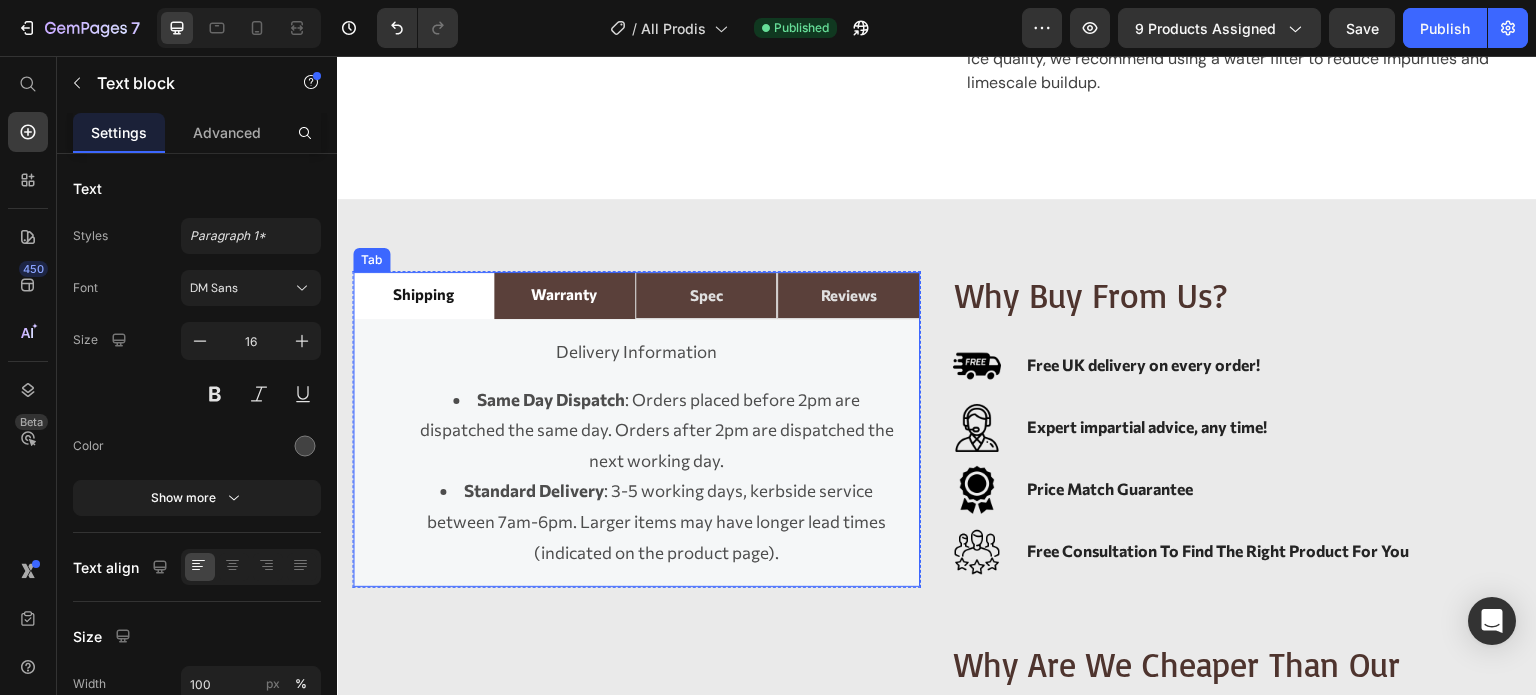 click on "warranty" at bounding box center (564, 294) 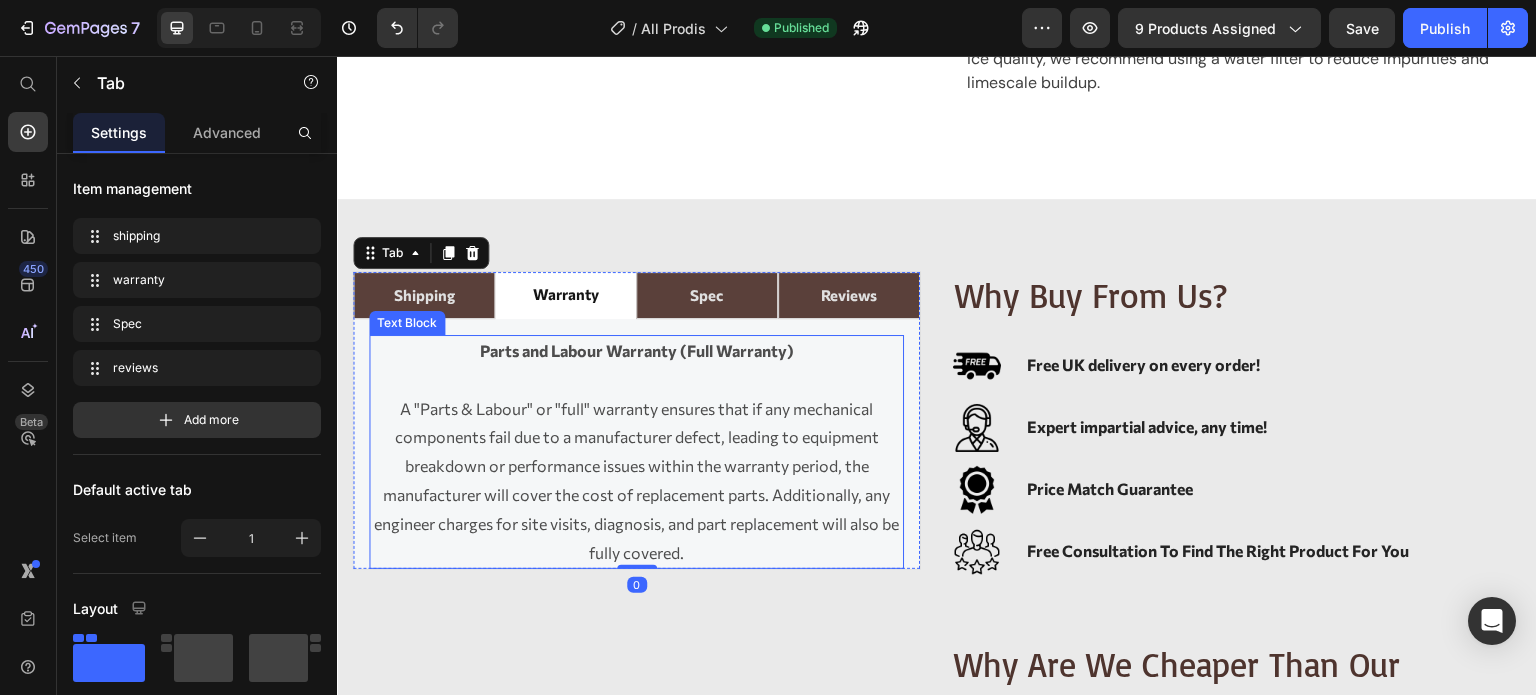 click at bounding box center (636, 380) 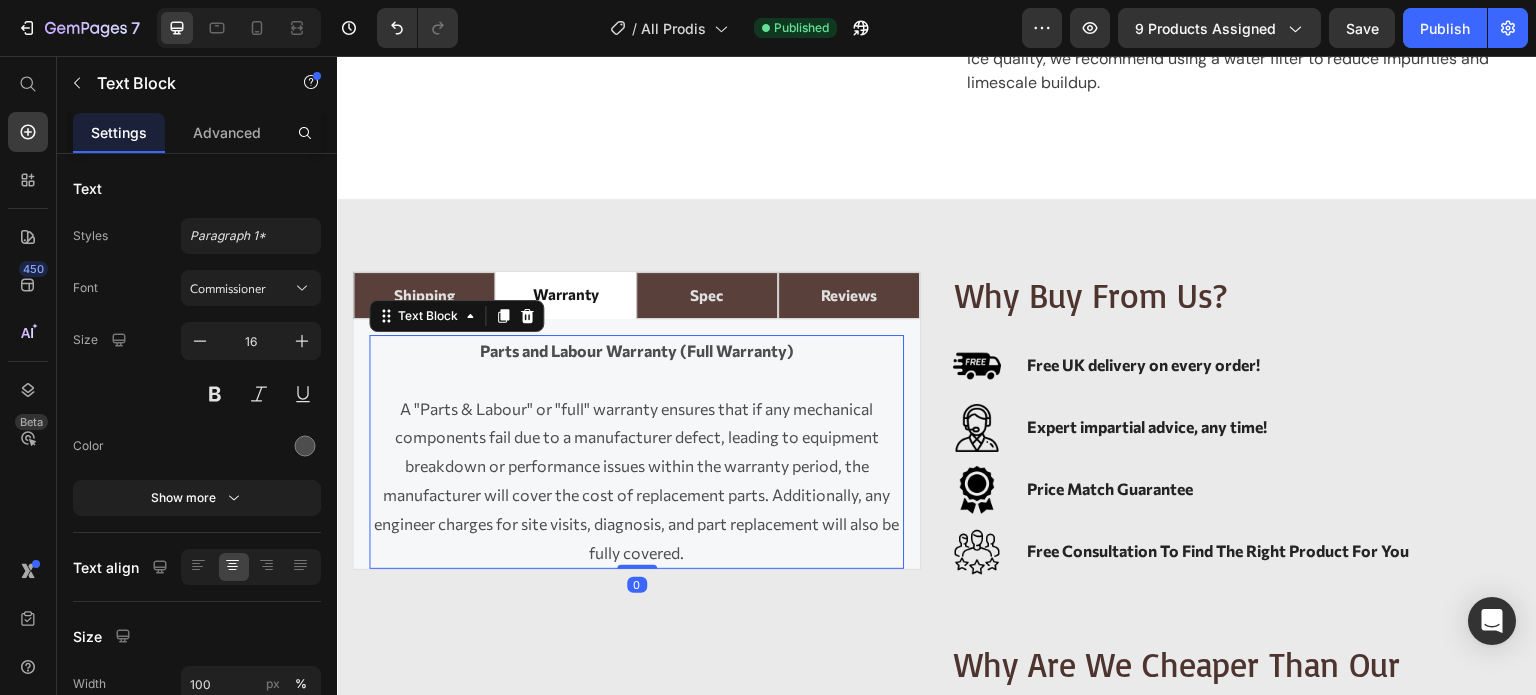 click at bounding box center [636, 380] 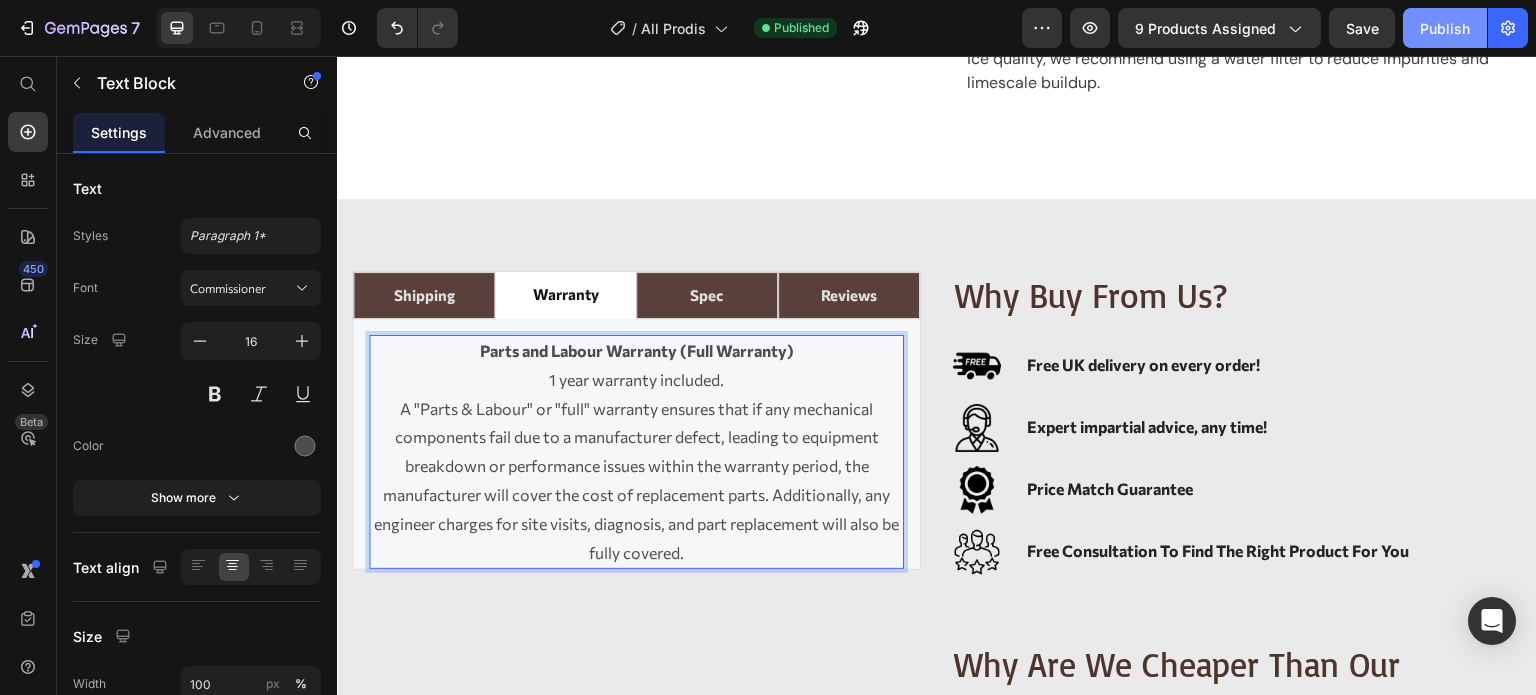 click on "Publish" at bounding box center [1445, 28] 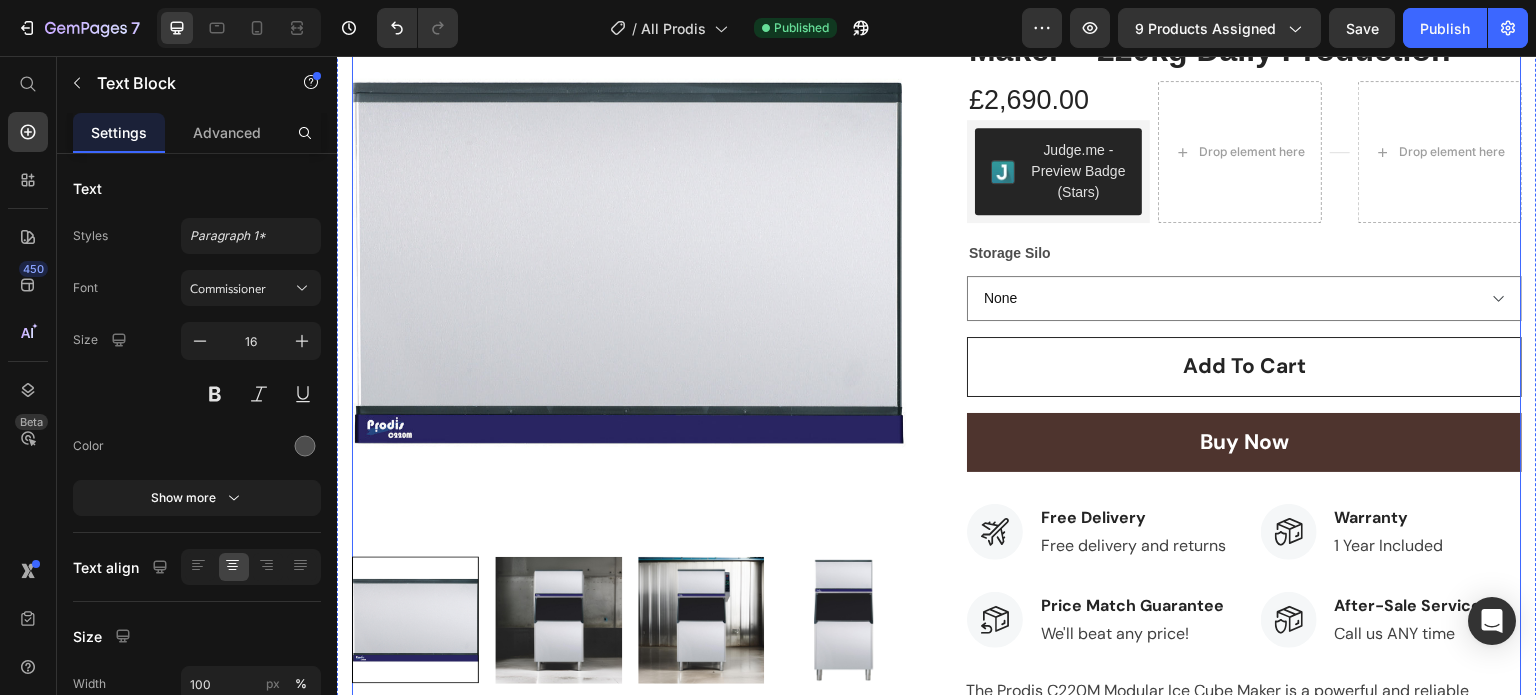 scroll, scrollTop: 0, scrollLeft: 0, axis: both 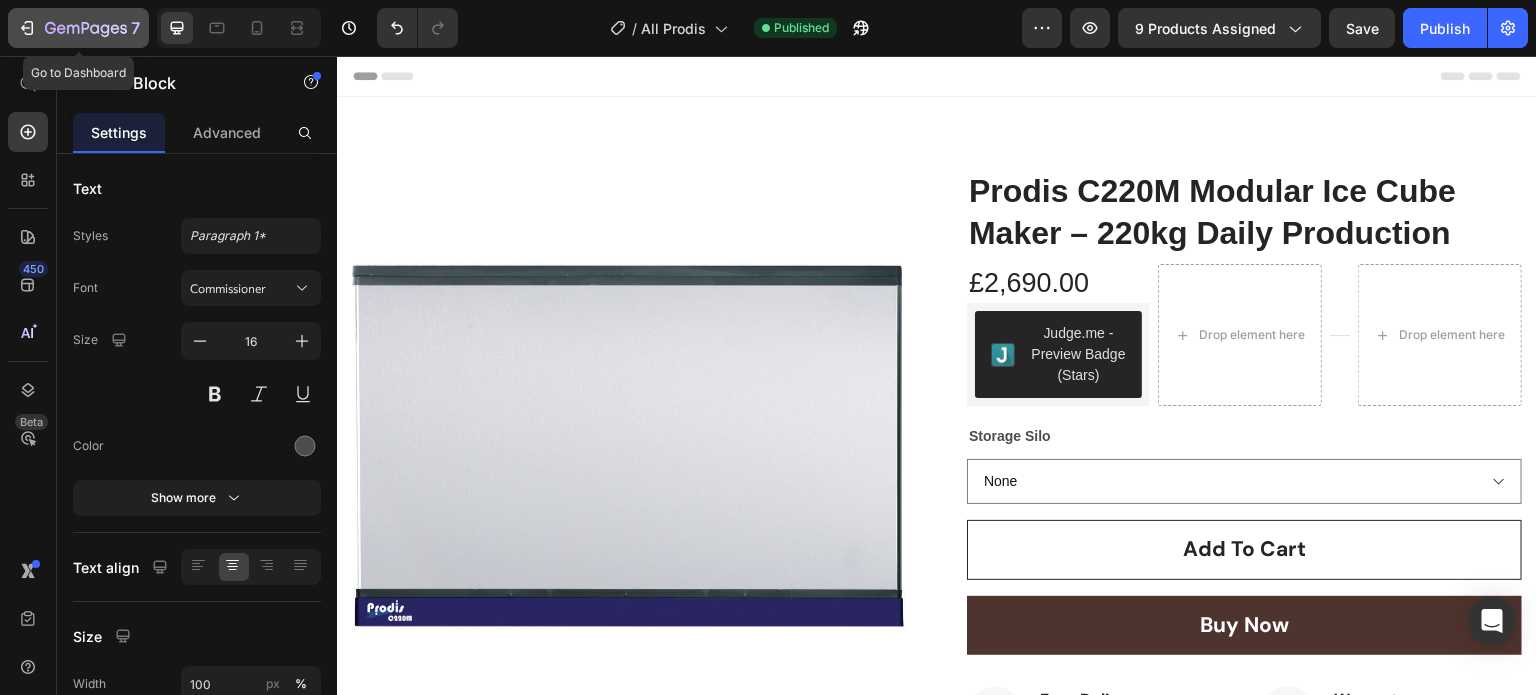 click on "7" 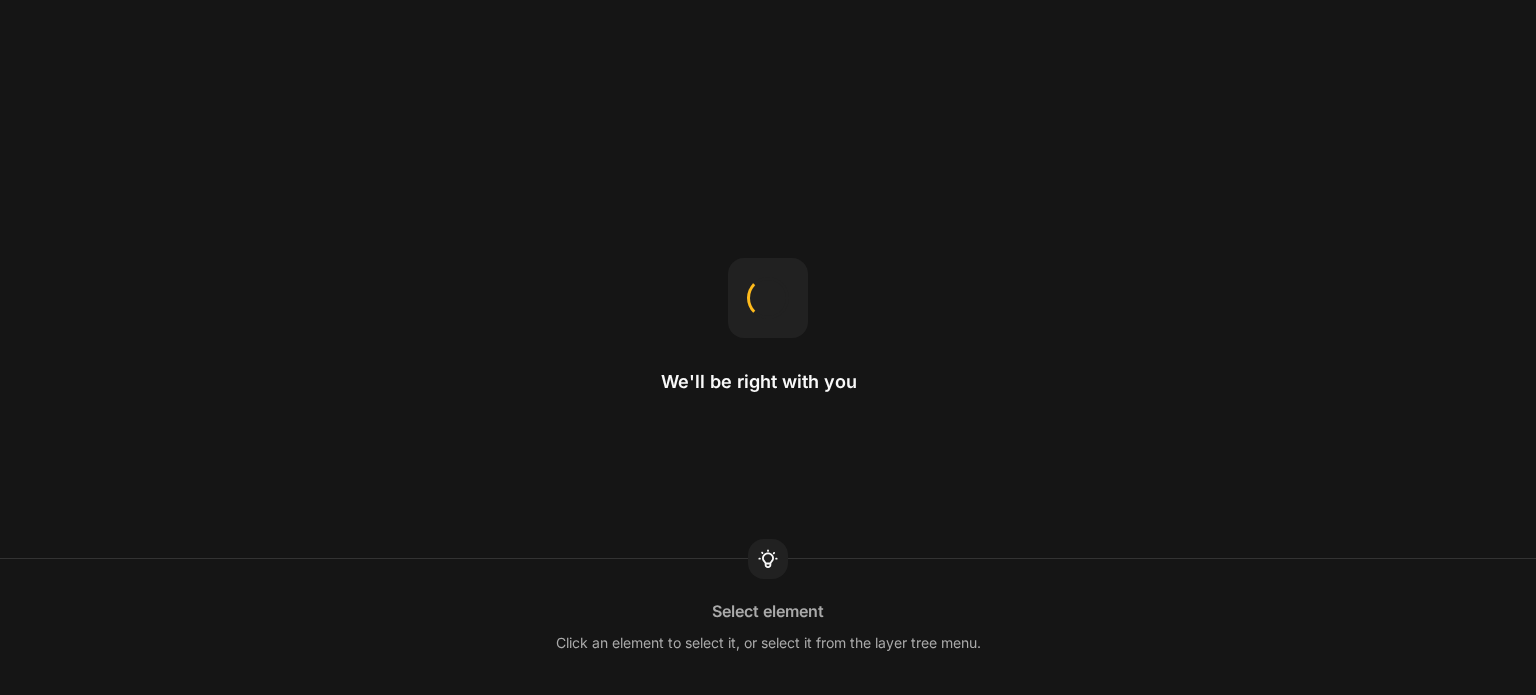 scroll, scrollTop: 0, scrollLeft: 0, axis: both 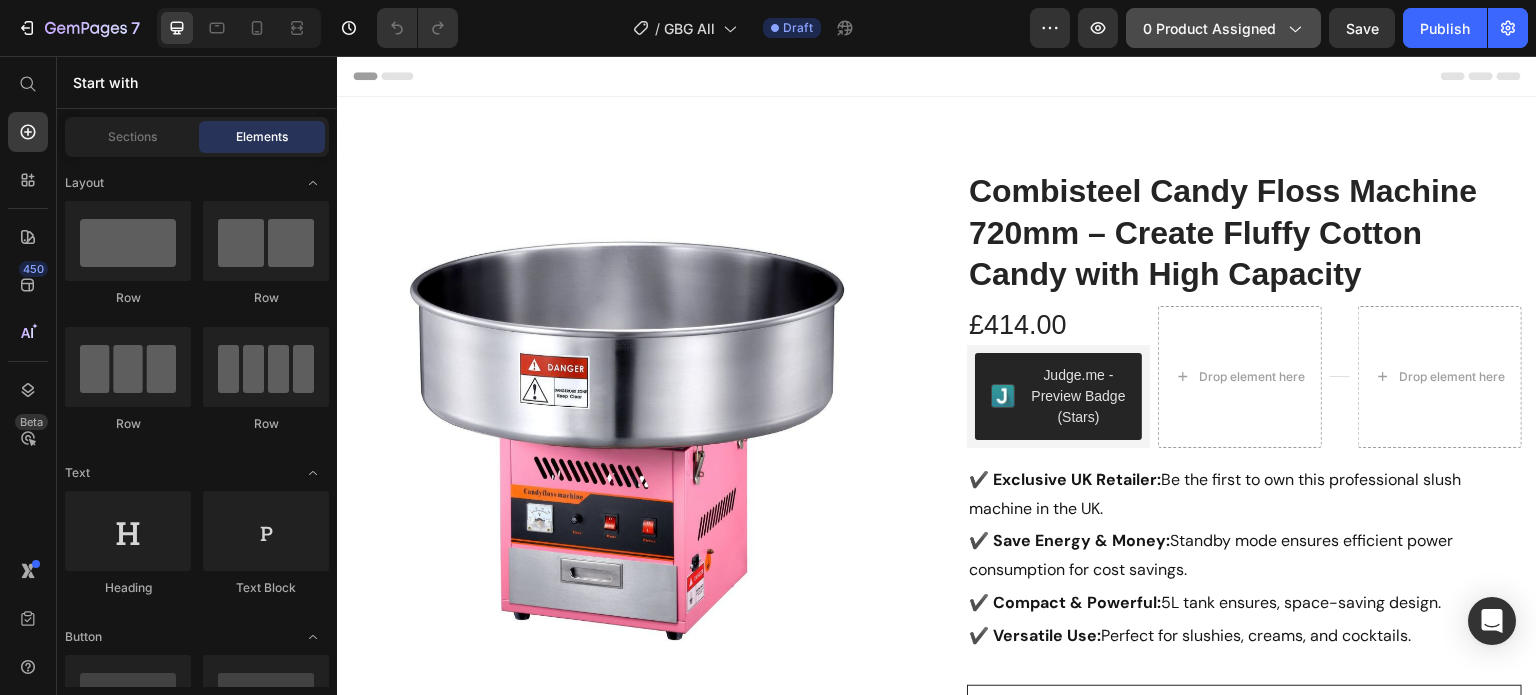 click on "0 product assigned" 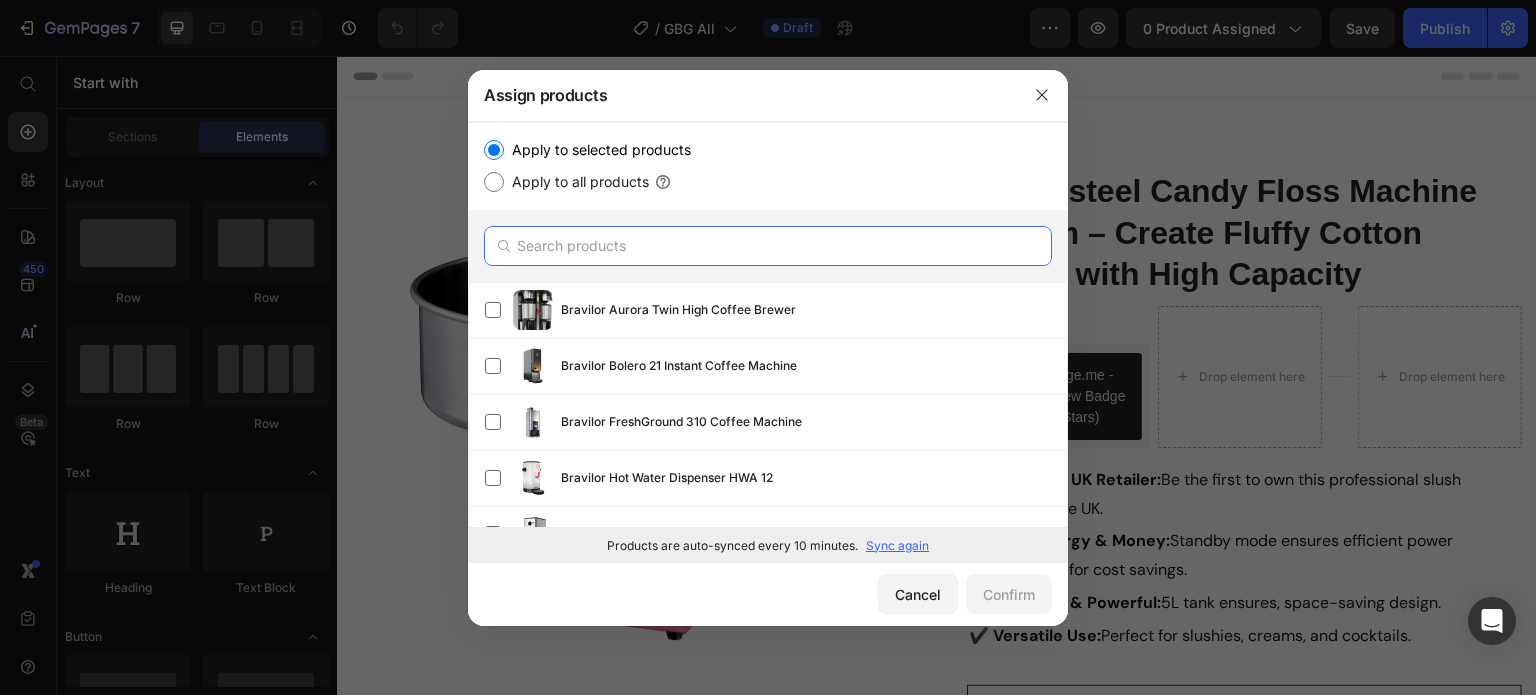 click at bounding box center (768, 246) 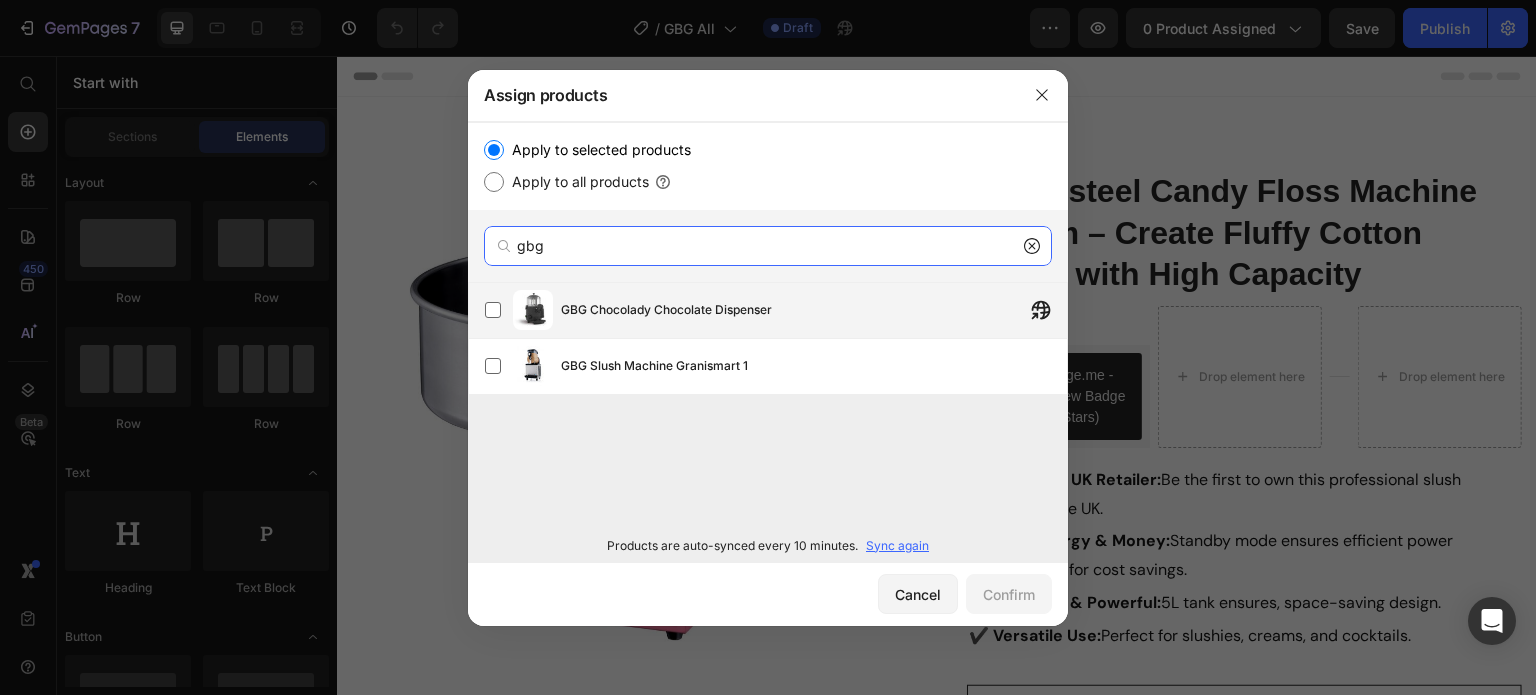 type on "gbg" 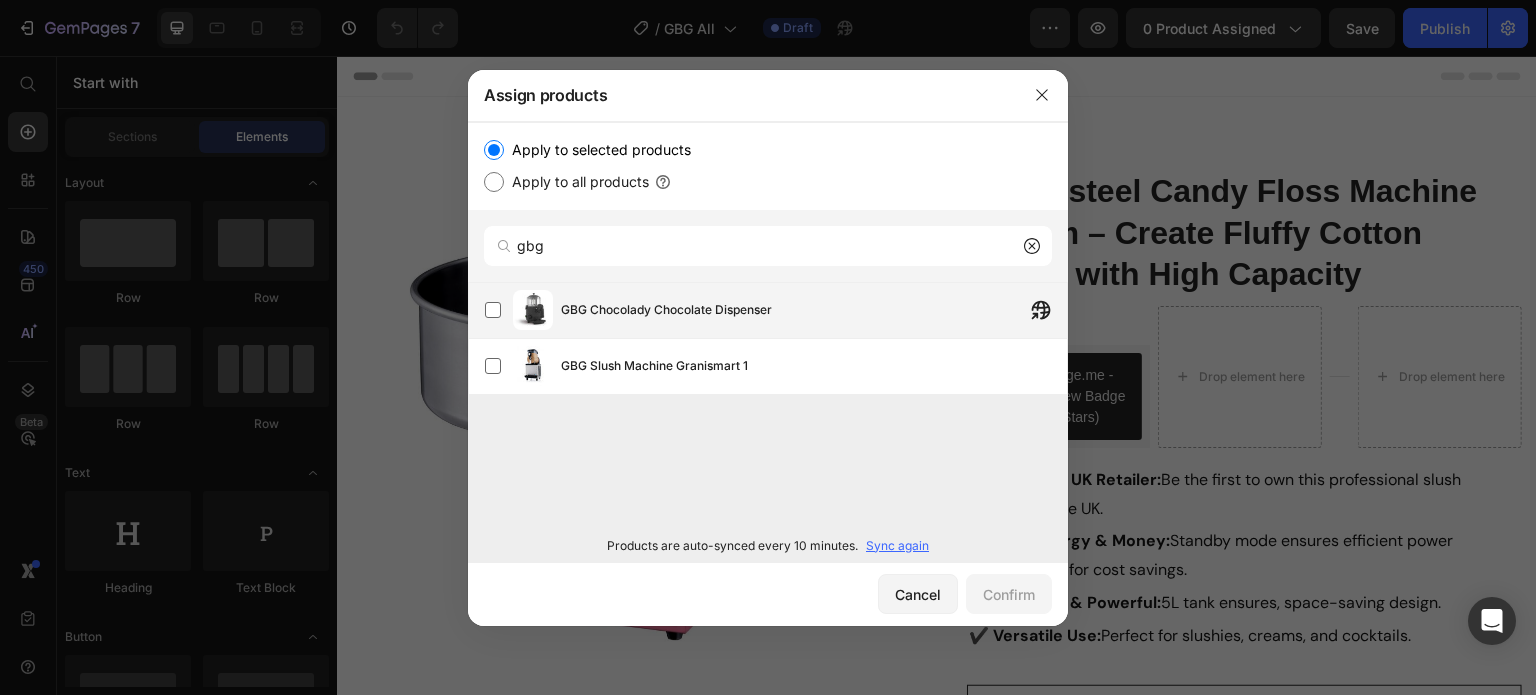 click on "GBG Chocolady Chocolate Dispenser" at bounding box center (814, 310) 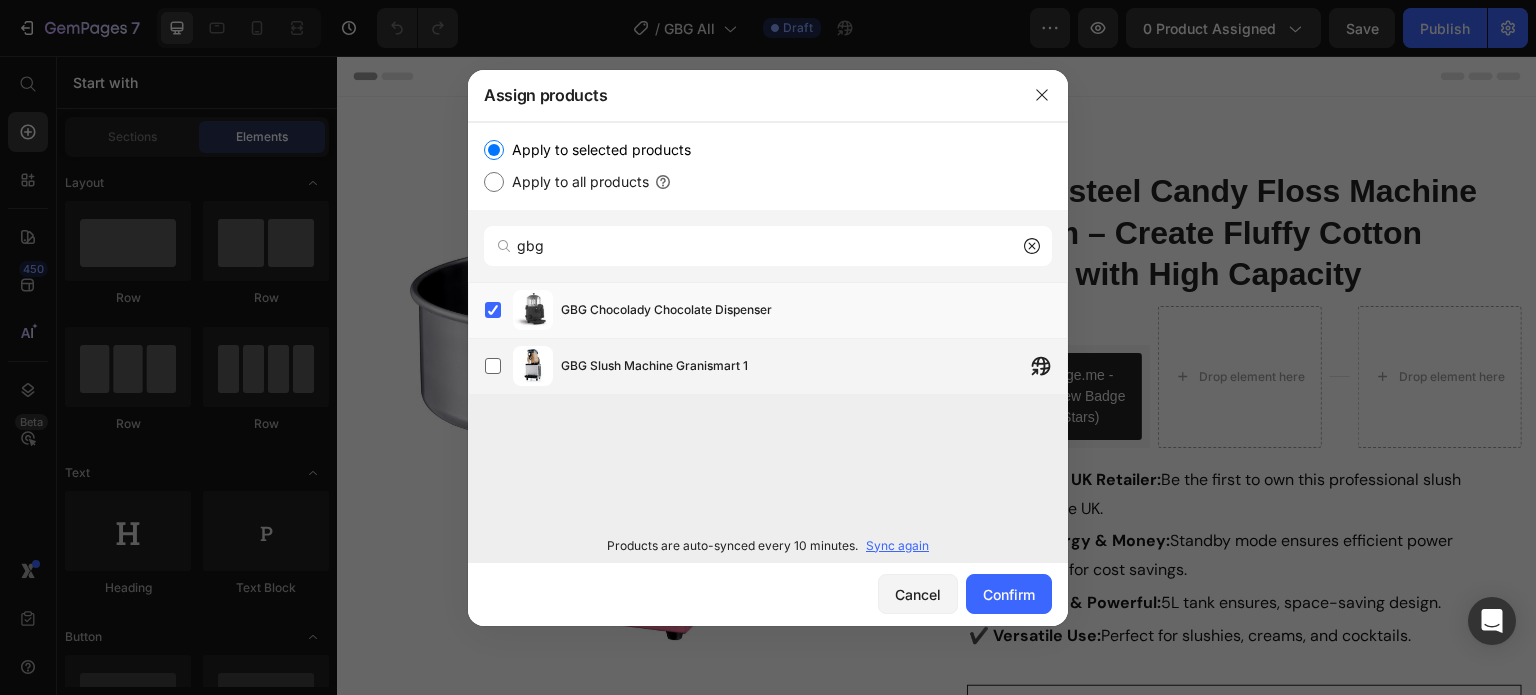 click on "GBG Slush Machine Granismart 1" at bounding box center [654, 366] 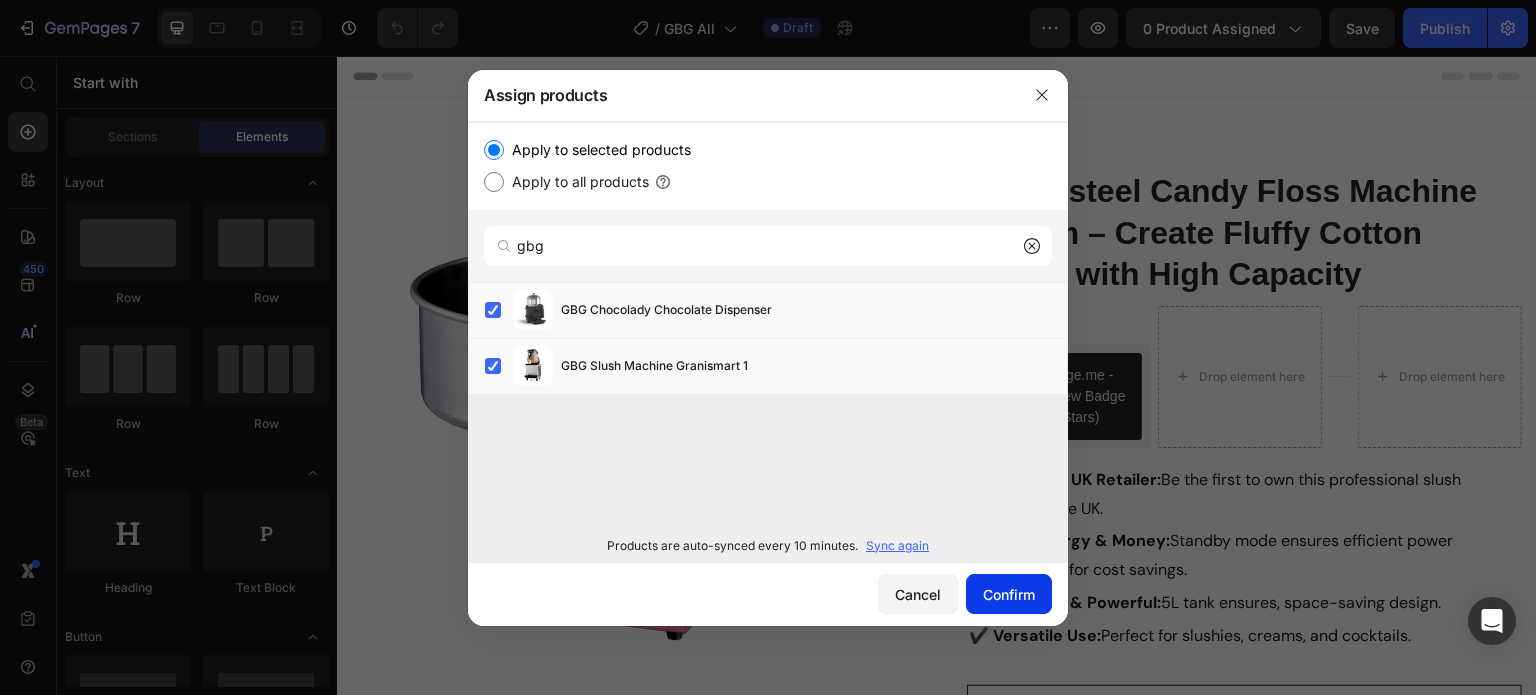click on "Confirm" at bounding box center (1009, 594) 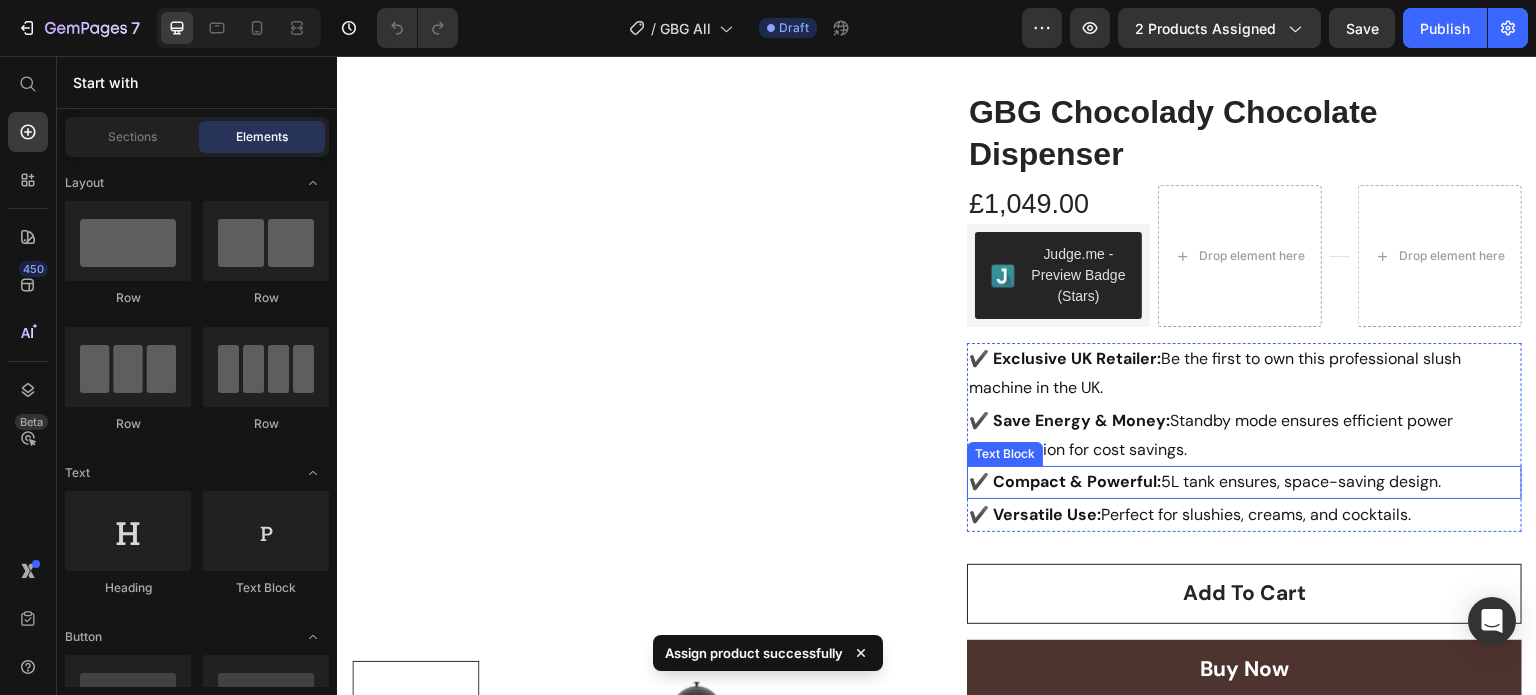 scroll, scrollTop: 100, scrollLeft: 0, axis: vertical 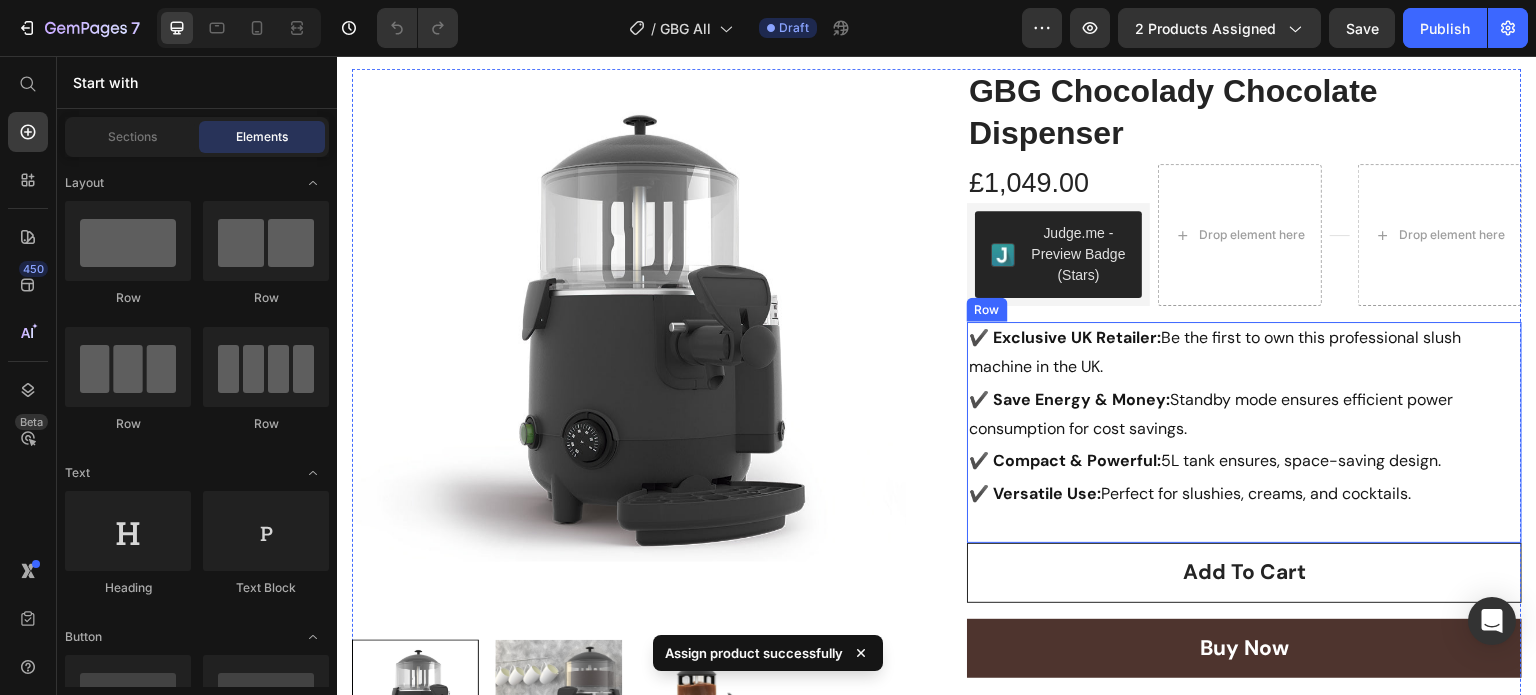 click on "✔️ Exclusive UK Retailer:  Be the first to own this professional slush machine in the UK. Text Block ✔️ Save Energy & Money:  Standby mode ensures efficient power consumption for cost savings. Text Block ✔️ Compact & Powerful:  5L tank ensures, space-saving design. Text Block ✔️ Versatile Use:  Perfect for slushies, creams, and cocktails. Text Block Row" at bounding box center (1244, 432) 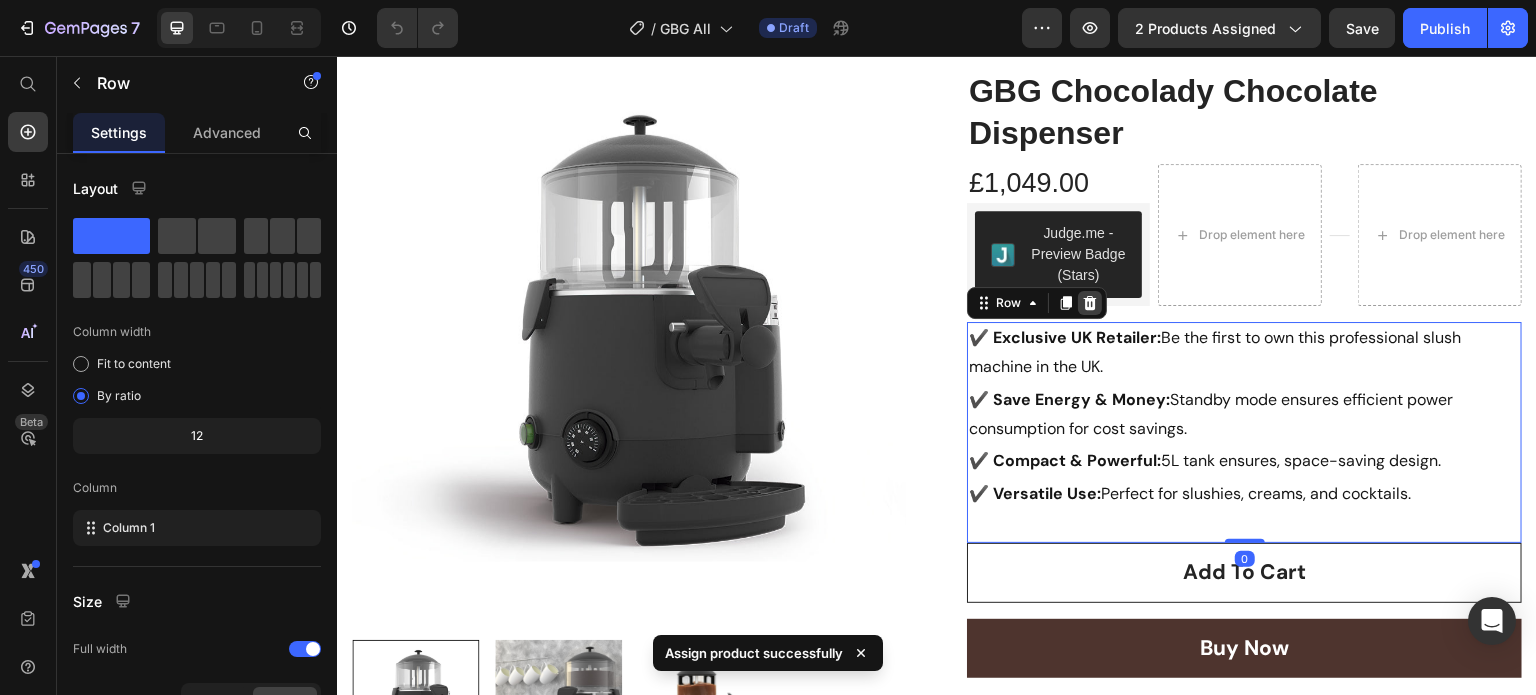 click at bounding box center (1090, 303) 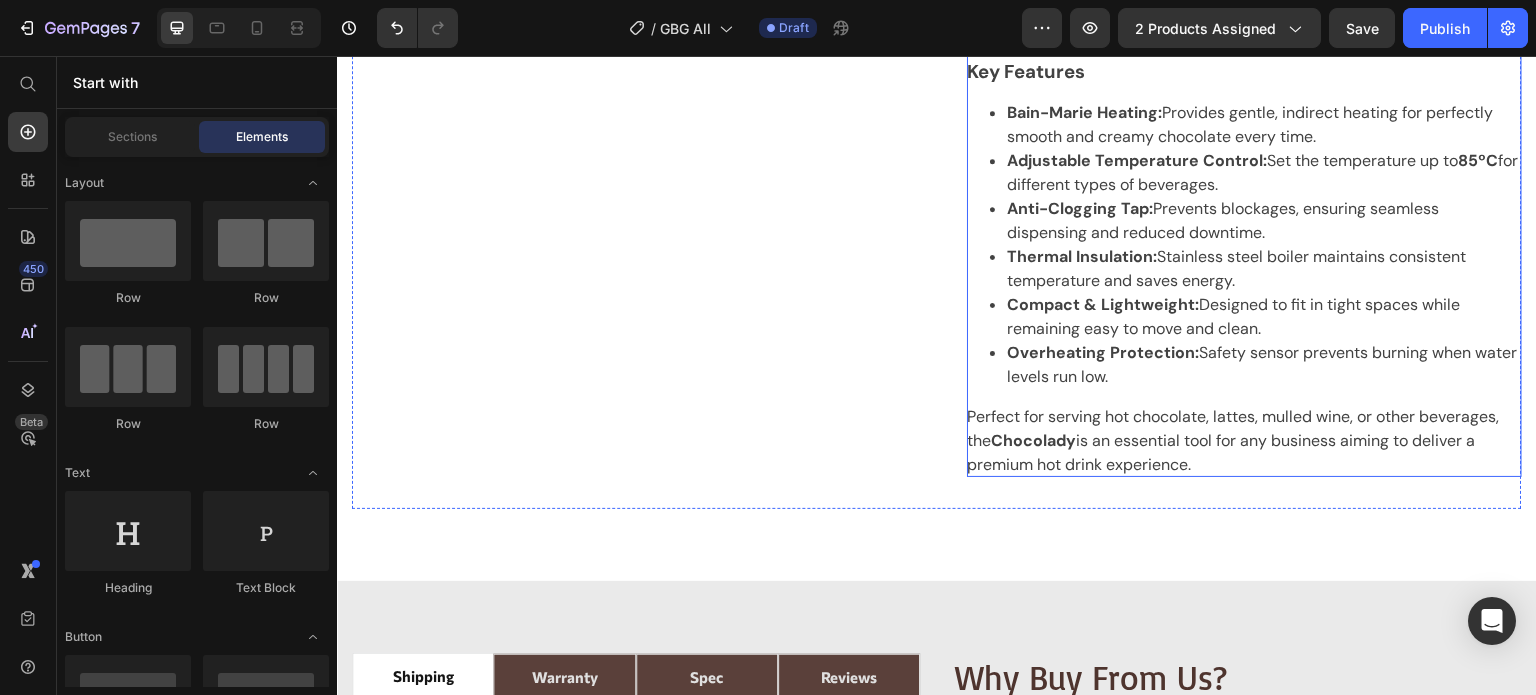scroll, scrollTop: 1300, scrollLeft: 0, axis: vertical 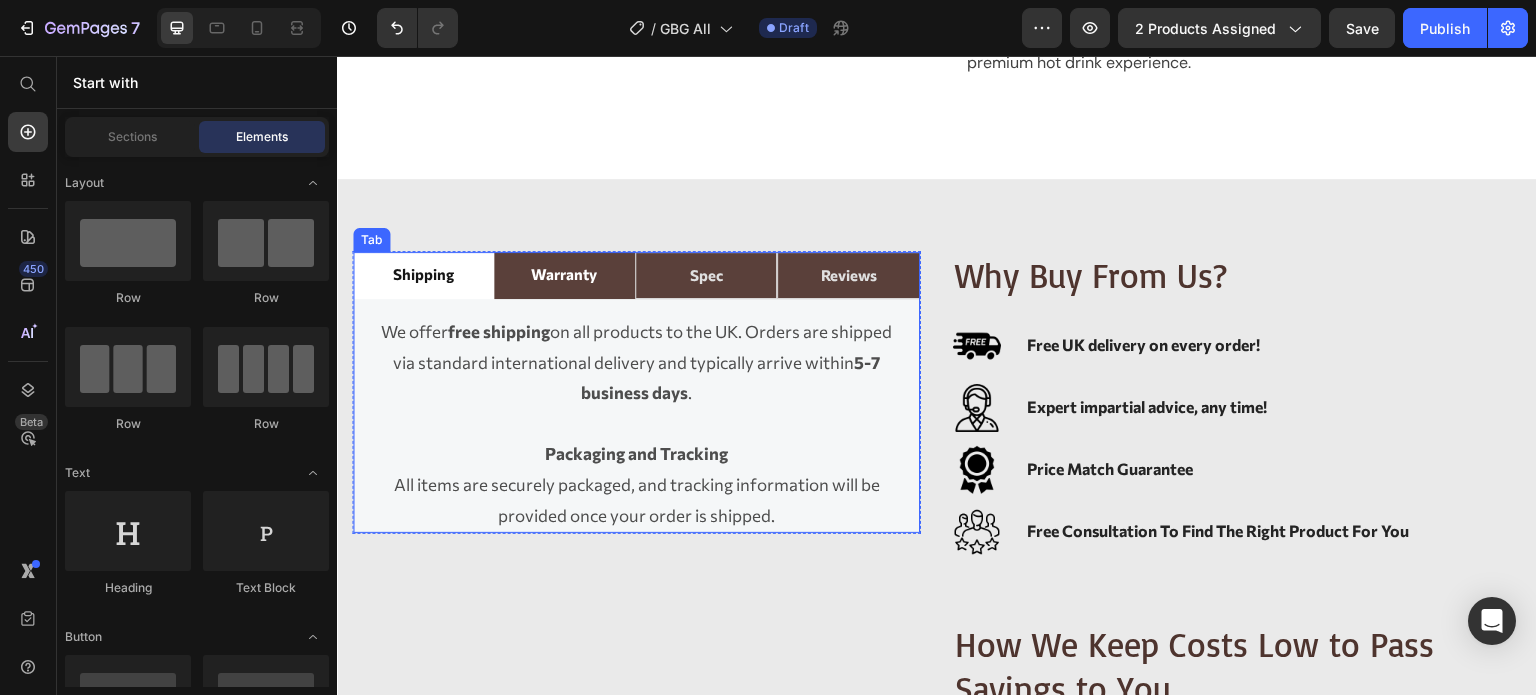 click on "warranty" at bounding box center [564, 274] 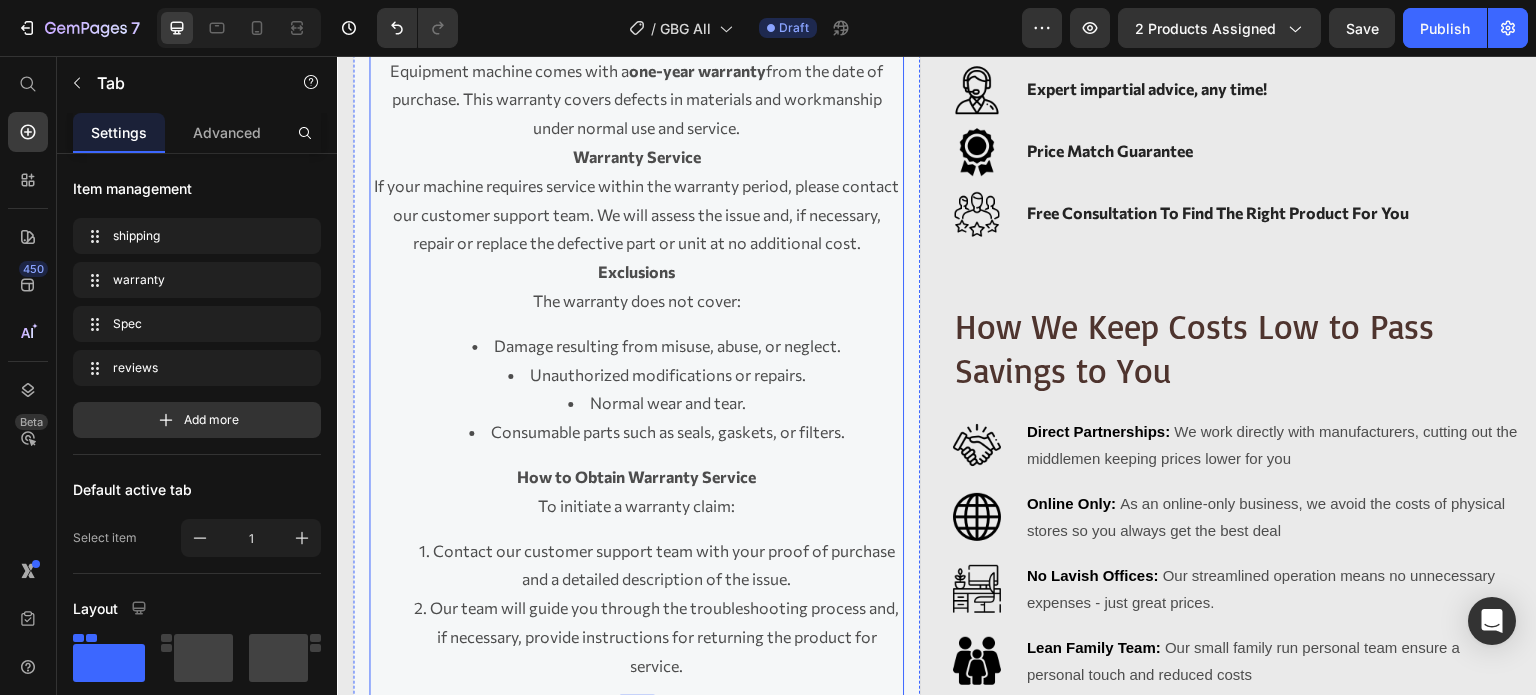 scroll, scrollTop: 1400, scrollLeft: 0, axis: vertical 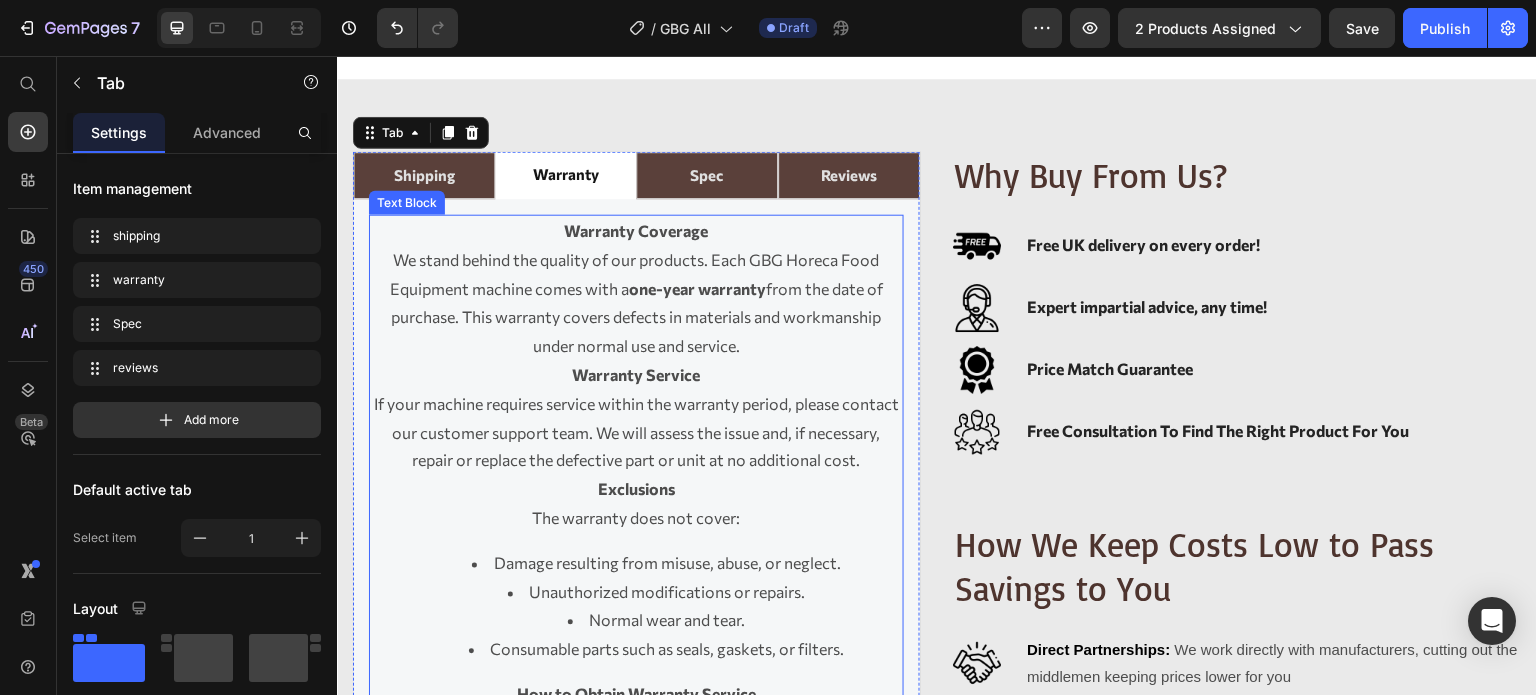 click on "We stand behind the quality of our products. Each GBG Horeca Food Equipment machine comes with a  one-year warranty  from the date of purchase. This warranty covers defects in materials and workmanship under normal use and service." at bounding box center (636, 303) 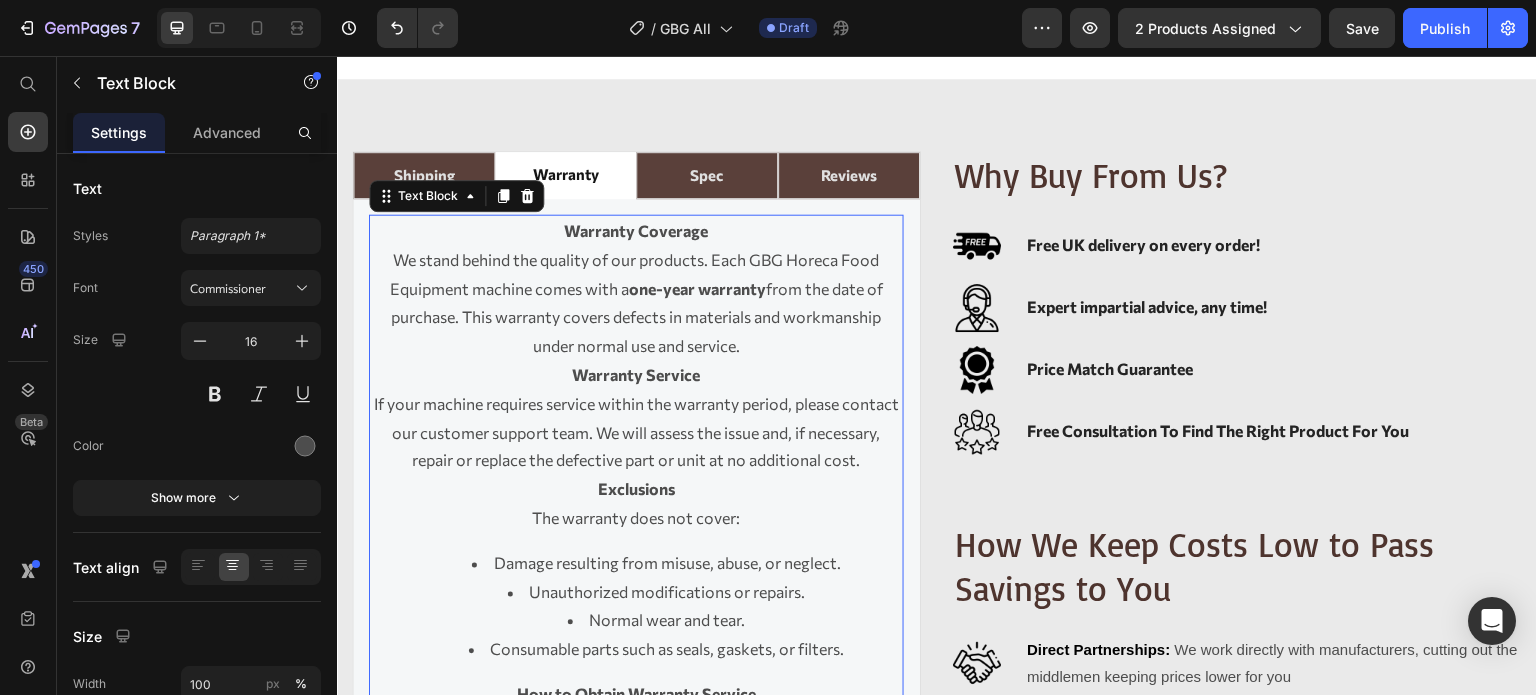 click on "Warranty Coverage" at bounding box center [637, 230] 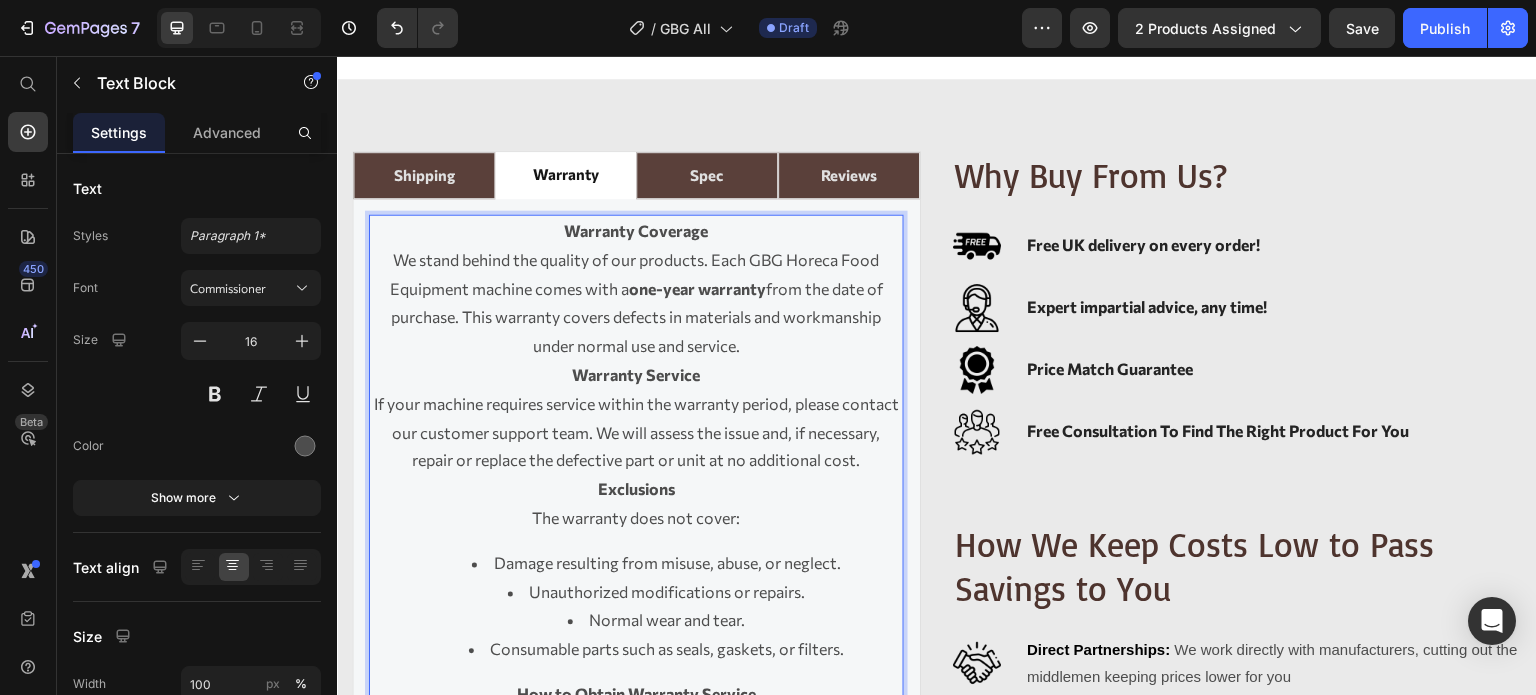 click on "Warranty Coverage" at bounding box center (636, 231) 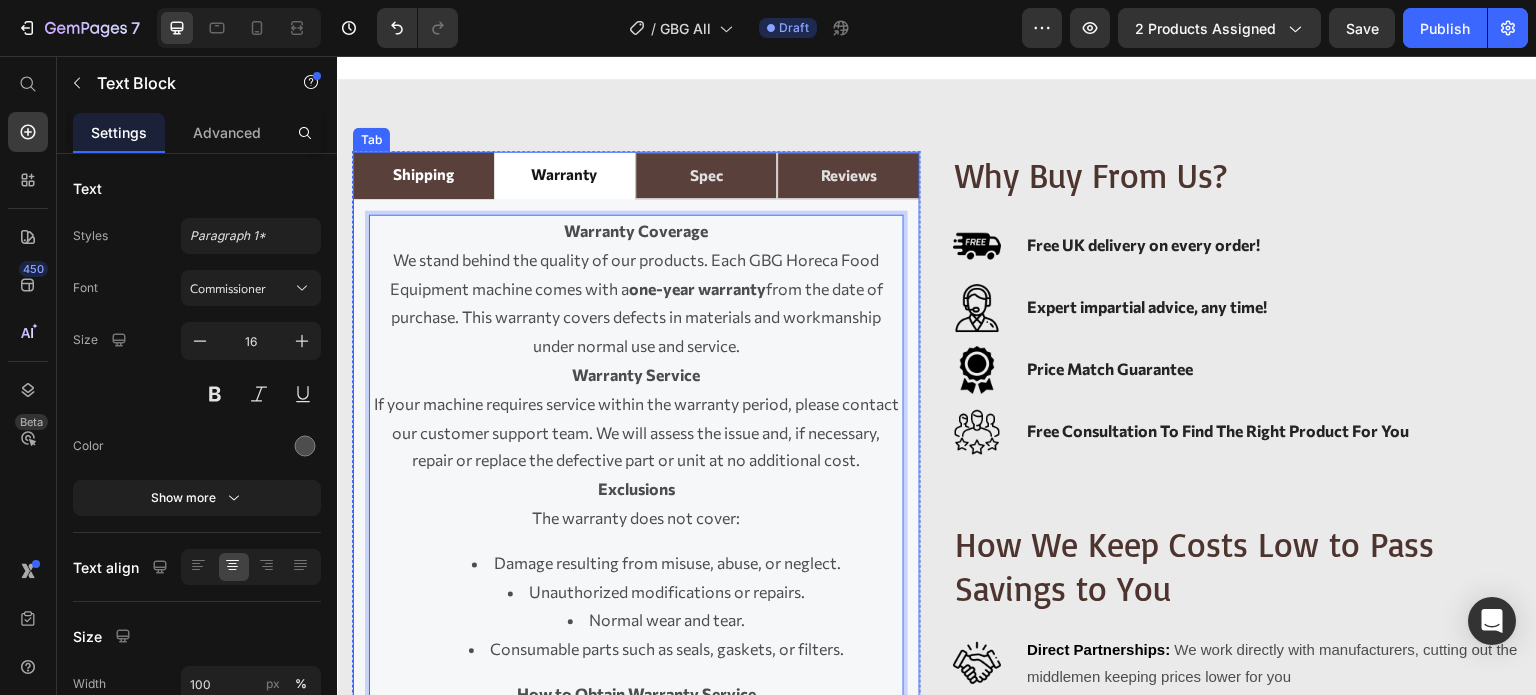 click on "shipping" at bounding box center [423, 175] 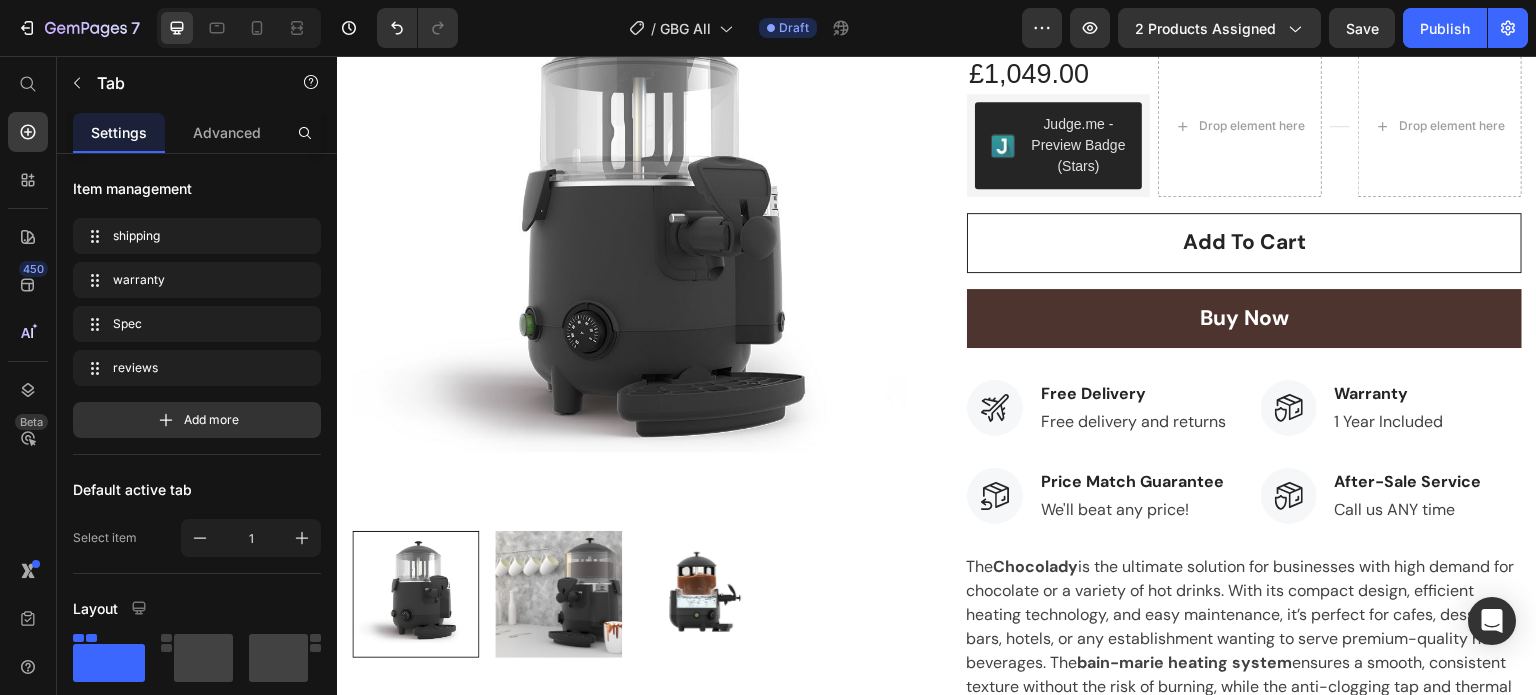 scroll, scrollTop: 400, scrollLeft: 0, axis: vertical 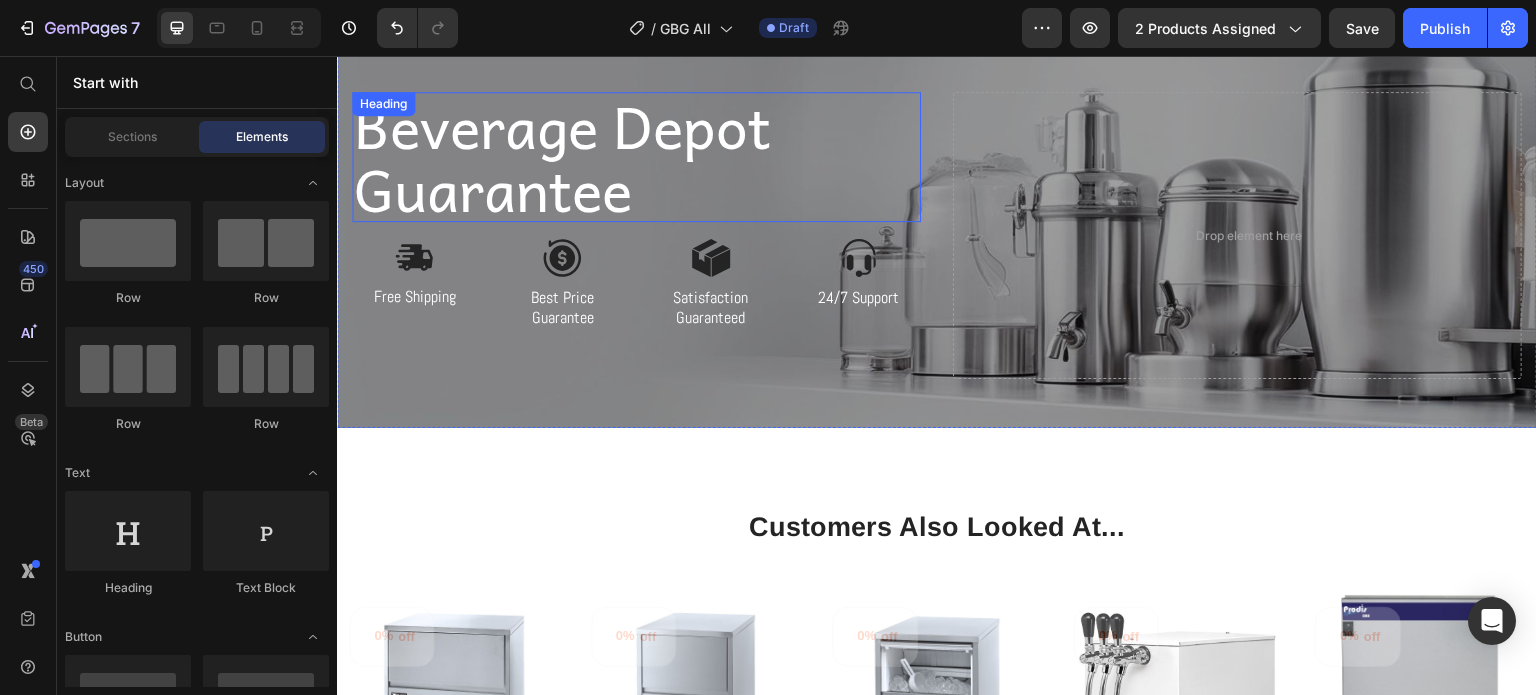 click on "Beverage Depot Guarantee" at bounding box center [636, 156] 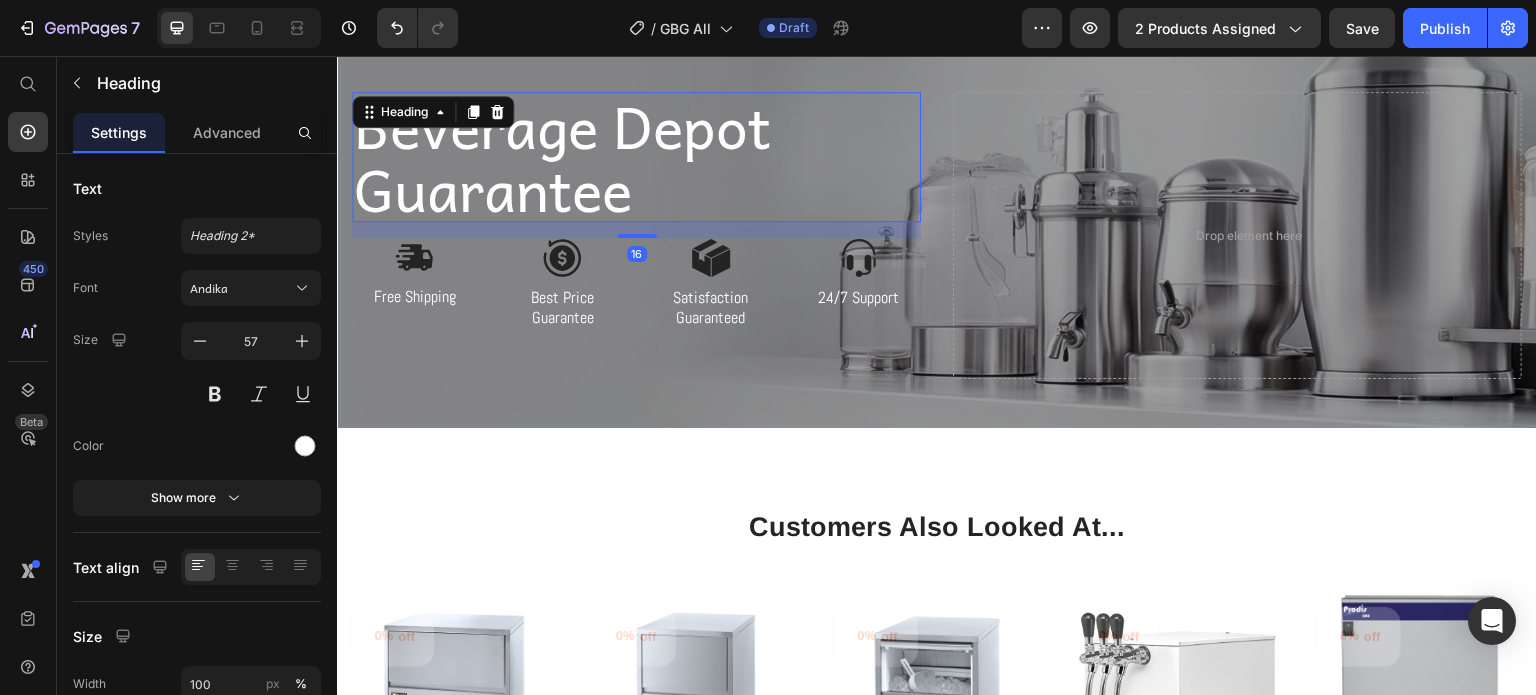 click on "Beverage Depot Guarantee" at bounding box center (636, 156) 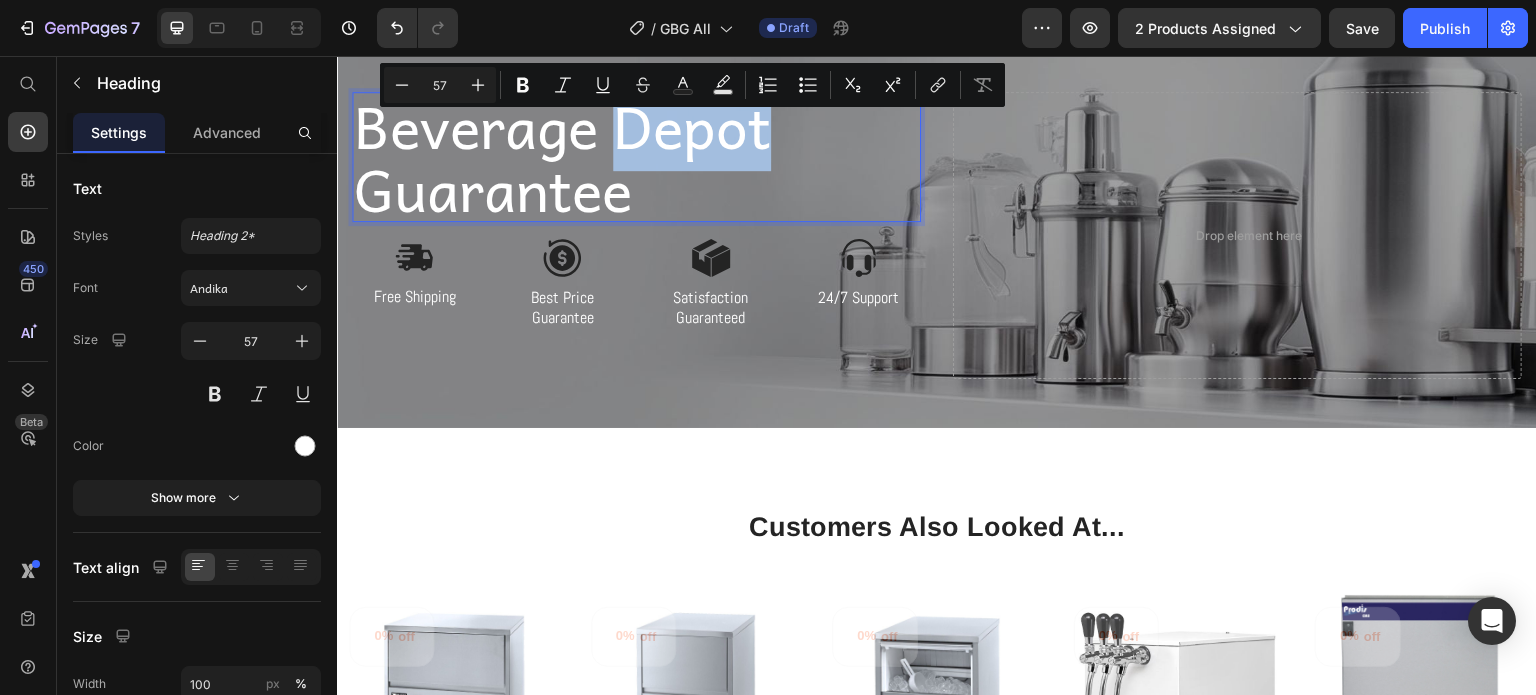 drag, startPoint x: 627, startPoint y: 126, endPoint x: 727, endPoint y: 127, distance: 100.005 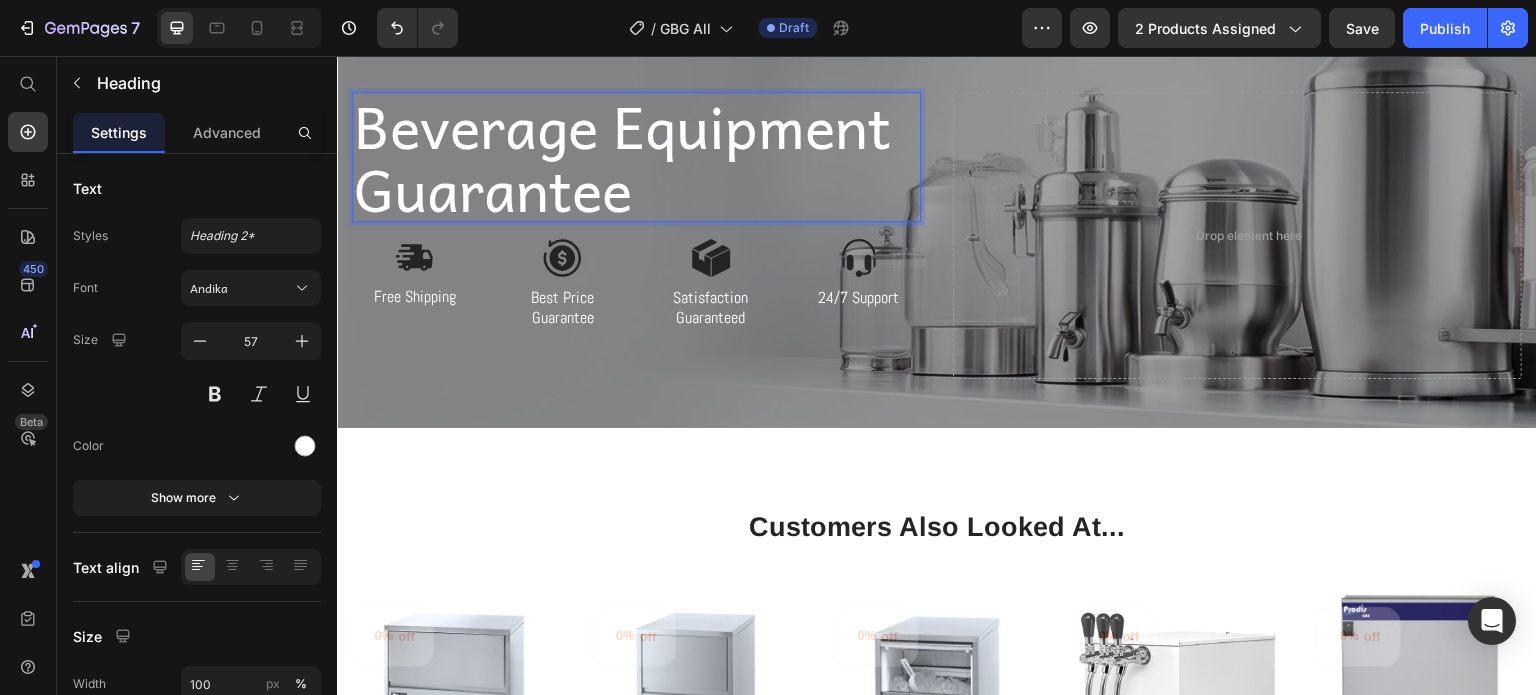 click on "Drop element here" at bounding box center (1237, 235) 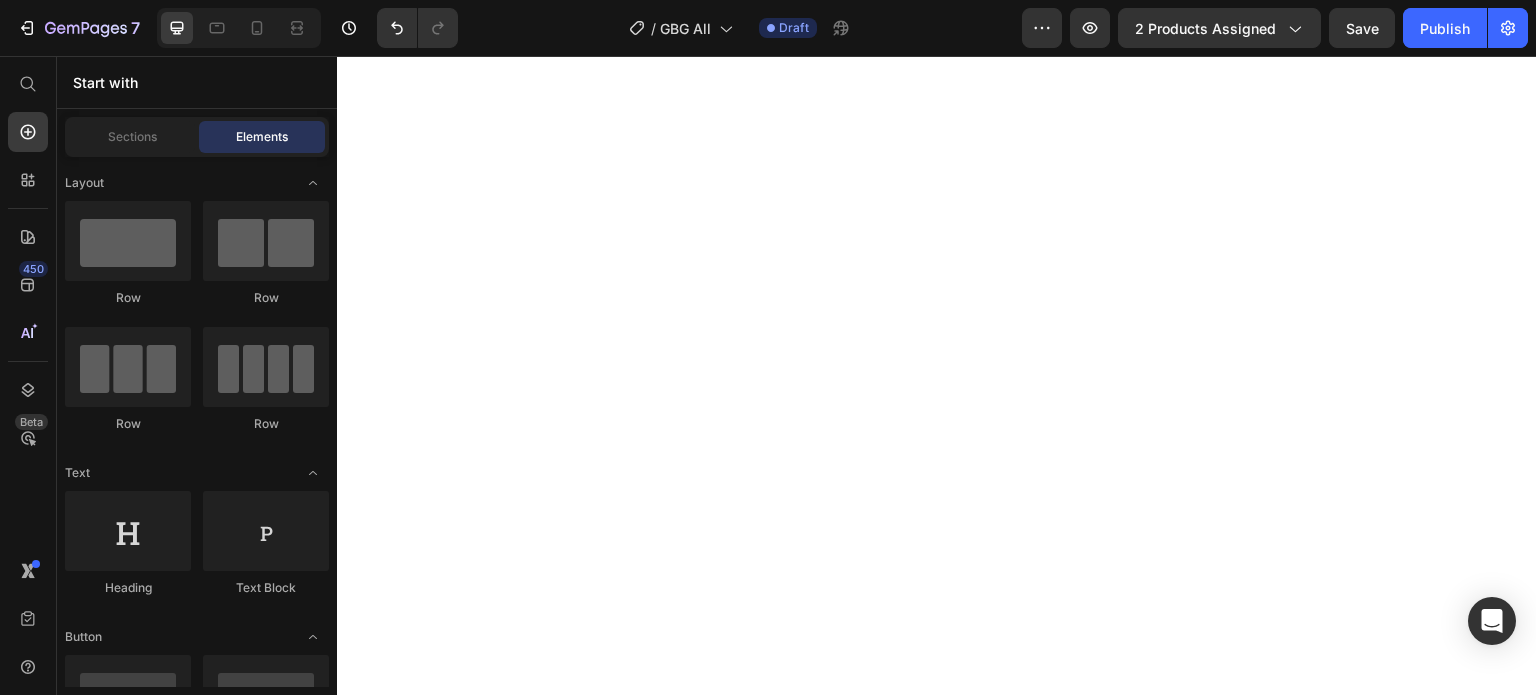 scroll, scrollTop: 124, scrollLeft: 0, axis: vertical 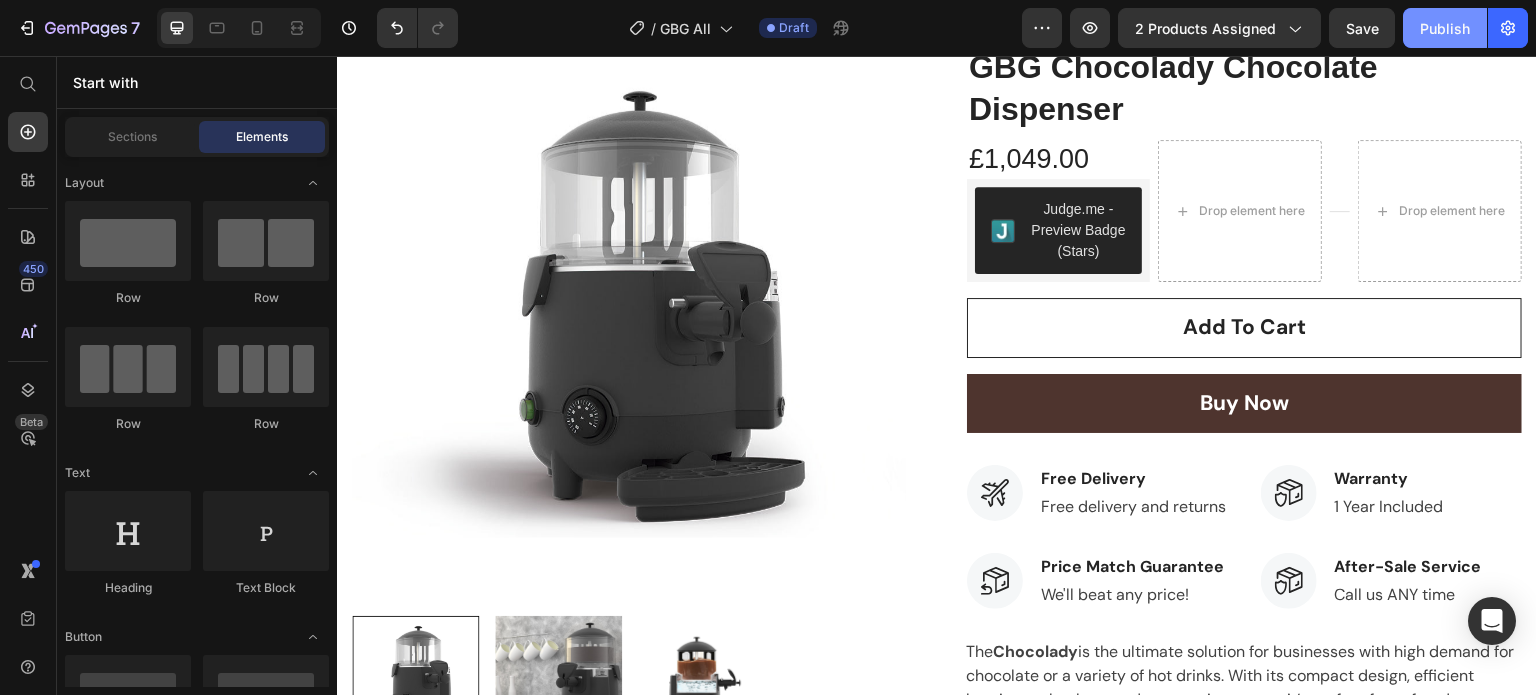 click on "Publish" at bounding box center [1445, 28] 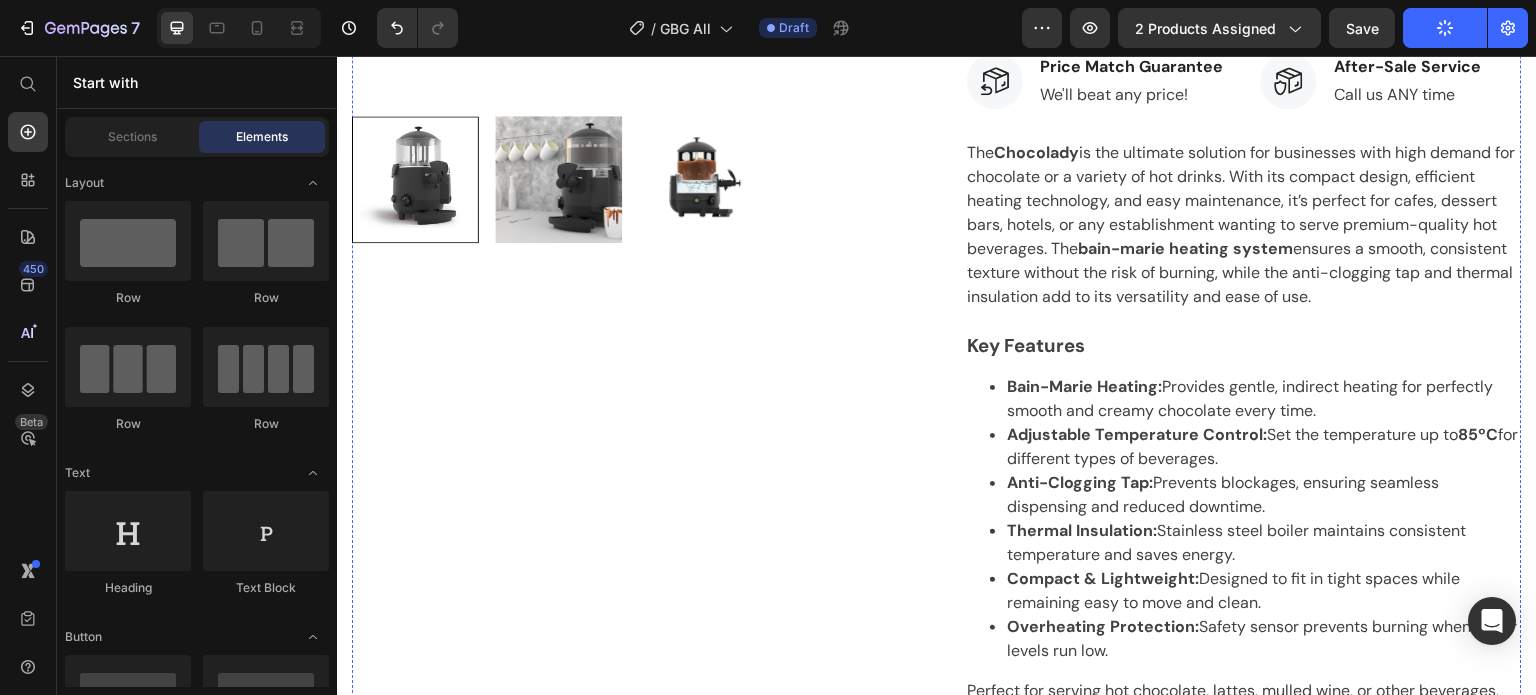 scroll, scrollTop: 24, scrollLeft: 0, axis: vertical 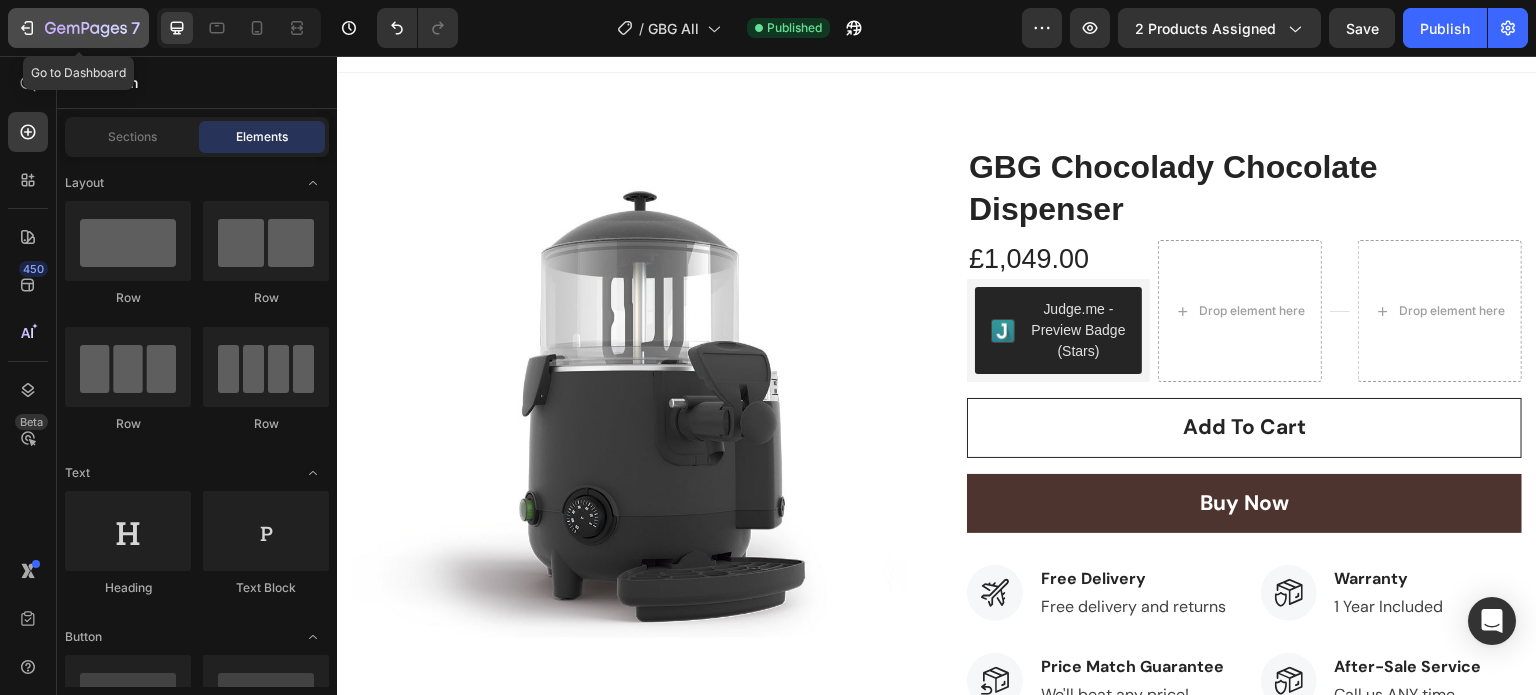 click 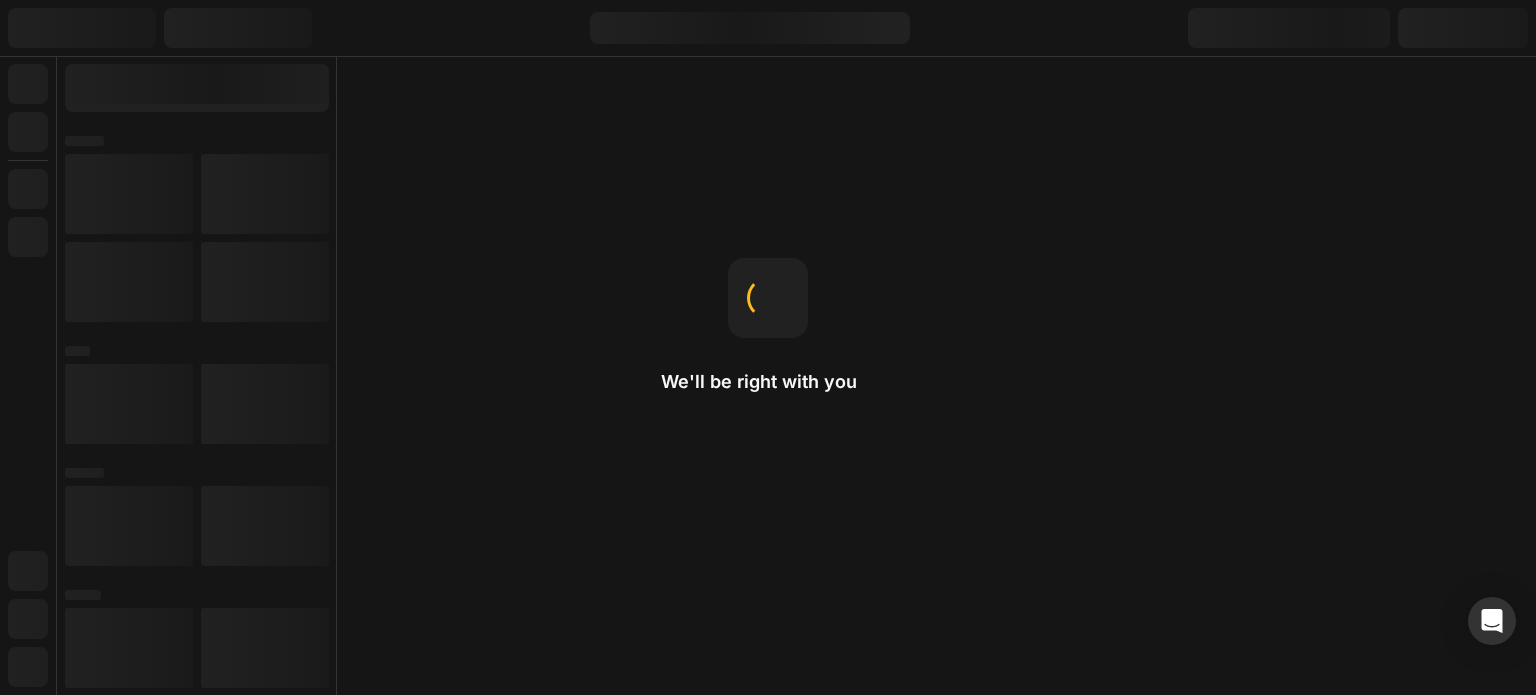 scroll, scrollTop: 0, scrollLeft: 0, axis: both 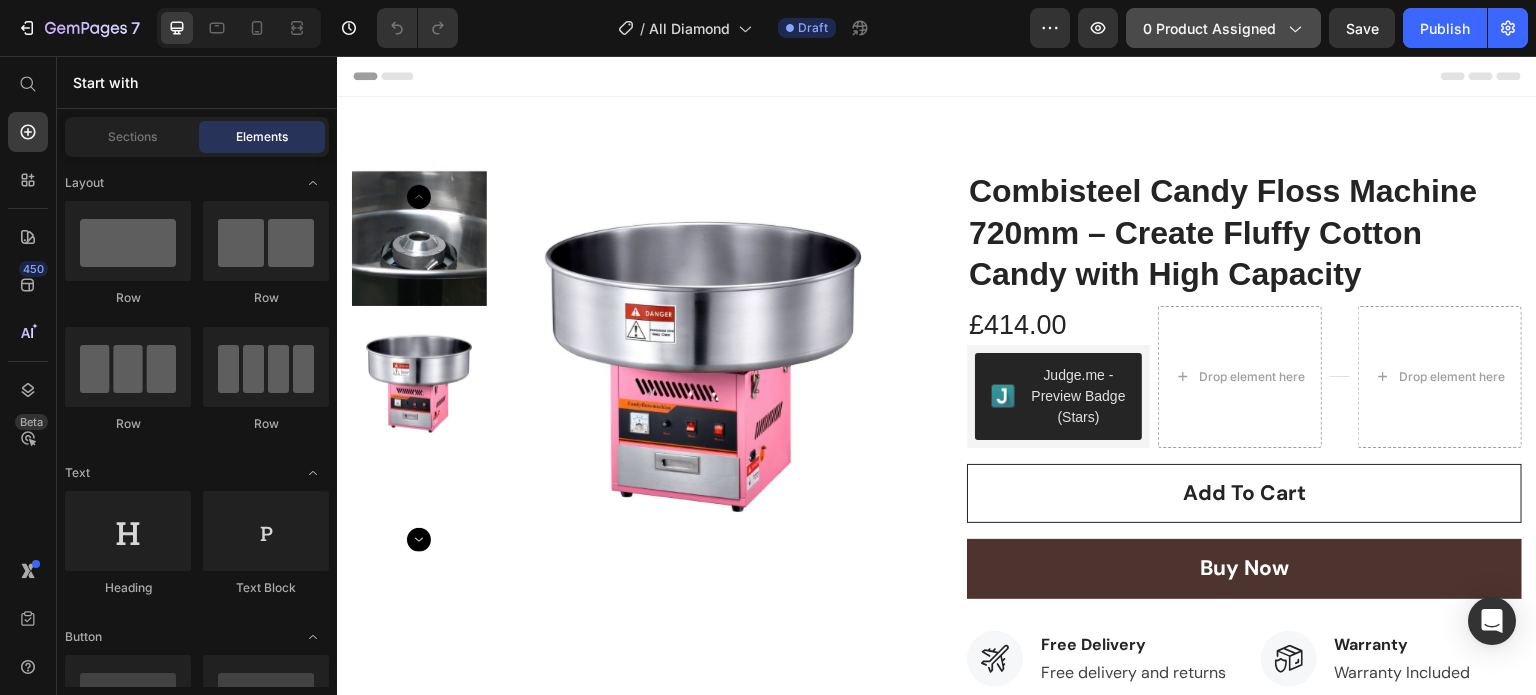 click on "0 product assigned" 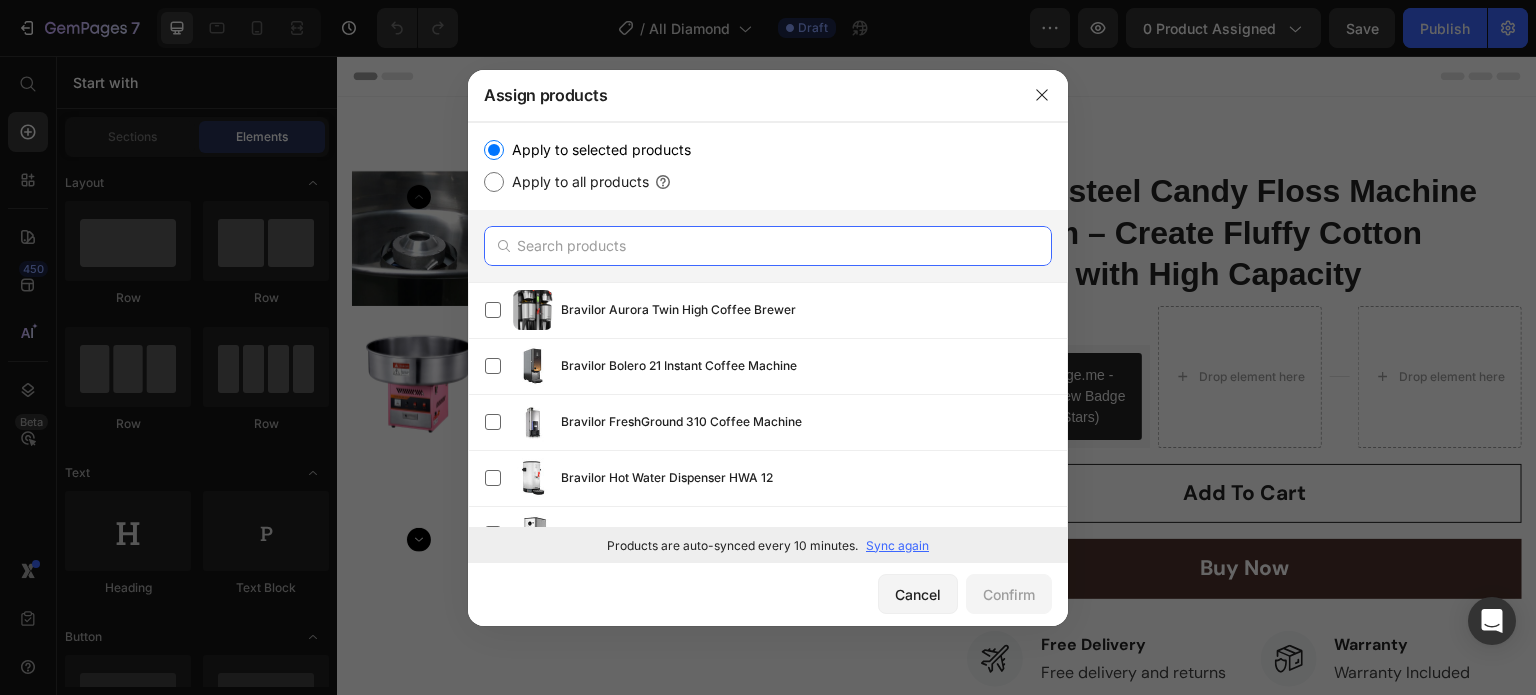 click at bounding box center (768, 246) 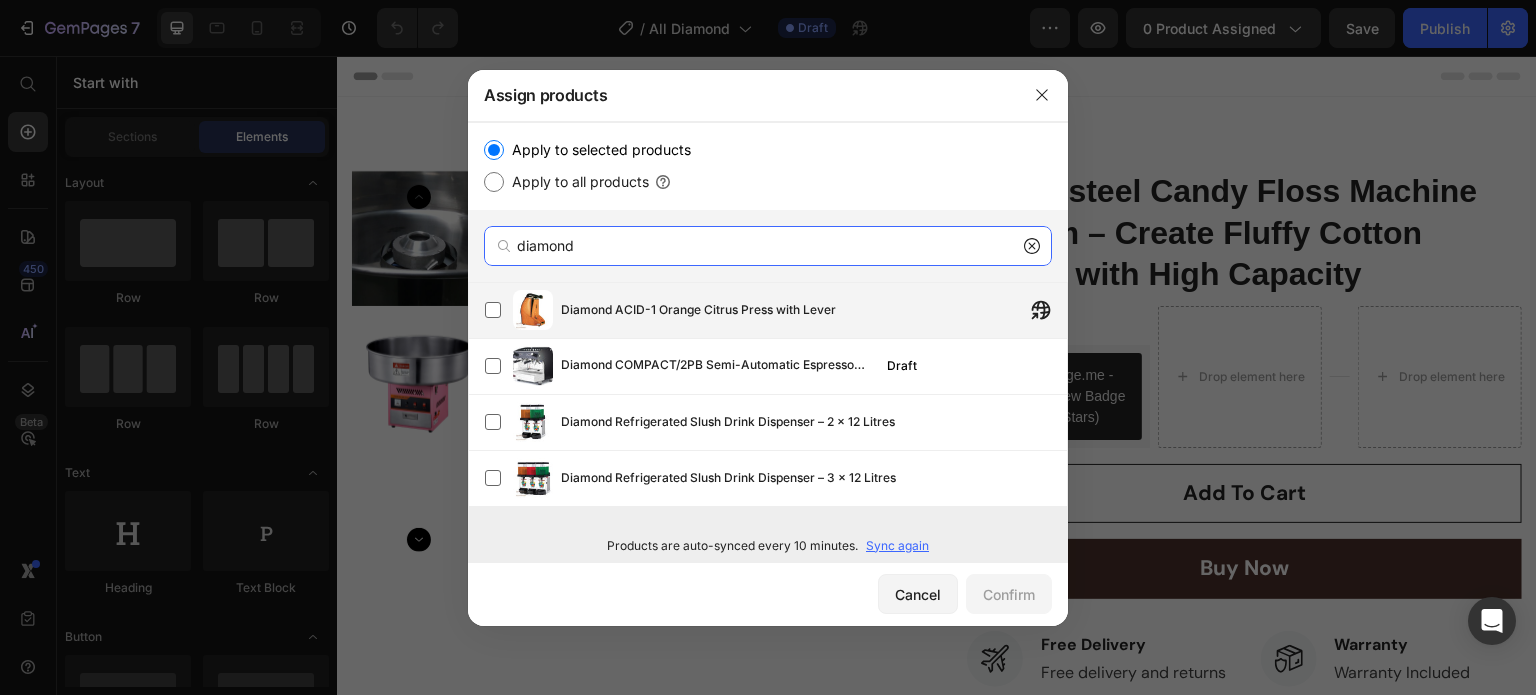 type on "diamond" 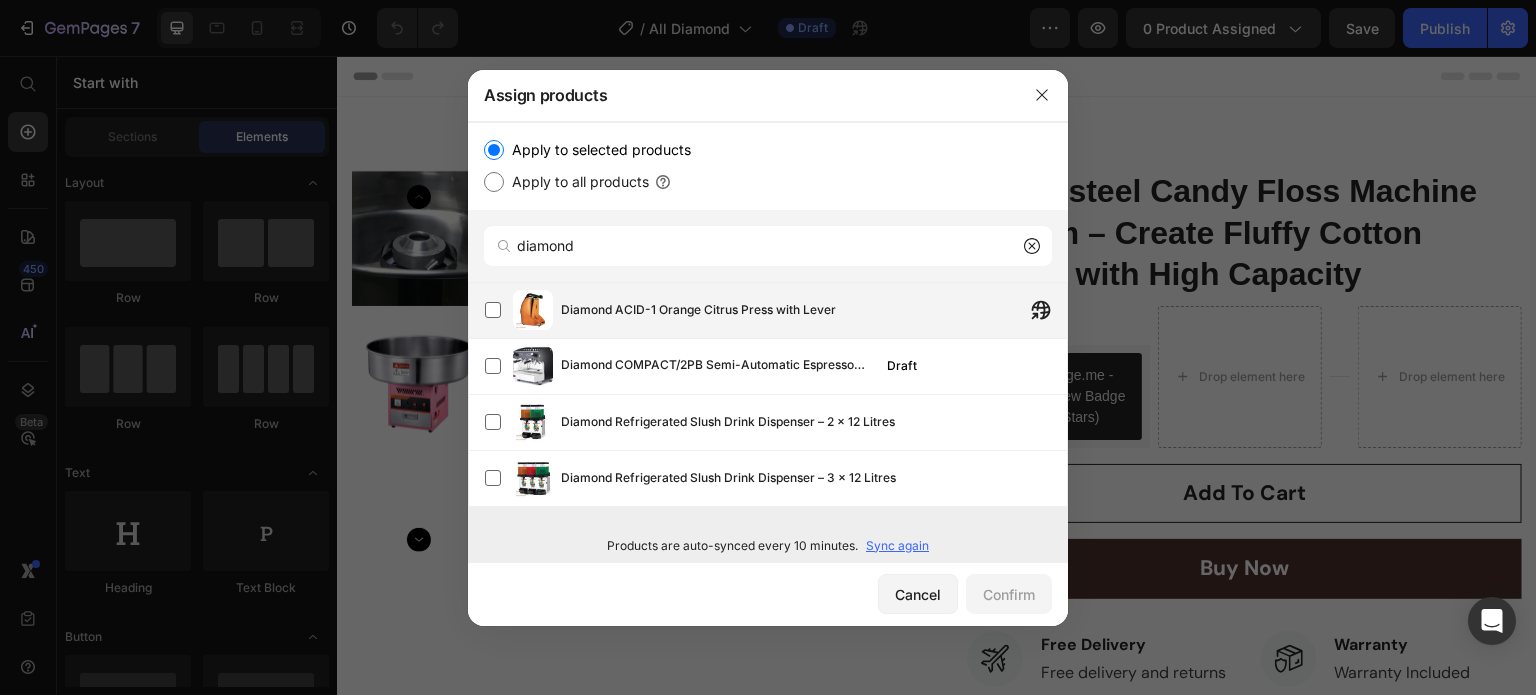 click on "Diamond ACID-1 Orange Citrus Press with Lever" at bounding box center [814, 310] 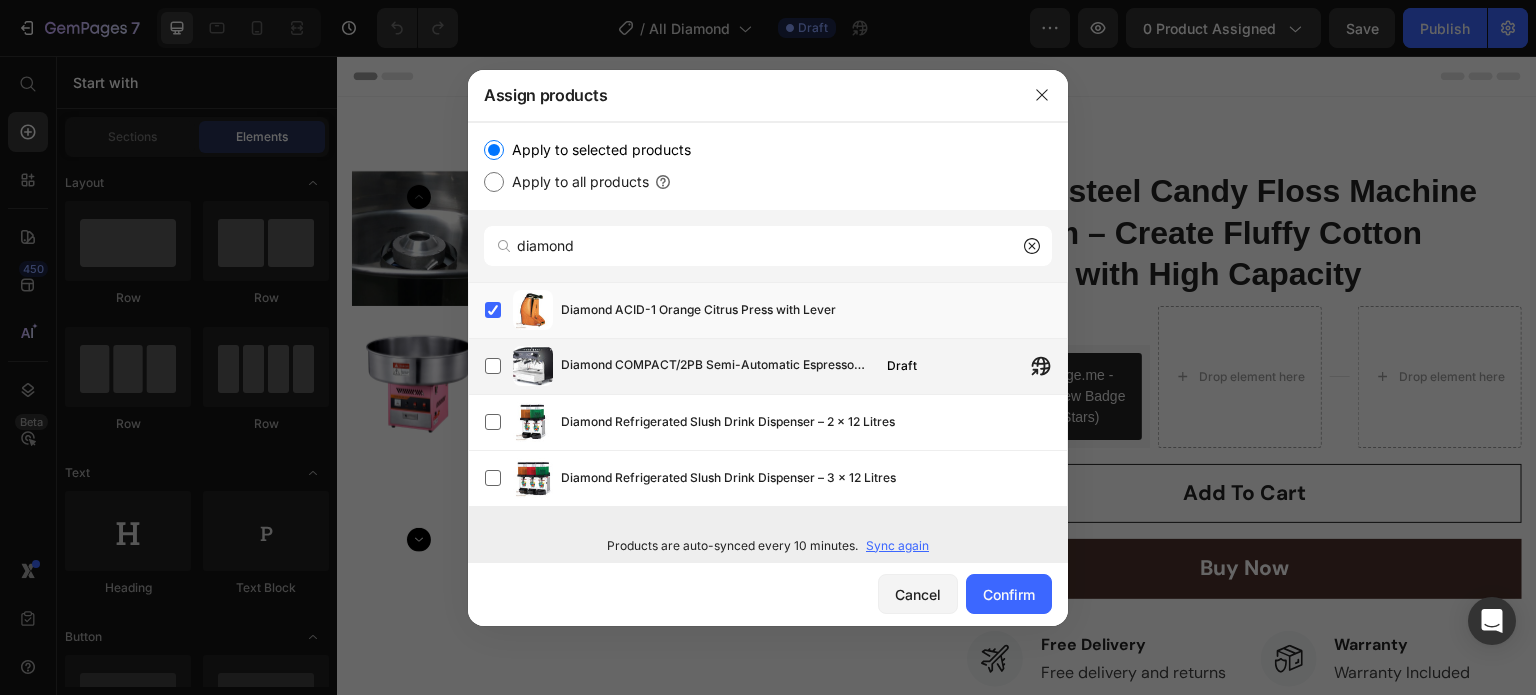 click on "Diamond COMPACT/2PB Semi-Automatic Espresso Coffee Machine – 2 Groups, 6.5 Litres Draft" at bounding box center [776, 366] 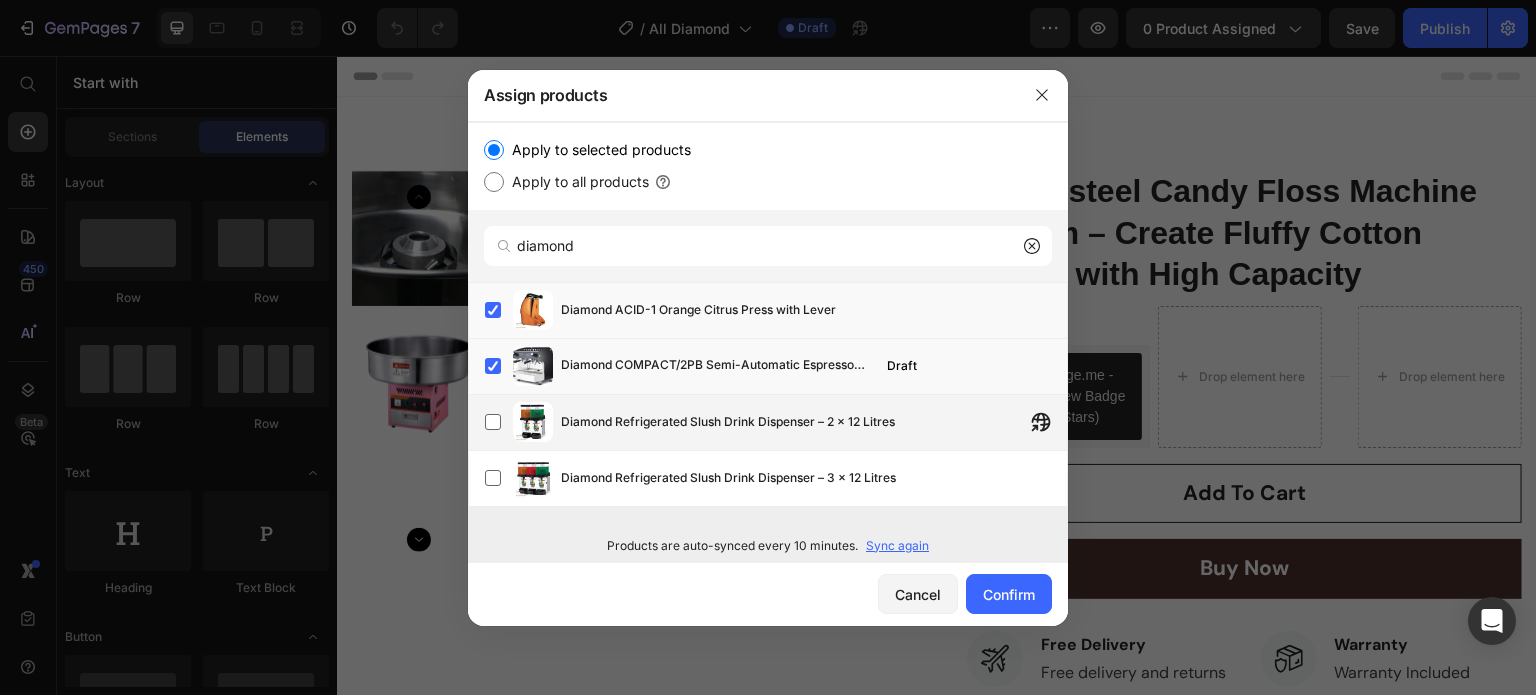 click on "Diamond Refrigerated Slush Drink Dispenser – 2 x 12 Litres" at bounding box center (728, 422) 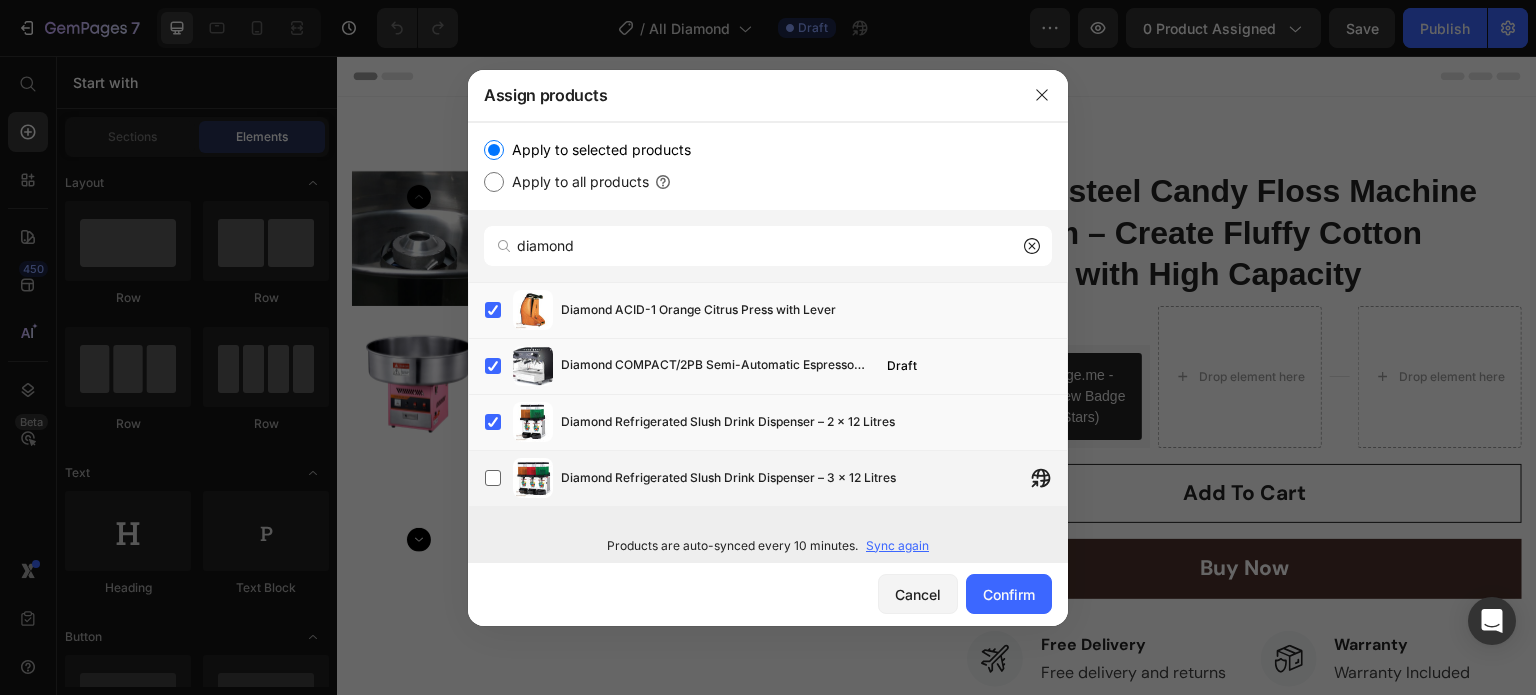 click on "Diamond Refrigerated Slush Drink Dispenser – 3 x 12 Litres" at bounding box center [728, 478] 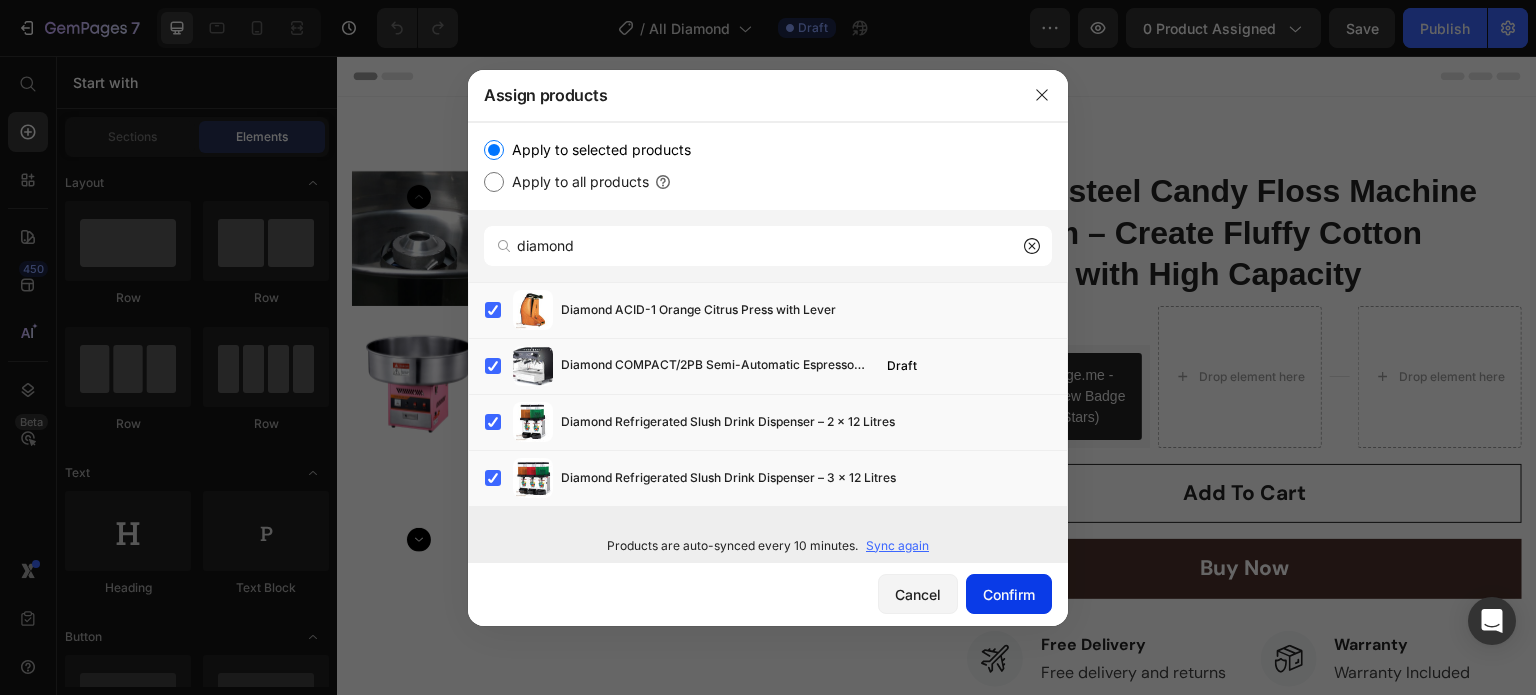 click on "Confirm" at bounding box center [1009, 594] 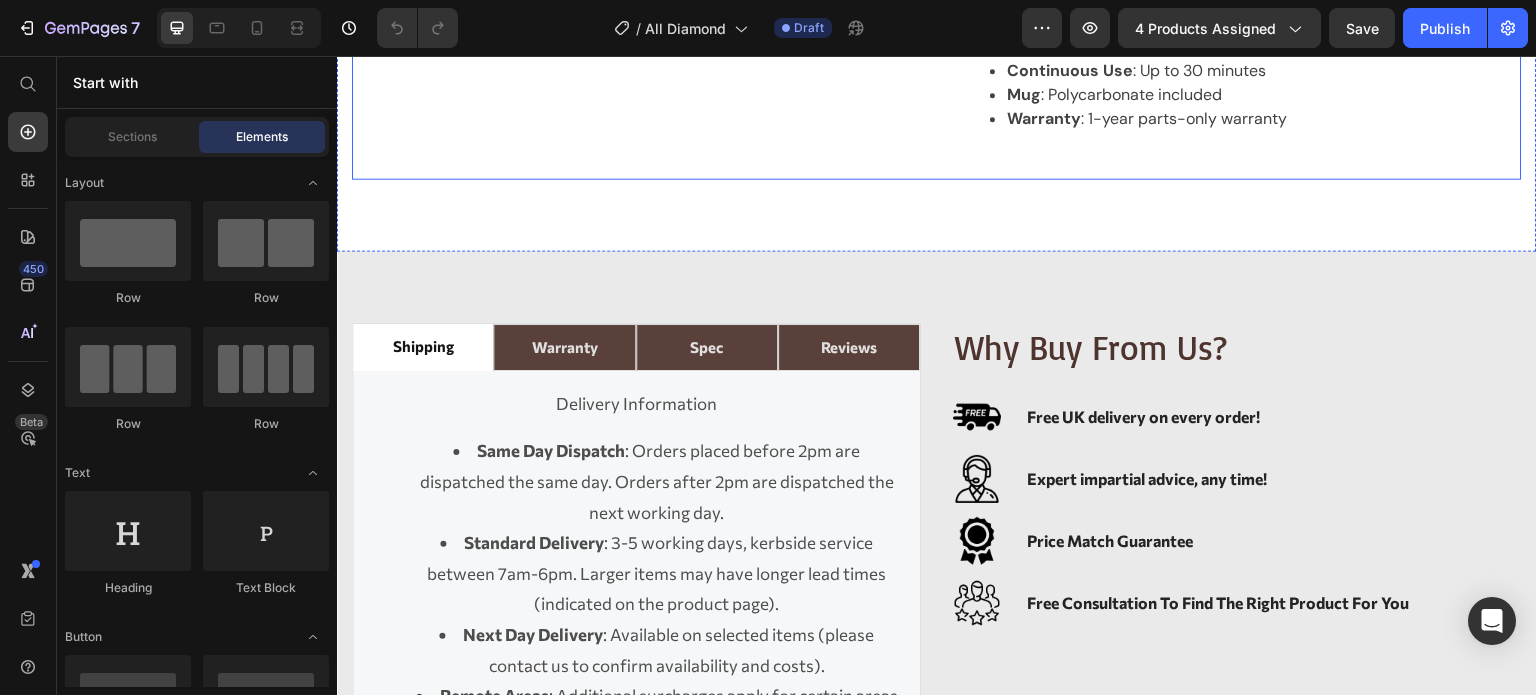 scroll, scrollTop: 1600, scrollLeft: 0, axis: vertical 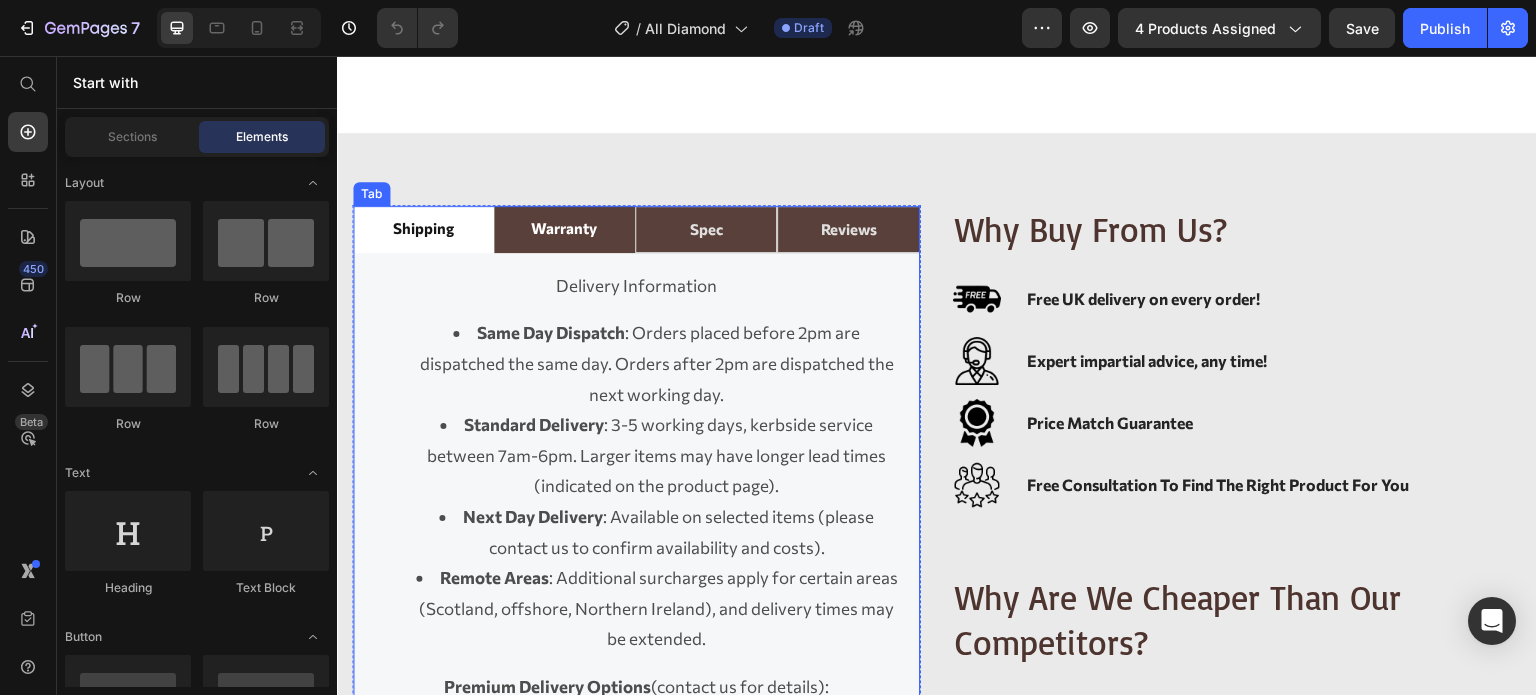 click on "warranty" at bounding box center (564, 228) 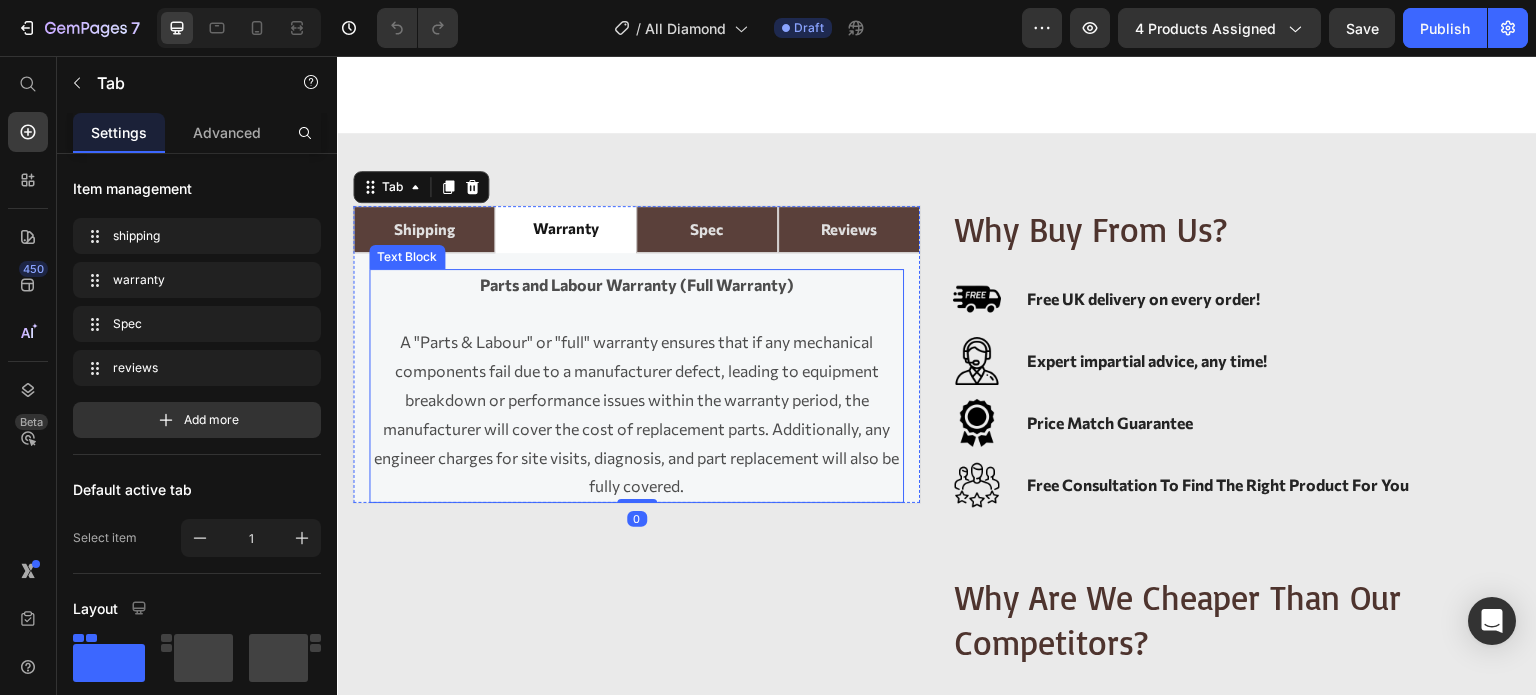 click on "Parts and Labour Warranty (Full Warranty)" at bounding box center [637, 284] 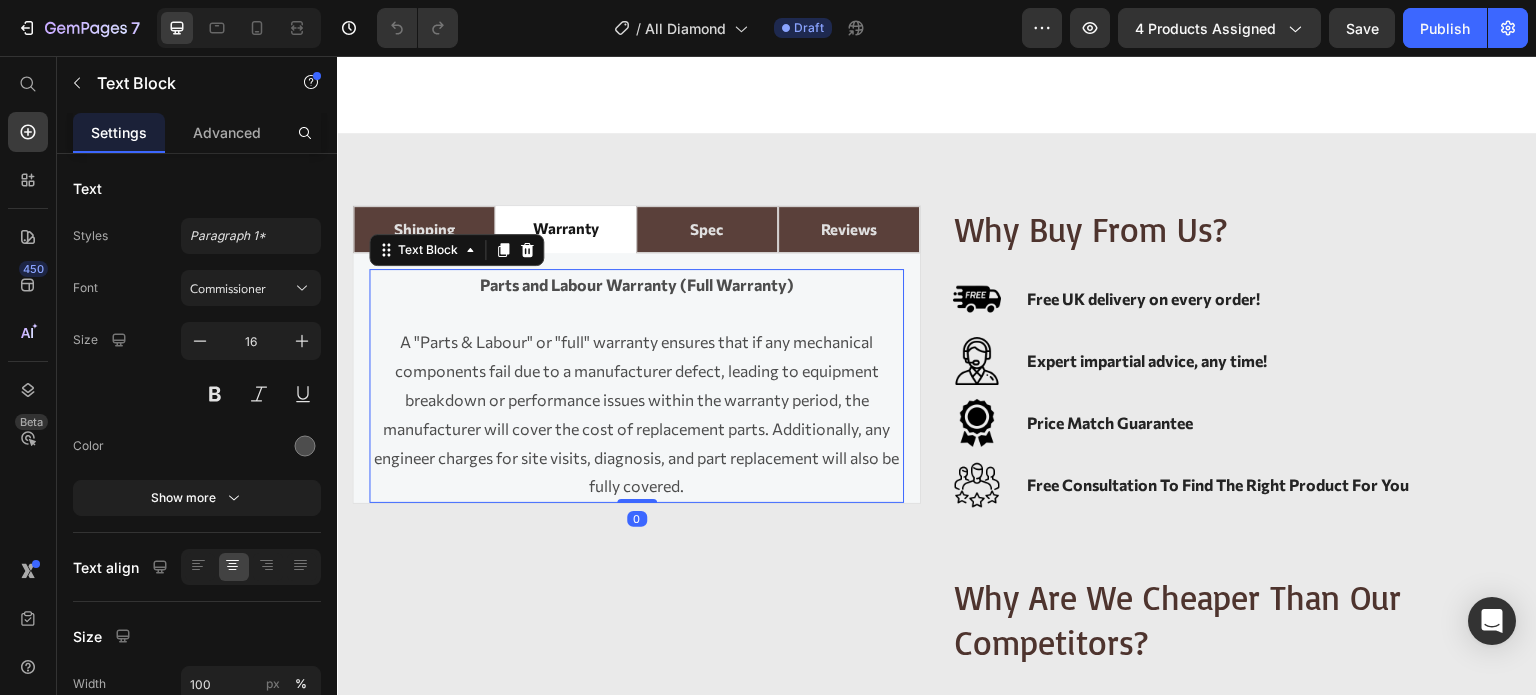 click on "Parts and Labour Warranty (Full Warranty)" at bounding box center (637, 284) 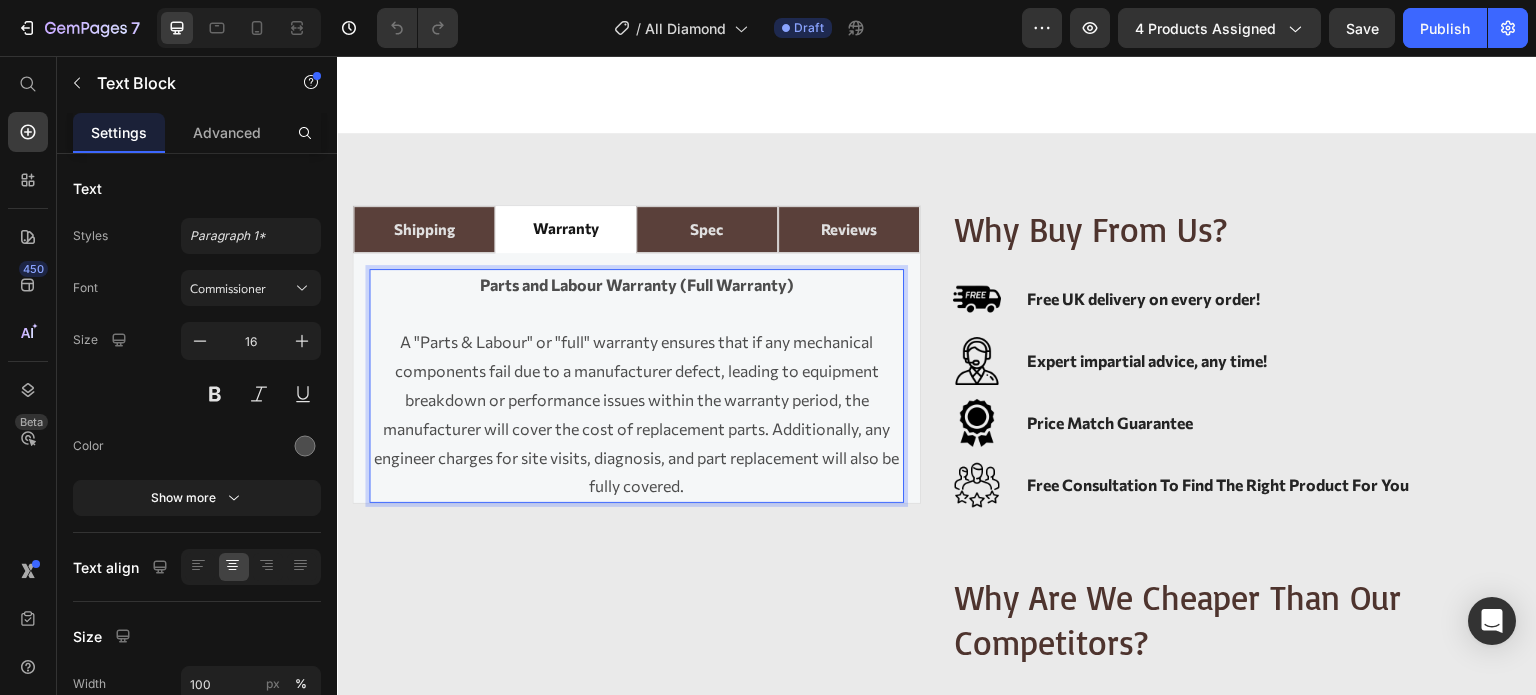 click on "Parts and Labour Warranty (Full Warranty)" at bounding box center (636, 285) 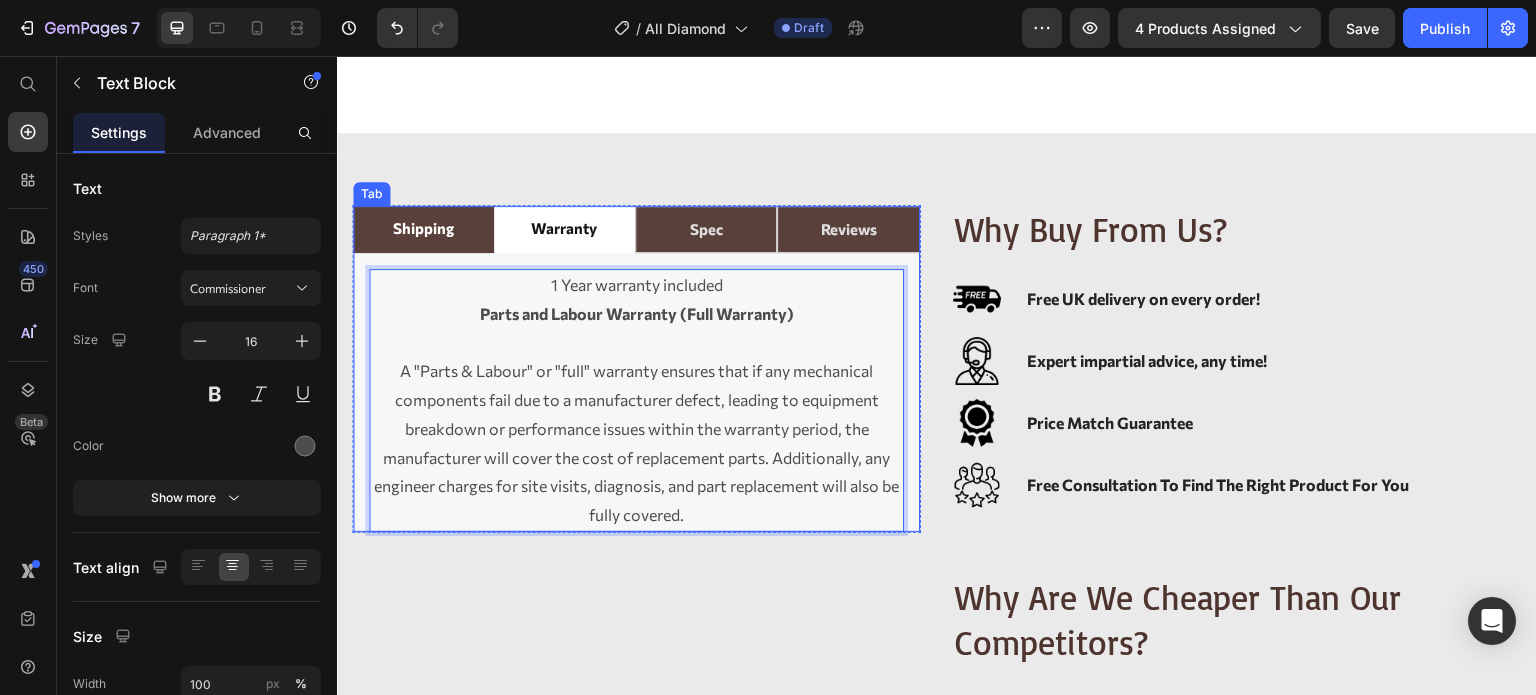 click on "shipping" at bounding box center [423, 228] 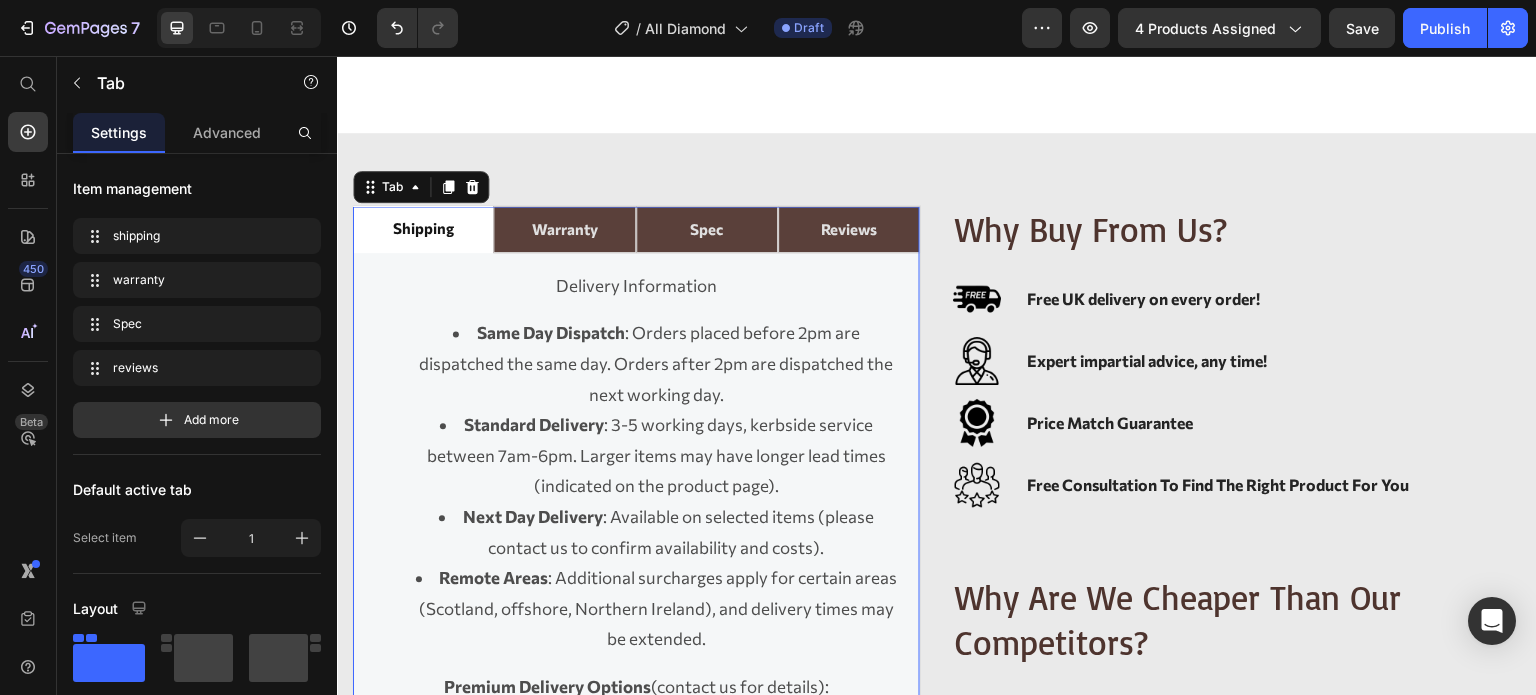 click on "shipping" at bounding box center [423, 228] 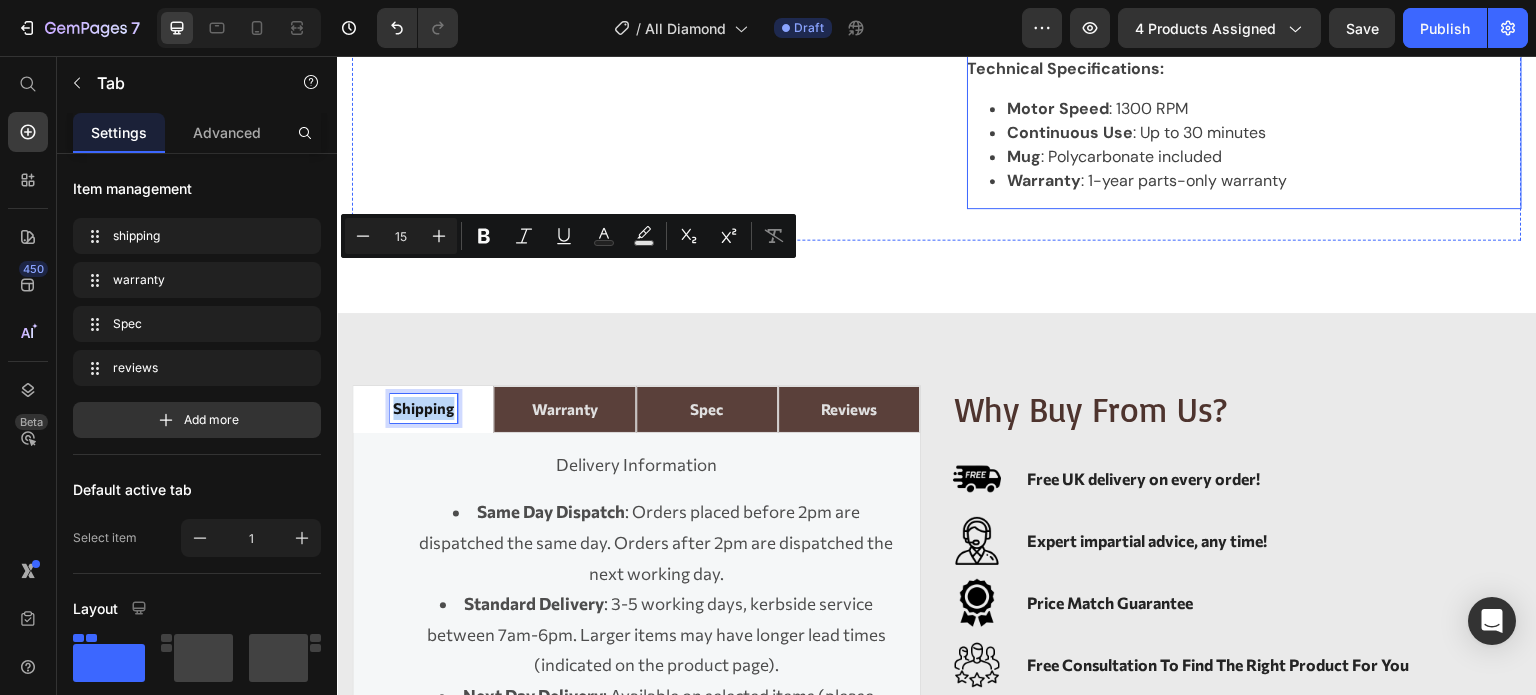 scroll, scrollTop: 1600, scrollLeft: 0, axis: vertical 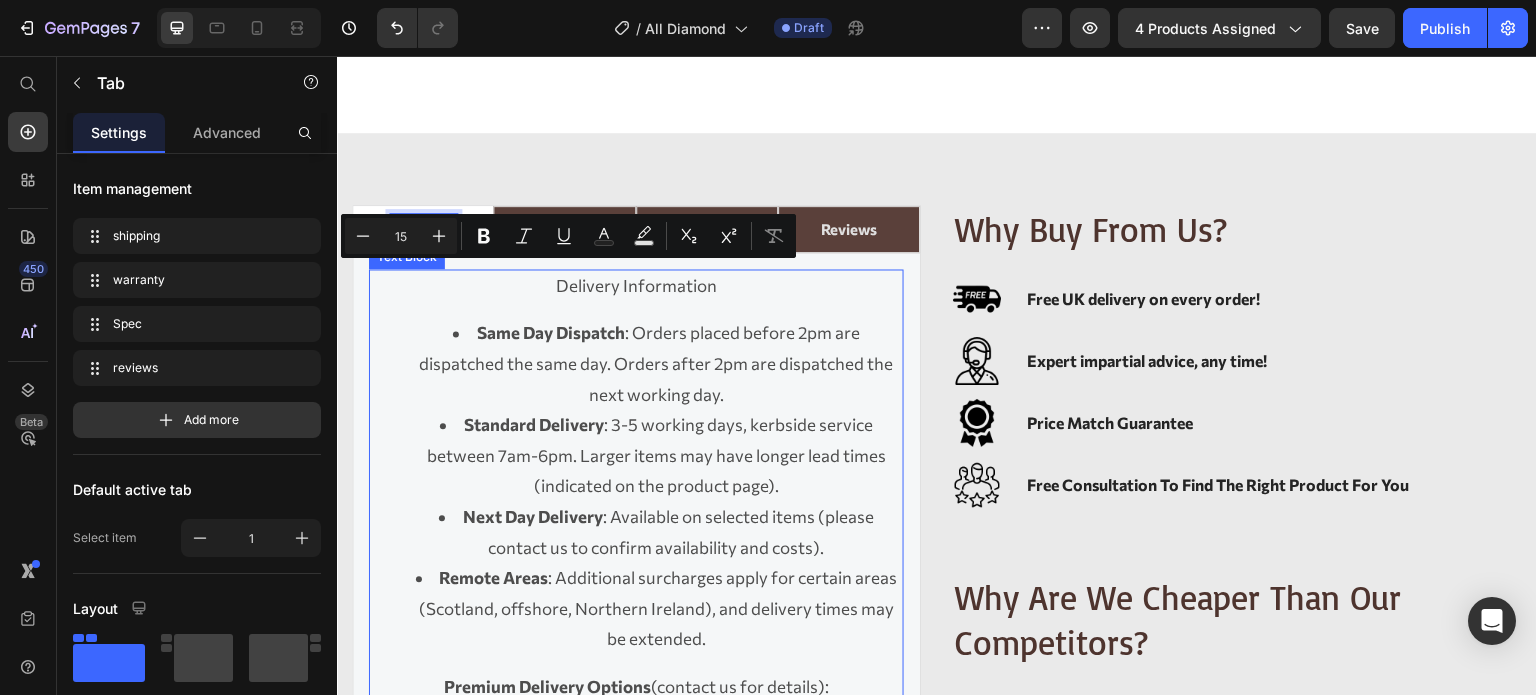 click on "Same Day Dispatch : Orders placed before 2pm are dispatched the same day. Orders after 2pm are dispatched the next working day." at bounding box center [656, 364] 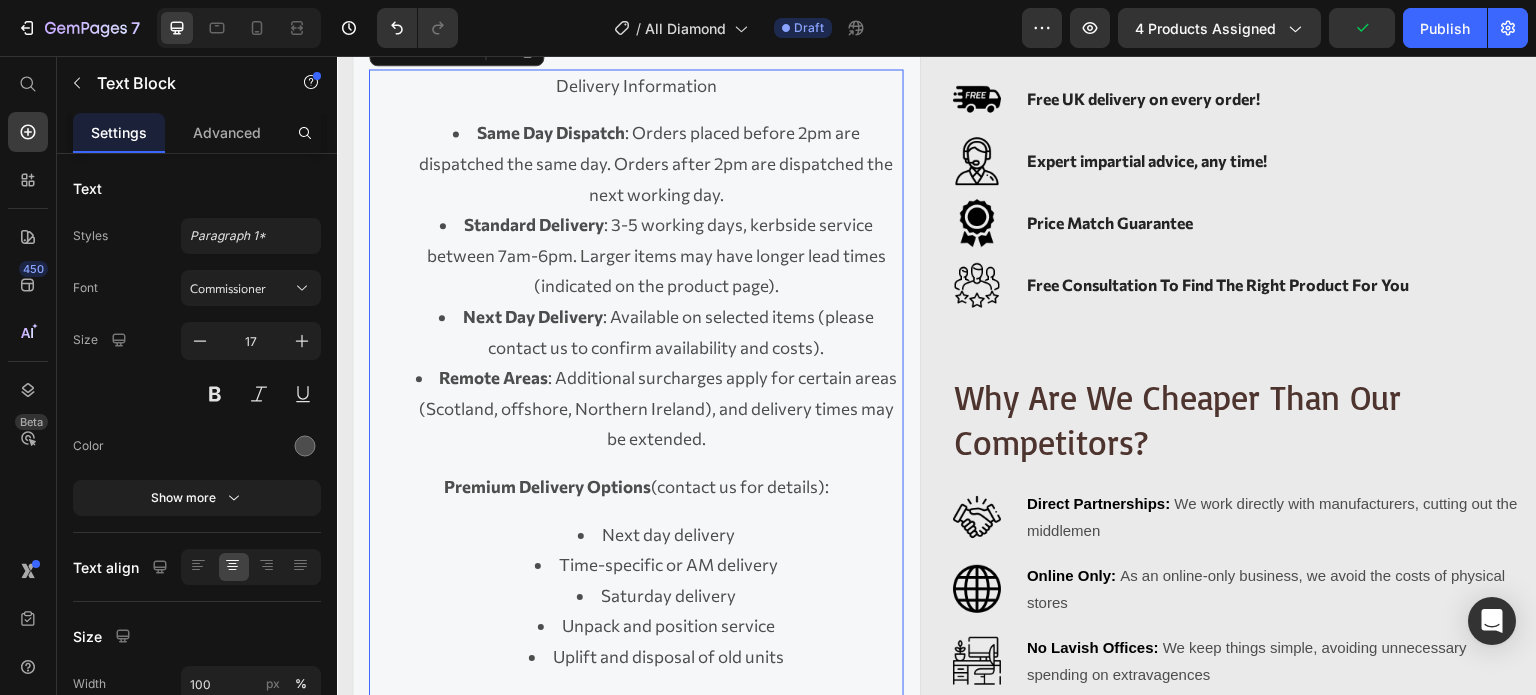 click on "Next Day Delivery : Available on selected items (please contact us to confirm availability and costs)." at bounding box center [656, 332] 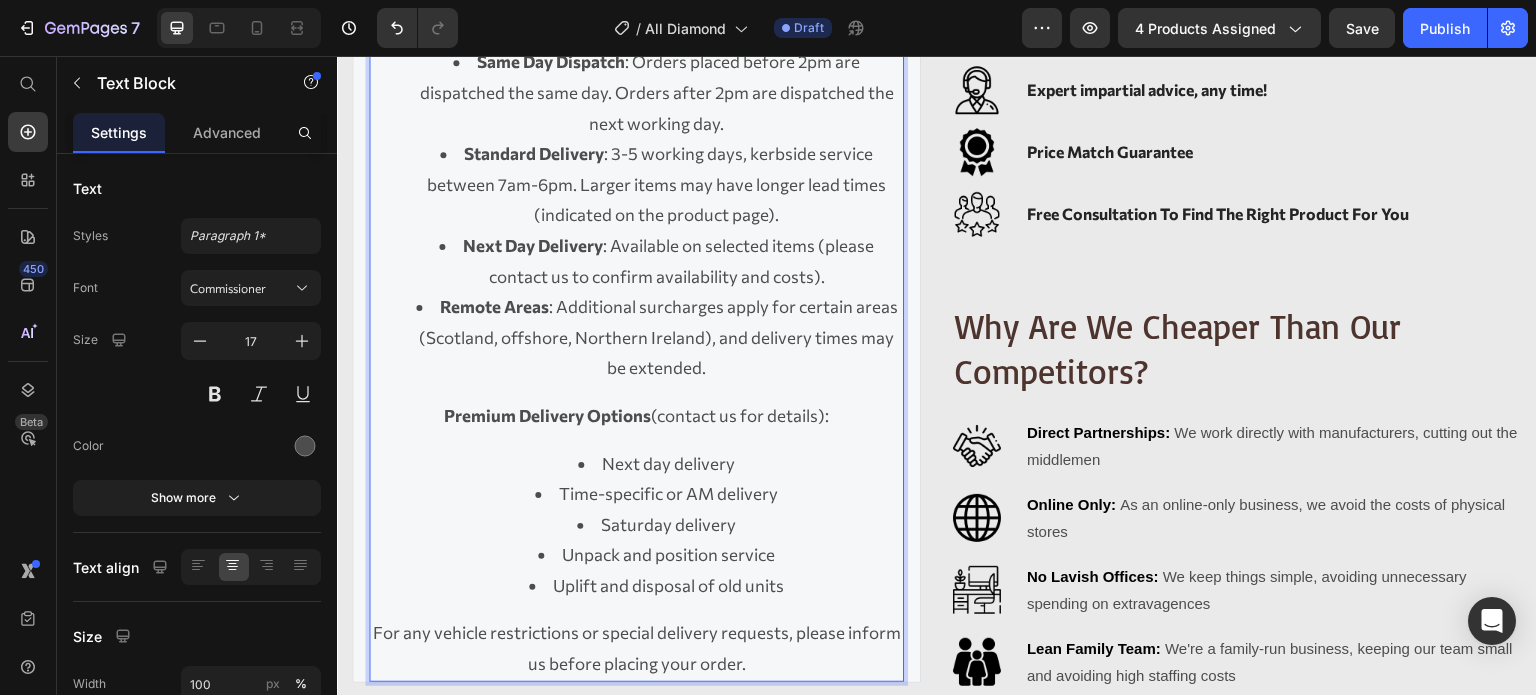 scroll, scrollTop: 2000, scrollLeft: 0, axis: vertical 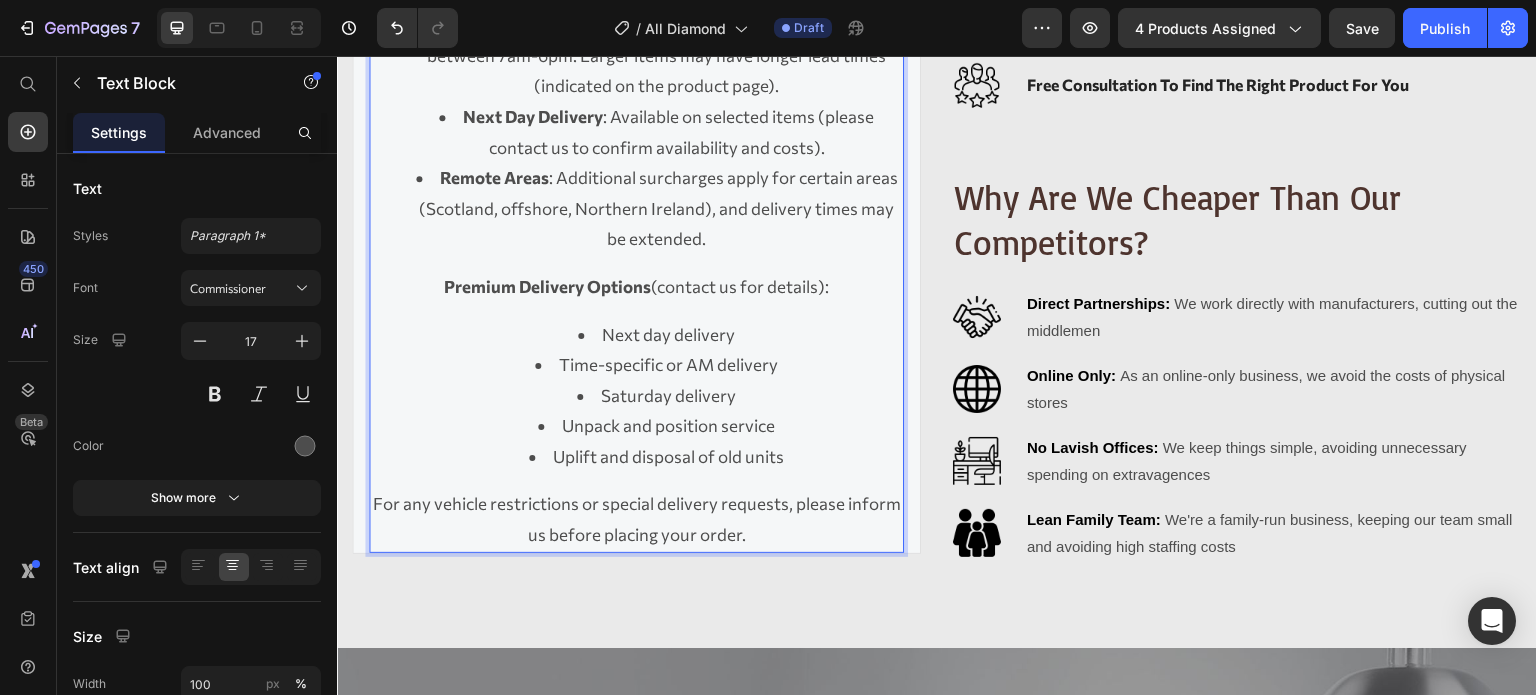click on "For any vehicle restrictions or special delivery requests, please inform us before placing your order." at bounding box center [636, 519] 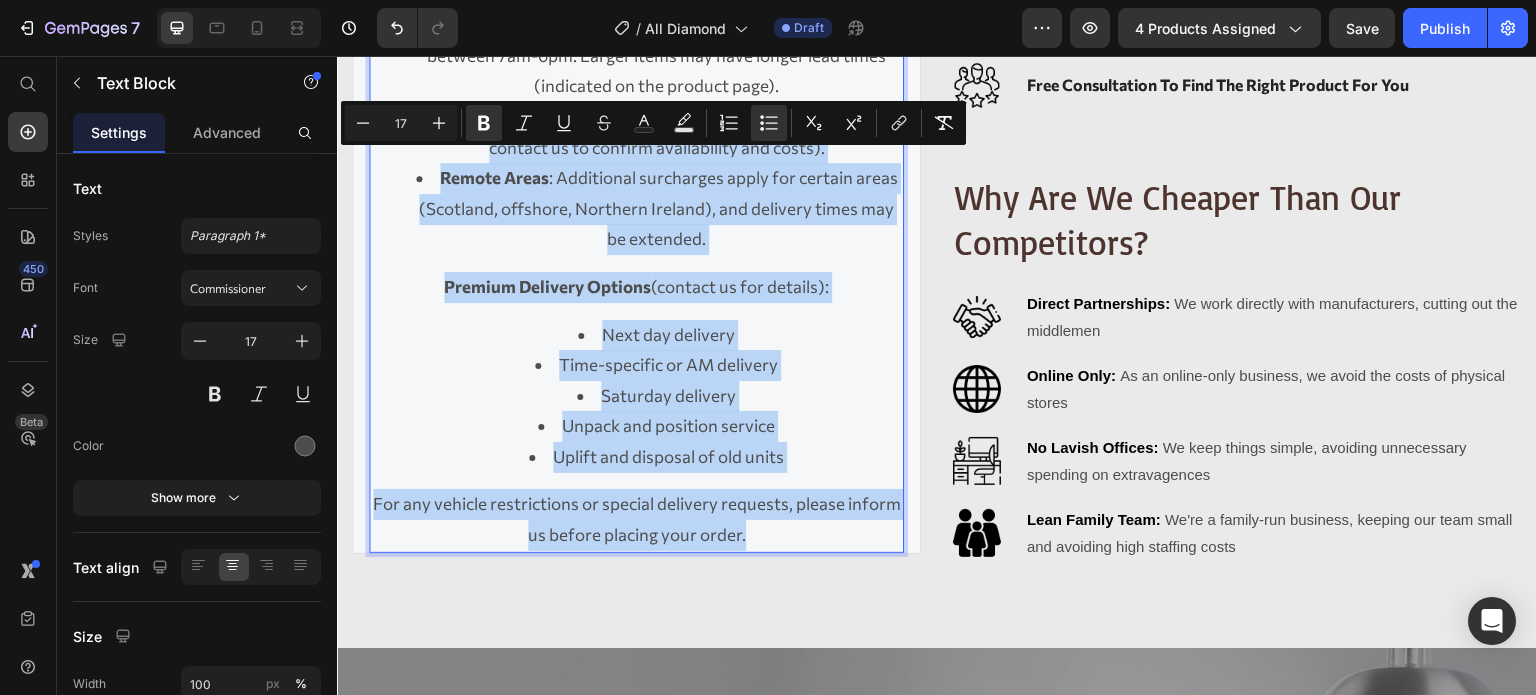 drag, startPoint x: 784, startPoint y: 582, endPoint x: 413, endPoint y: 169, distance: 555.1666 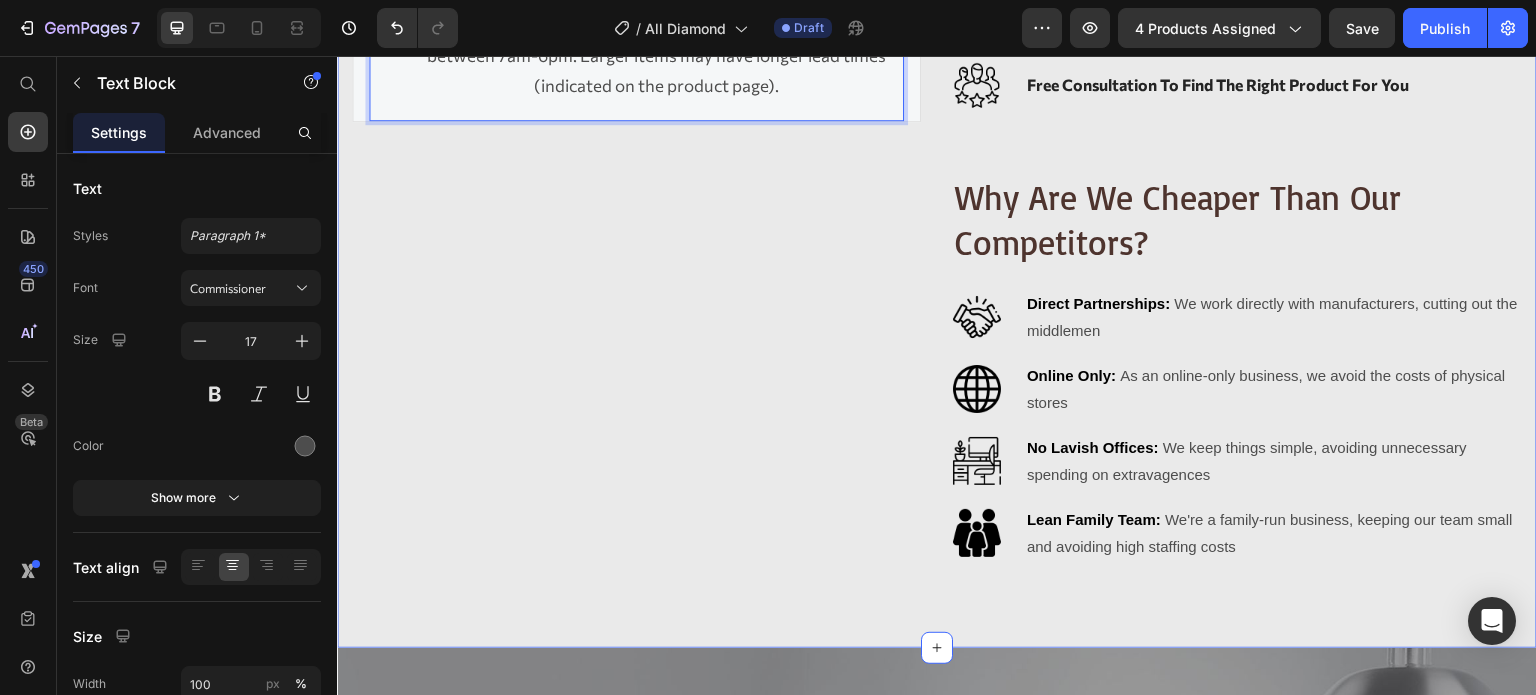 click on "shipping warranty Spec reviews Delivery Information Same Day Dispatch : Orders placed before 2pm are dispatched the same day. Orders after 2pm are dispatched the next working day. Standard Delivery : 3-5 working days, kerbside service between 7am-6pm. Larger items may have longer lead times (indicated on the product page). Text Block   0 1 Year warranty included Parts and Labour Warranty (Full Warranty) A "Parts & Labour" or "full" warranty ensures that if any mechanical components fail due to a manufacturer defect, leading to equipment breakdown or performance issues within the warranty period, the manufacturer will cover the cost of replacement parts. Additionally, any engineer charges for site visits, diagnosis, and part replacement will also be fully covered. Text Block
Technical Specifications
Daily Ice Production
28kg/24hrs
Storage Capacity
13kg
Energy Consumption
0.385kWh/24hrs" at bounding box center [636, 190] 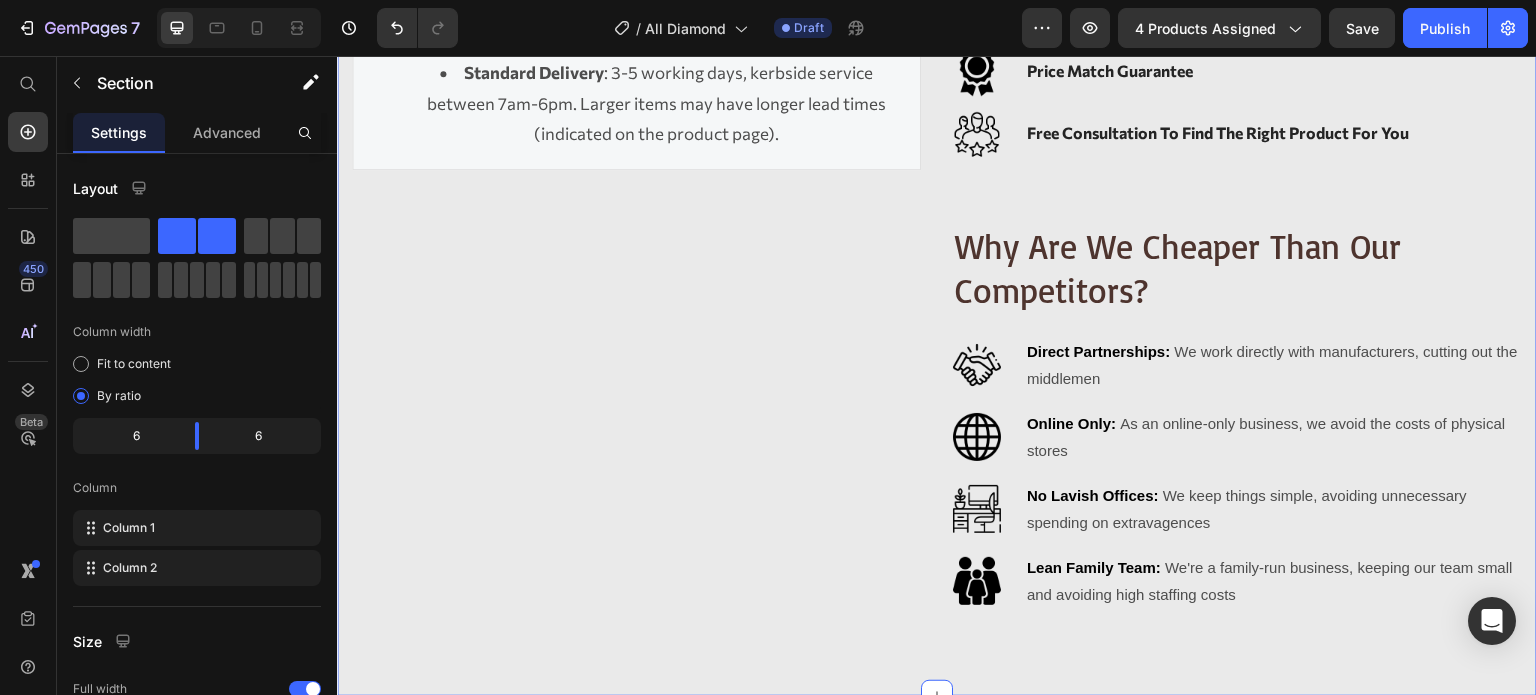 scroll, scrollTop: 2500, scrollLeft: 0, axis: vertical 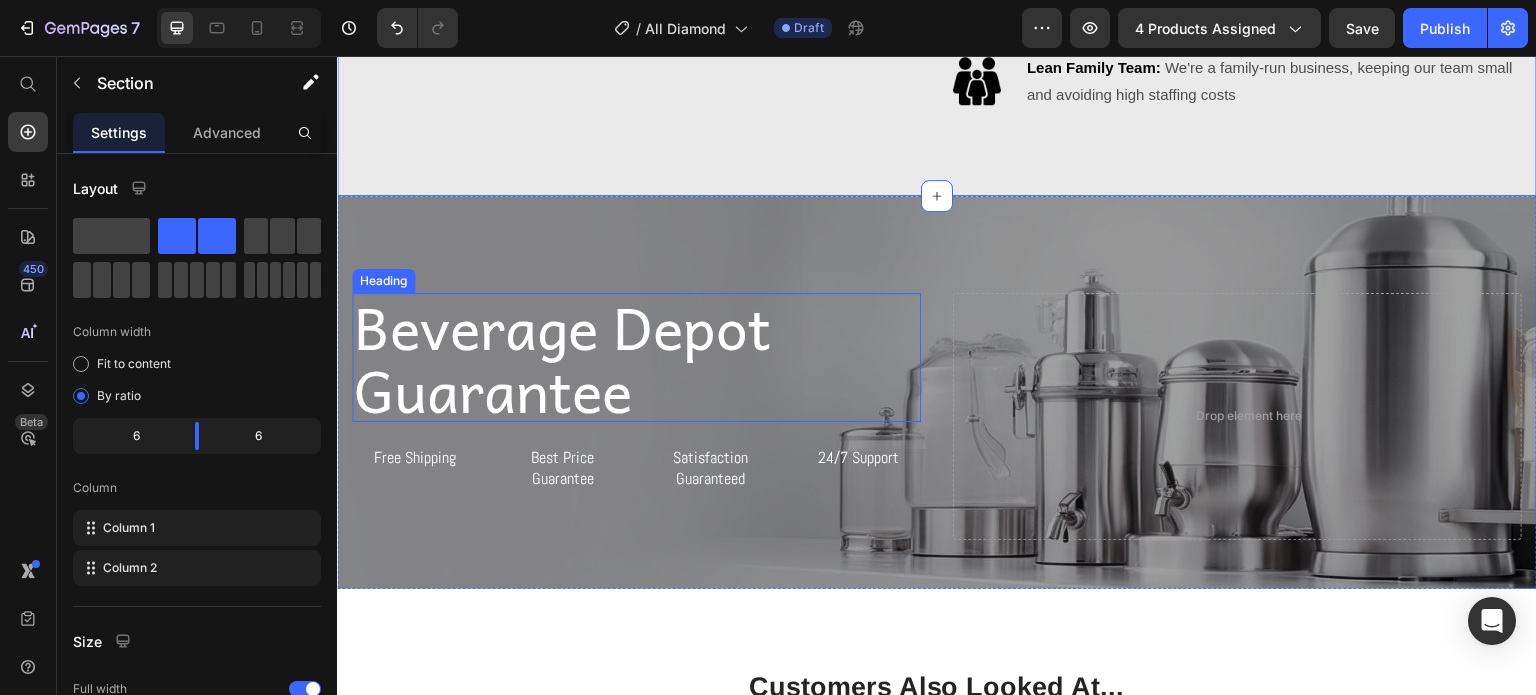 click on "Beverage Depot Guarantee" at bounding box center (636, 357) 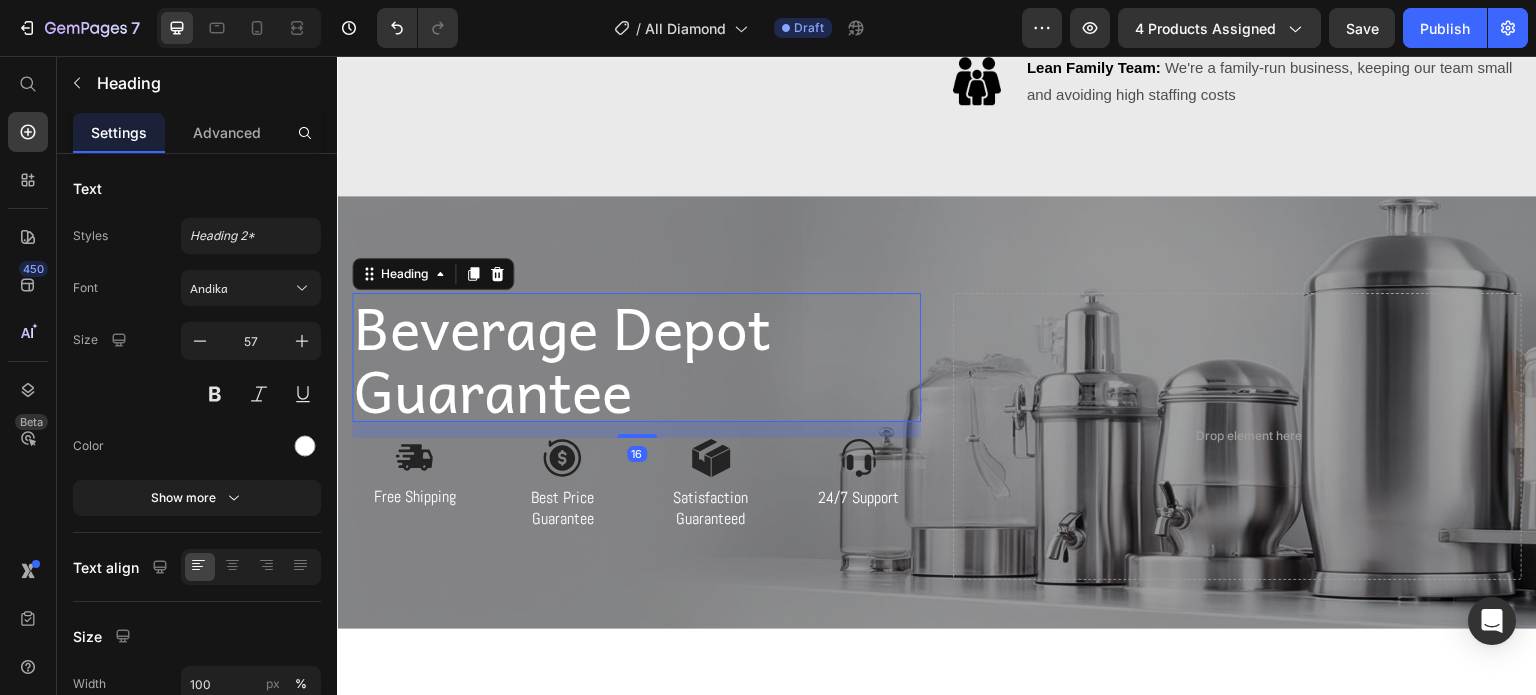 click on "Beverage Depot Guarantee" at bounding box center (636, 357) 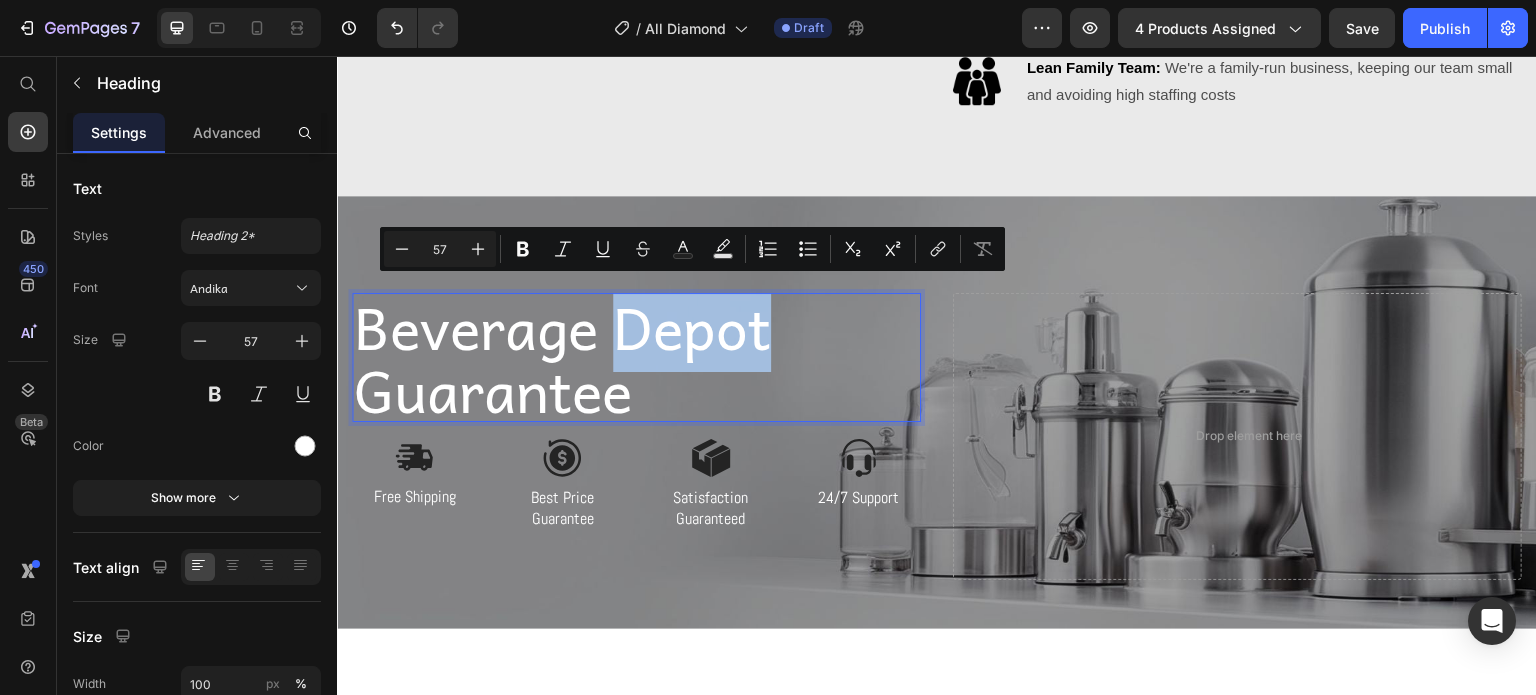 drag, startPoint x: 621, startPoint y: 330, endPoint x: 763, endPoint y: 334, distance: 142.05632 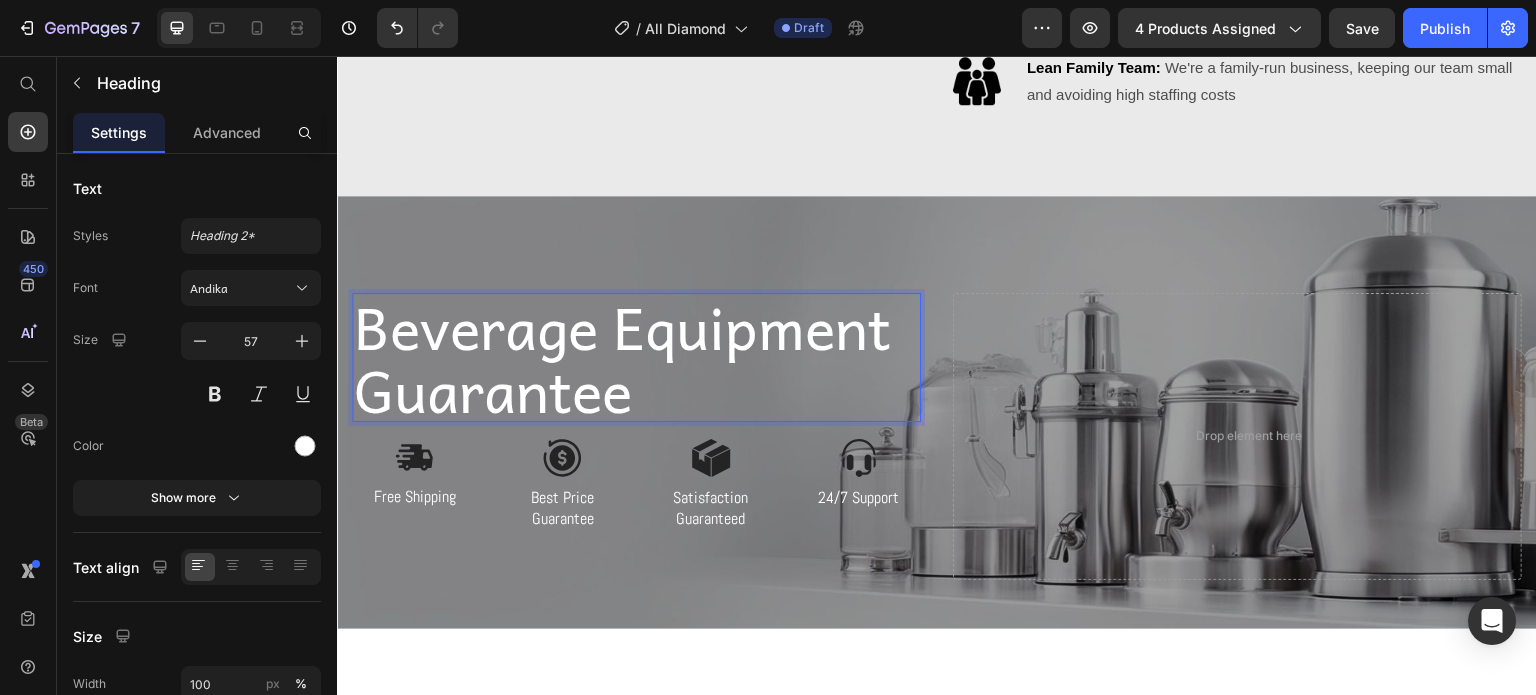 click on "Drop element here" at bounding box center (1237, 436) 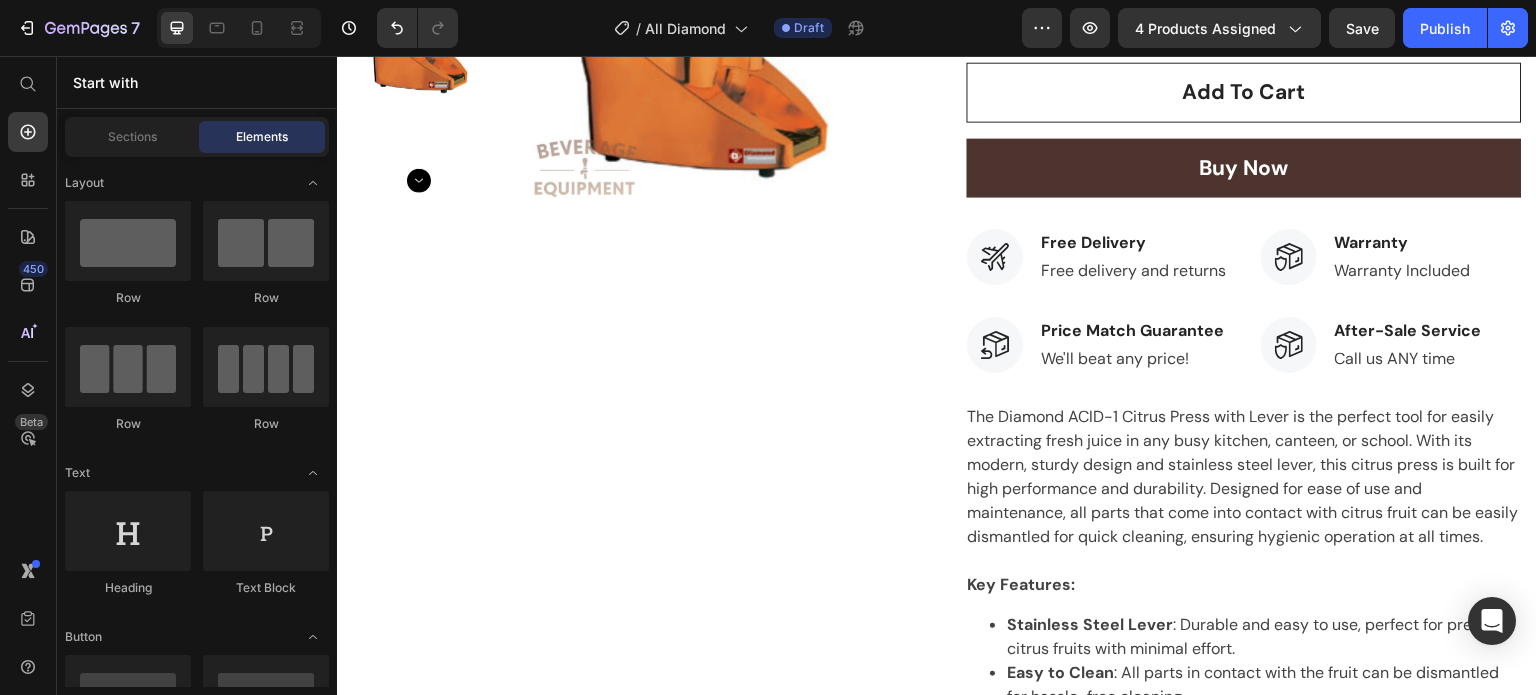 scroll, scrollTop: 0, scrollLeft: 0, axis: both 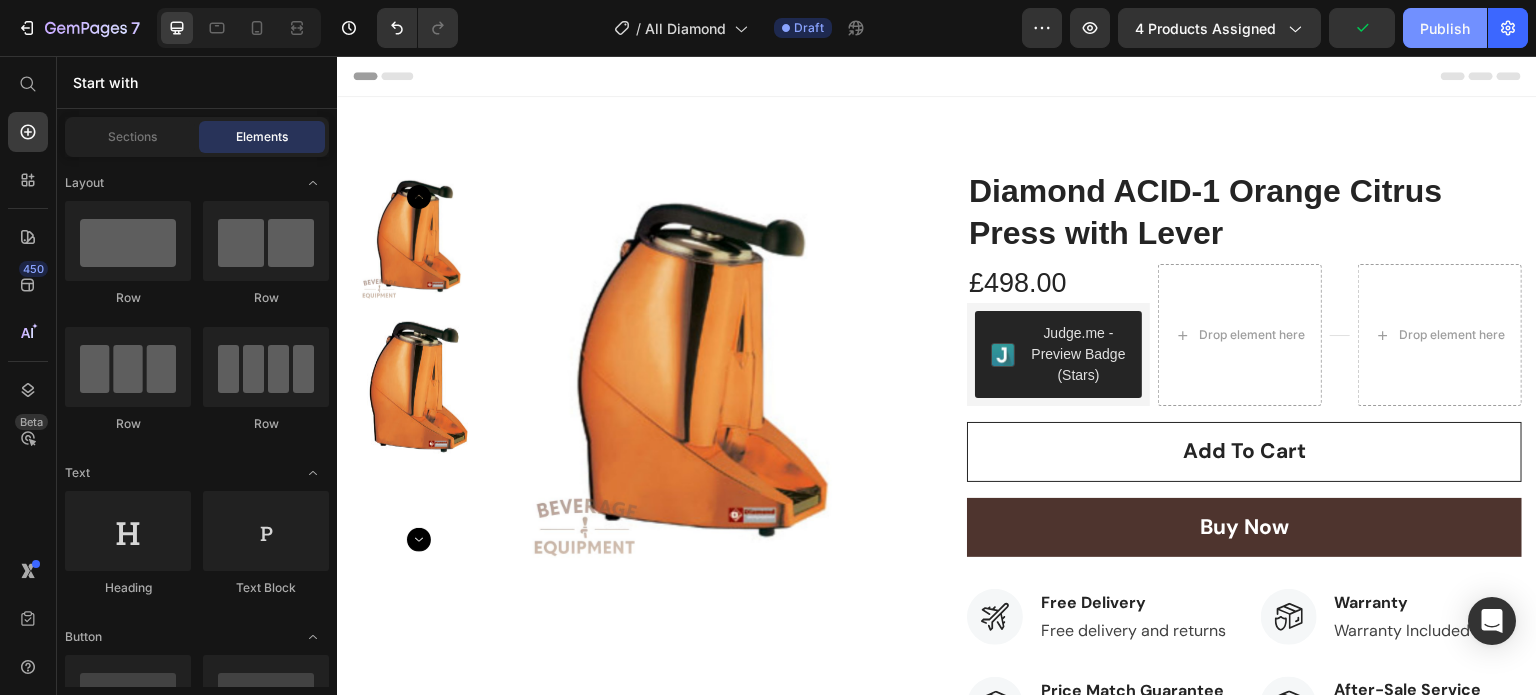 click on "Publish" at bounding box center [1445, 28] 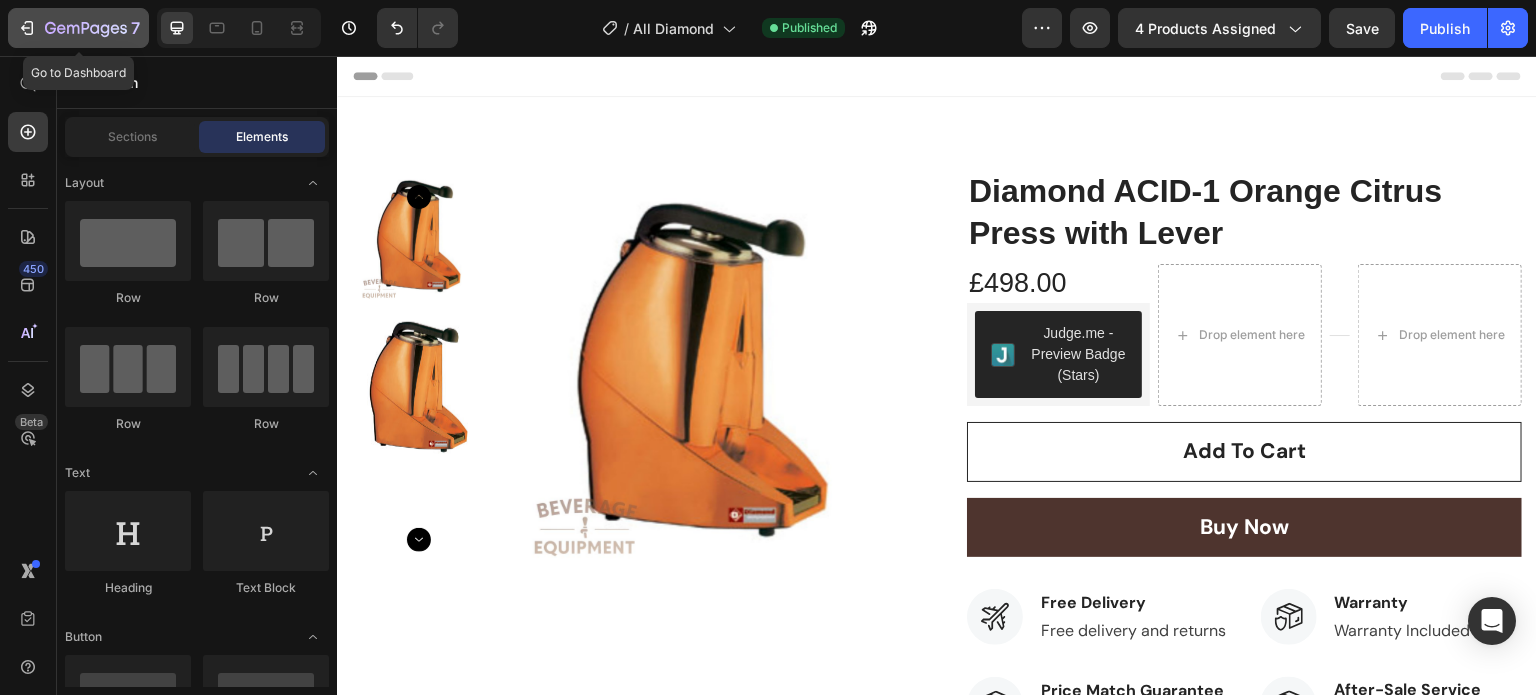 click 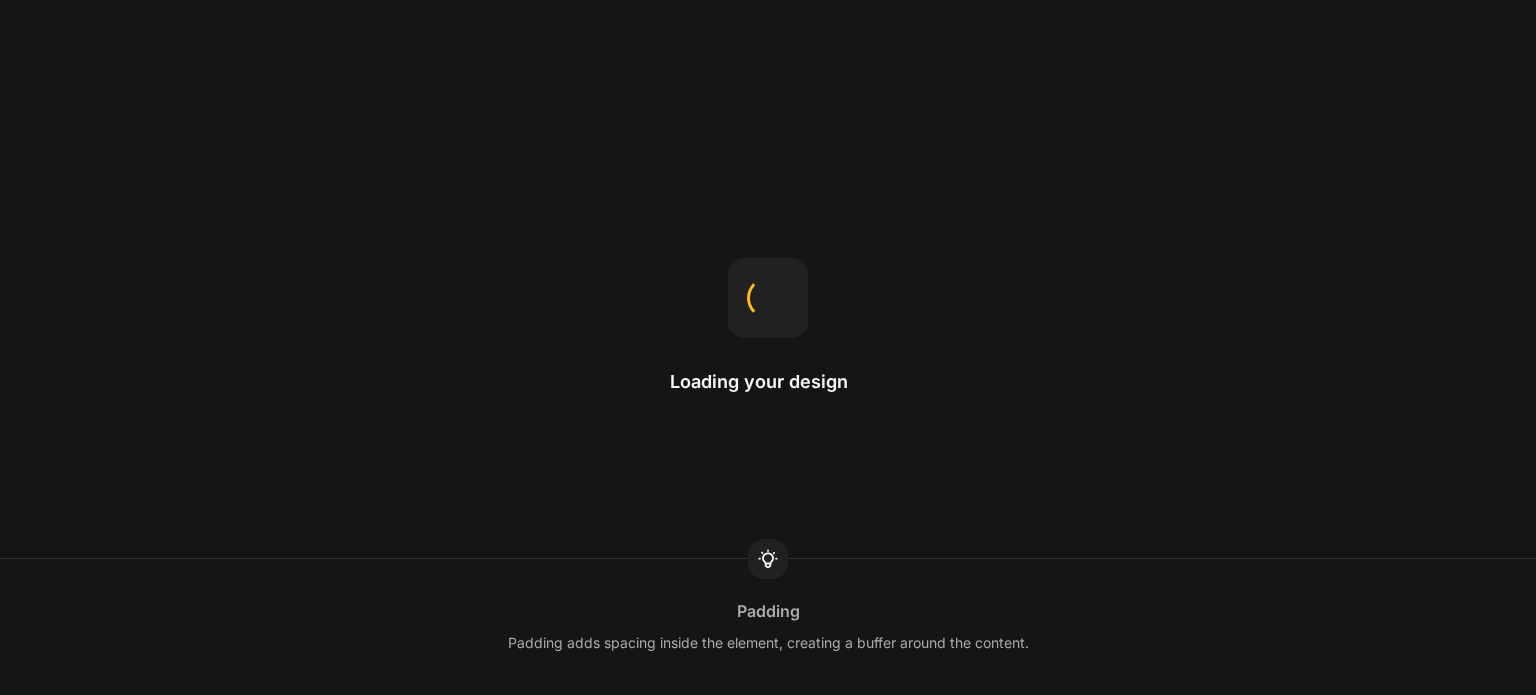 scroll, scrollTop: 0, scrollLeft: 0, axis: both 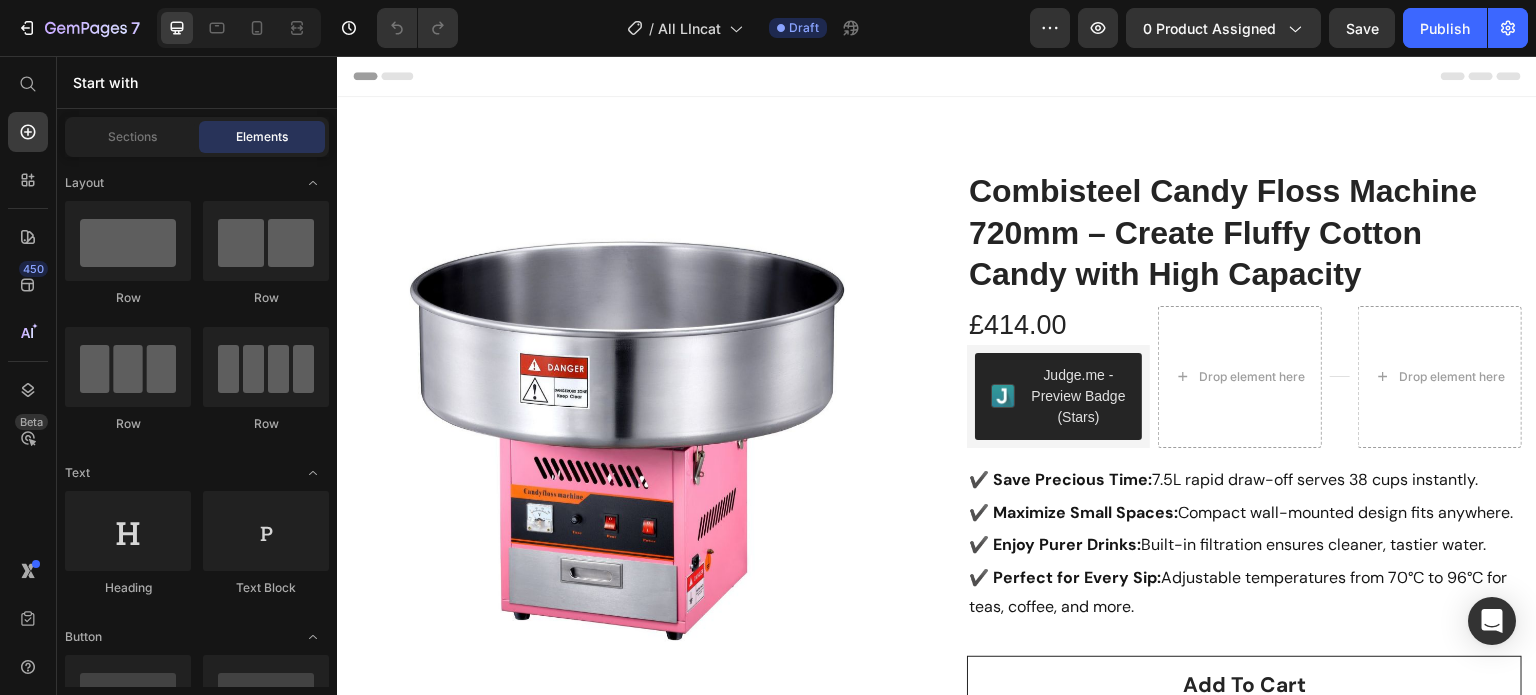 click on "7  Version history  /  All LIncat Draft Preview 0 product assigned  Save   Publish" 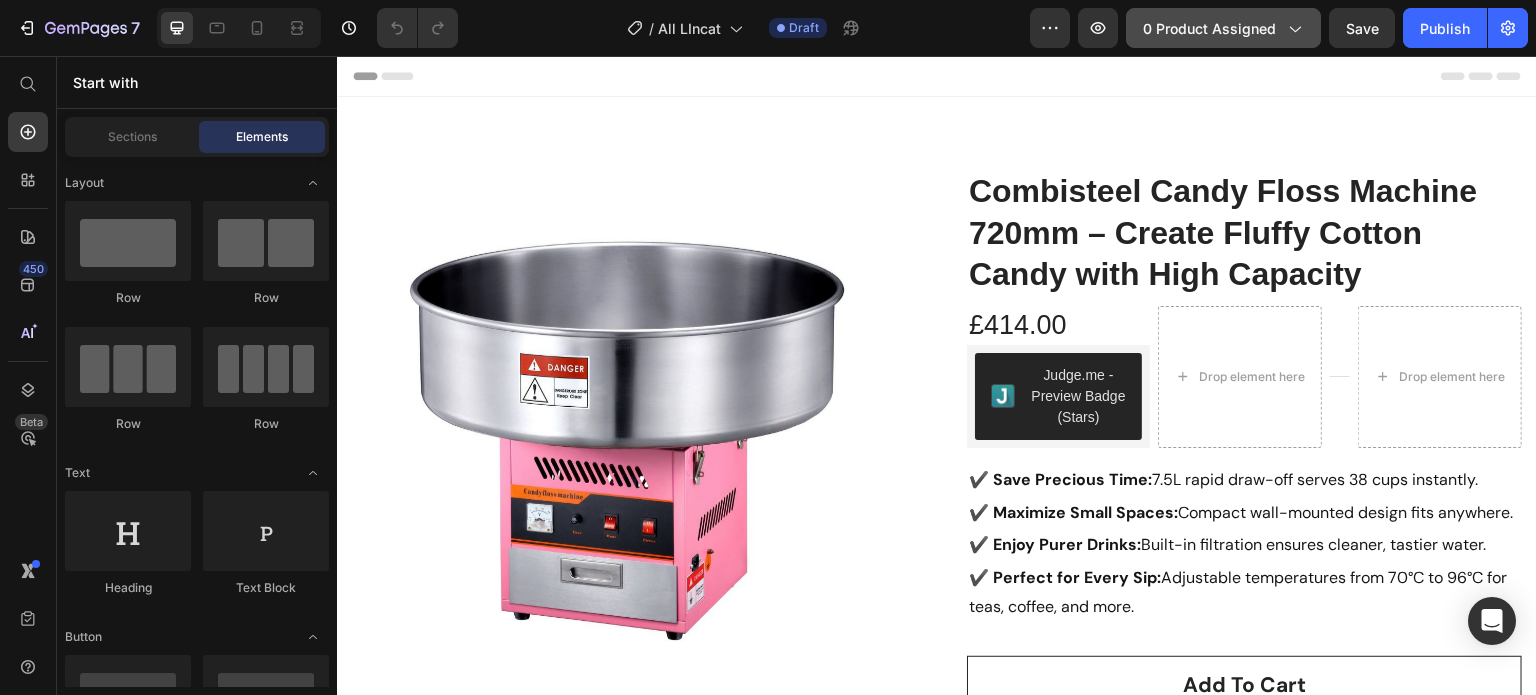 click on "0 product assigned" 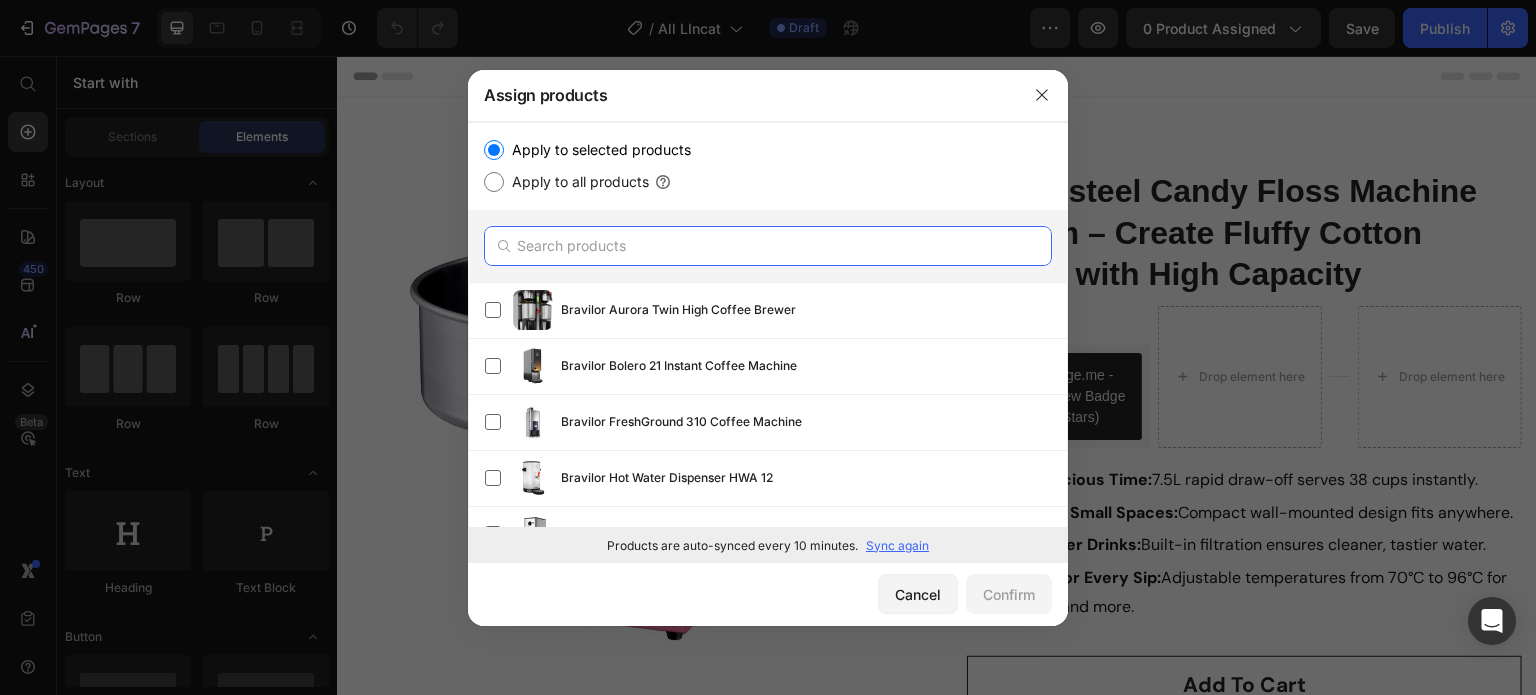click at bounding box center [768, 246] 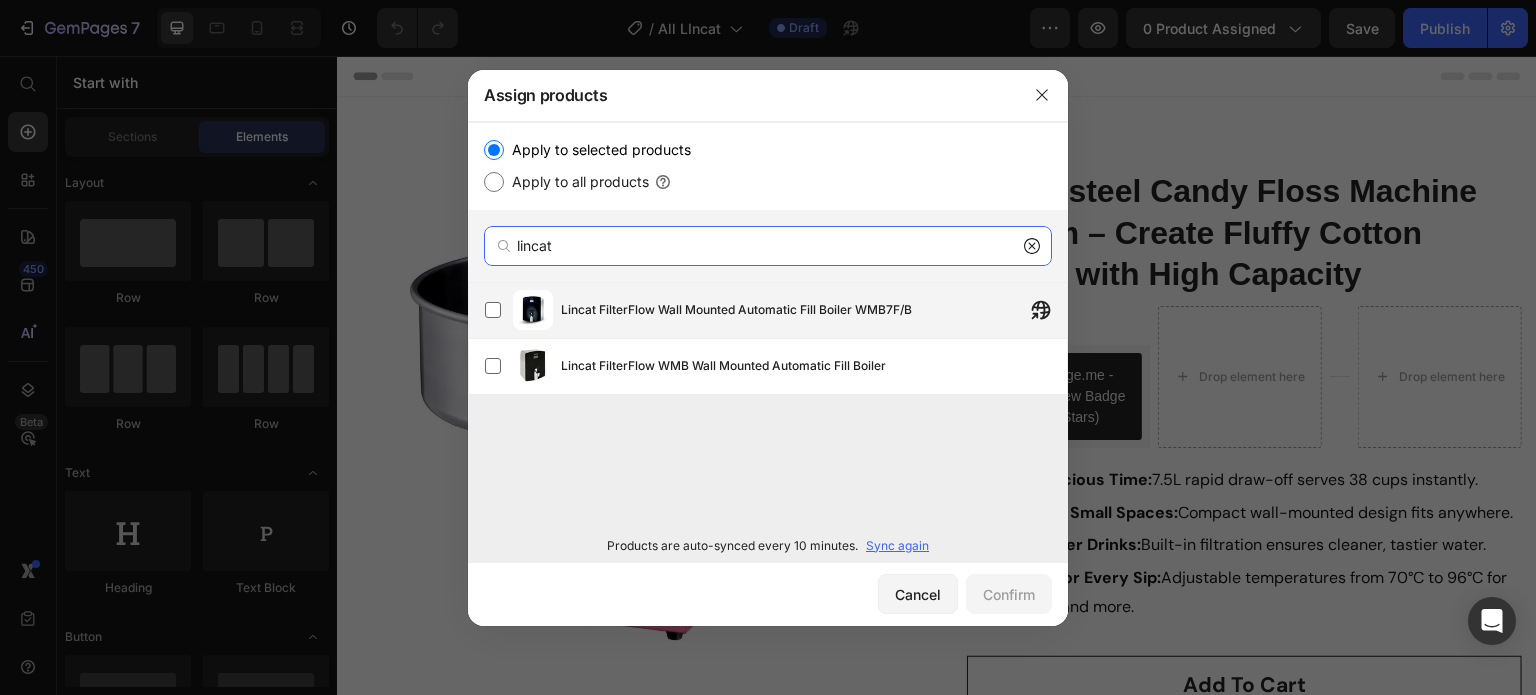 type on "lincat" 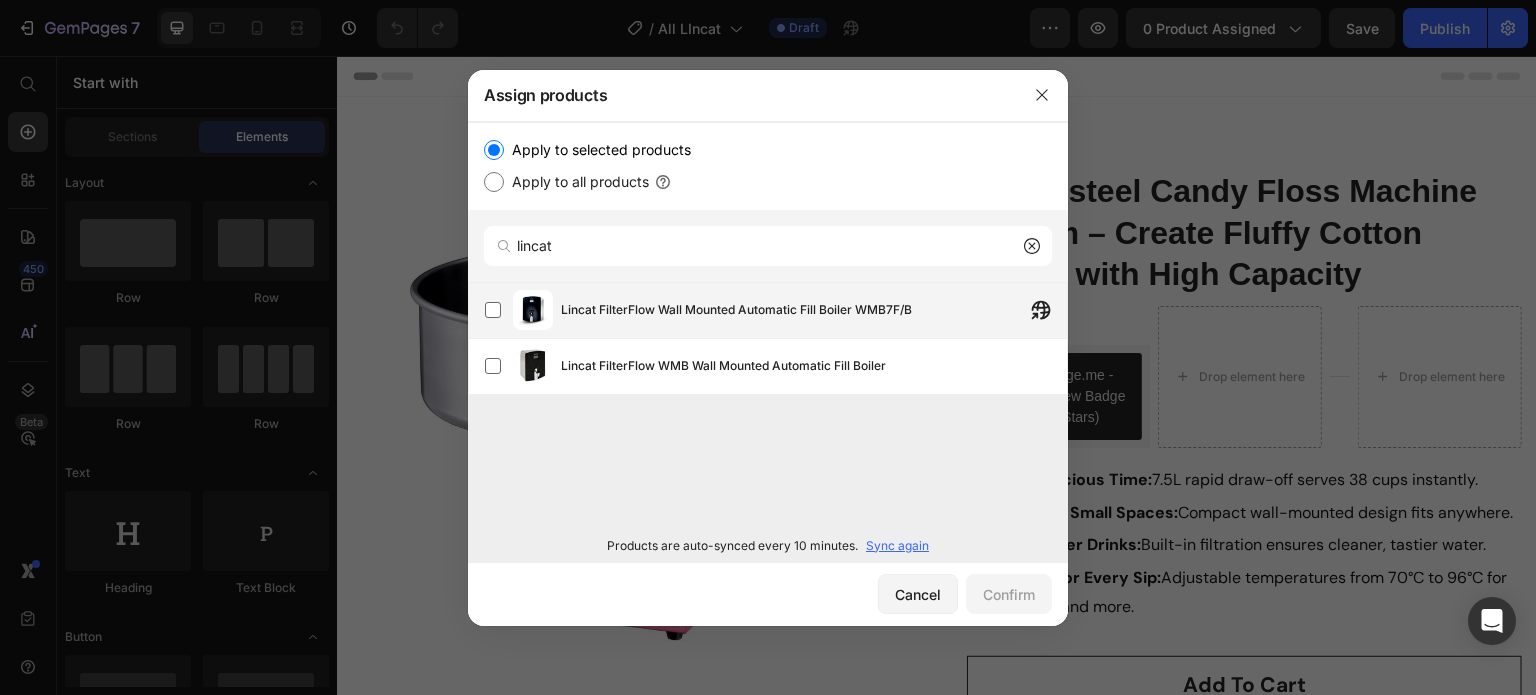 click on "Lincat FilterFlow Wall Mounted Automatic Fill Boiler WMB7F/B" at bounding box center [736, 310] 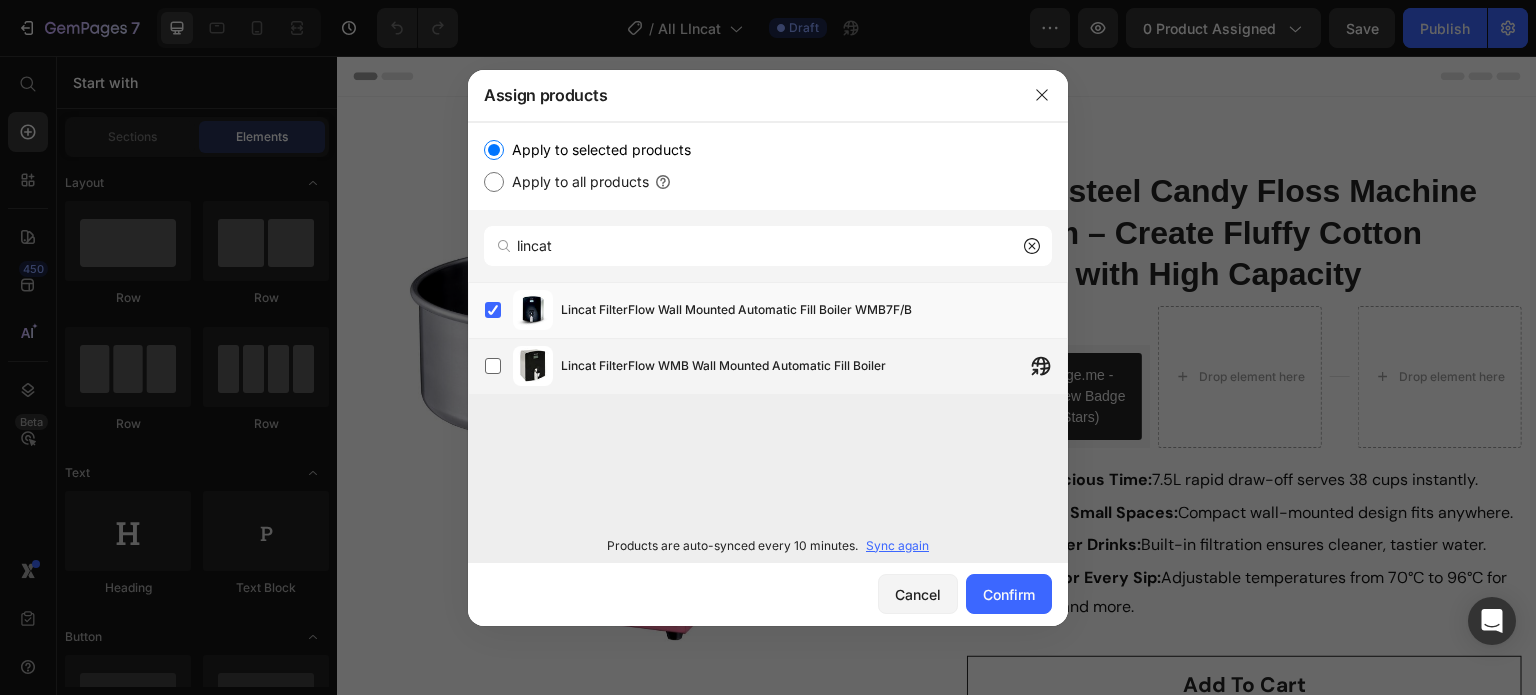 click on "Lincat FilterFlow WMB Wall Mounted Automatic Fill Boiler" at bounding box center (723, 366) 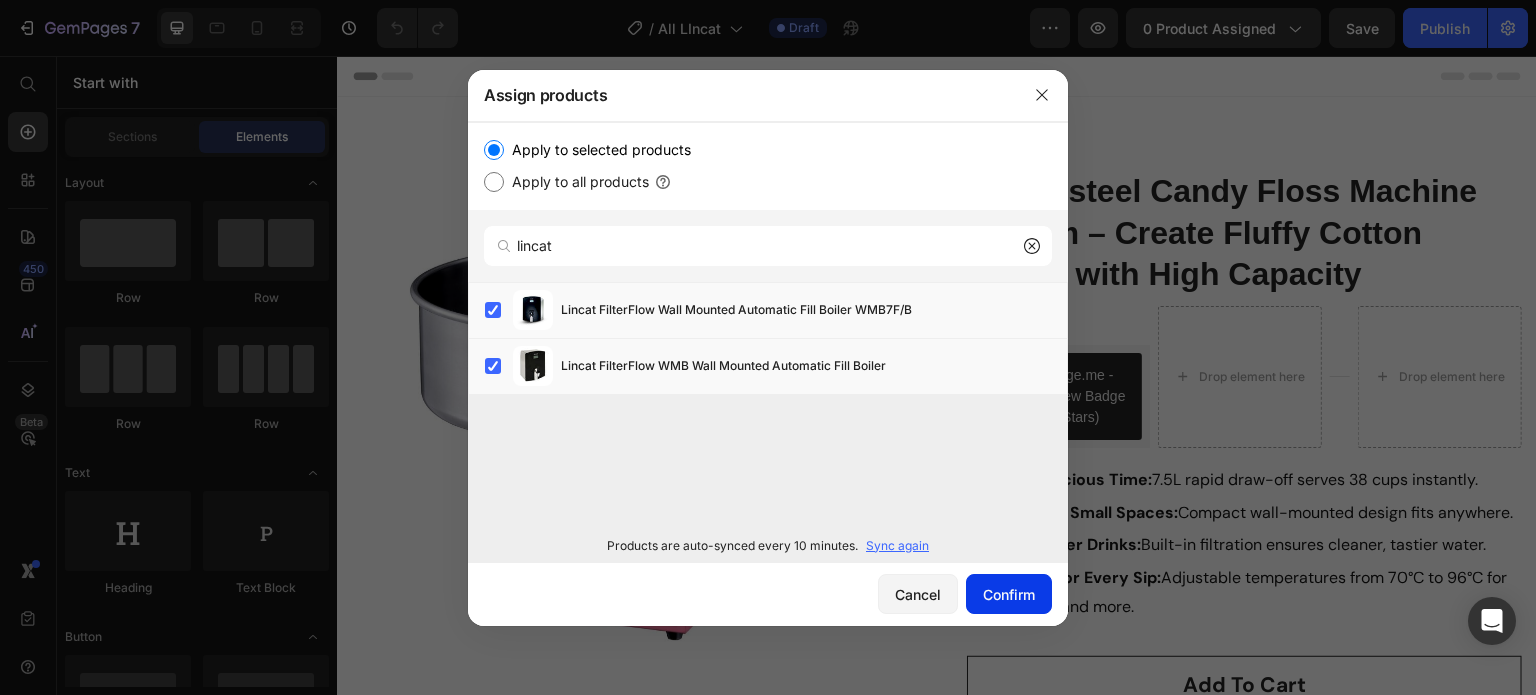 click on "Confirm" 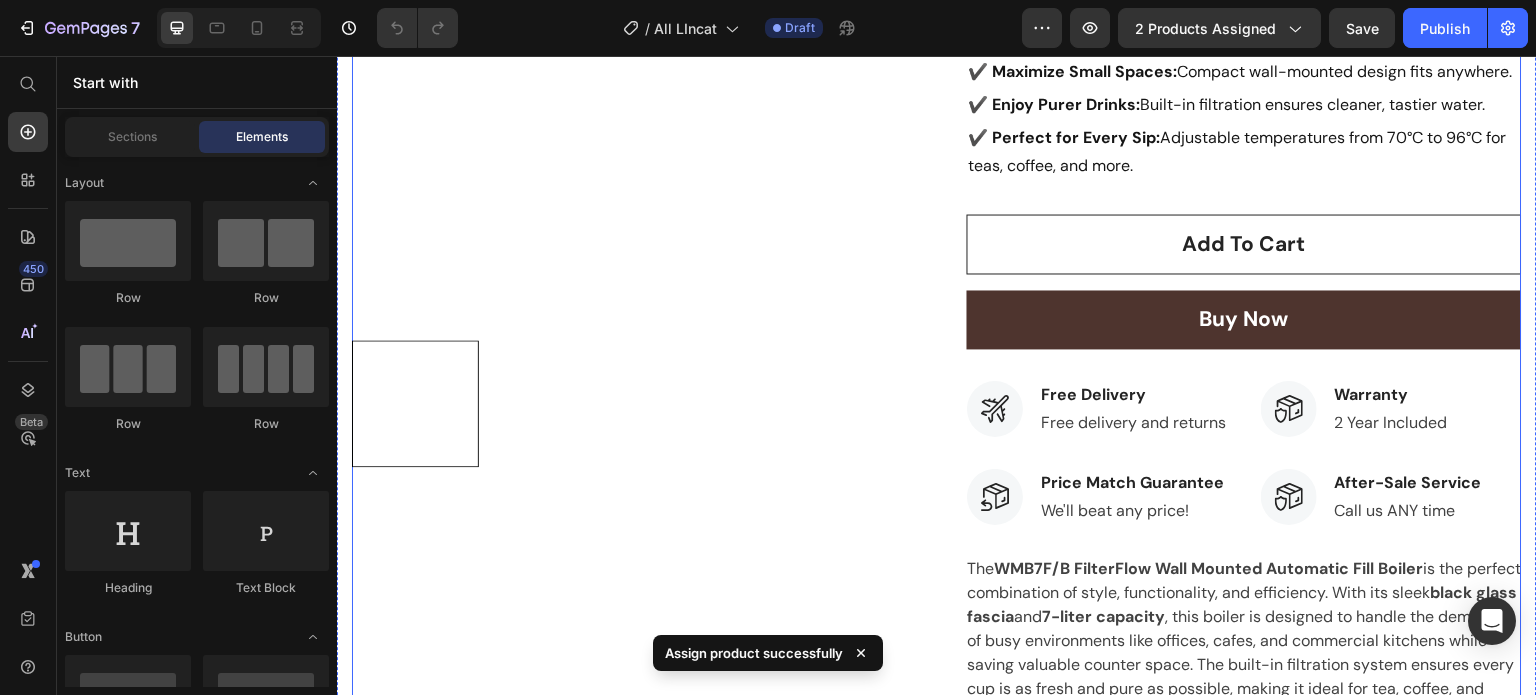 scroll, scrollTop: 0, scrollLeft: 0, axis: both 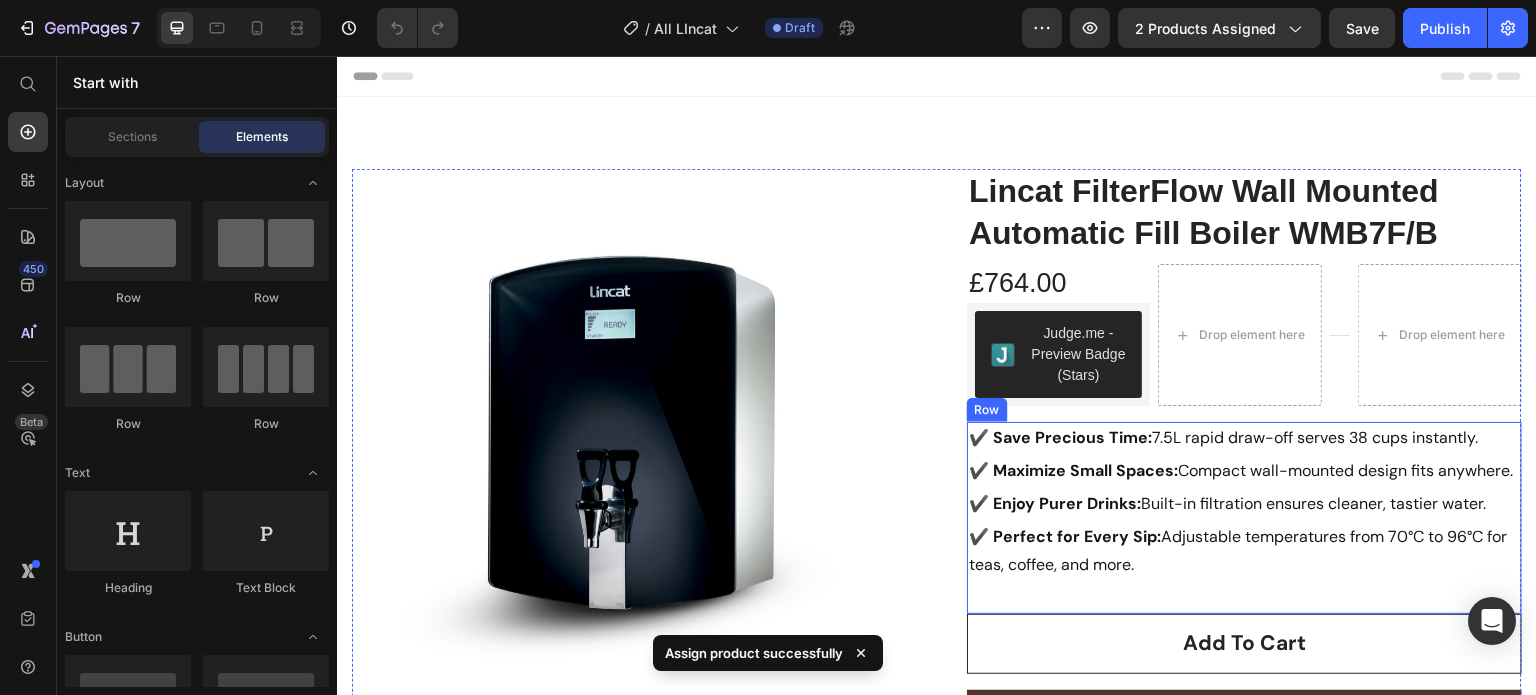click on "✔️ Save Precious Time:  7.5L rapid draw-off serves 38 cups instantly. Text Block ✔️ Maximize Small Spaces:  Compact wall-mounted design fits anywhere. Text Block ✔️ Enjoy Purer Drinks:  Built-in filtration ensures cleaner, tastier water. Text Block ✔️ Perfect for Every Sip:  Adjustable temperatures from 70°C to 96°C for teas, coffee, and more. Text Block Row" at bounding box center (1244, 518) 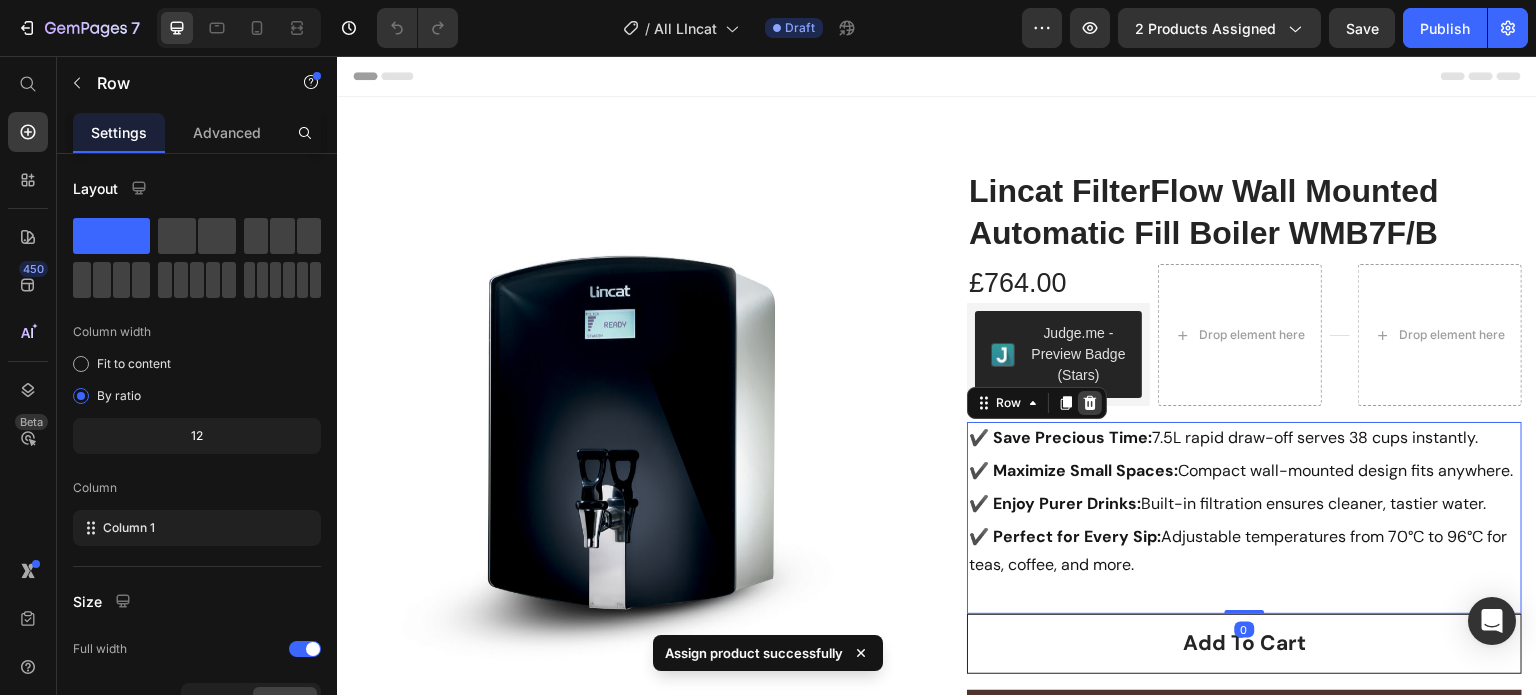 click 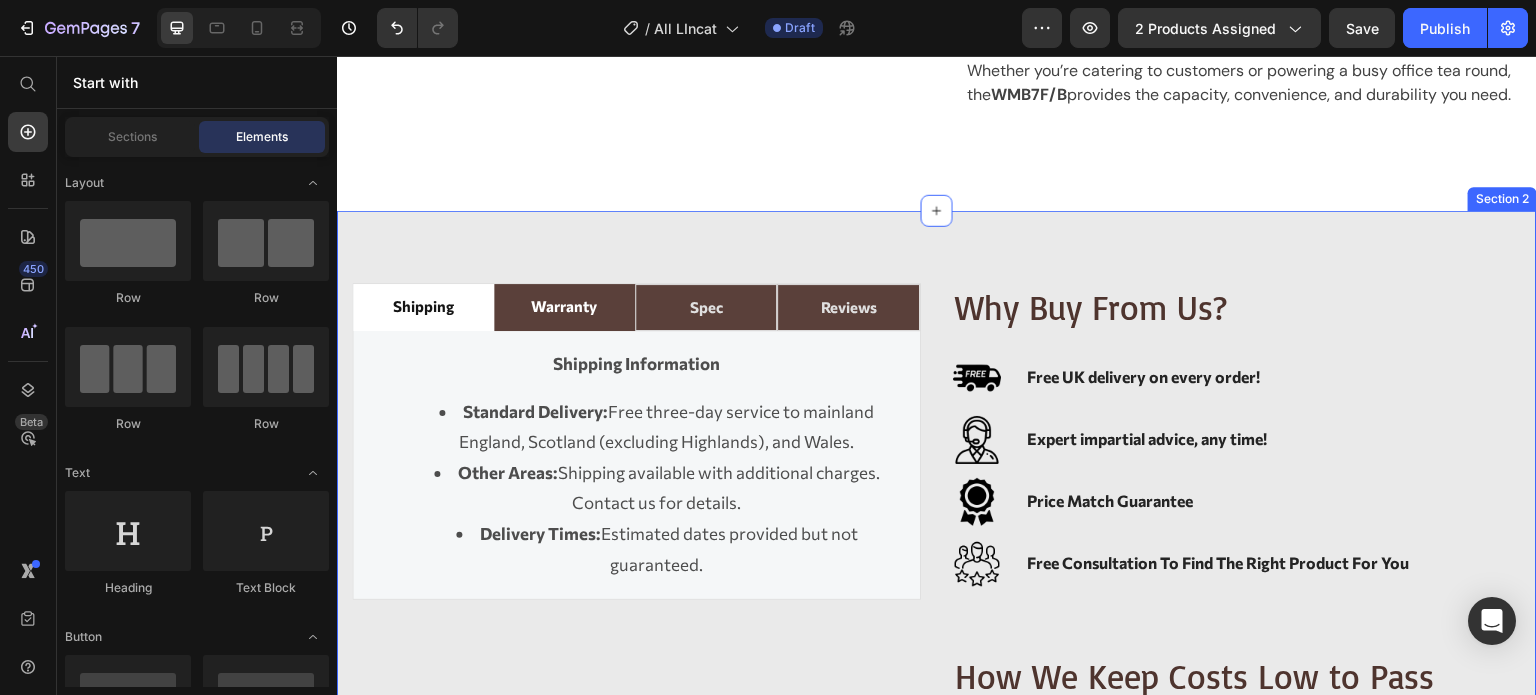 scroll, scrollTop: 1400, scrollLeft: 0, axis: vertical 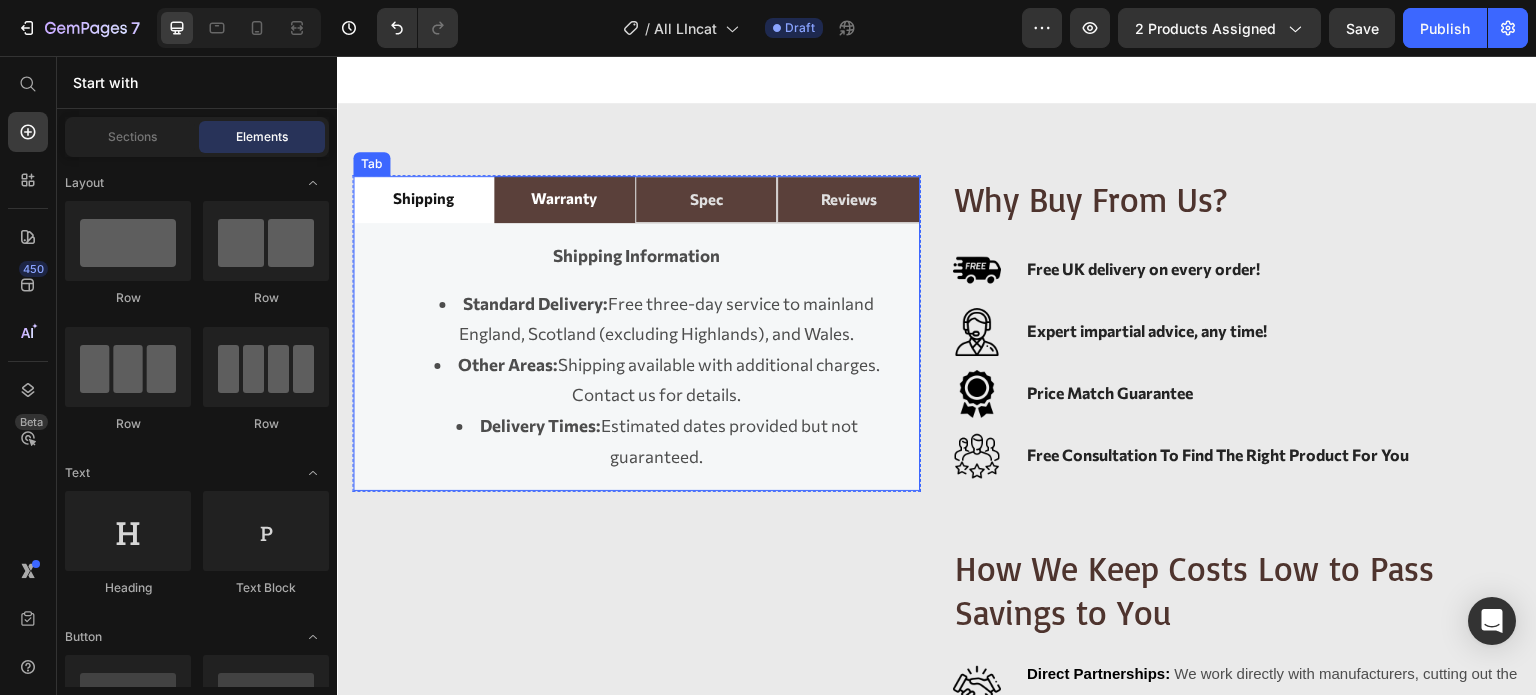 click on "warranty" at bounding box center (564, 198) 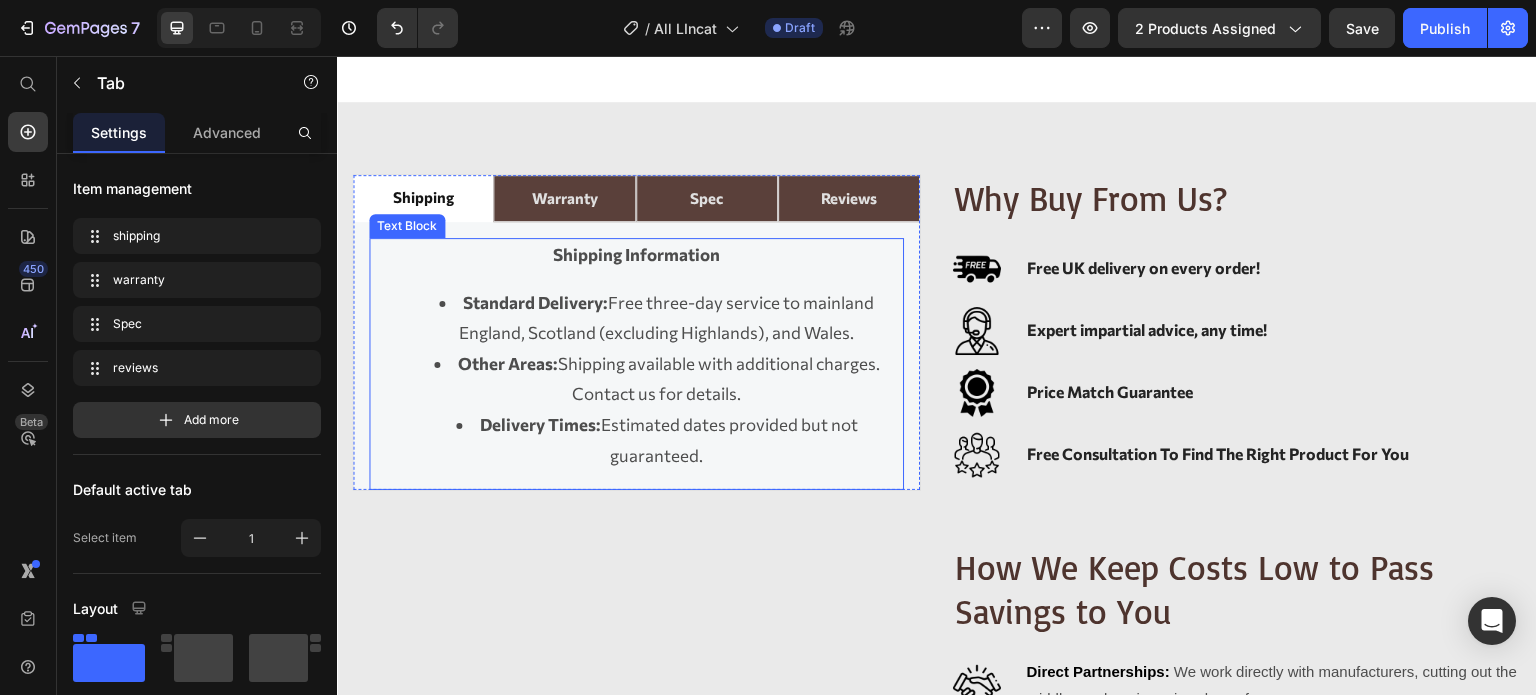 scroll, scrollTop: 1400, scrollLeft: 0, axis: vertical 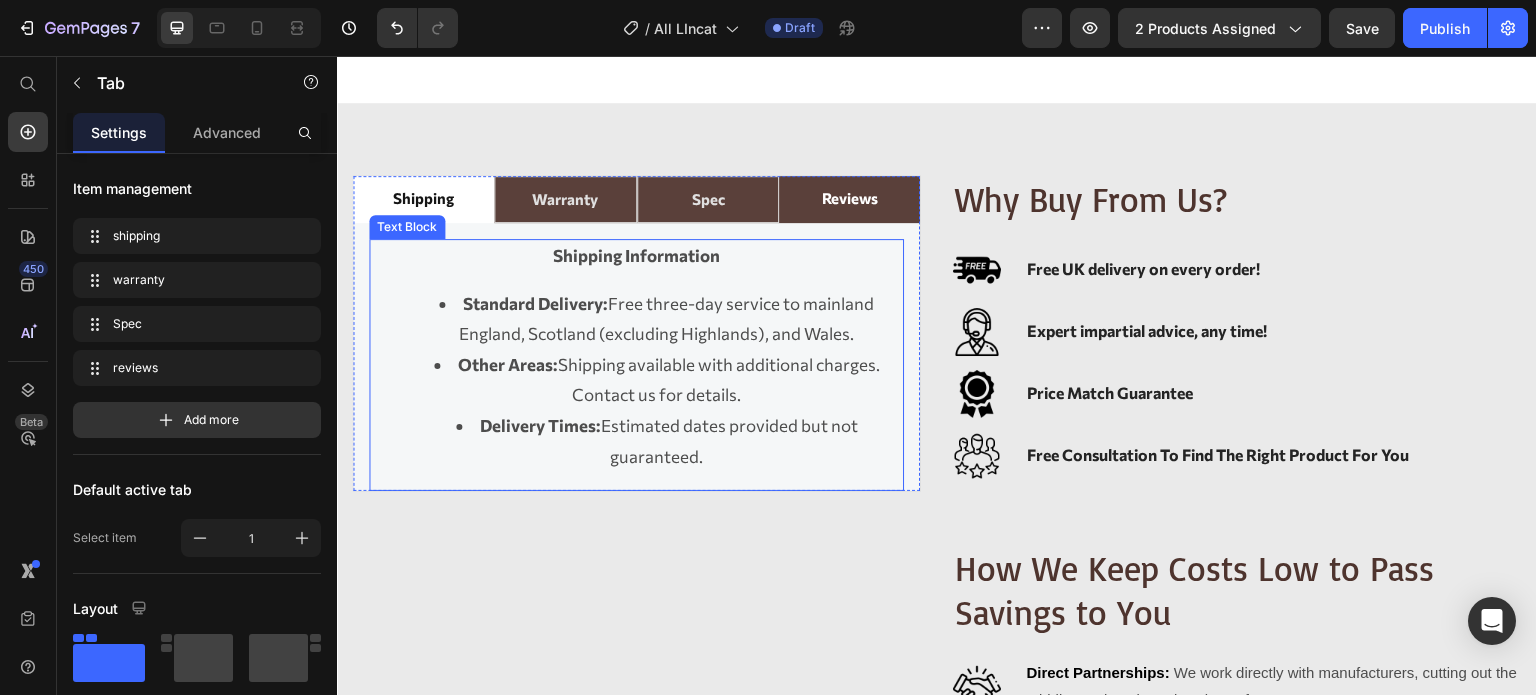 click on "reviews" at bounding box center (850, 198) 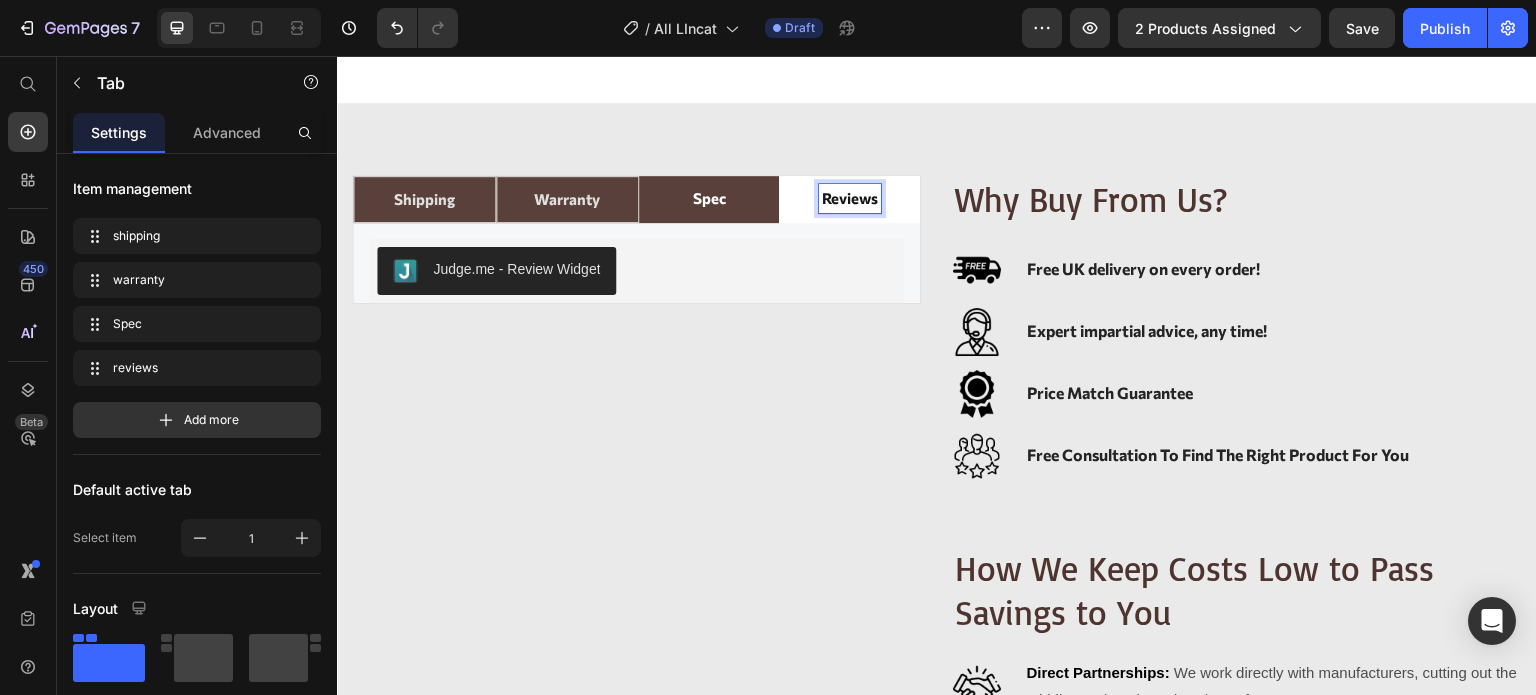 click on "Spec" at bounding box center (708, 198) 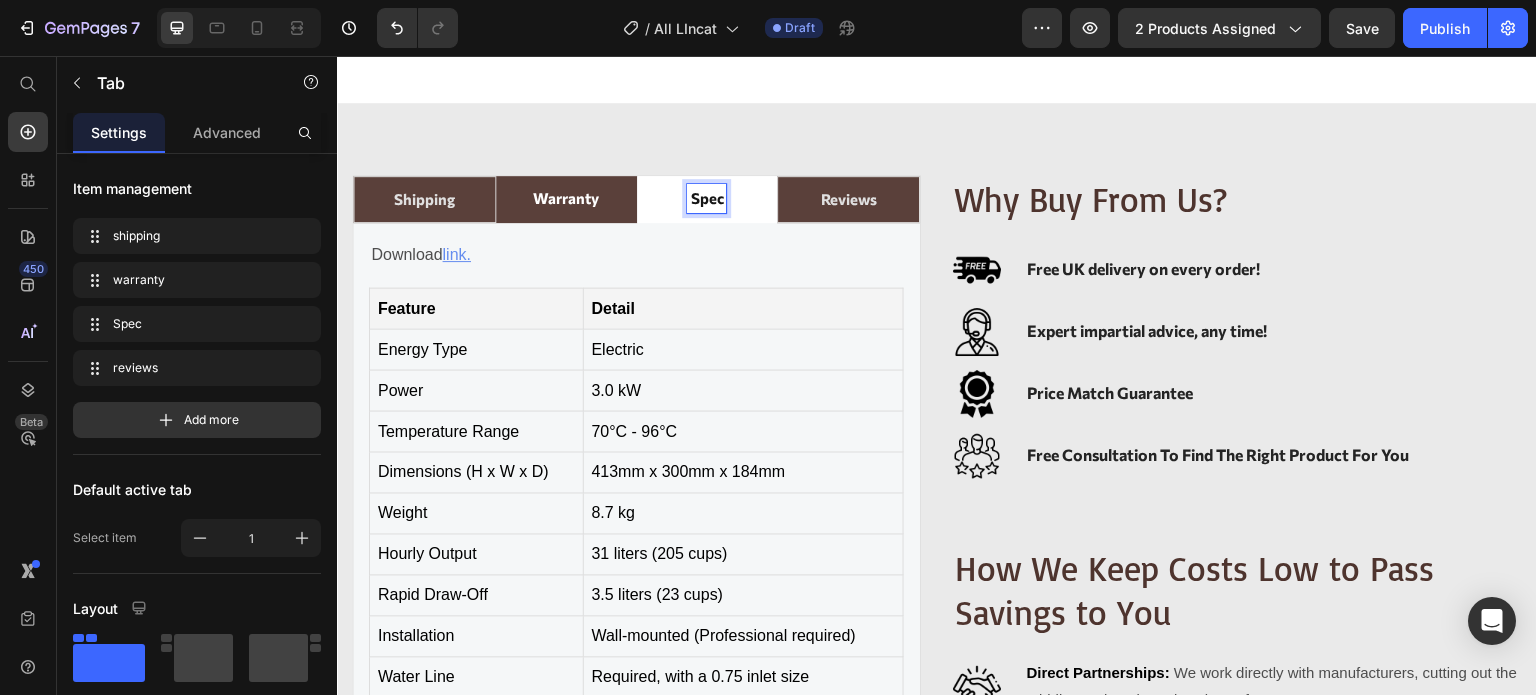 click on "warranty" at bounding box center [566, 198] 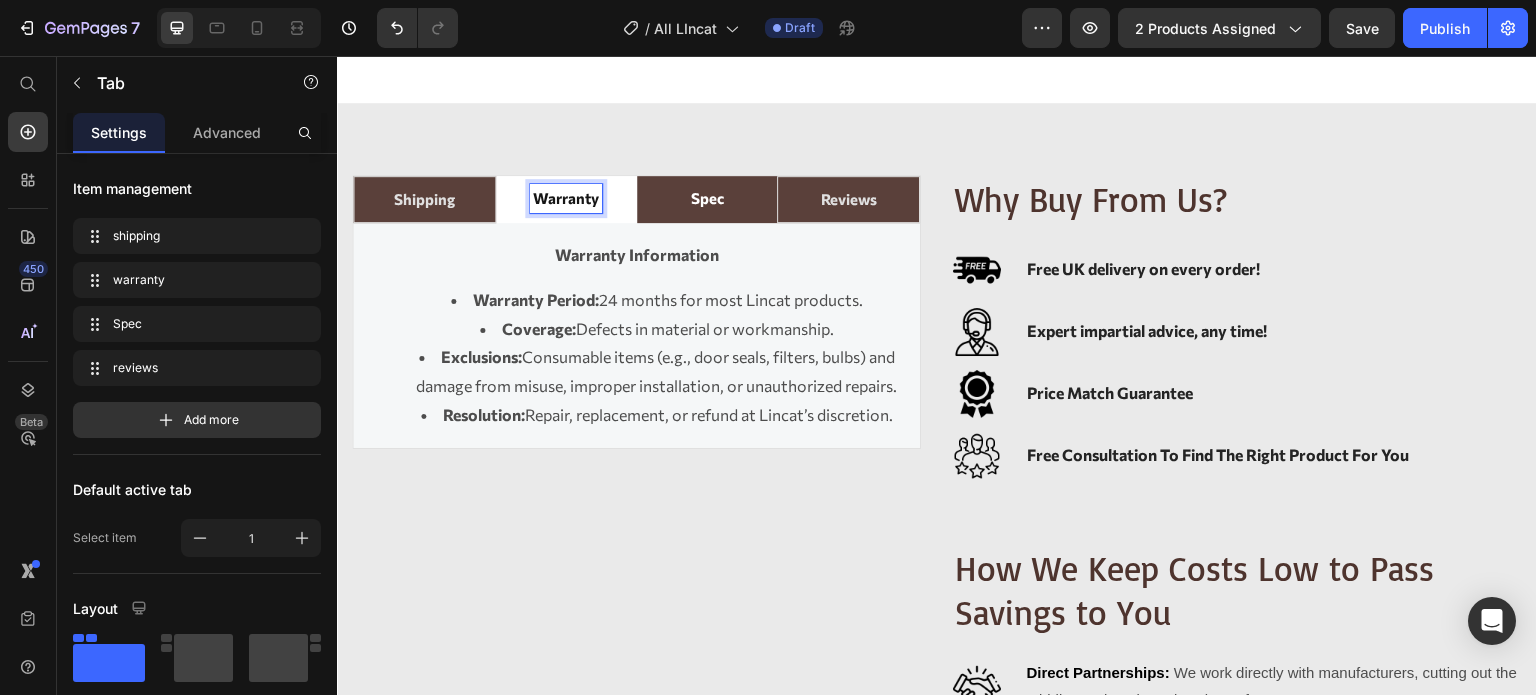 click on "Spec" at bounding box center (707, 199) 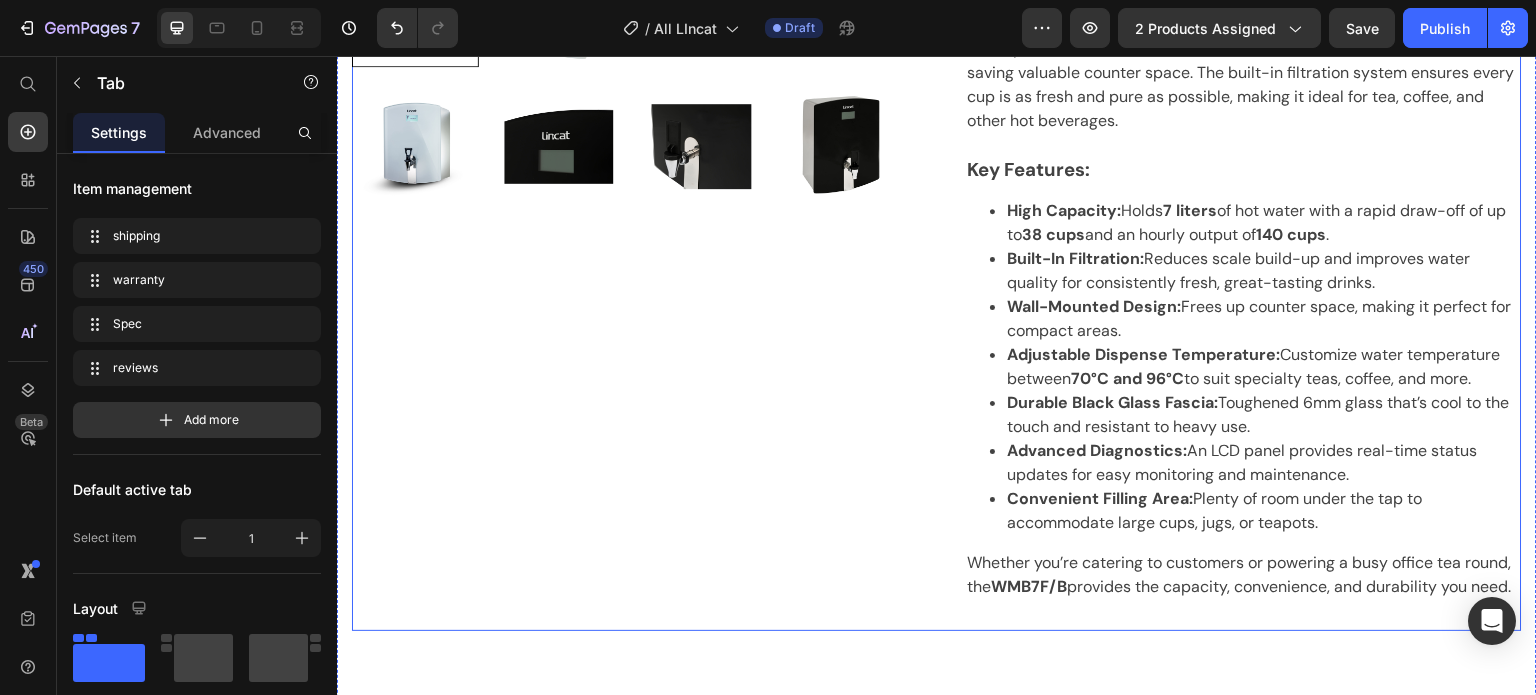 scroll, scrollTop: 1400, scrollLeft: 0, axis: vertical 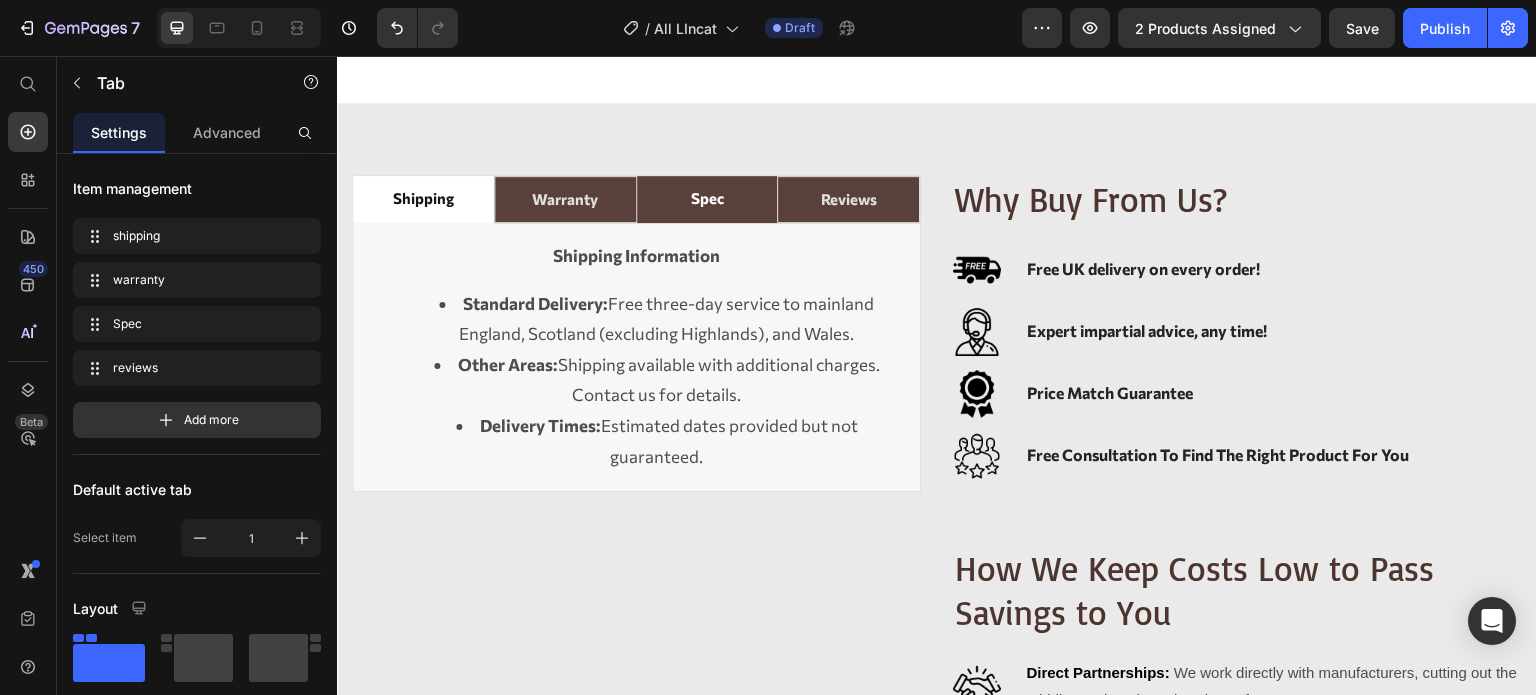 click on "Spec" at bounding box center (706, 198) 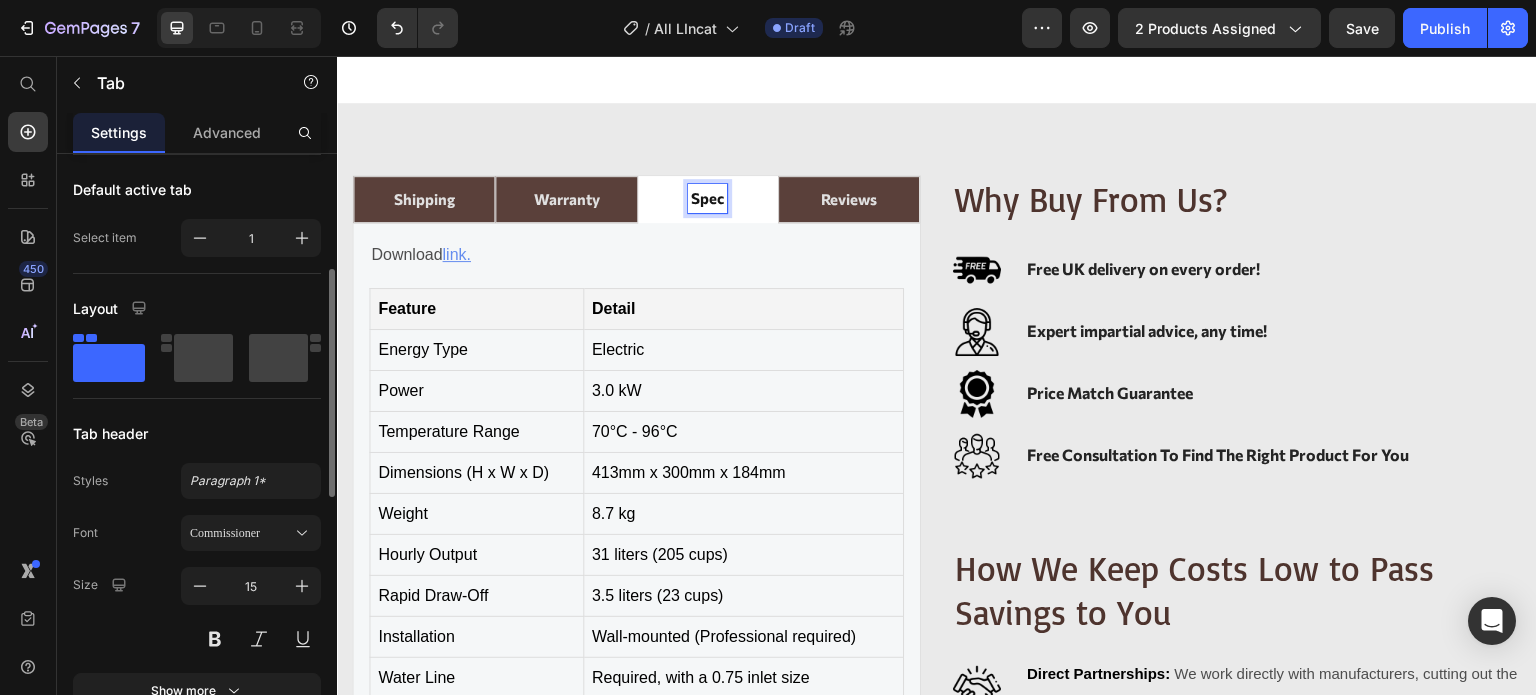 scroll, scrollTop: 0, scrollLeft: 0, axis: both 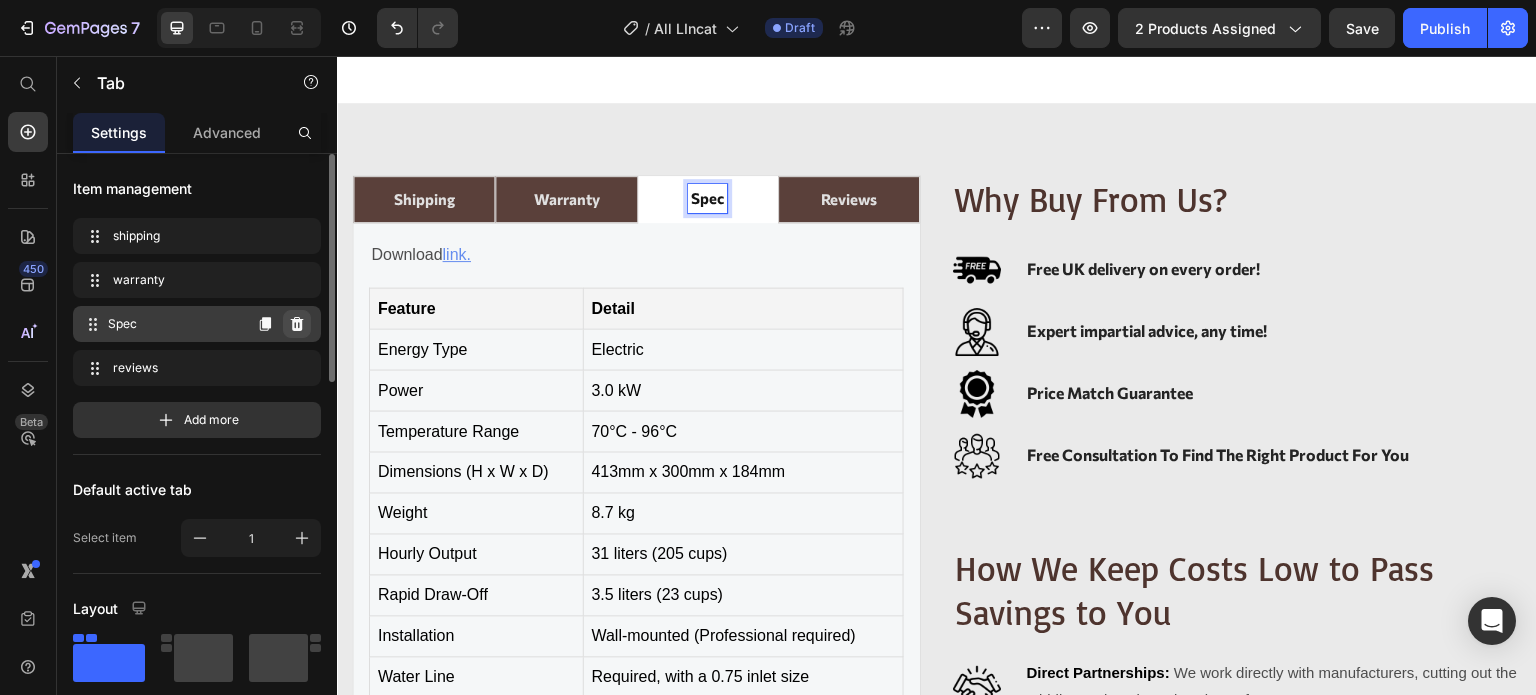 click 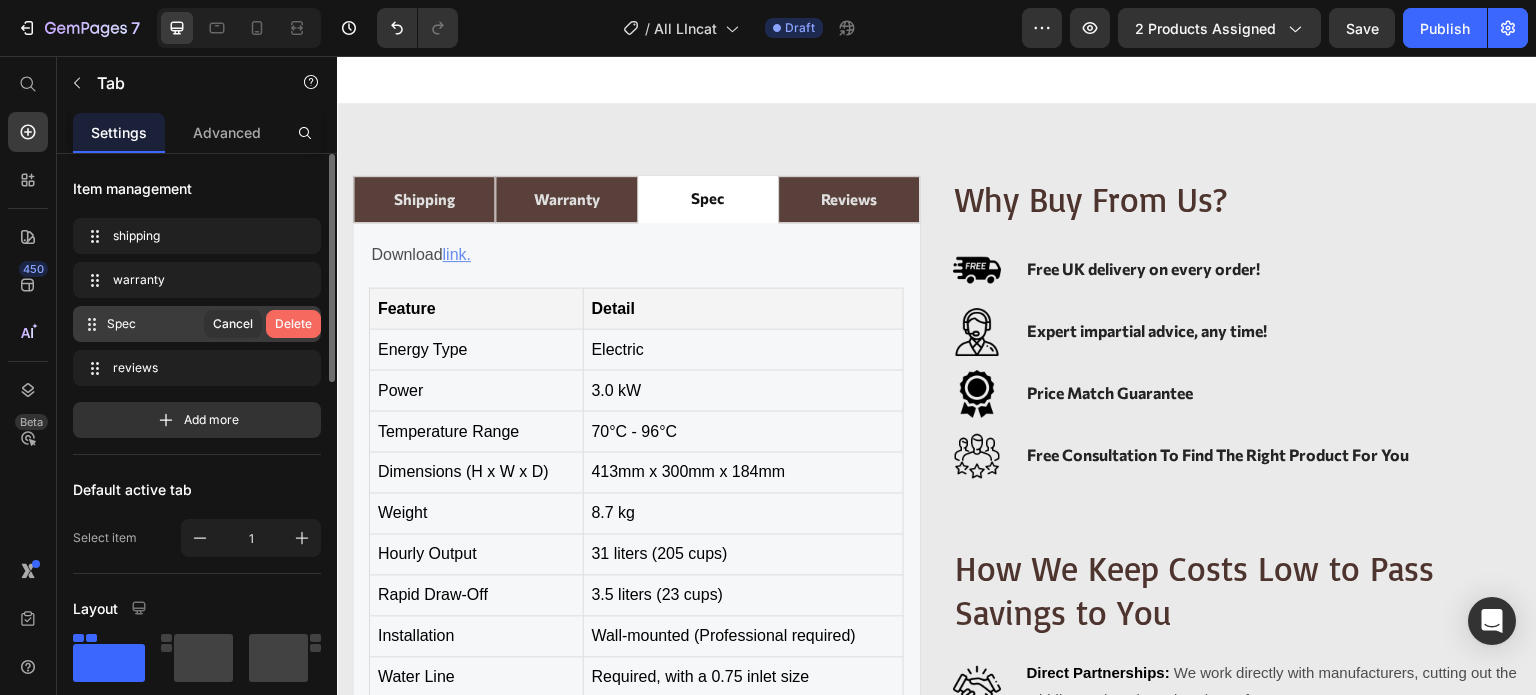 click on "Delete" at bounding box center (293, 324) 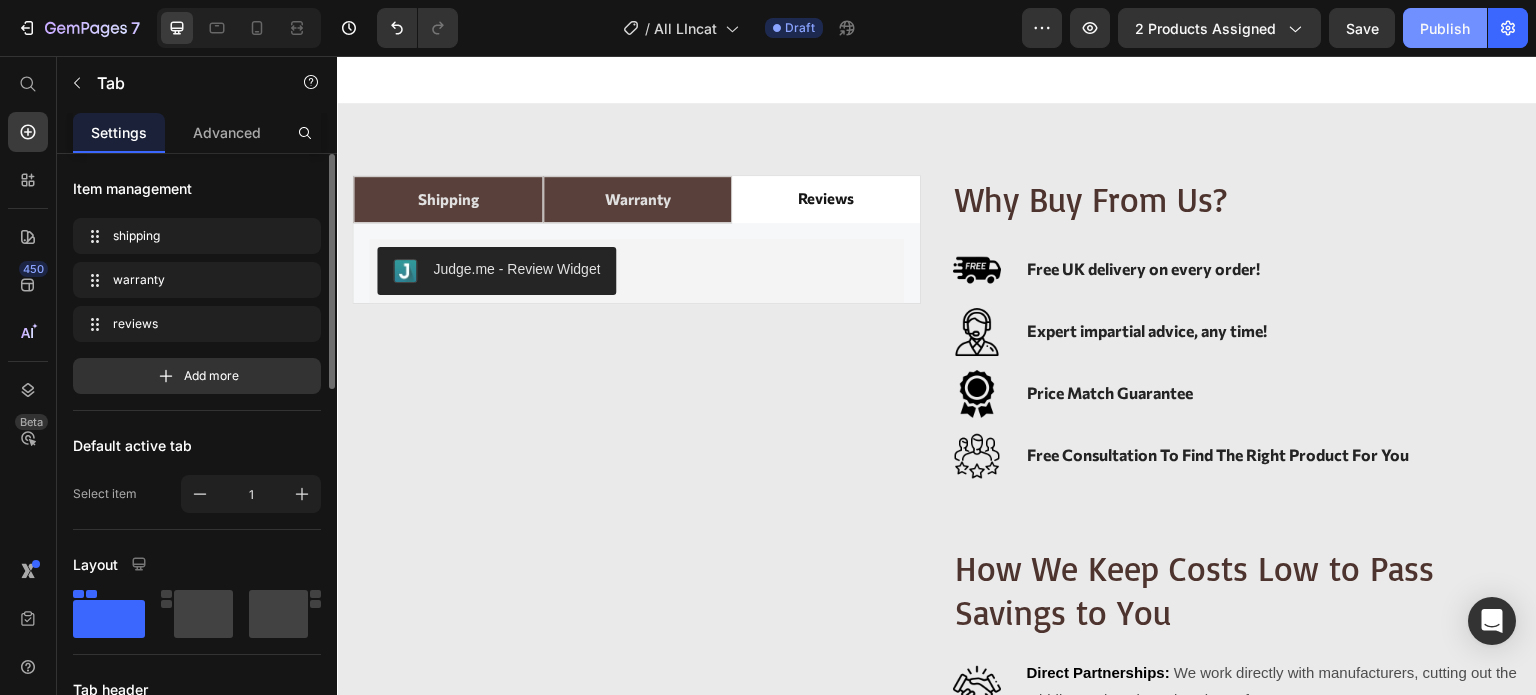 click on "Publish" 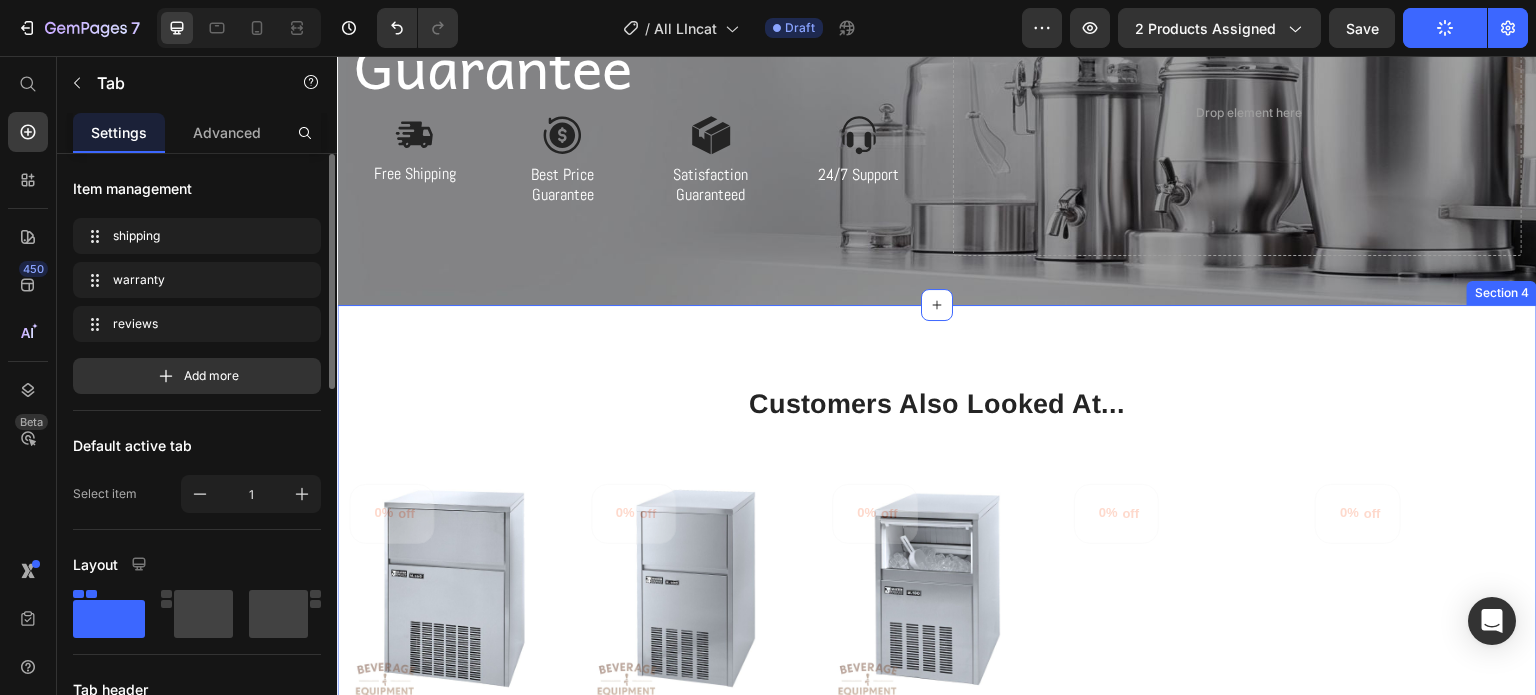 scroll, scrollTop: 2200, scrollLeft: 0, axis: vertical 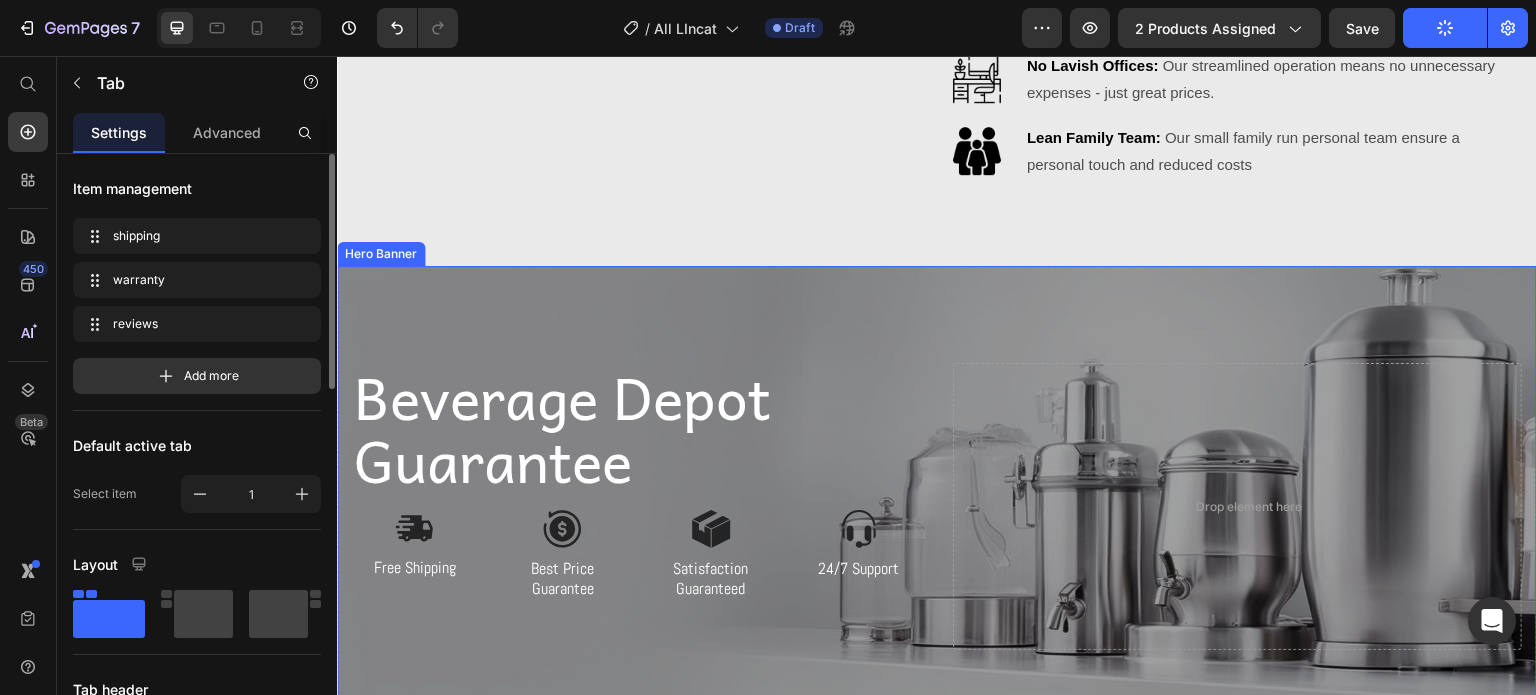 click on "Beverage Depot Guarantee" at bounding box center [636, 427] 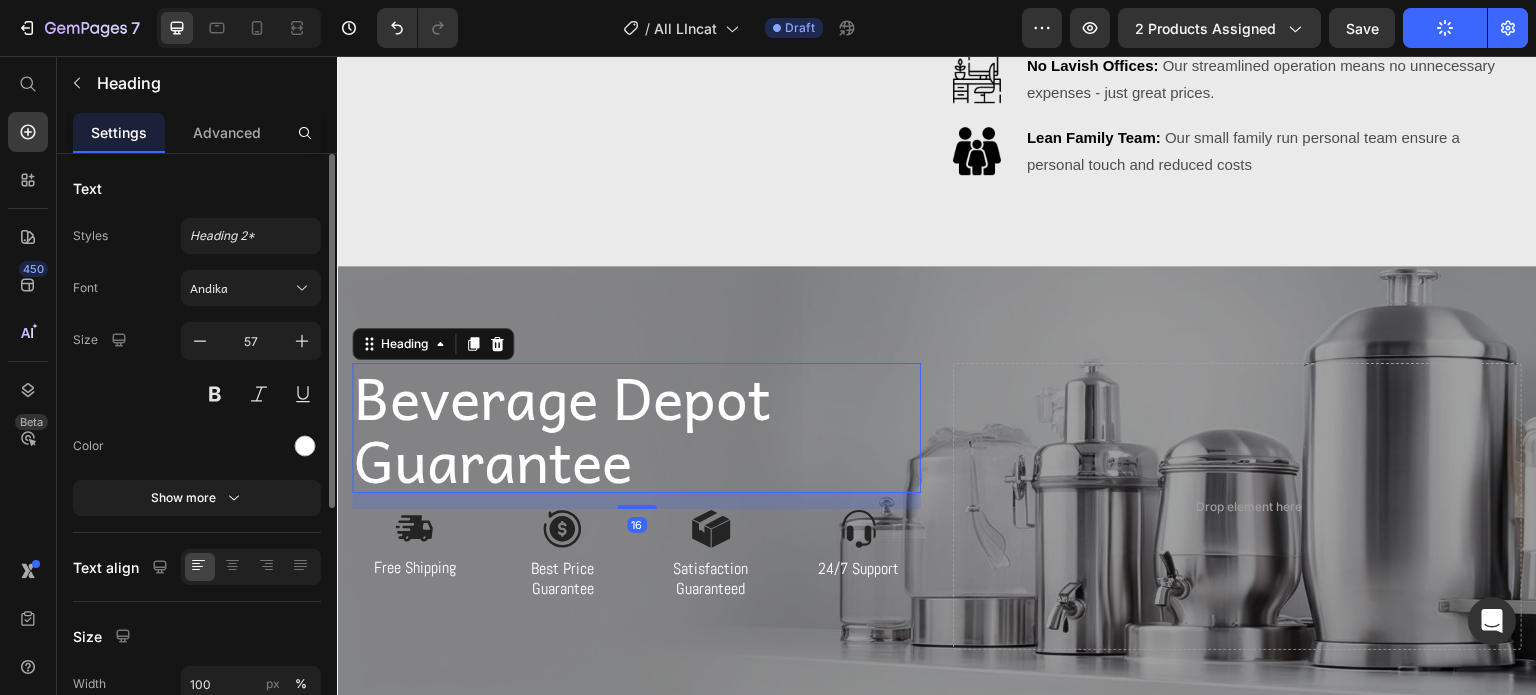 click on "Beverage Depot Guarantee" at bounding box center [636, 427] 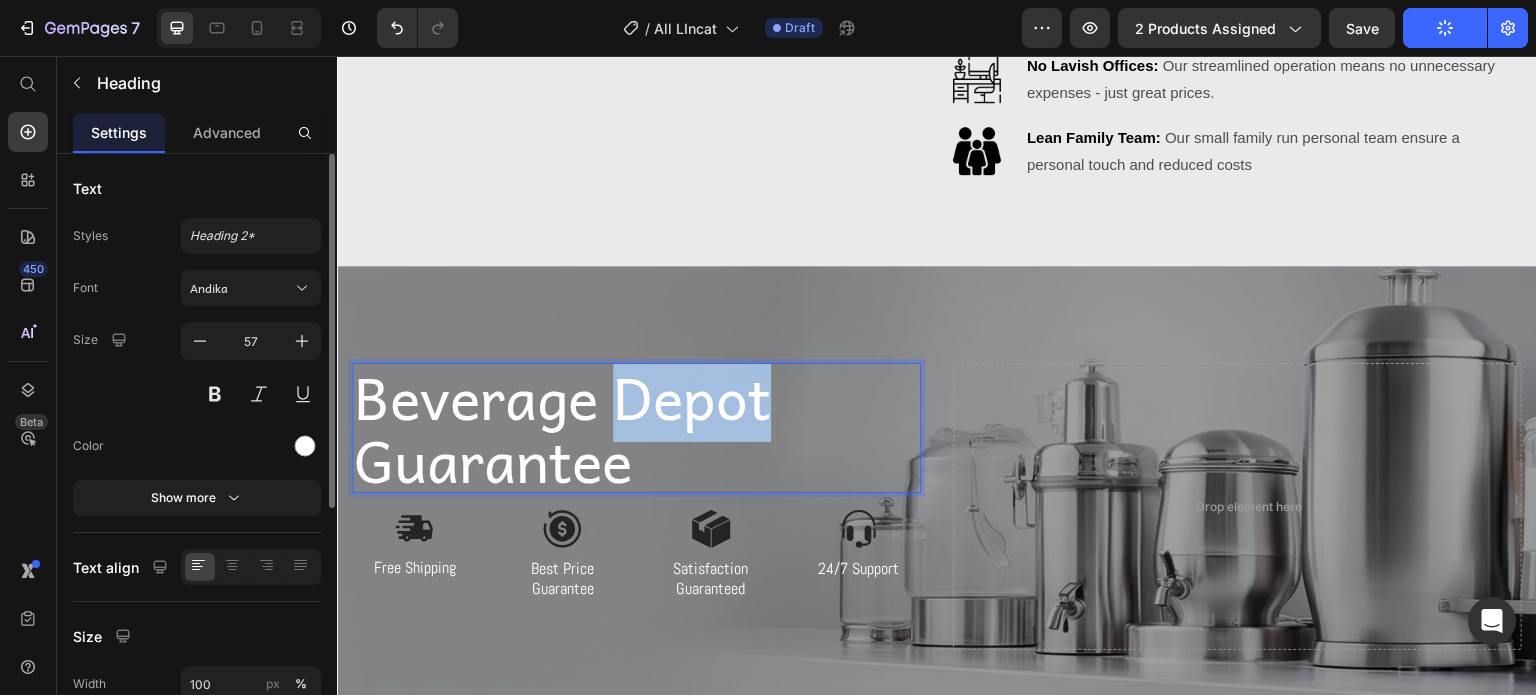 drag, startPoint x: 628, startPoint y: 400, endPoint x: 764, endPoint y: 403, distance: 136.03308 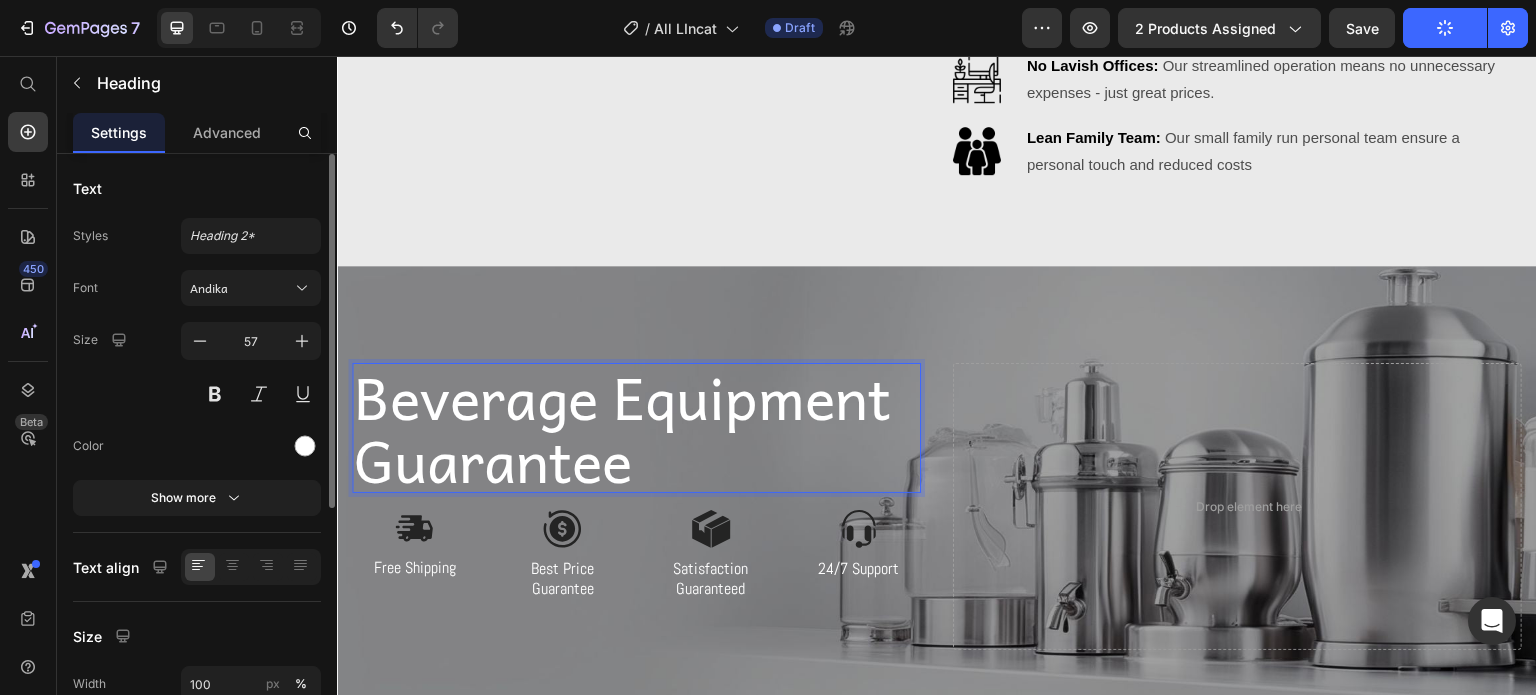 click on "Beverage Equipment Guarantee Heading   16 Image Free Shipping Text Block Image Best Price Guarantee Text Block Row Image Satisfaction Guaranteed Text Block Image 24/7 Support Text Block Row Row
Drop element here" at bounding box center [937, 482] 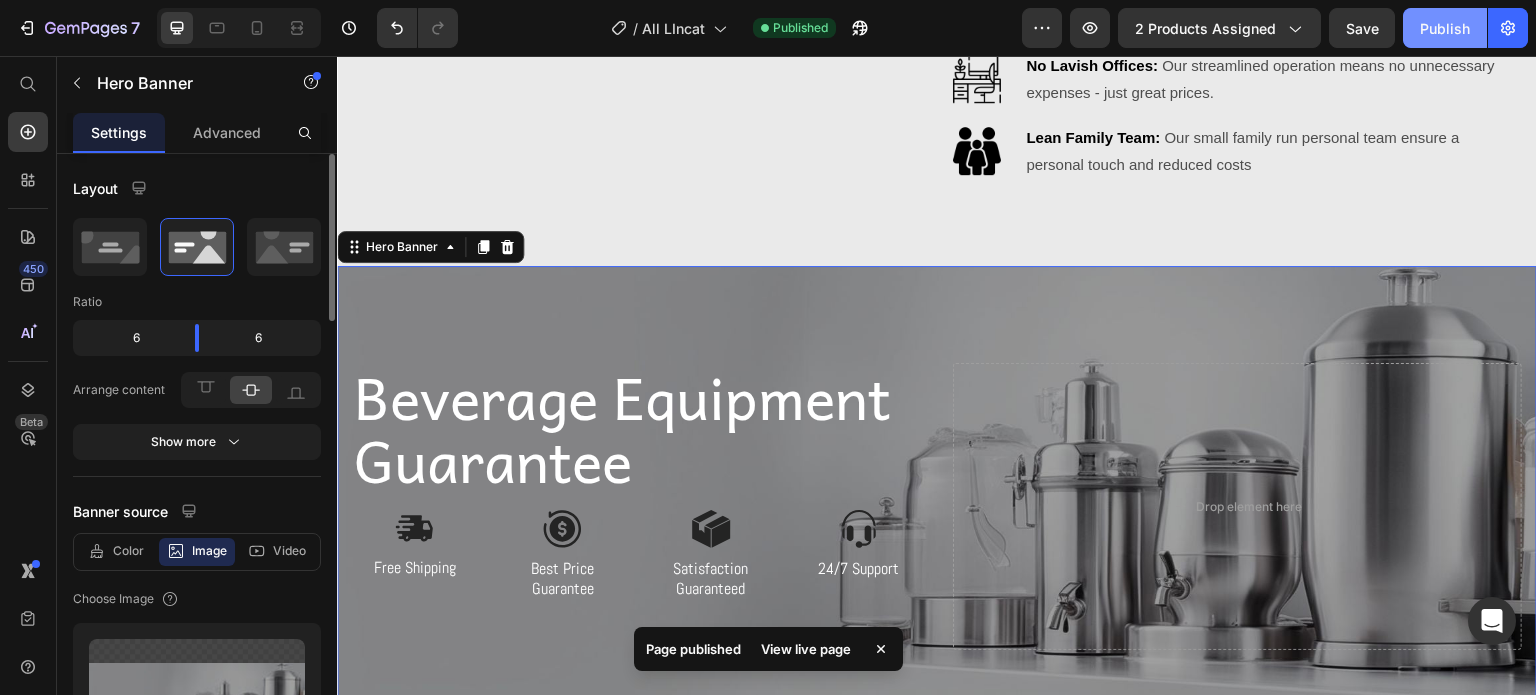 click on "Publish" at bounding box center (1445, 28) 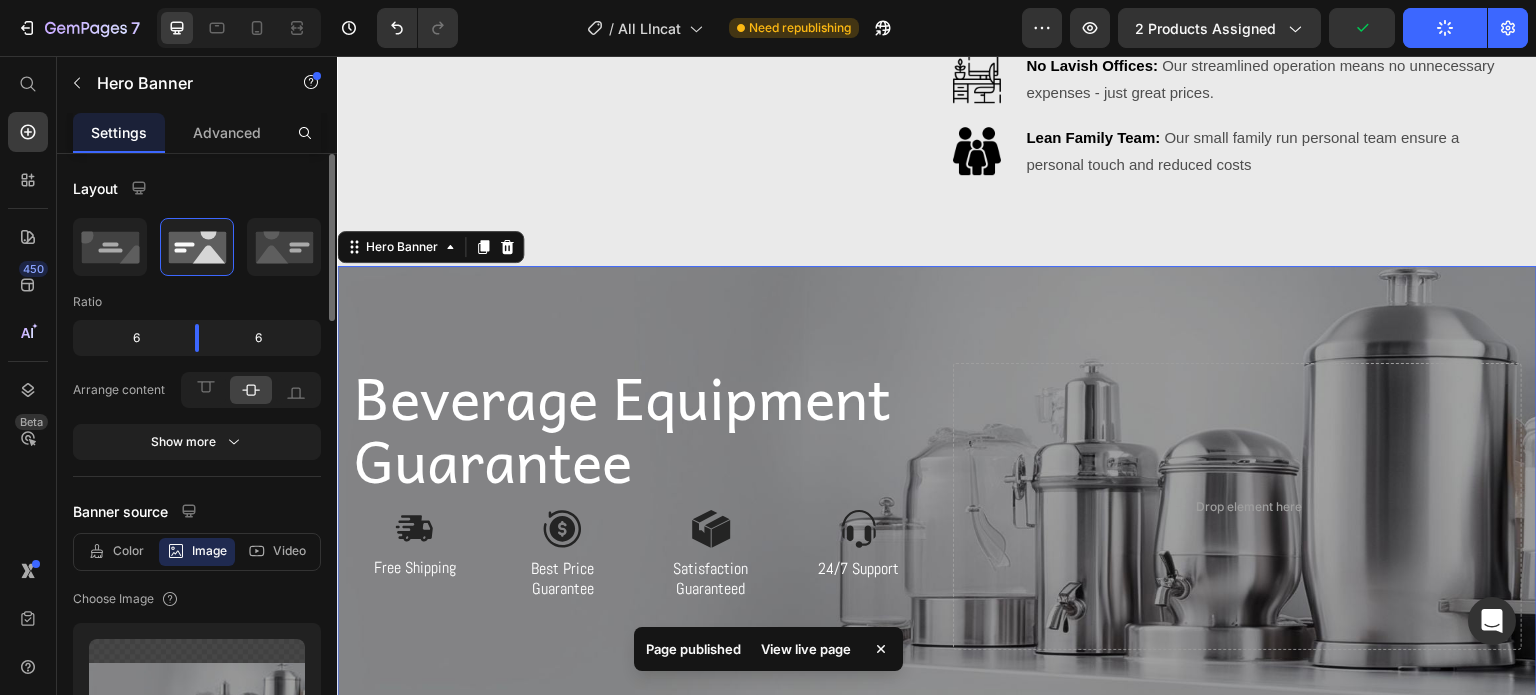 scroll, scrollTop: 2400, scrollLeft: 0, axis: vertical 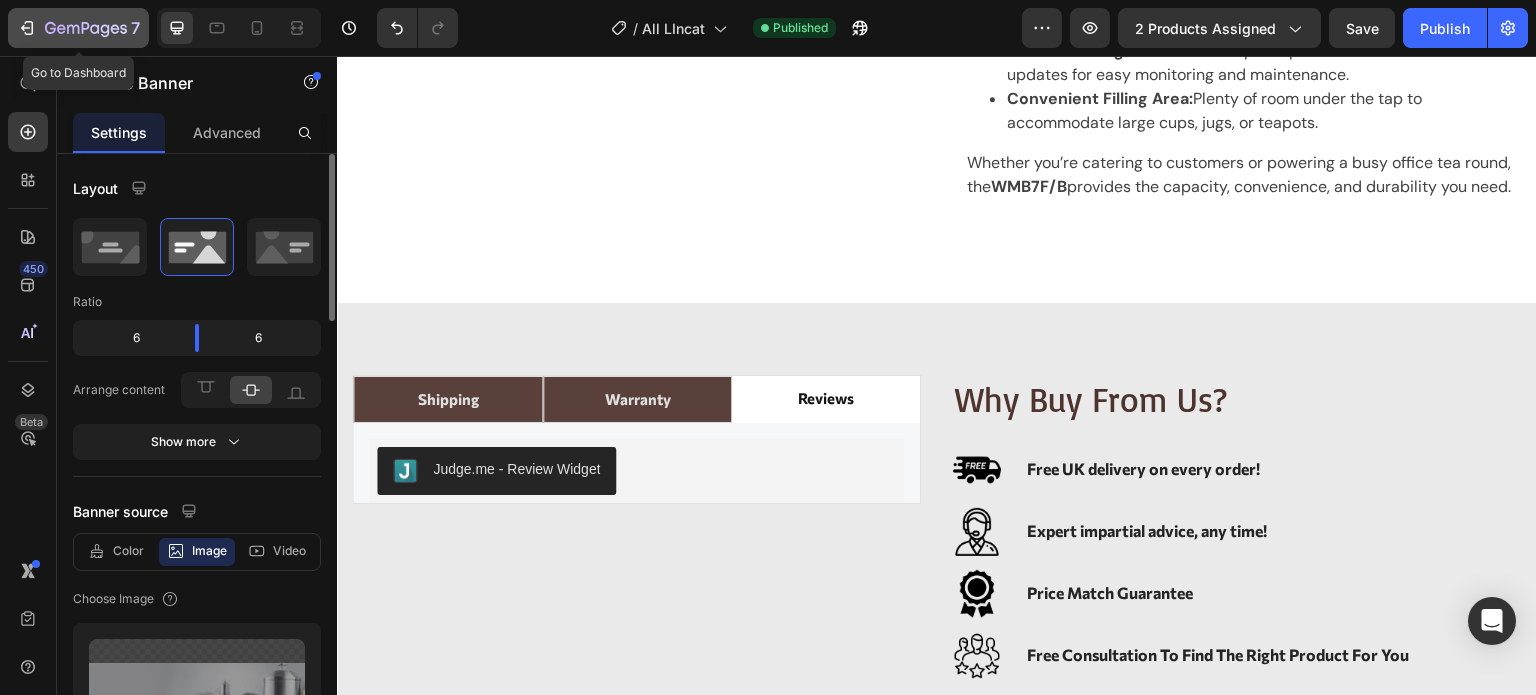 click 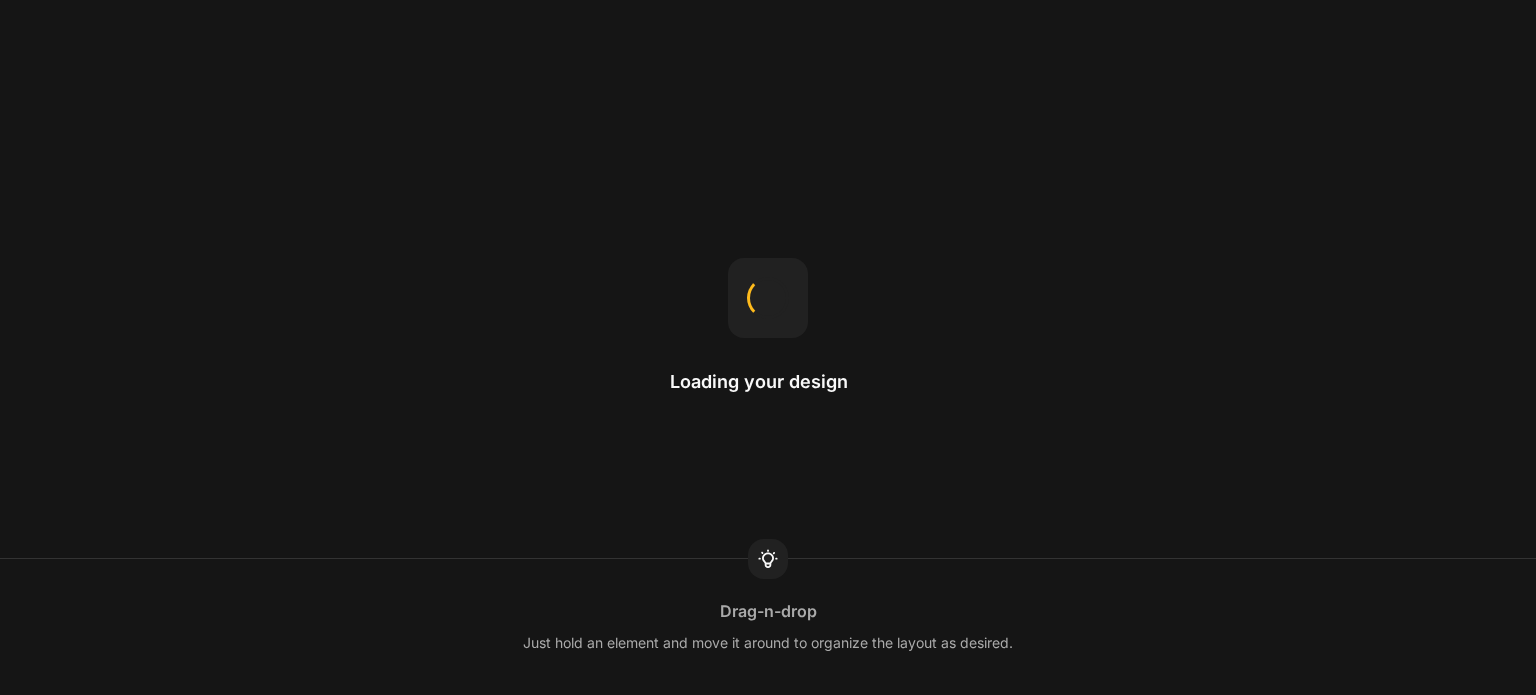 scroll, scrollTop: 0, scrollLeft: 0, axis: both 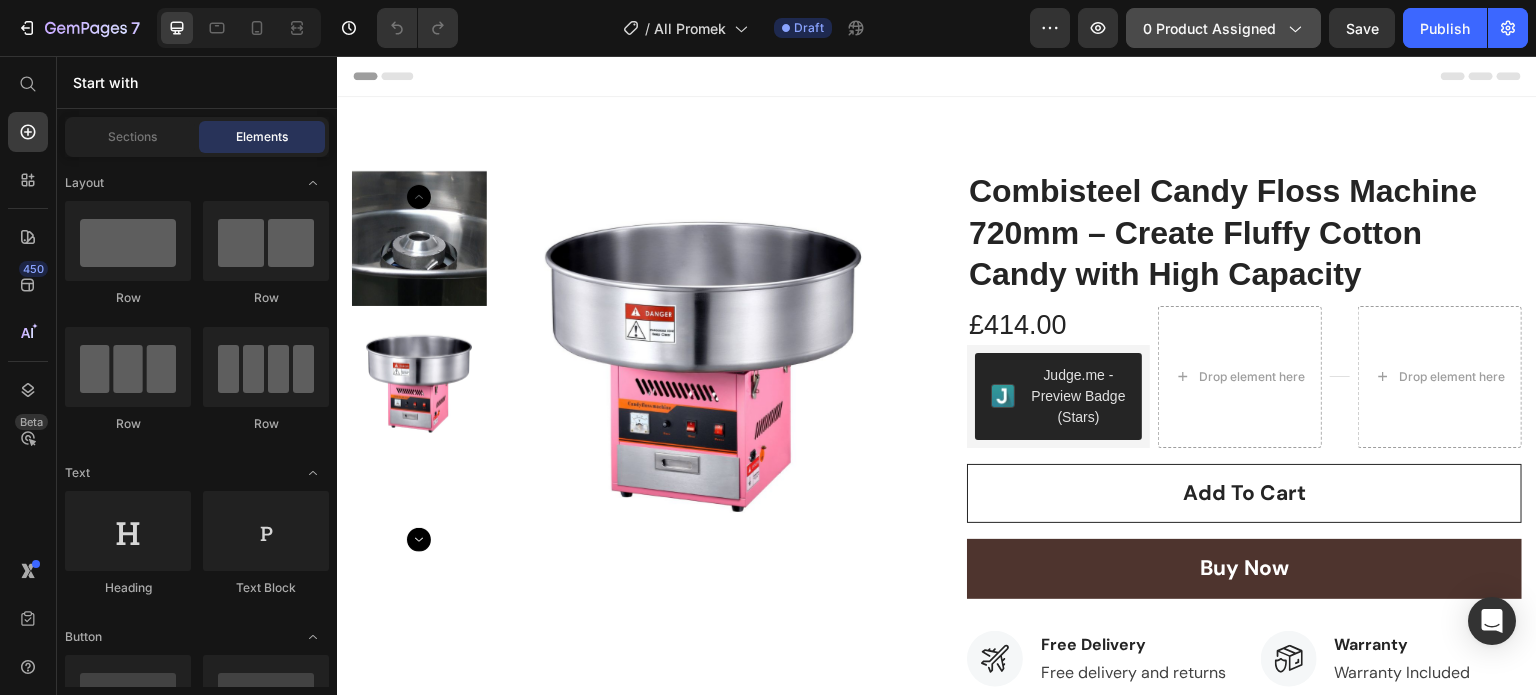 click on "0 product assigned" at bounding box center [1223, 28] 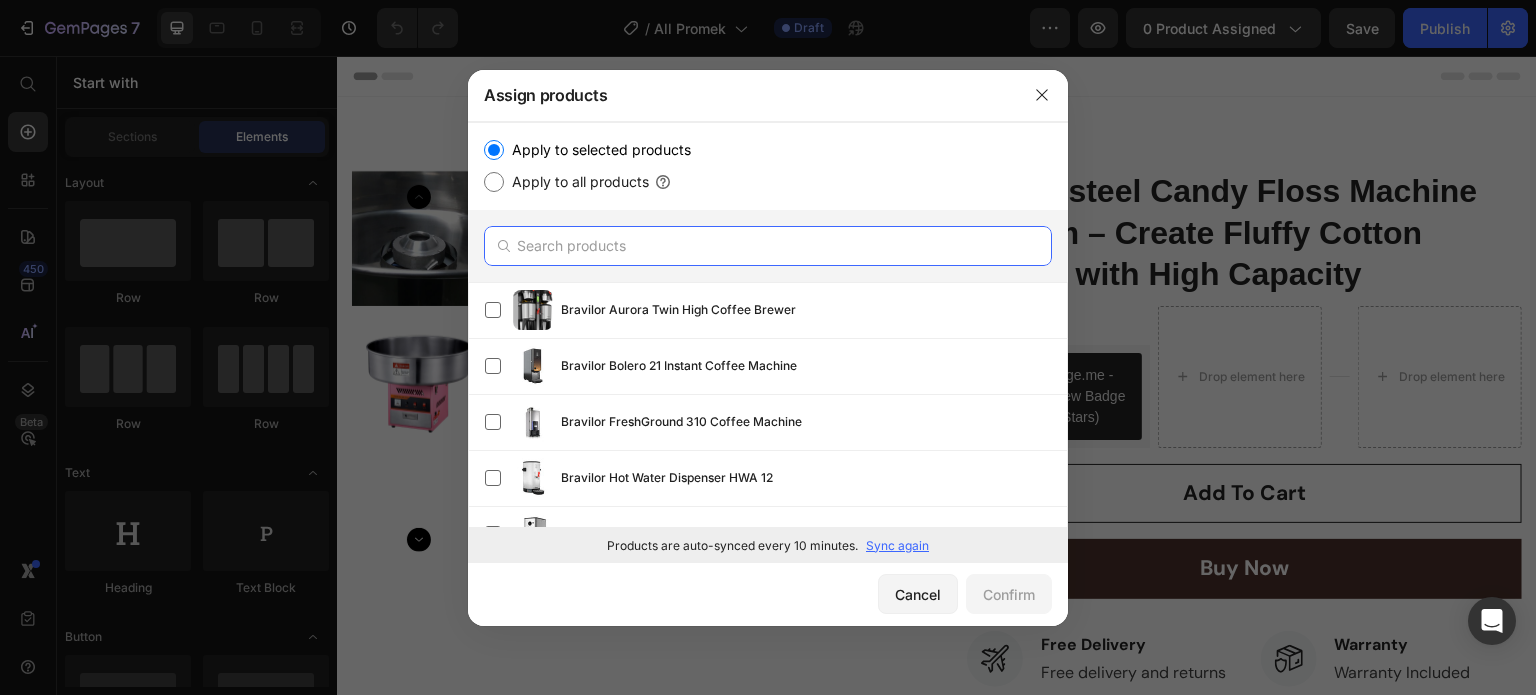 click at bounding box center (768, 246) 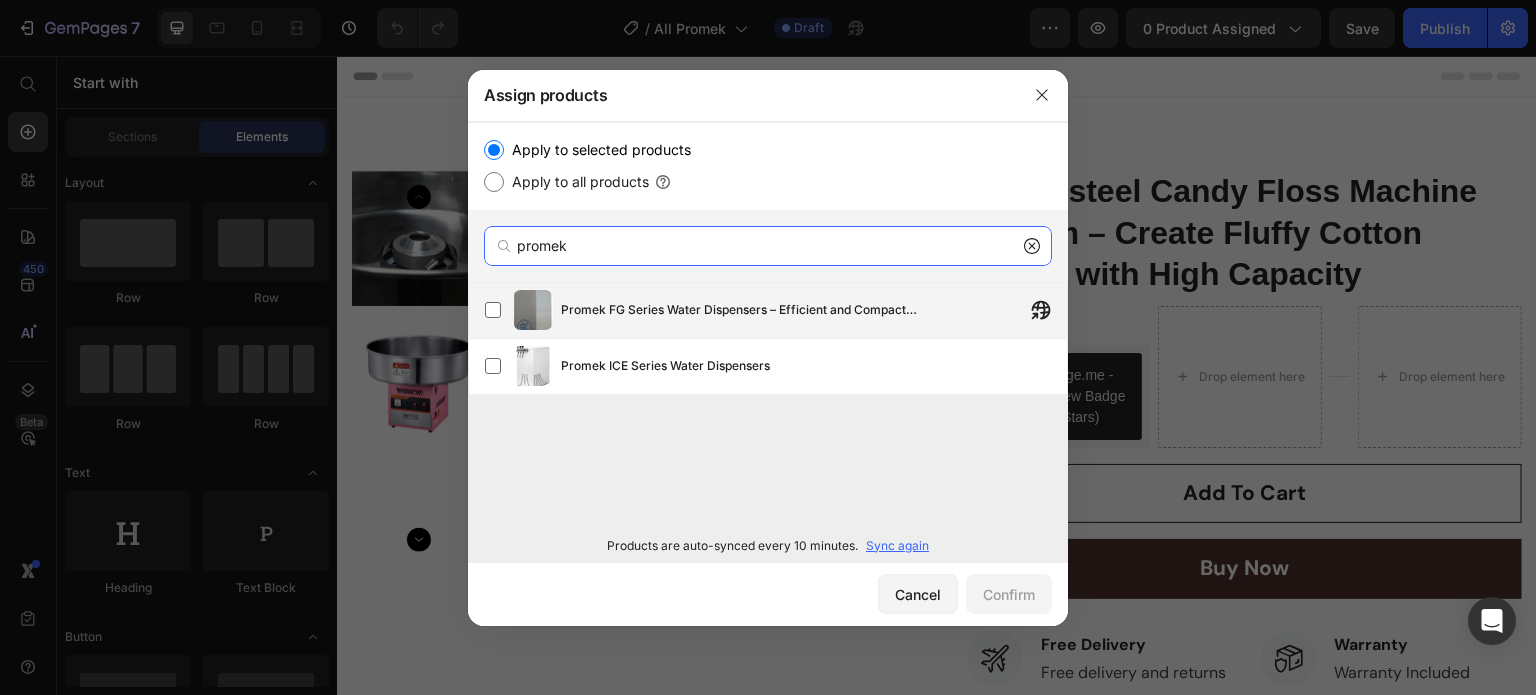type on "promek" 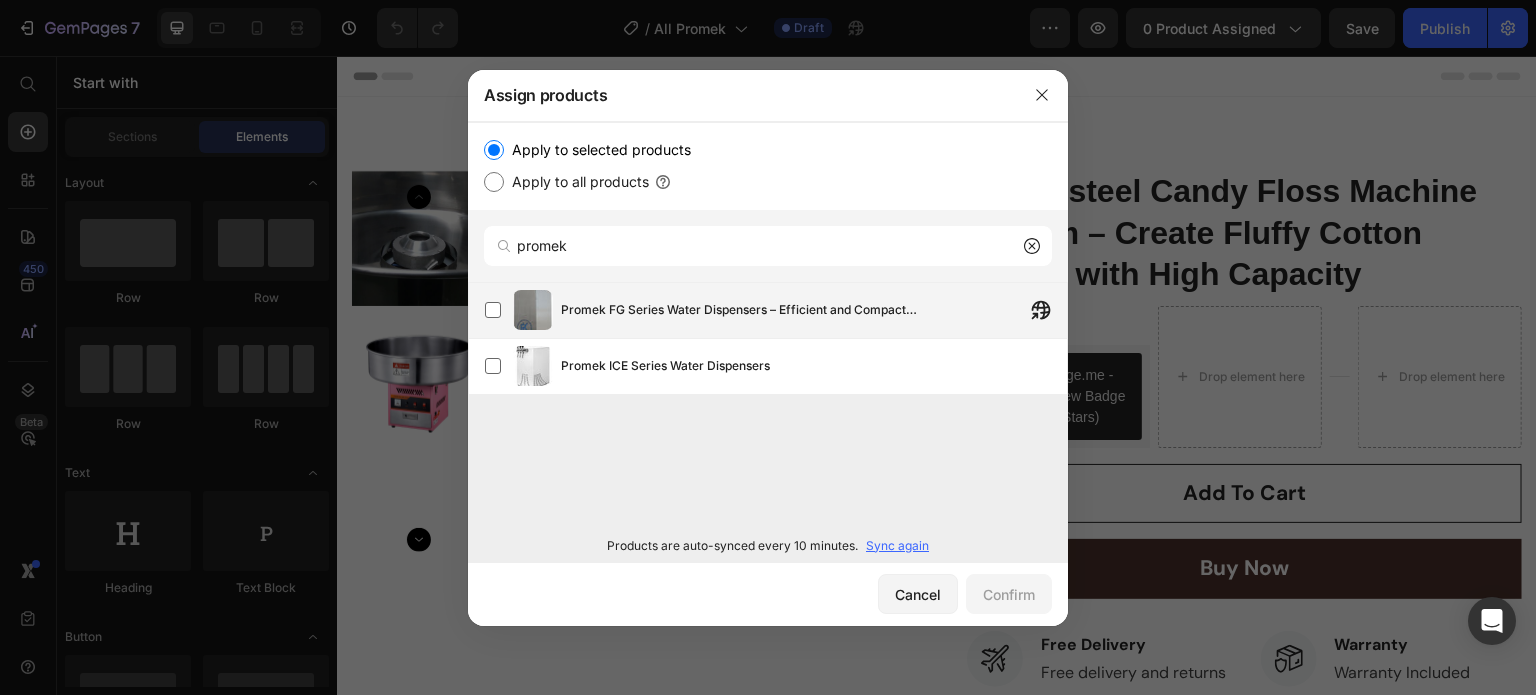 click on "Promek FG Series Water Dispensers – Efficient and Compact Hydration Solutions" at bounding box center [751, 310] 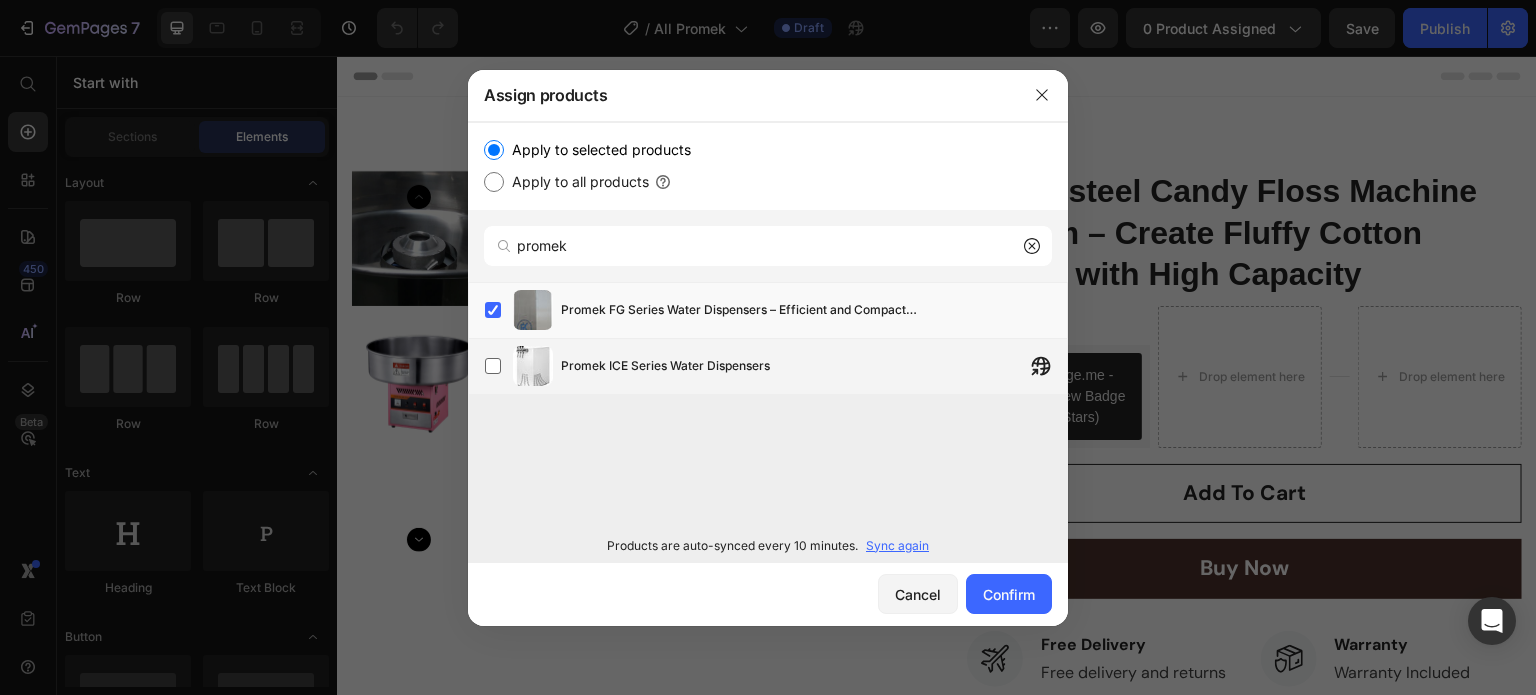 click on "Promek ICE Series Water Dispensers" at bounding box center [814, 366] 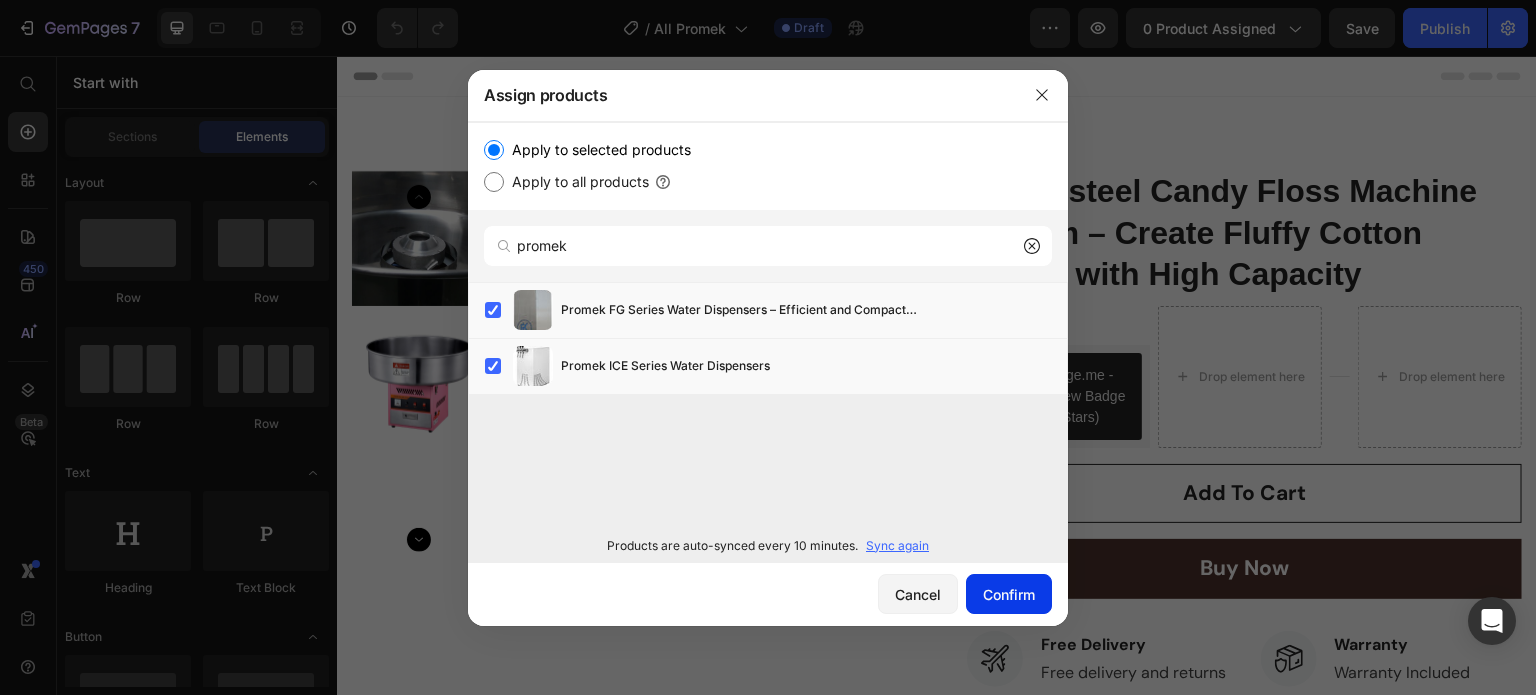 click on "Confirm" at bounding box center [1009, 594] 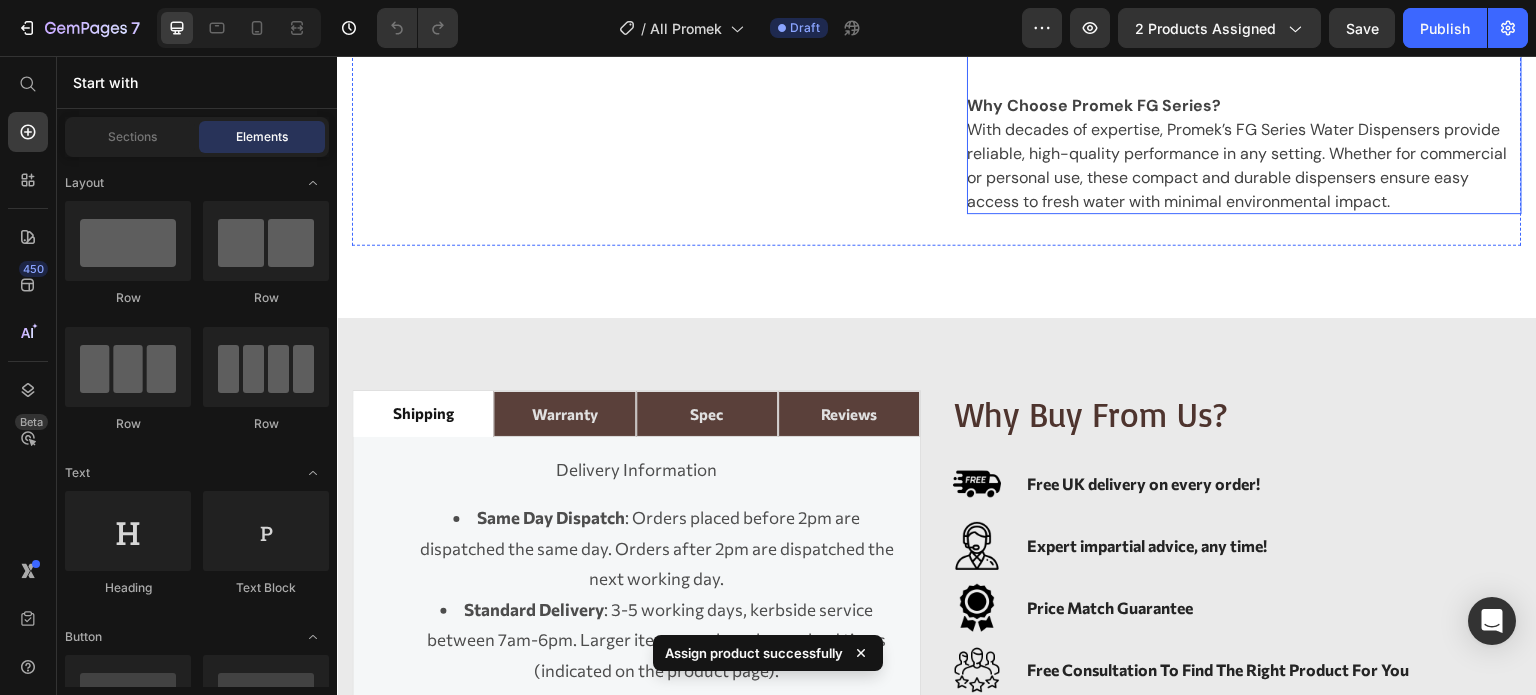 scroll, scrollTop: 1500, scrollLeft: 0, axis: vertical 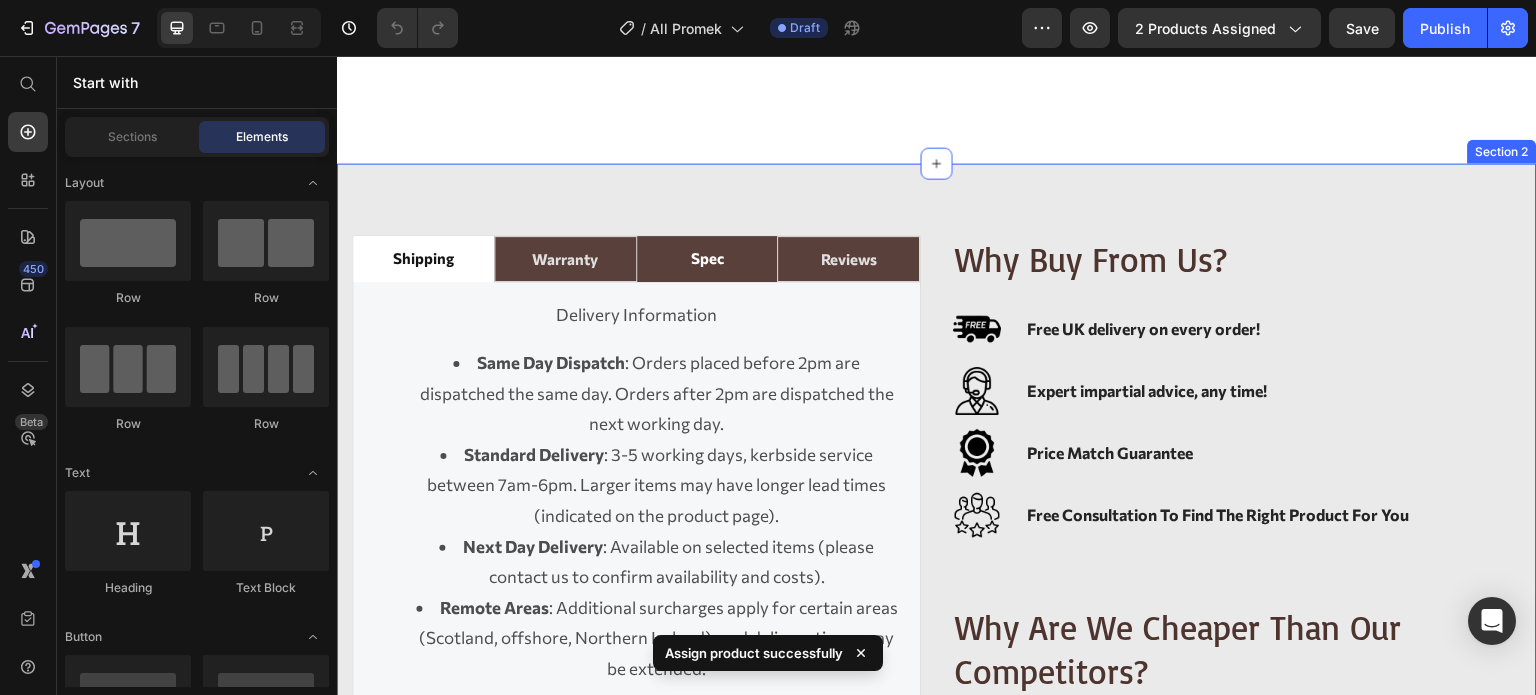 click on "Spec" at bounding box center [707, 259] 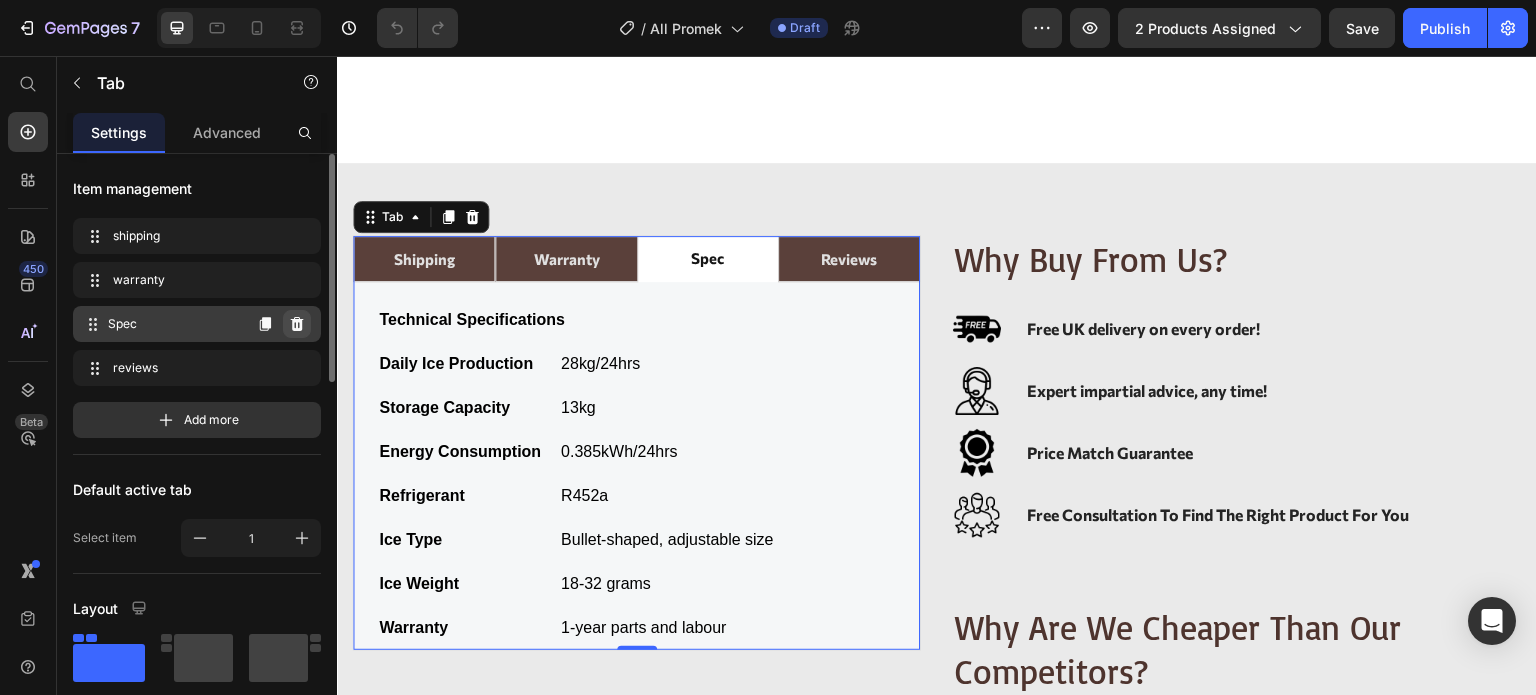 click 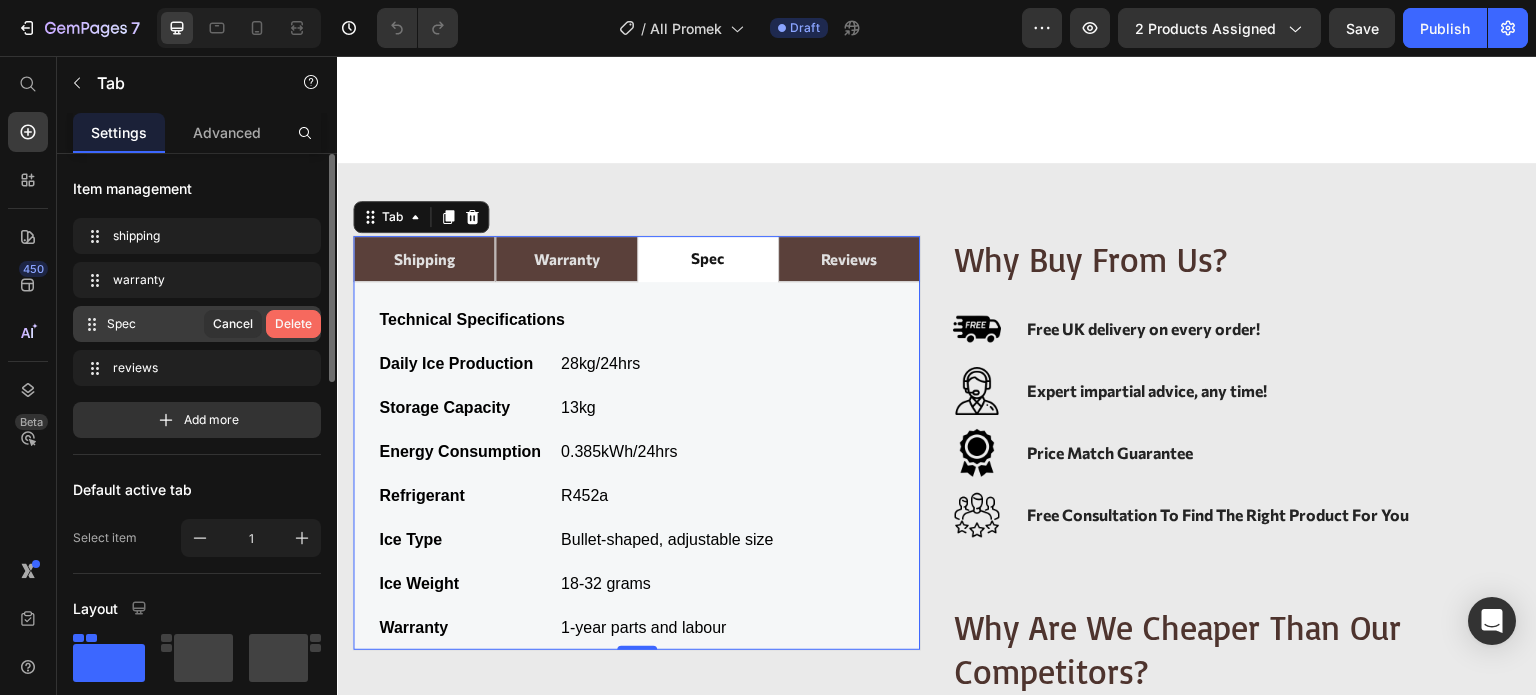 click on "Delete" at bounding box center (293, 324) 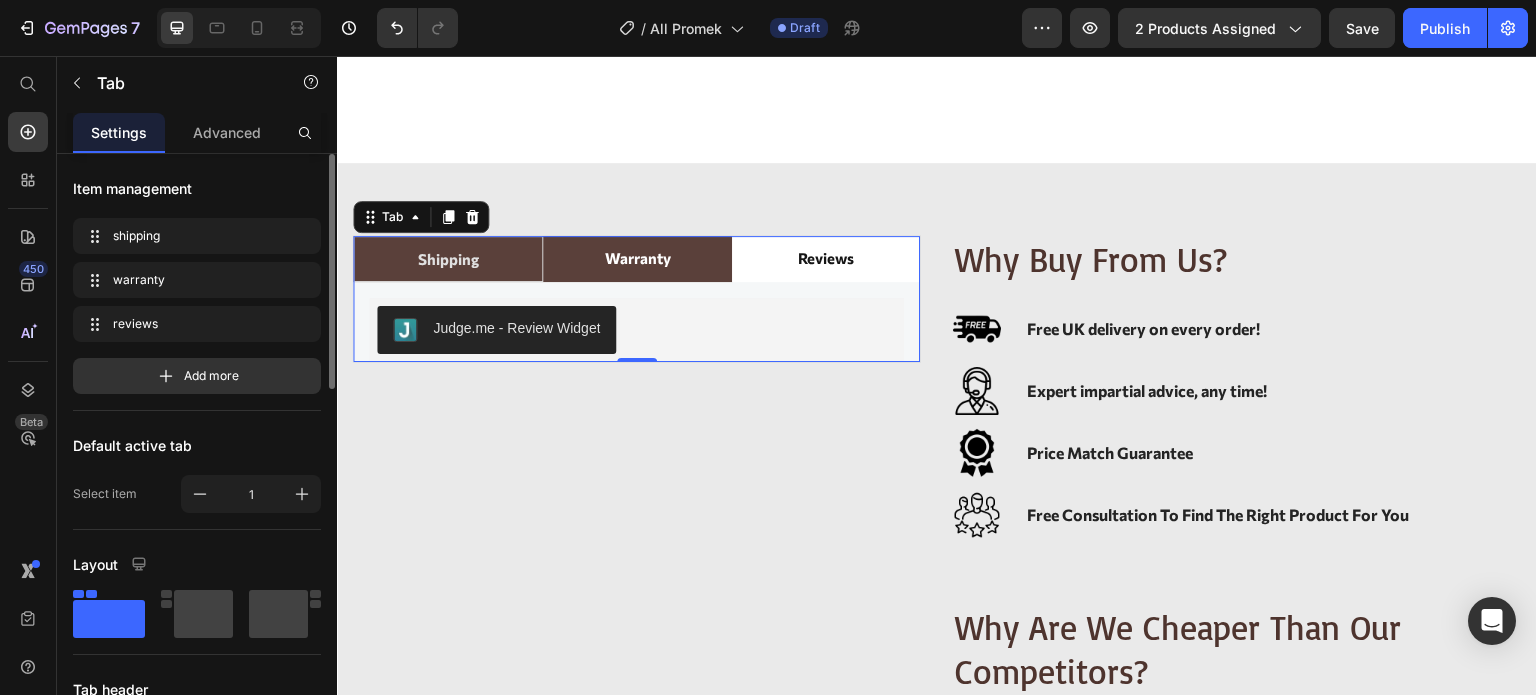 click on "warranty" at bounding box center [637, 258] 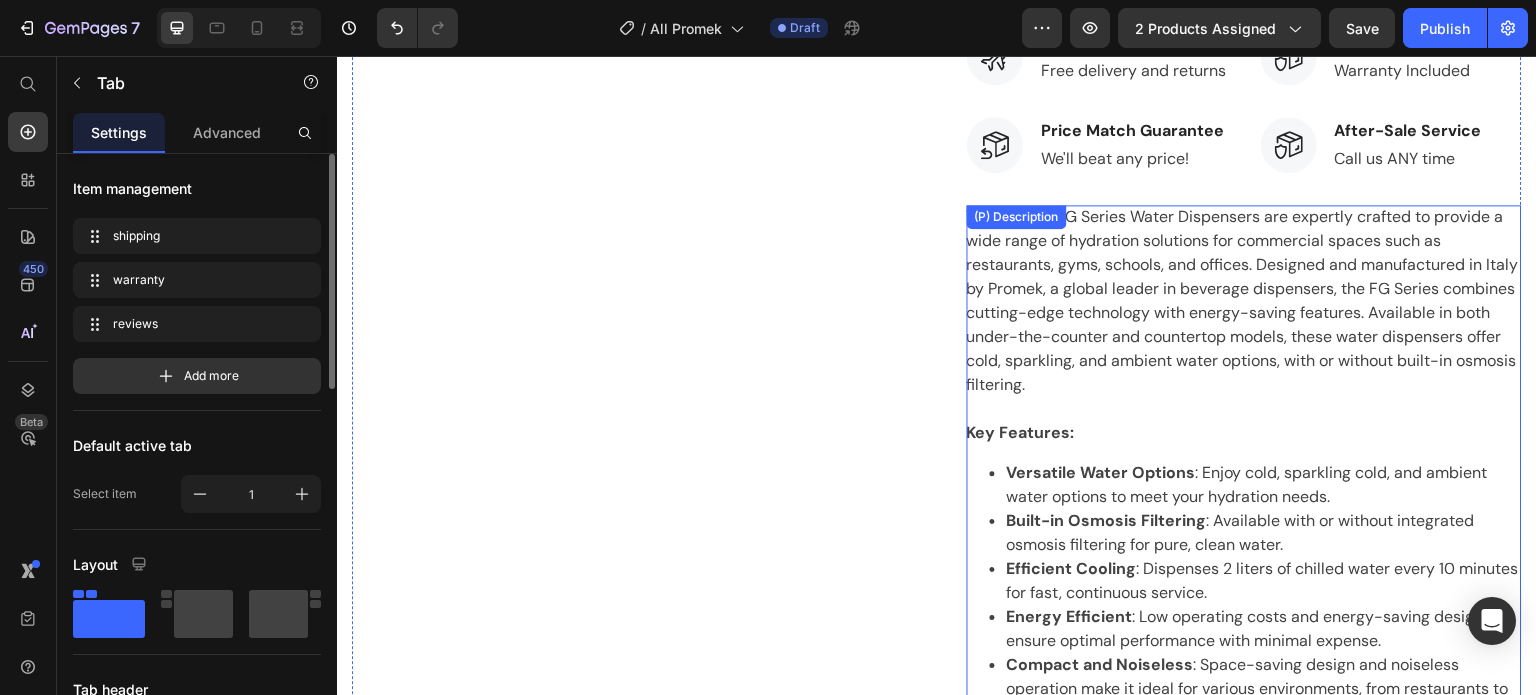 scroll, scrollTop: 300, scrollLeft: 0, axis: vertical 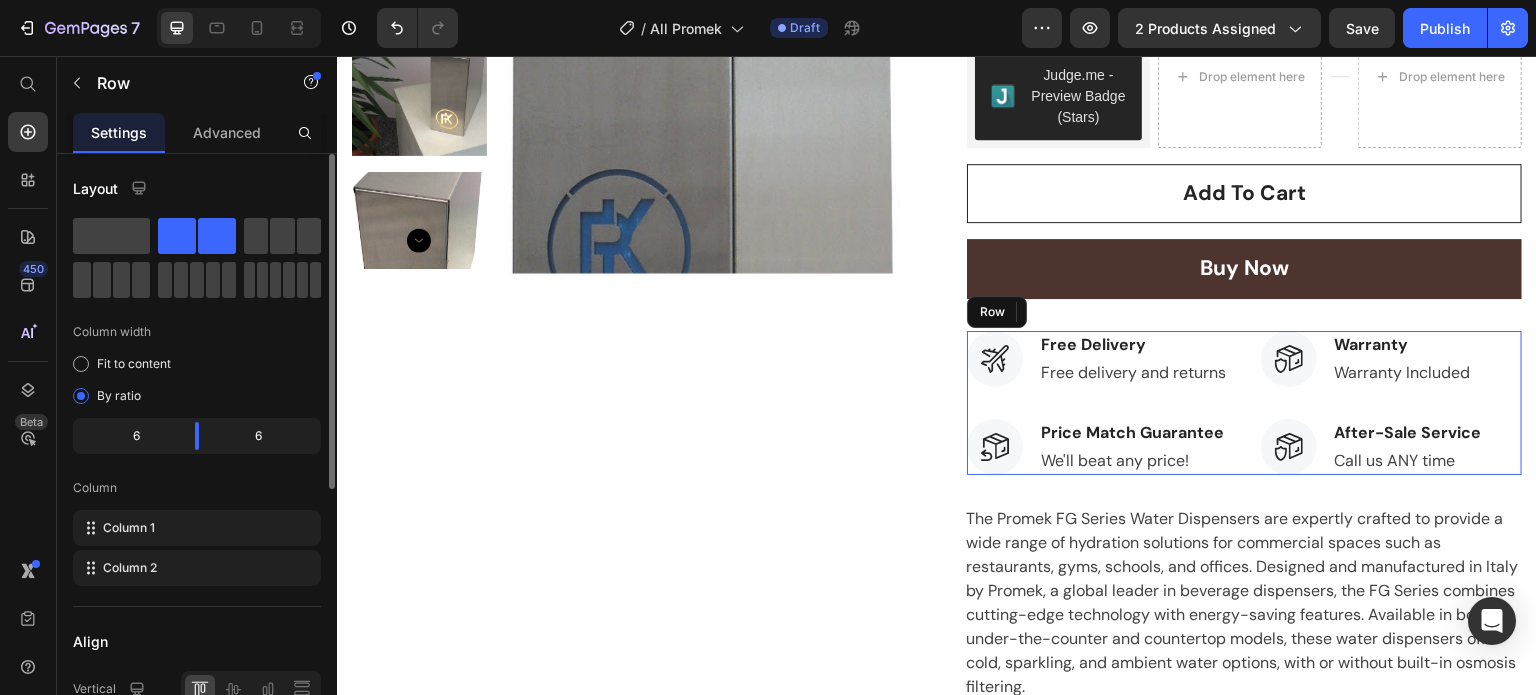 click on "Image Warranty Text block Warranty Included Text block Row Image After-Sale Service Text block Call us ANY time Text block Row" at bounding box center [1392, 403] 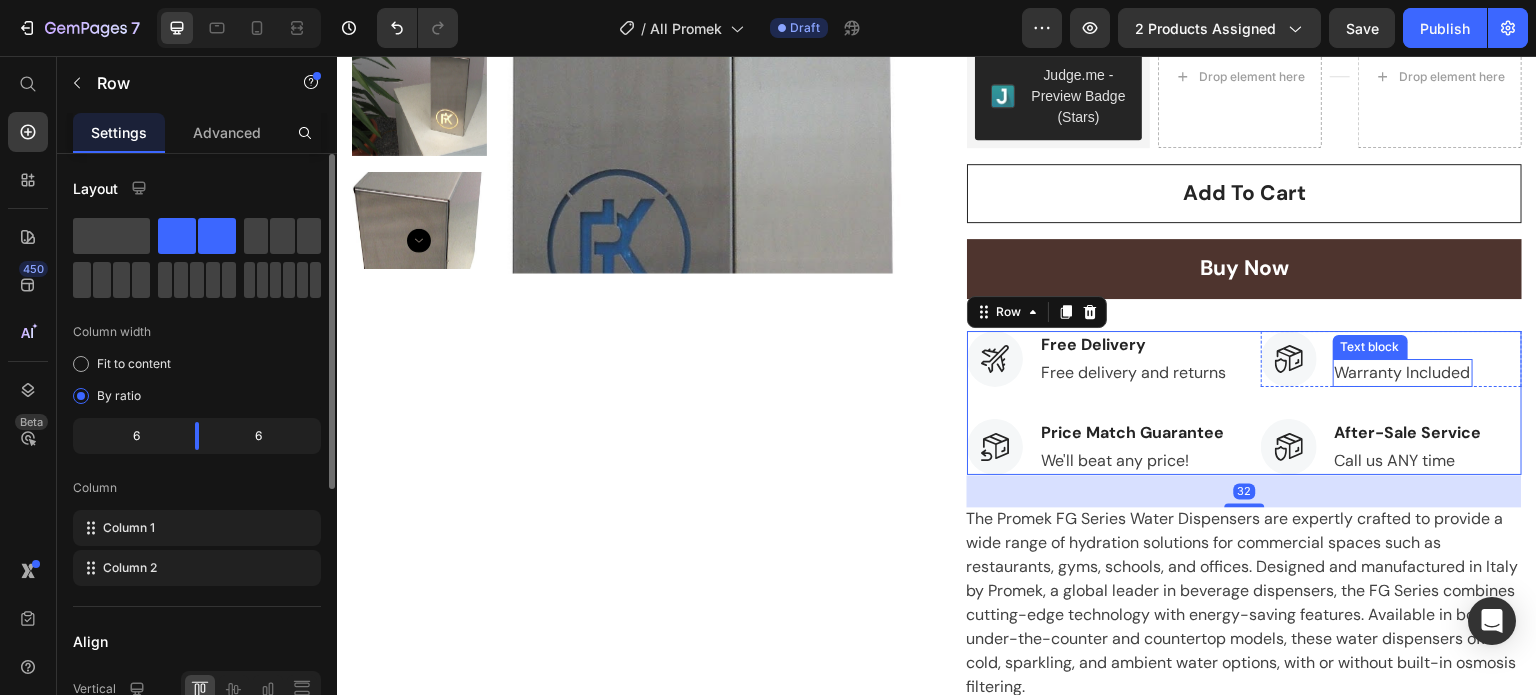 click on "Warranty Included" at bounding box center (1403, 373) 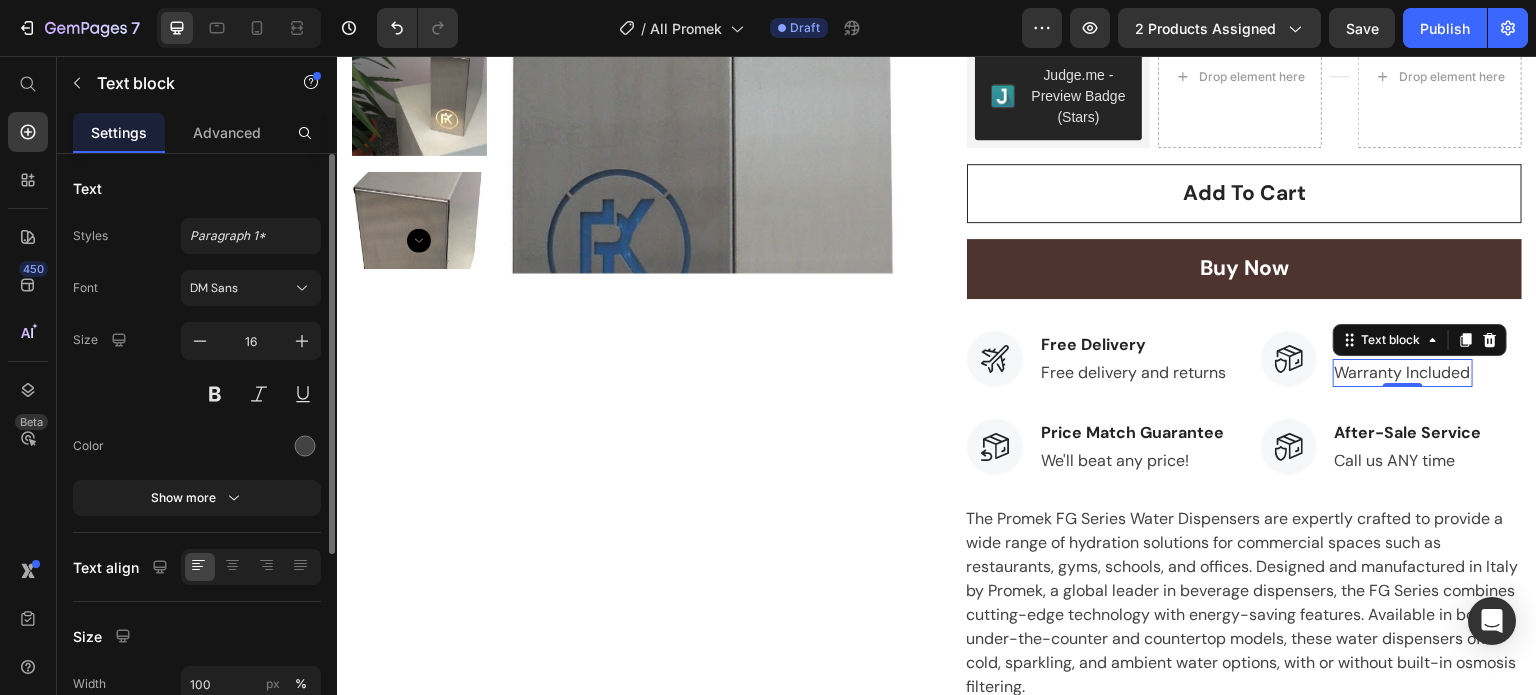 click on "Warranty Included" at bounding box center (1403, 373) 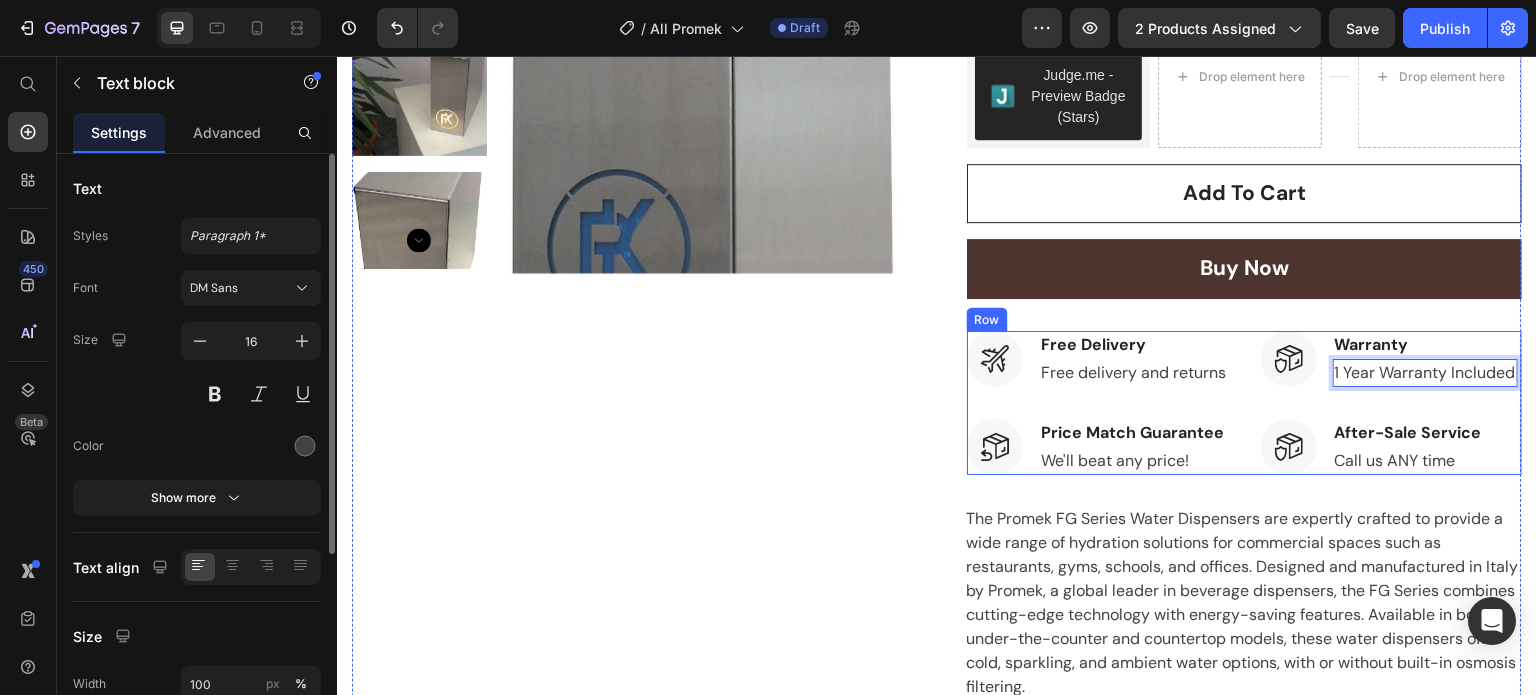 click on "Product Images" at bounding box center [629, 580] 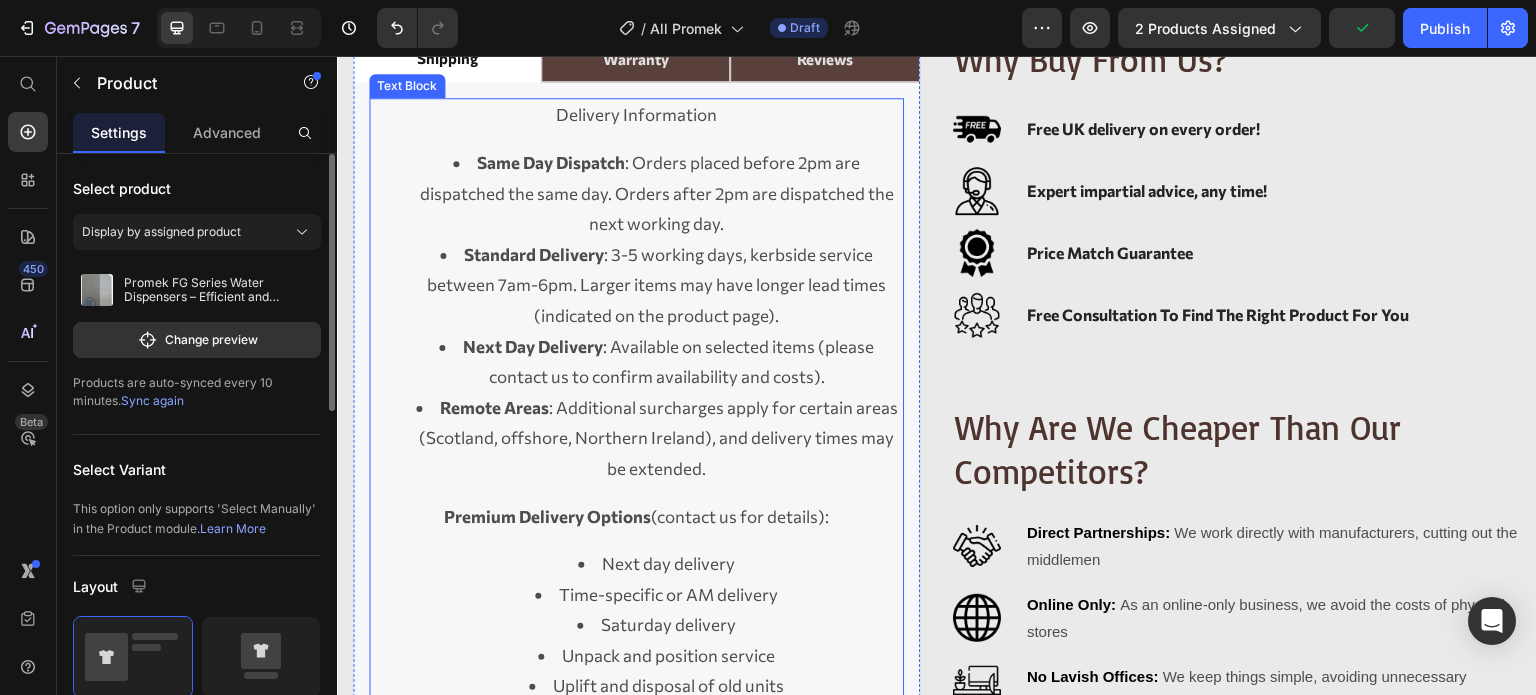 click on "Remote Areas : Additional surcharges apply for certain areas (Scotland, offshore, Northern Ireland), and delivery times may be extended." at bounding box center (656, 439) 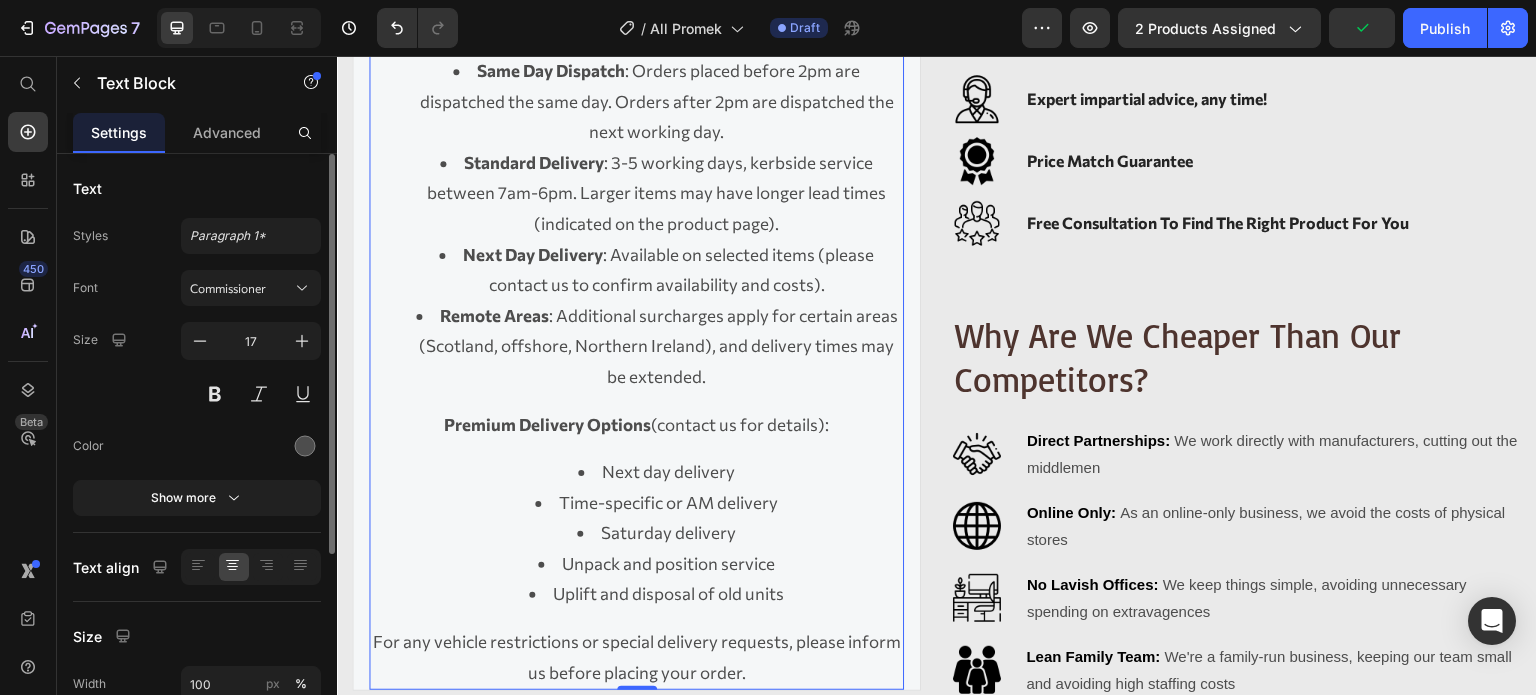 scroll, scrollTop: 1900, scrollLeft: 0, axis: vertical 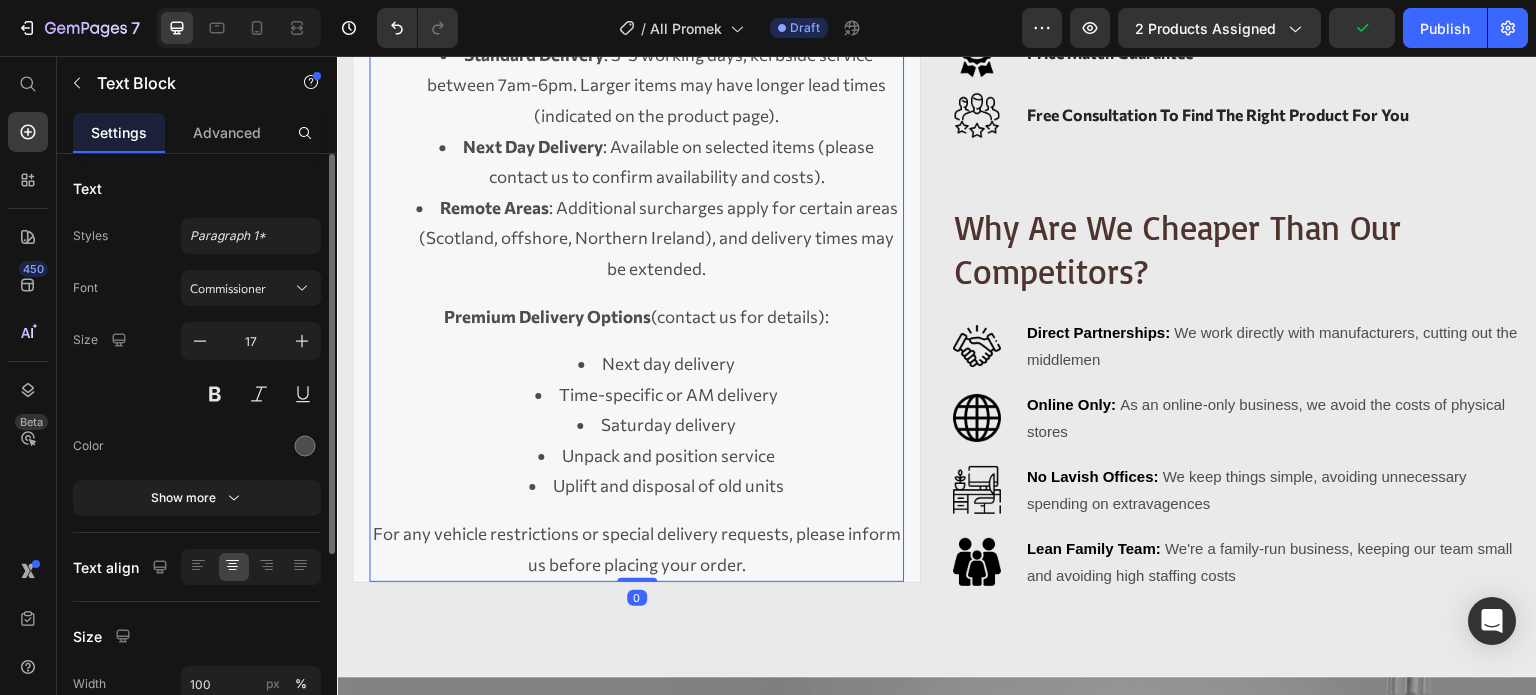 click on "Uplift and disposal of old units" at bounding box center (656, 486) 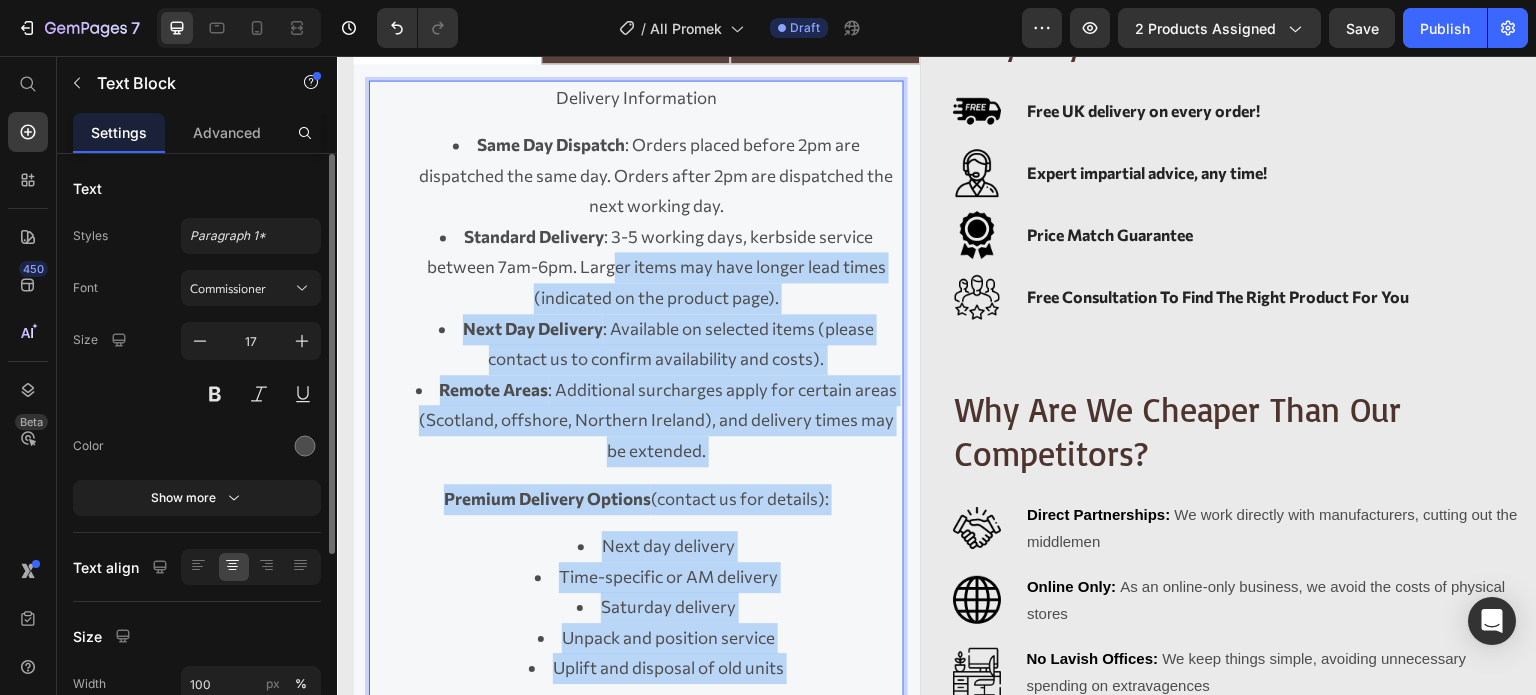 scroll, scrollTop: 1600, scrollLeft: 0, axis: vertical 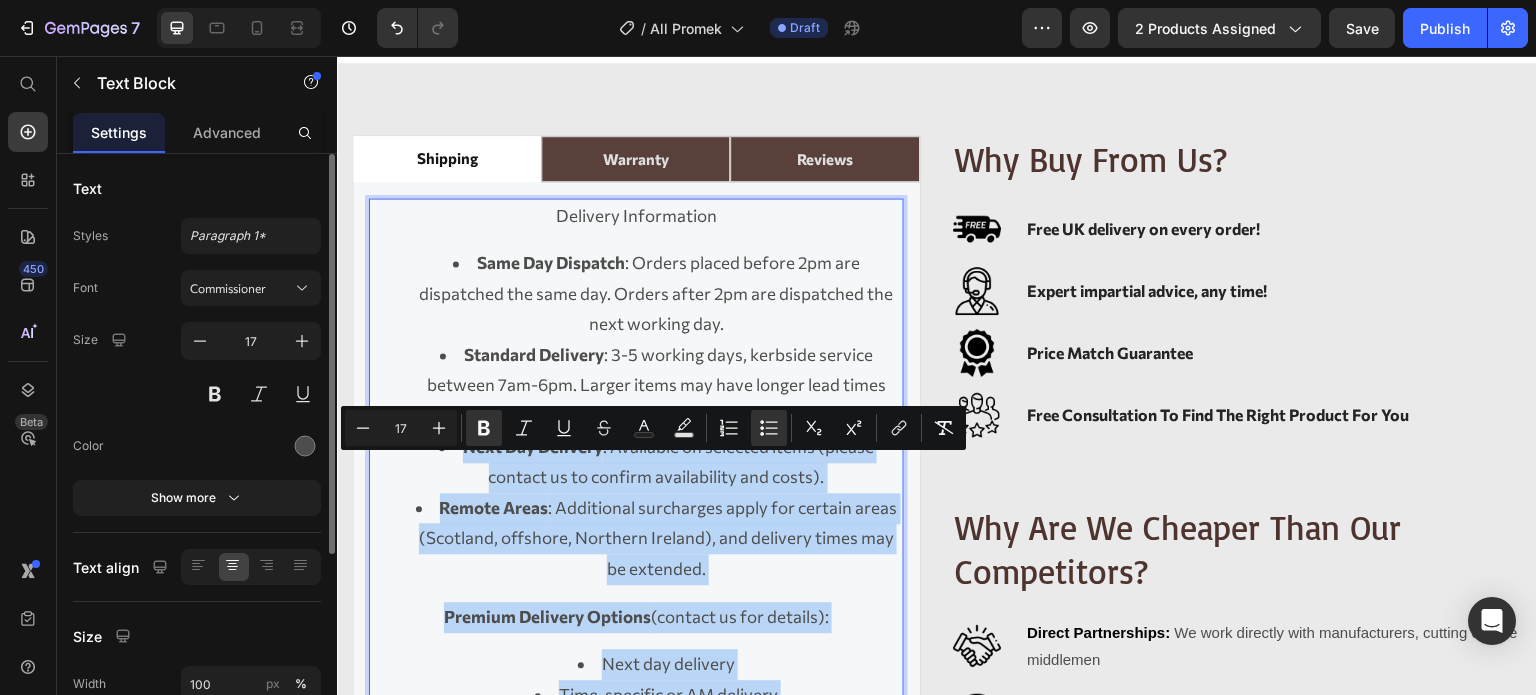 drag, startPoint x: 782, startPoint y: 584, endPoint x: 428, endPoint y: 484, distance: 367.85324 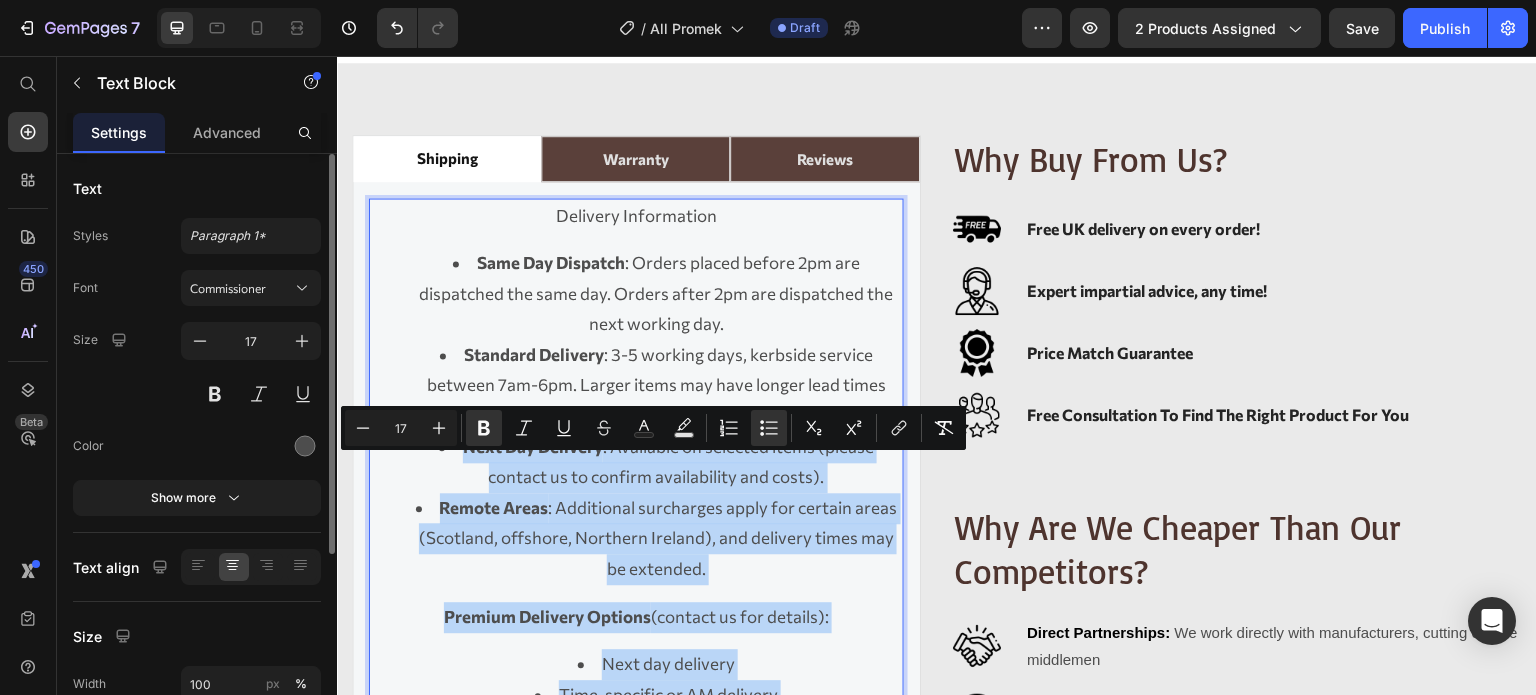 click on "Delivery Information Same Day Dispatch : Orders placed before 2pm are dispatched the same day. Orders after 2pm are dispatched the next working day. Standard Delivery : 3-5 working days, kerbside service between 7am-6pm. Larger items may have longer lead times (indicated on the product page). Next Day Delivery : Available on selected items (please contact us to confirm availability and costs). Remote Areas : Additional surcharges apply for certain areas (Scotland, offshore, Northern Ireland), and delivery times may be extended. Premium Delivery Options  (contact us for details): Next day delivery Time-specific or AM delivery Saturday delivery Unpack and position service Uplift and disposal of old units For any vehicle restrictions or special delivery requests, please inform us before placing your order." at bounding box center [636, 540] 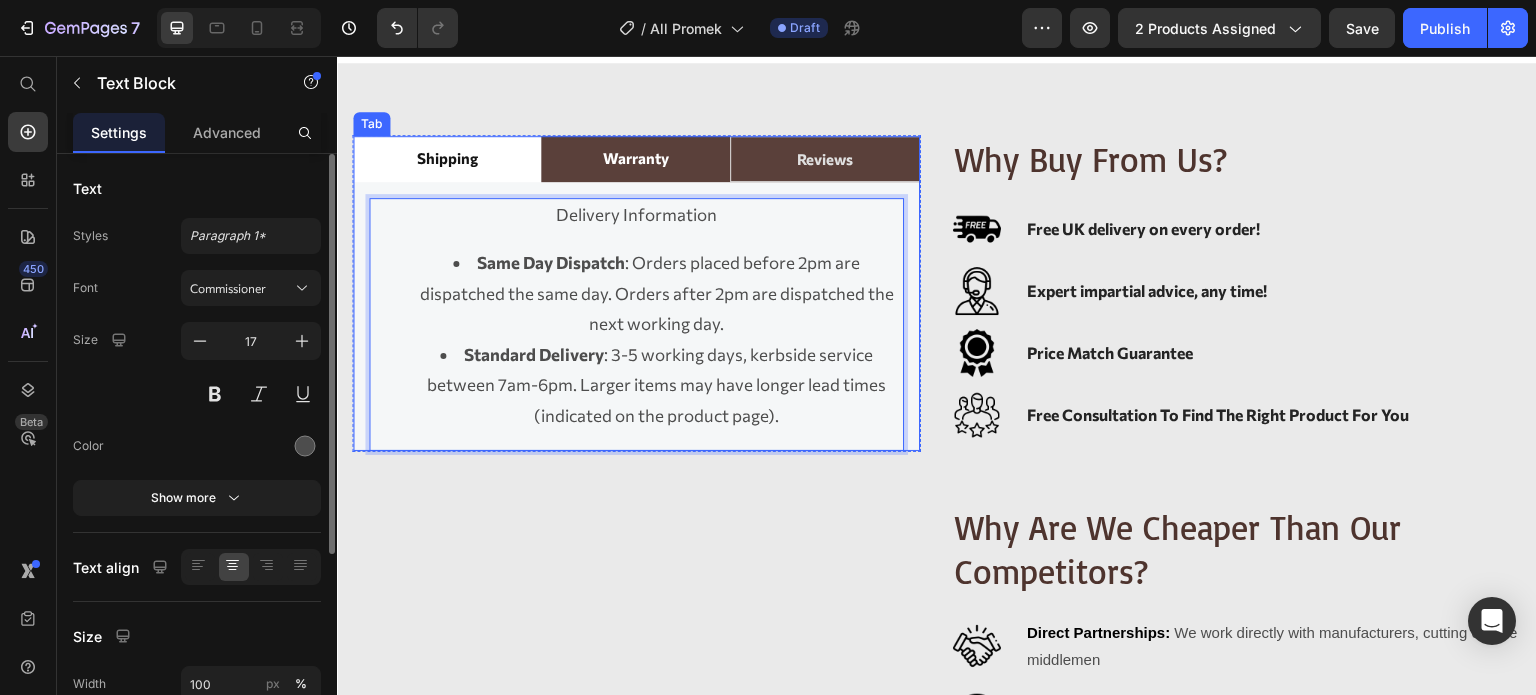 click on "warranty" at bounding box center (635, 159) 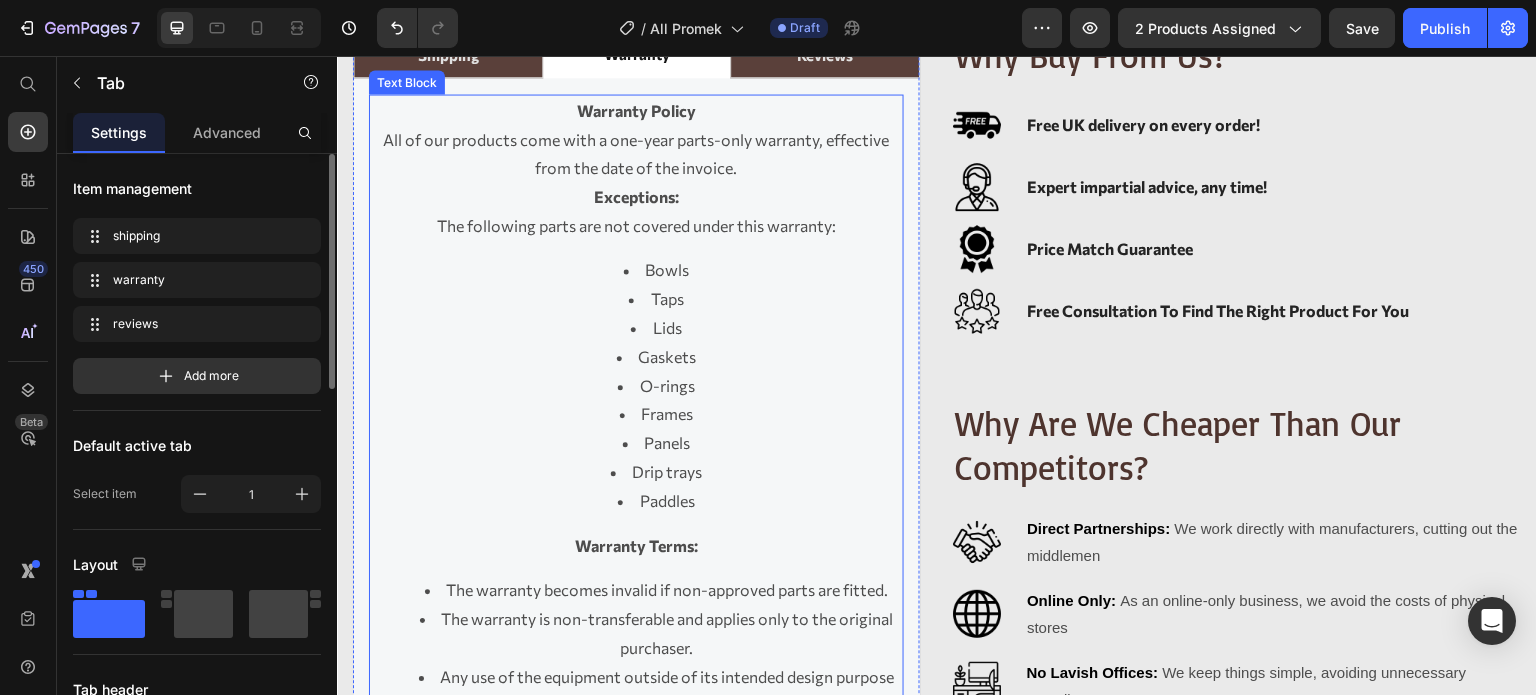 scroll, scrollTop: 1800, scrollLeft: 0, axis: vertical 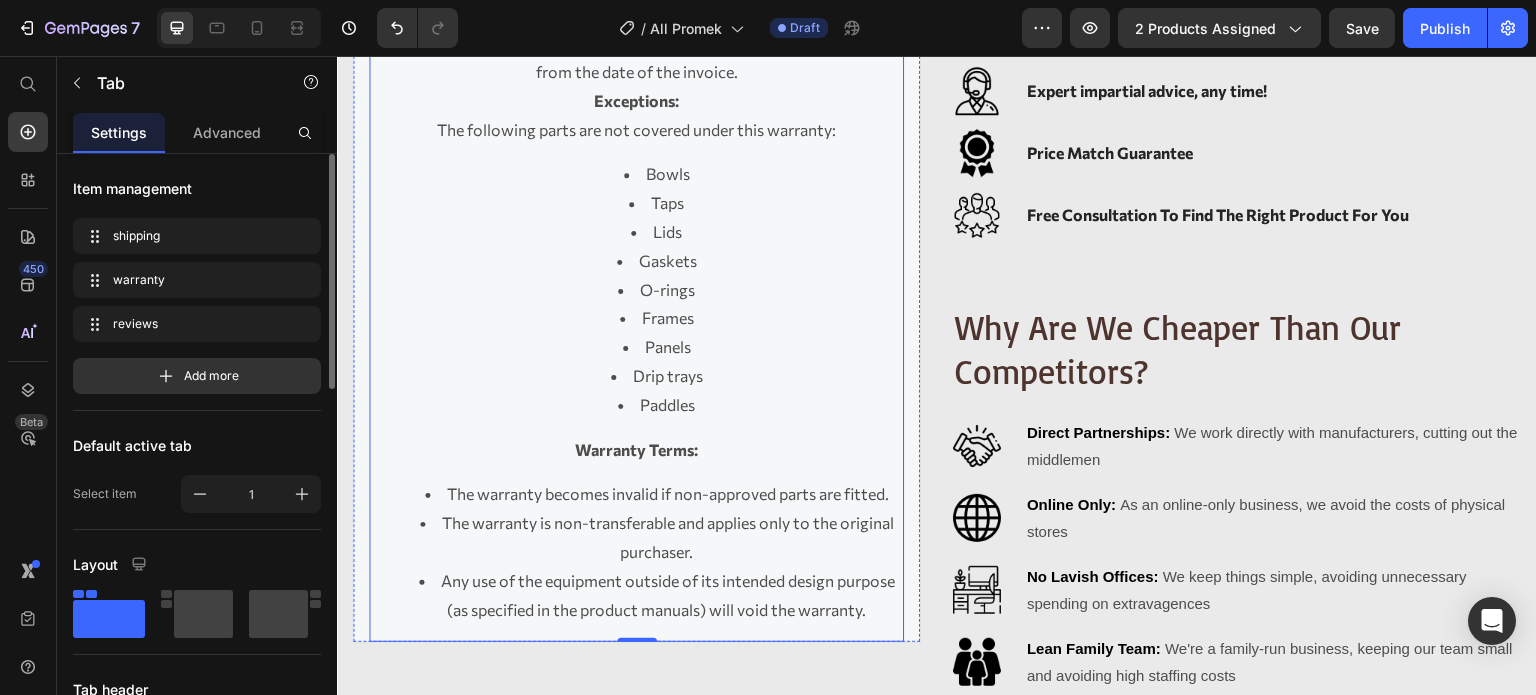click on "Frames" at bounding box center (656, 318) 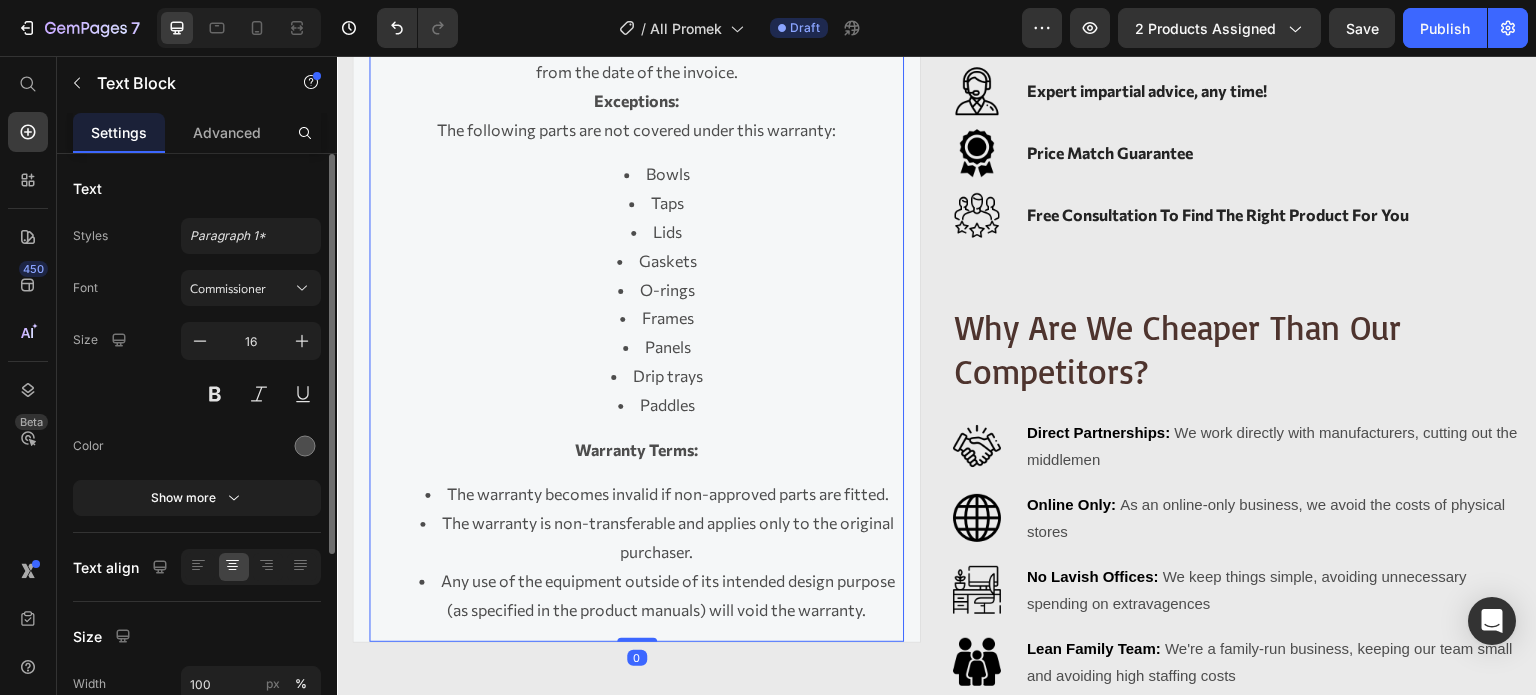 click on "Paddles" at bounding box center (656, 405) 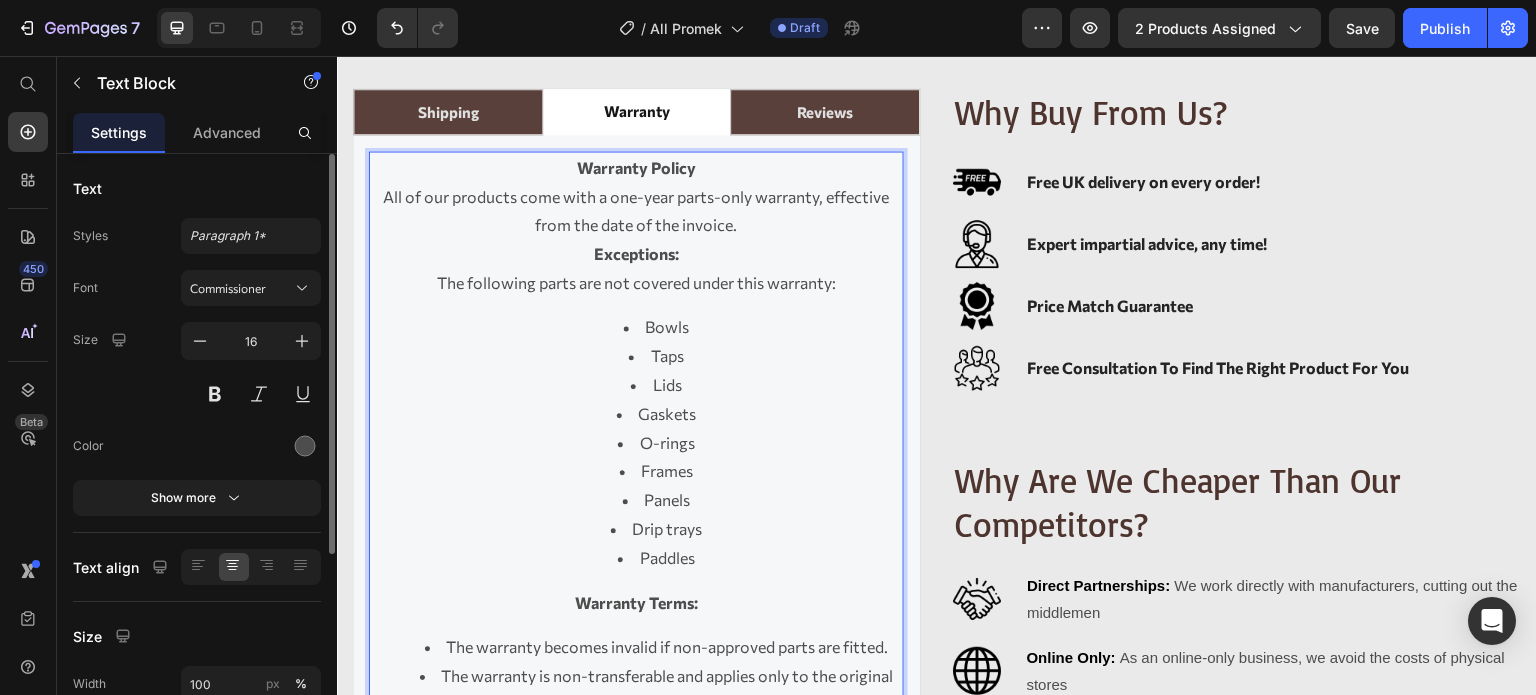scroll, scrollTop: 1600, scrollLeft: 0, axis: vertical 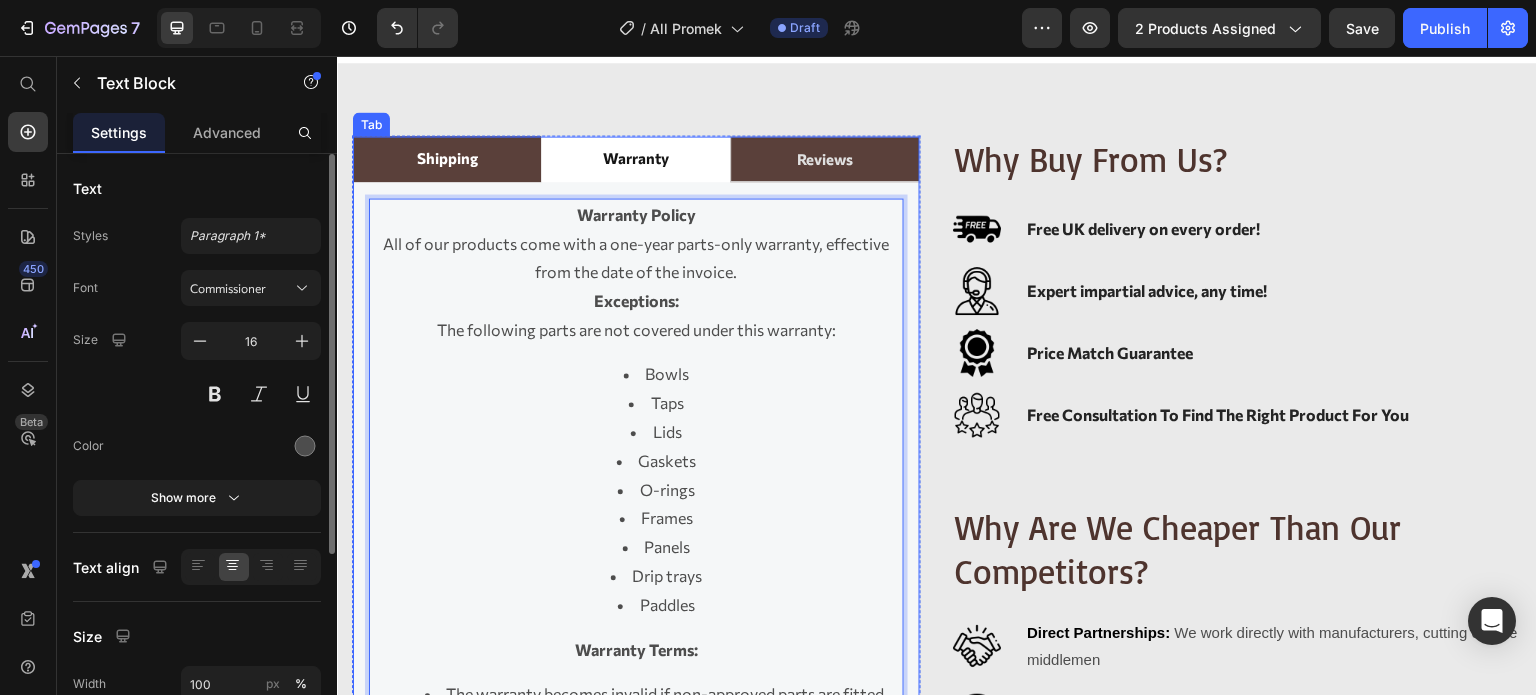click on "shipping" at bounding box center [447, 158] 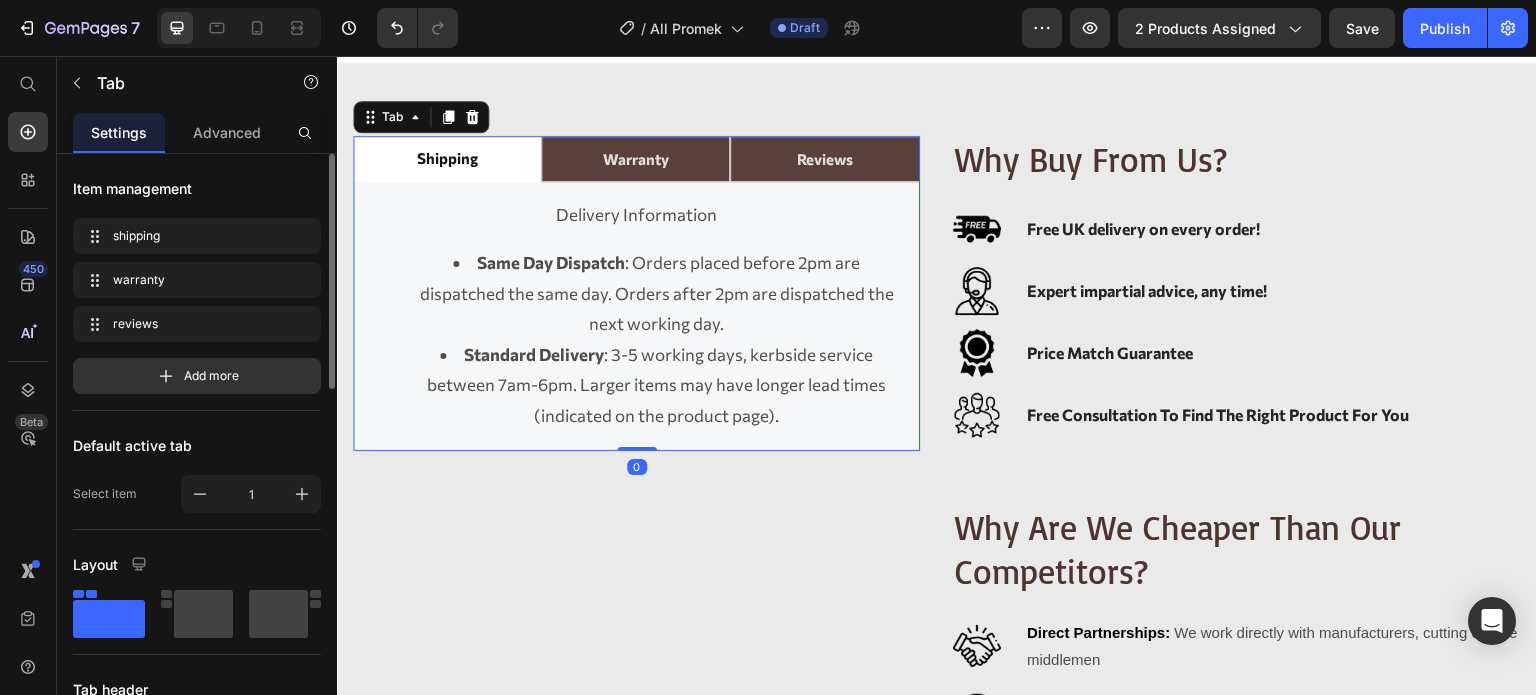 click on "shipping" at bounding box center (446, 158) 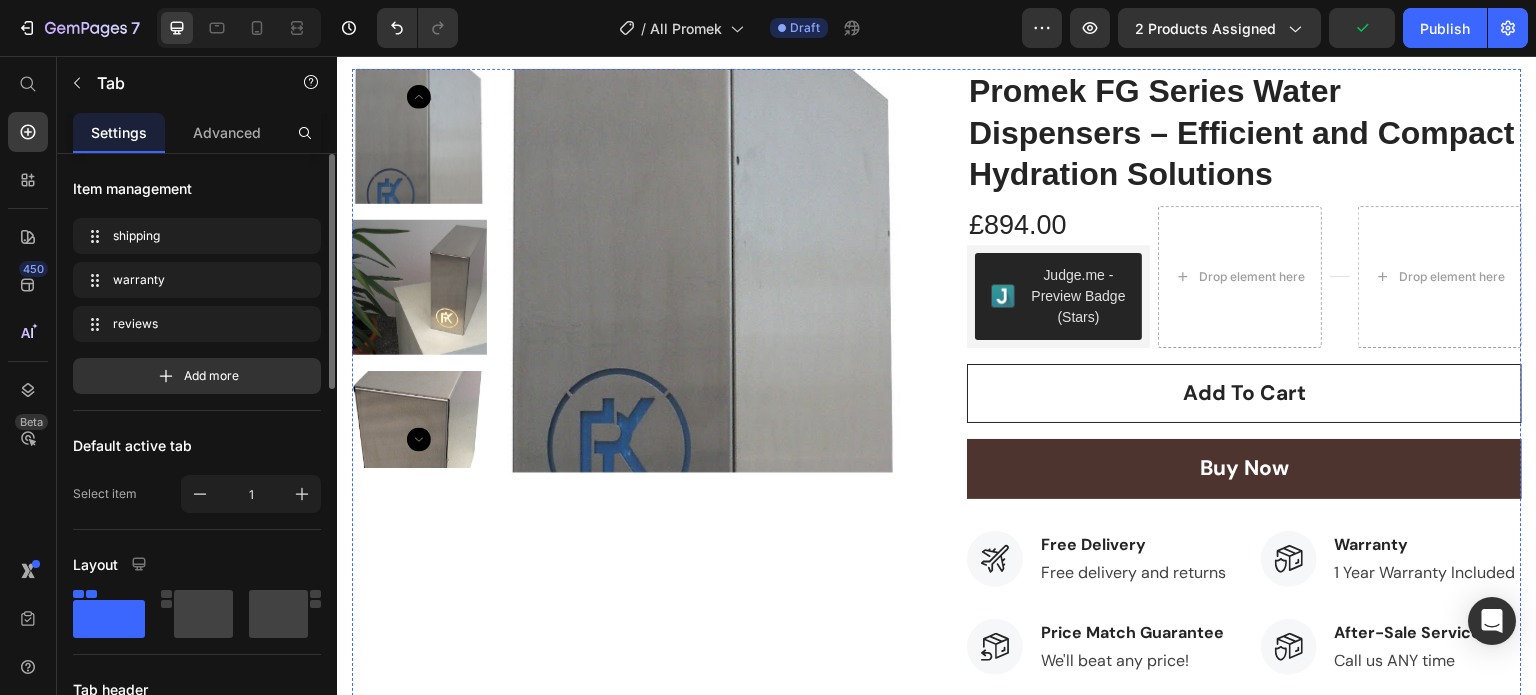 scroll, scrollTop: 0, scrollLeft: 0, axis: both 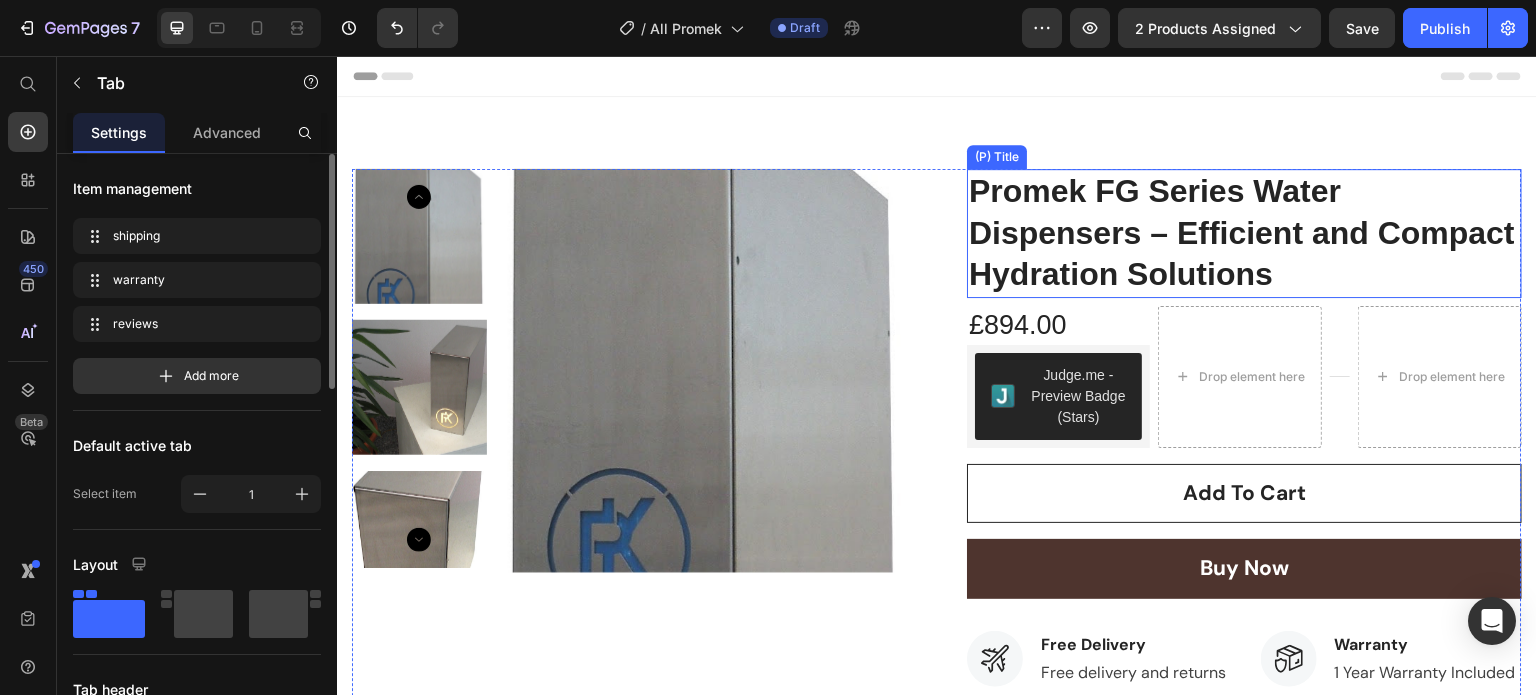 drag, startPoint x: 1776, startPoint y: 88, endPoint x: 1205, endPoint y: 248, distance: 592.9932 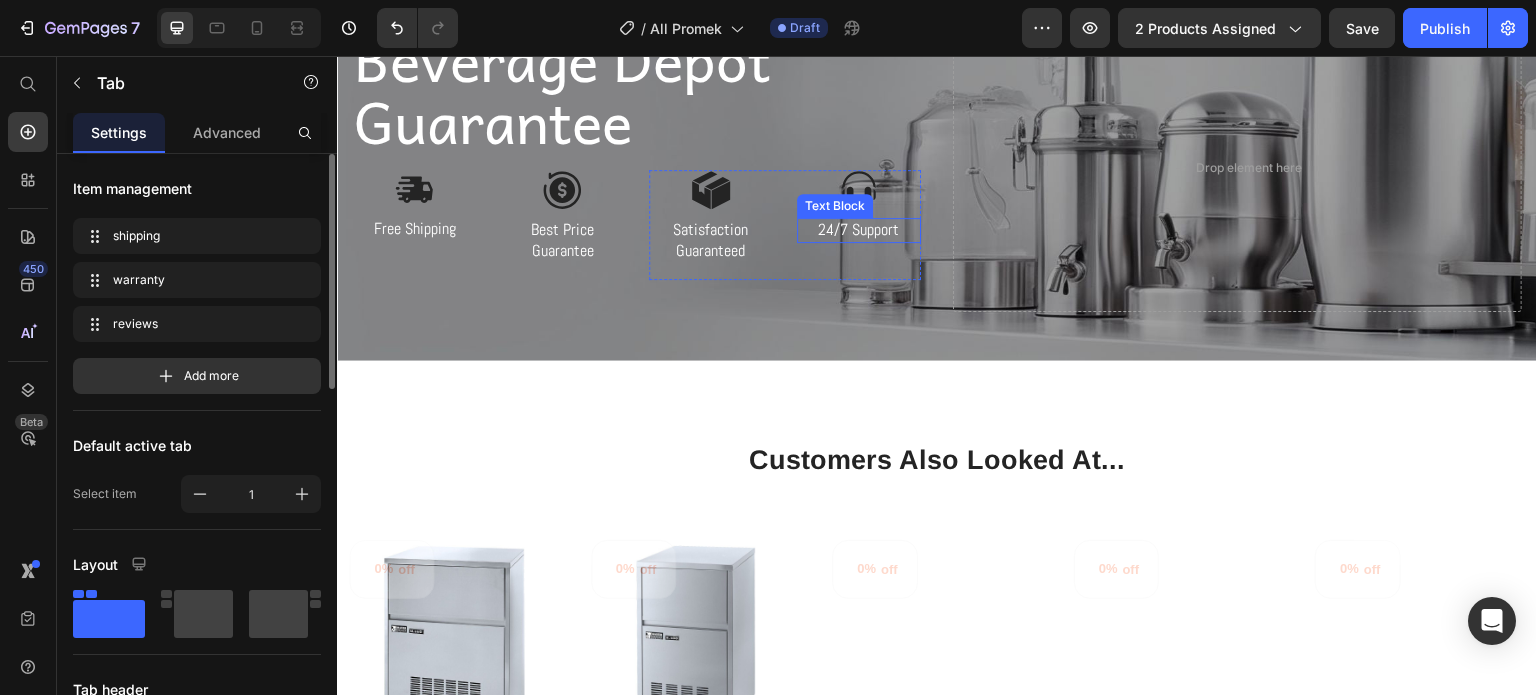 scroll, scrollTop: 2600, scrollLeft: 0, axis: vertical 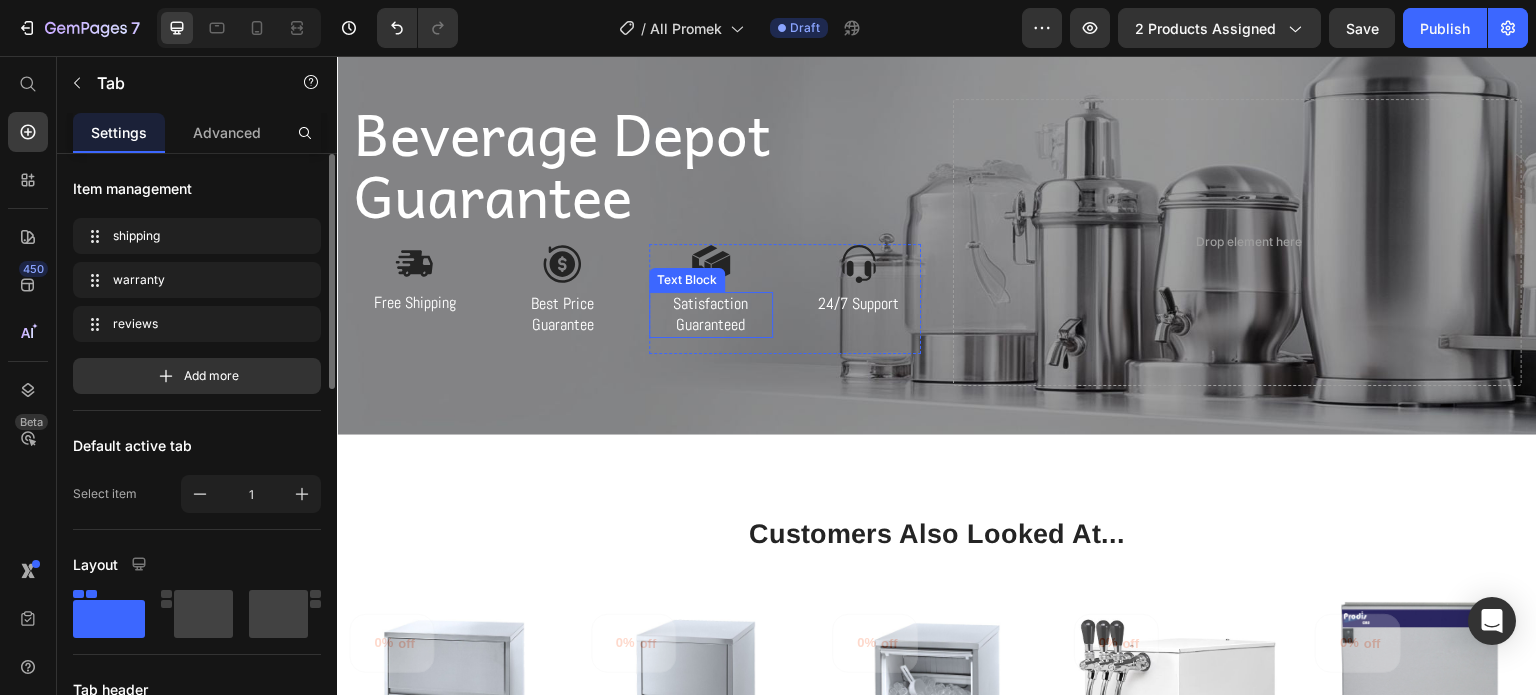 click on "Beverage Depot Guarantee" at bounding box center (636, 163) 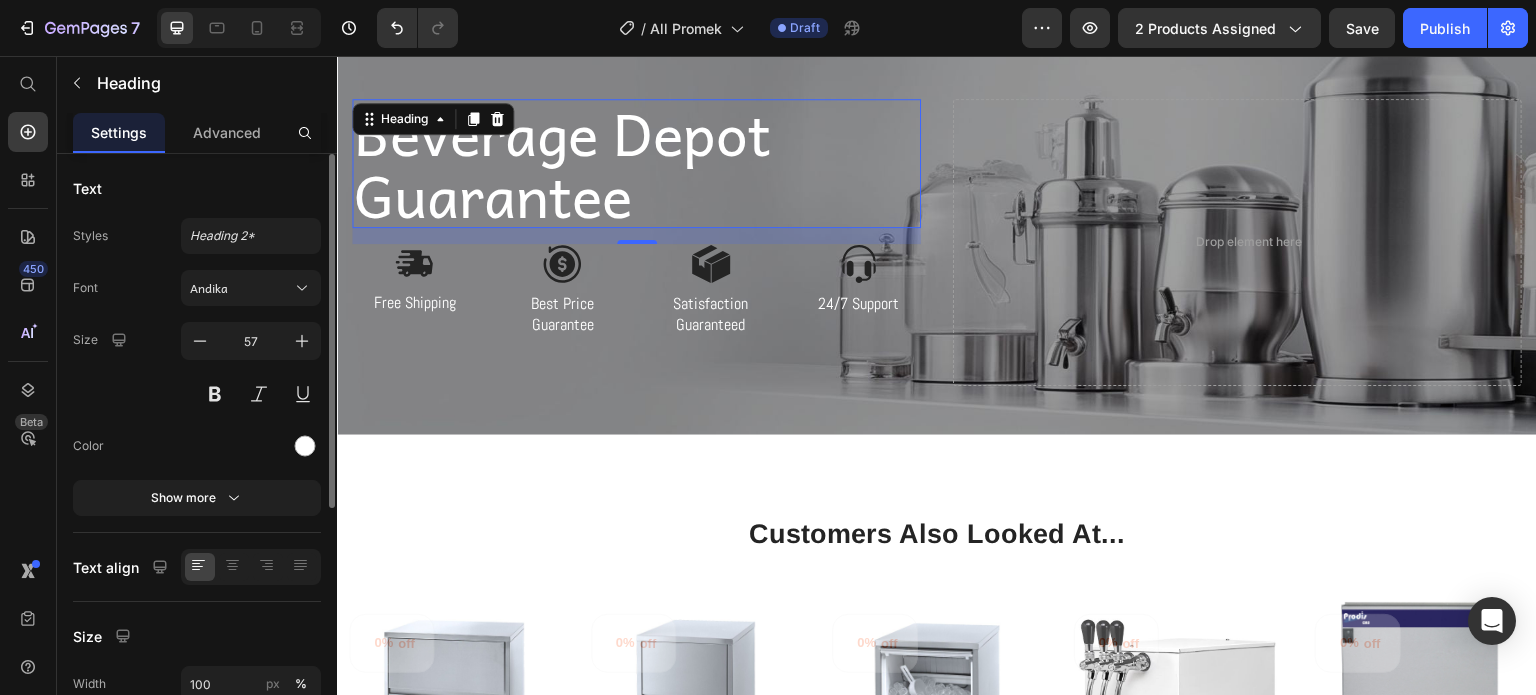 click on "Beverage Depot Guarantee" at bounding box center (636, 163) 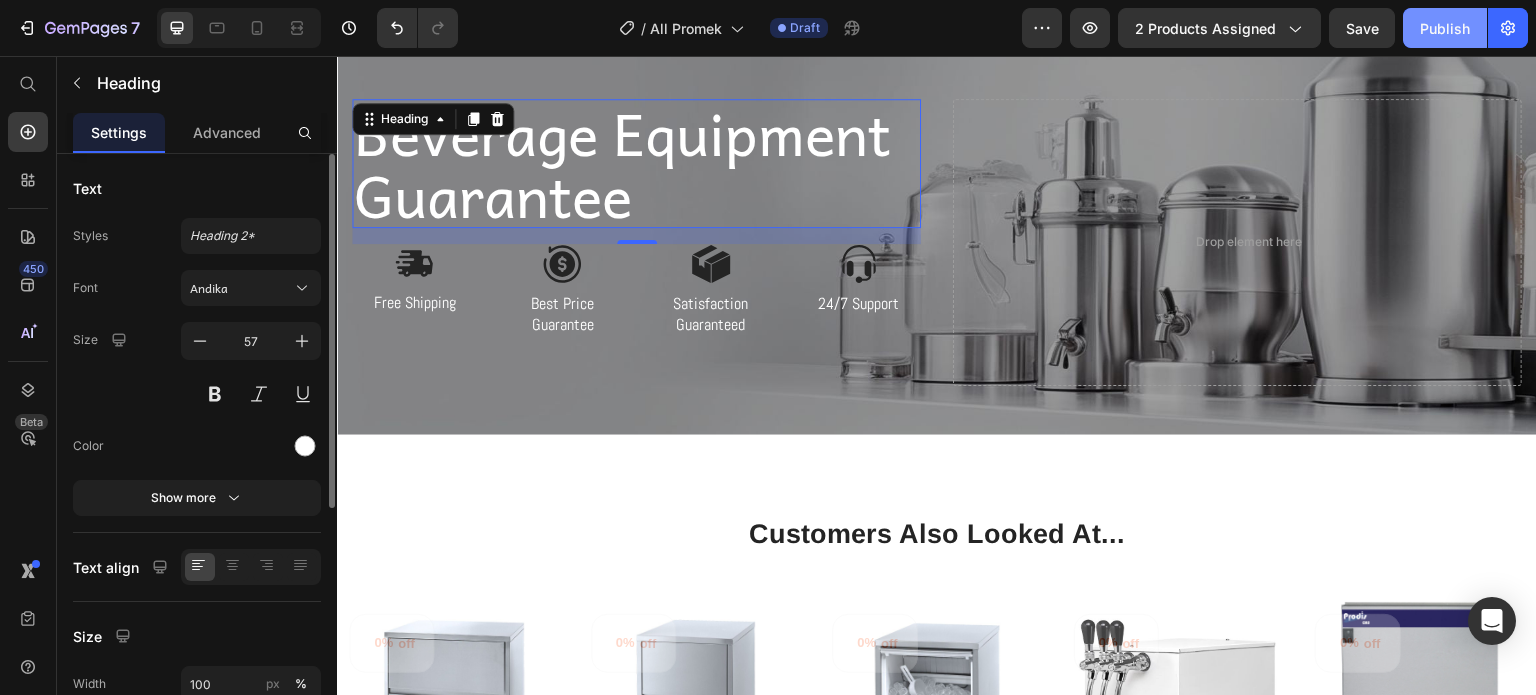 click on "Publish" at bounding box center [1445, 28] 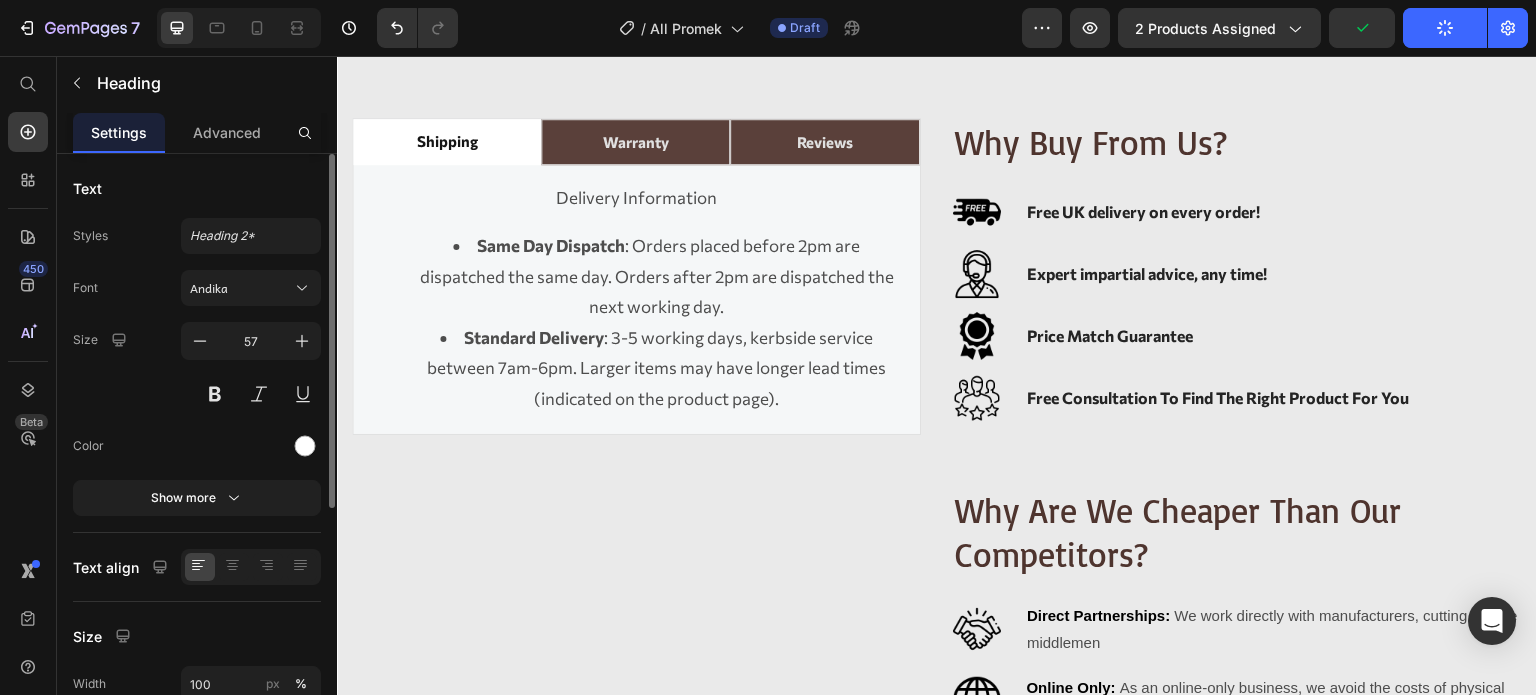scroll, scrollTop: 1400, scrollLeft: 0, axis: vertical 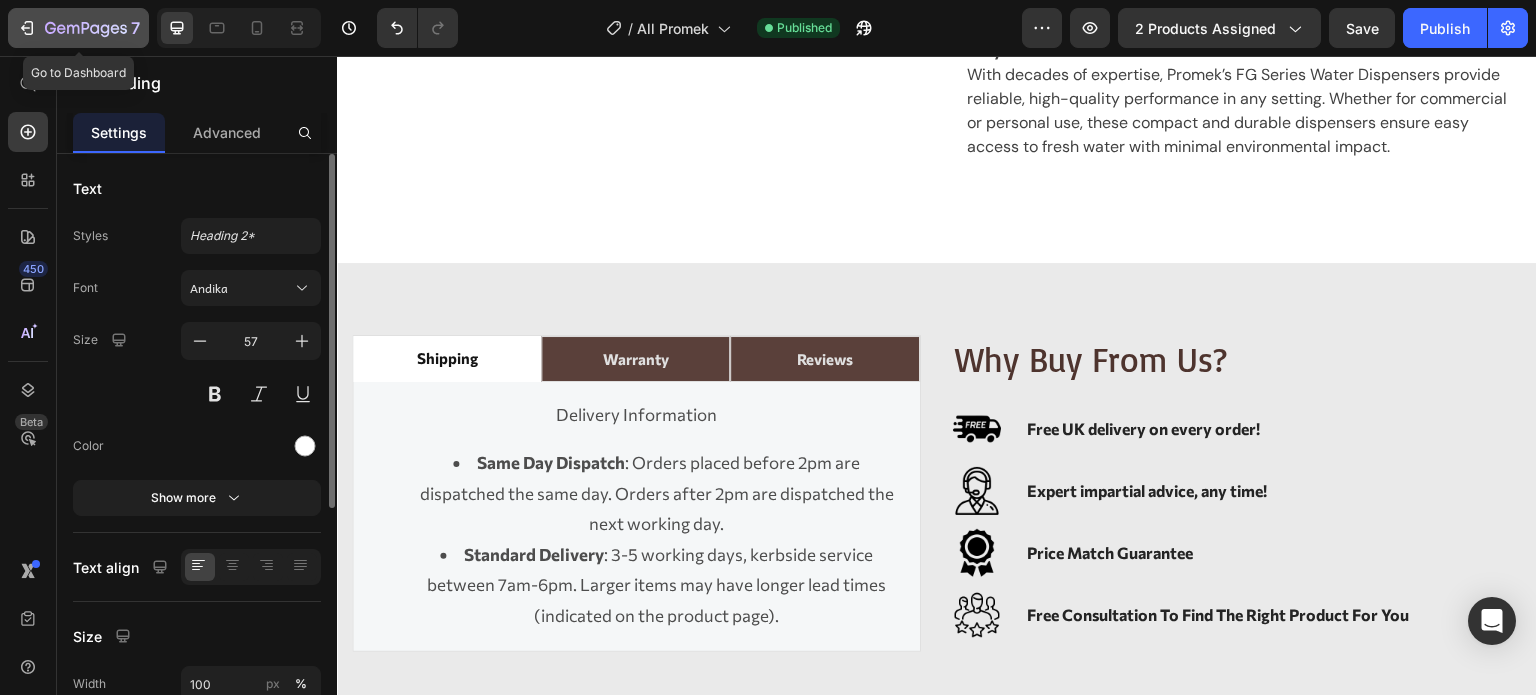 click on "7" at bounding box center (78, 28) 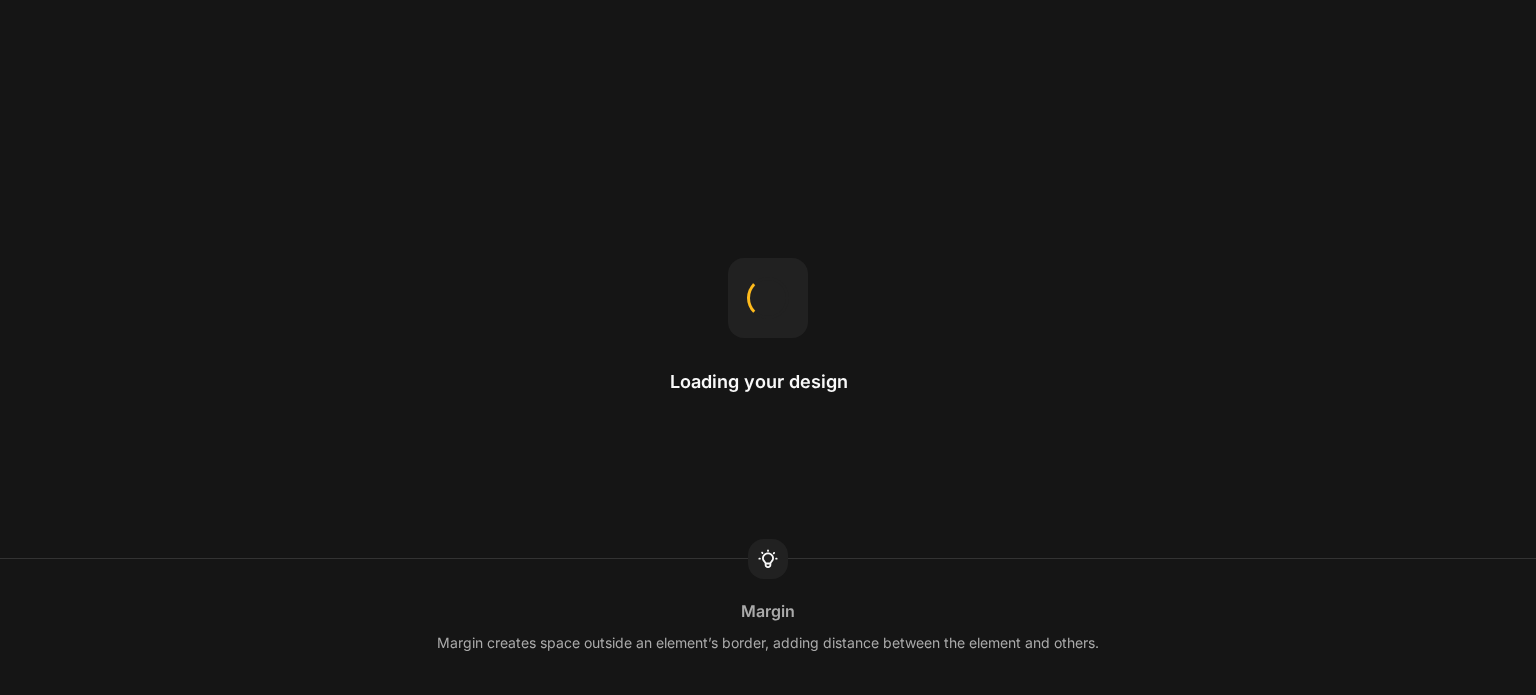 scroll, scrollTop: 0, scrollLeft: 0, axis: both 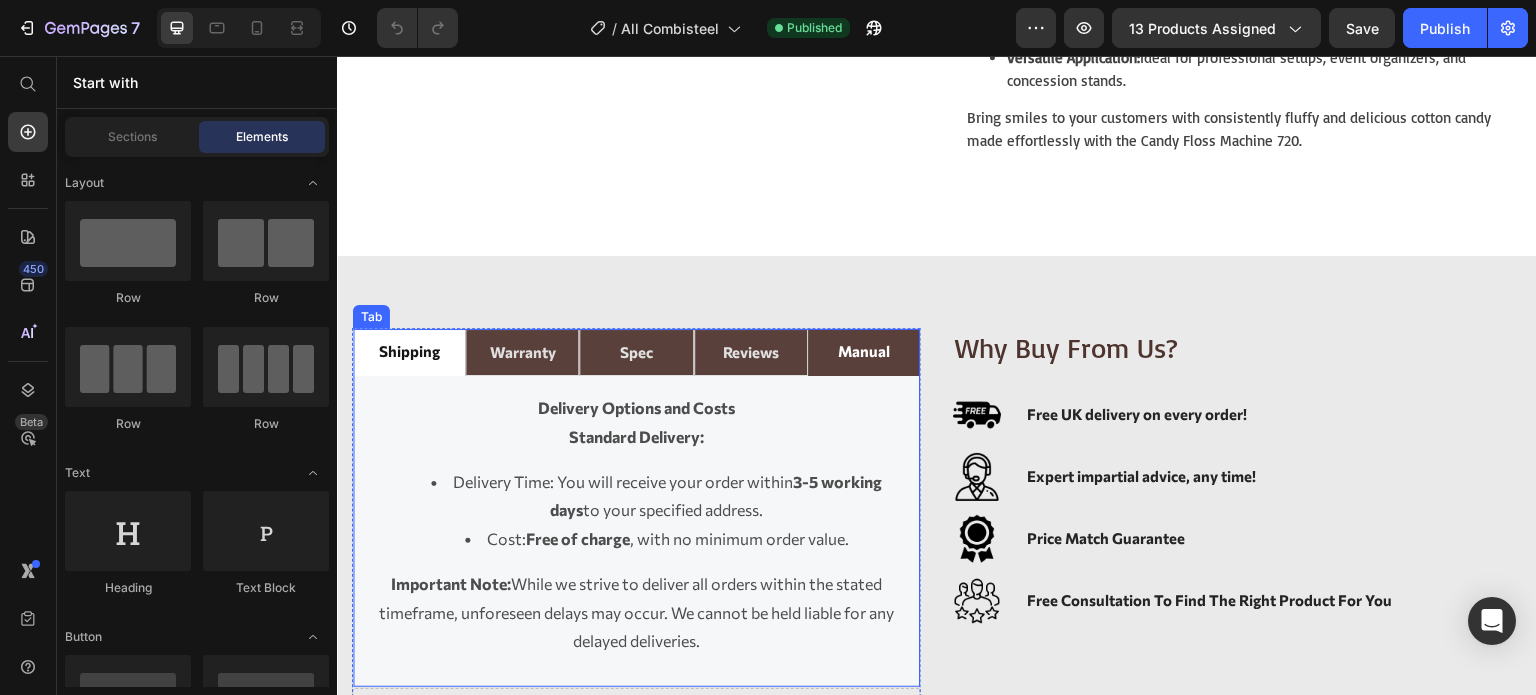 click on "Manual" at bounding box center [864, 352] 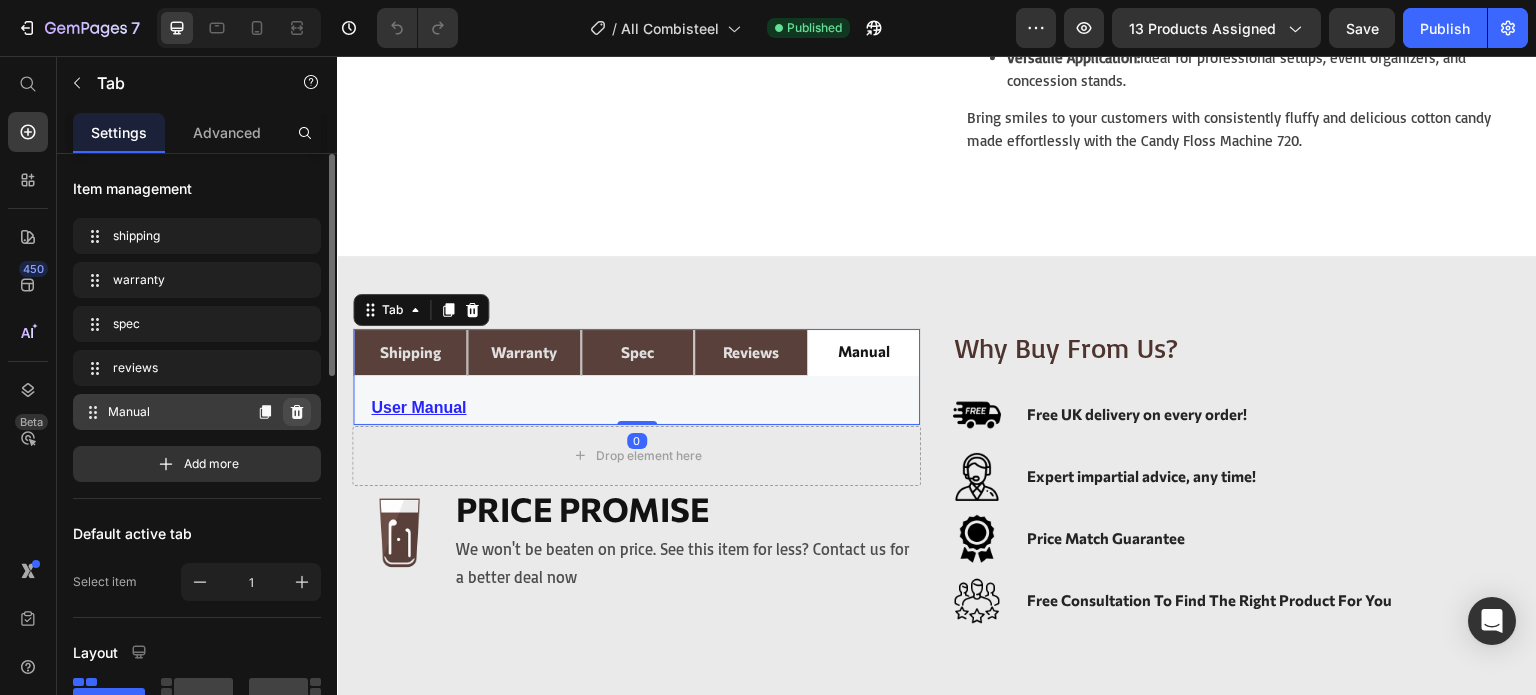 click 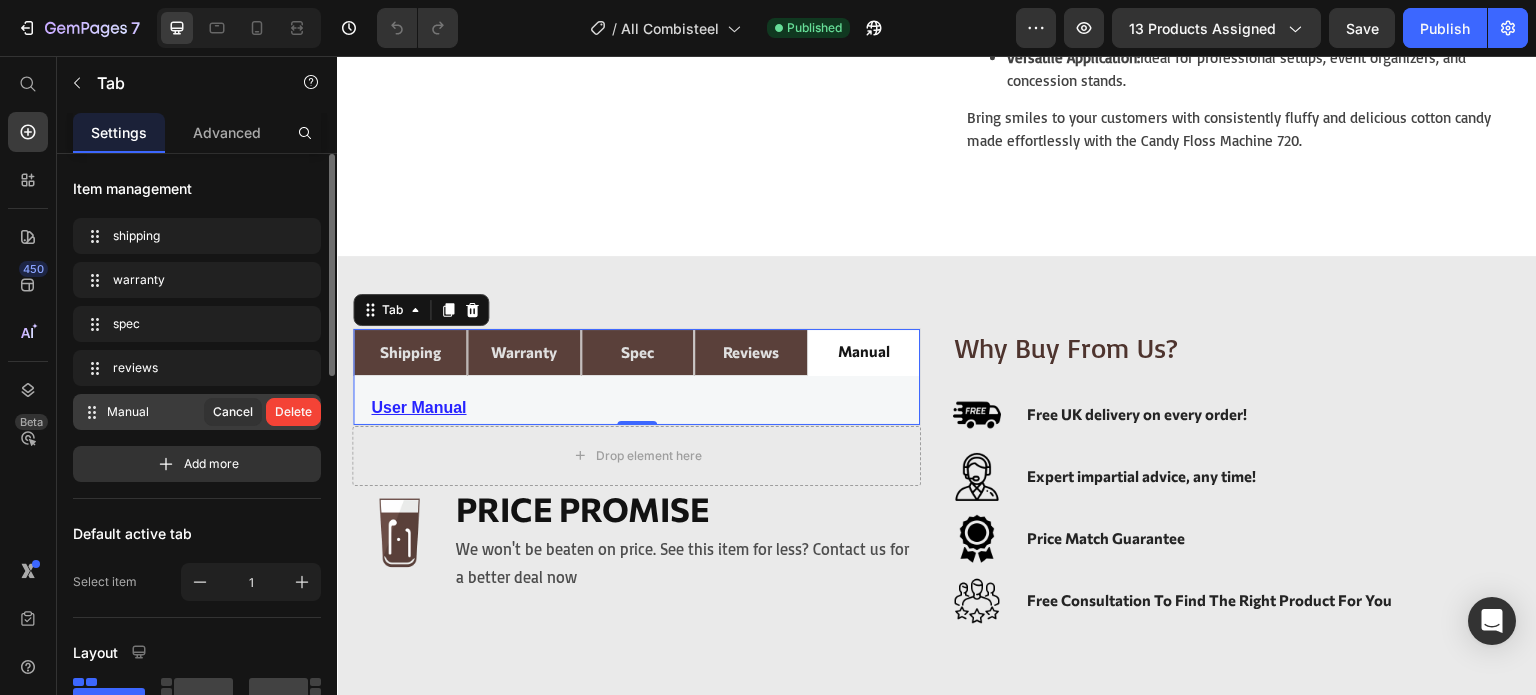 click on "Delete" at bounding box center (293, 412) 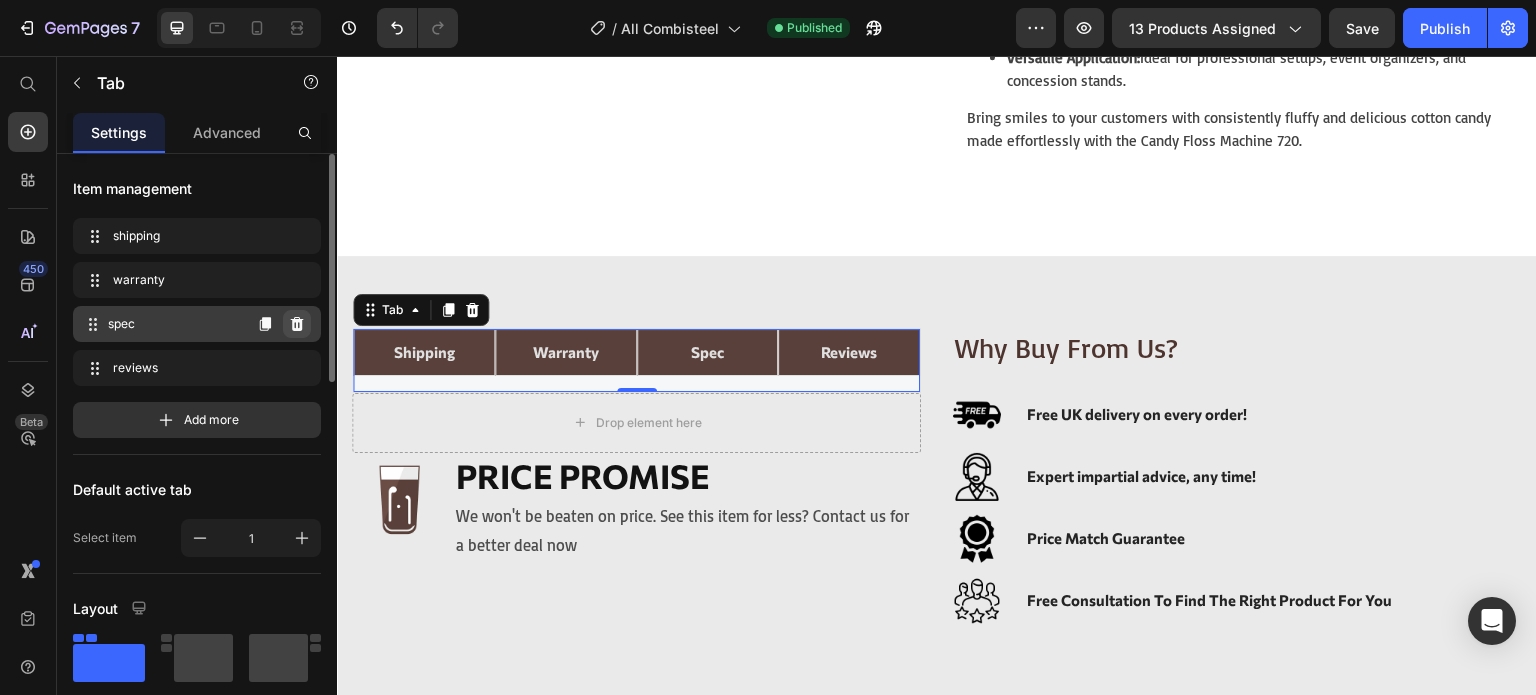 click 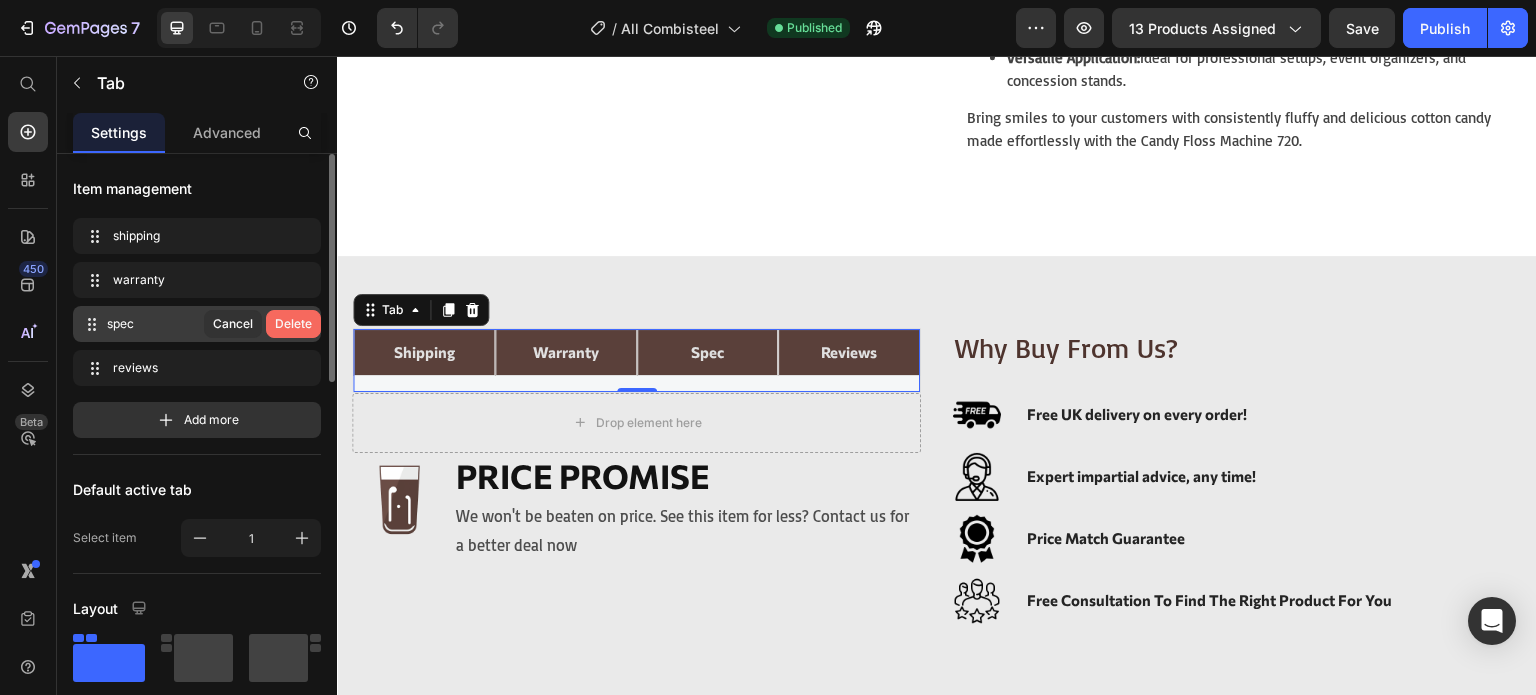 click on "Delete" at bounding box center (293, 324) 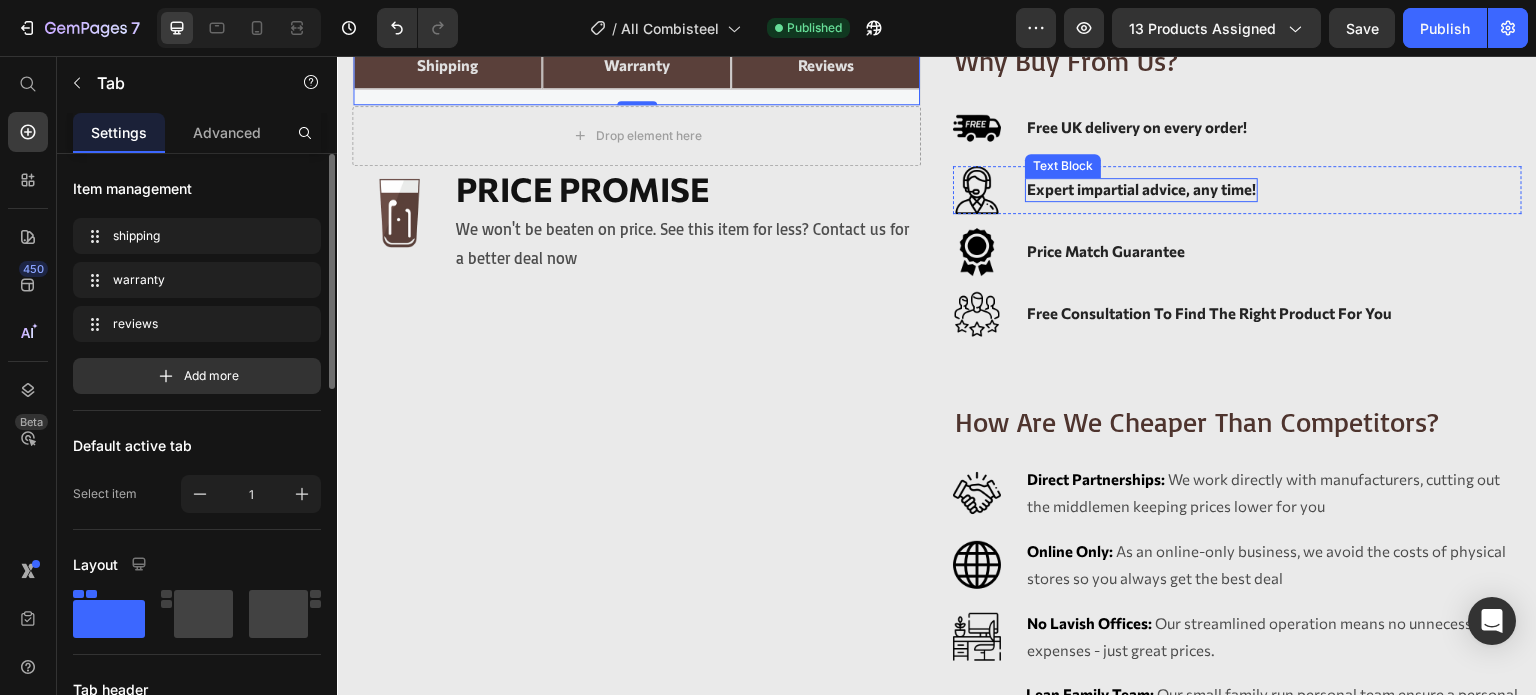 scroll, scrollTop: 1400, scrollLeft: 0, axis: vertical 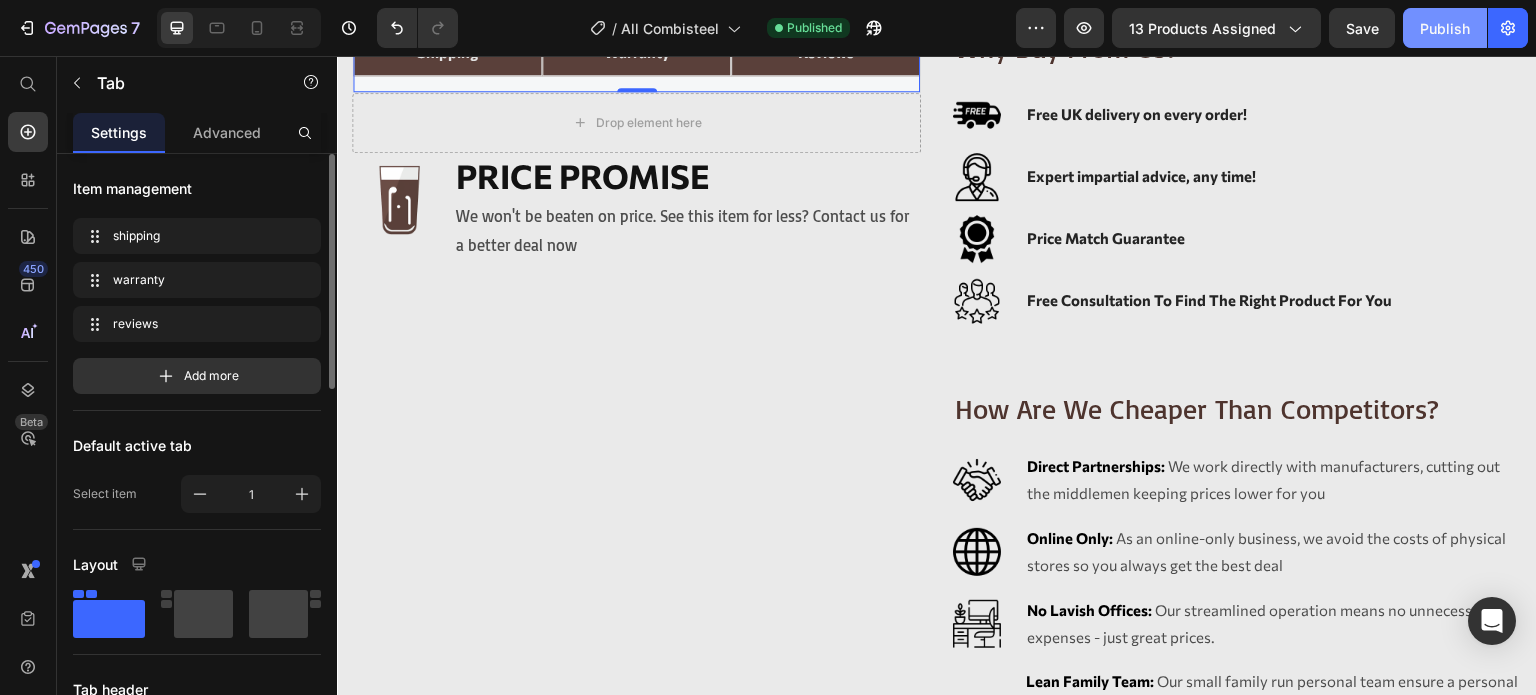click on "Publish" at bounding box center (1445, 28) 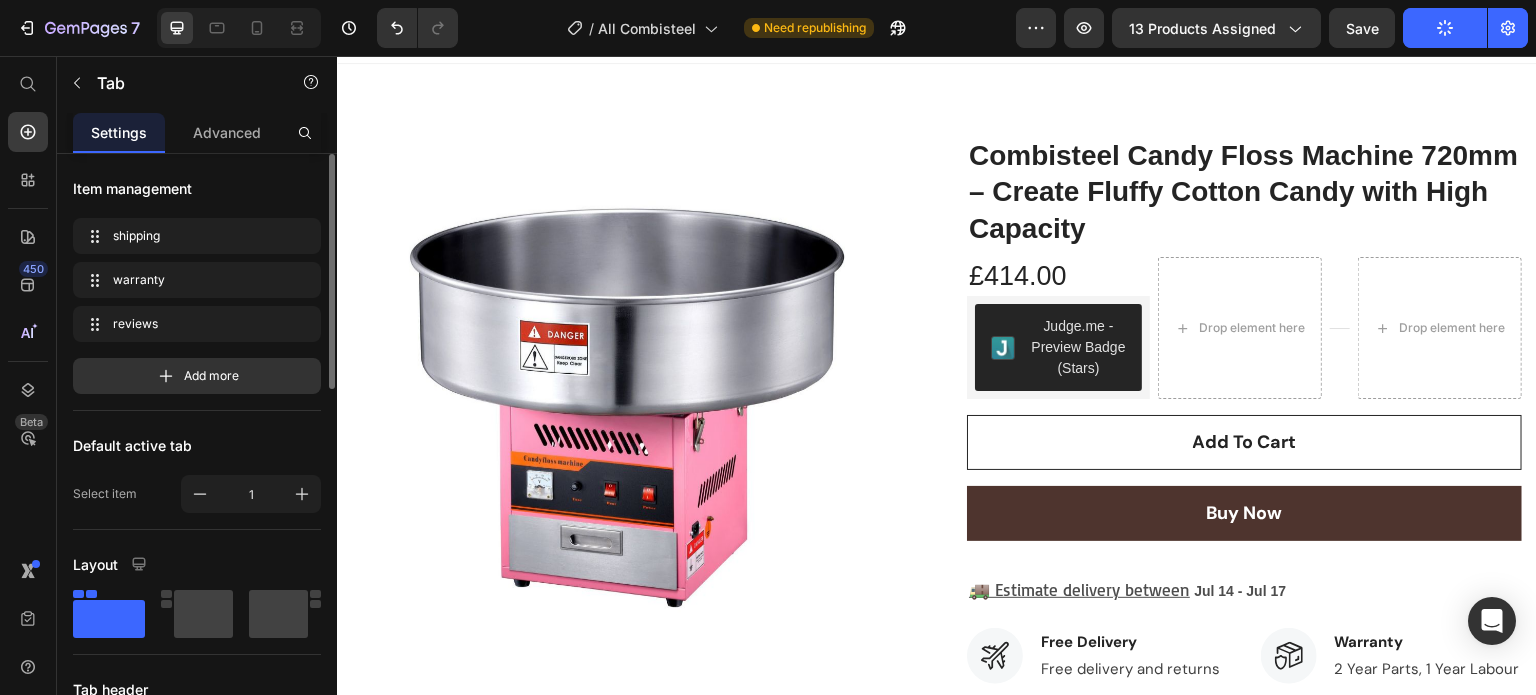 scroll, scrollTop: 0, scrollLeft: 0, axis: both 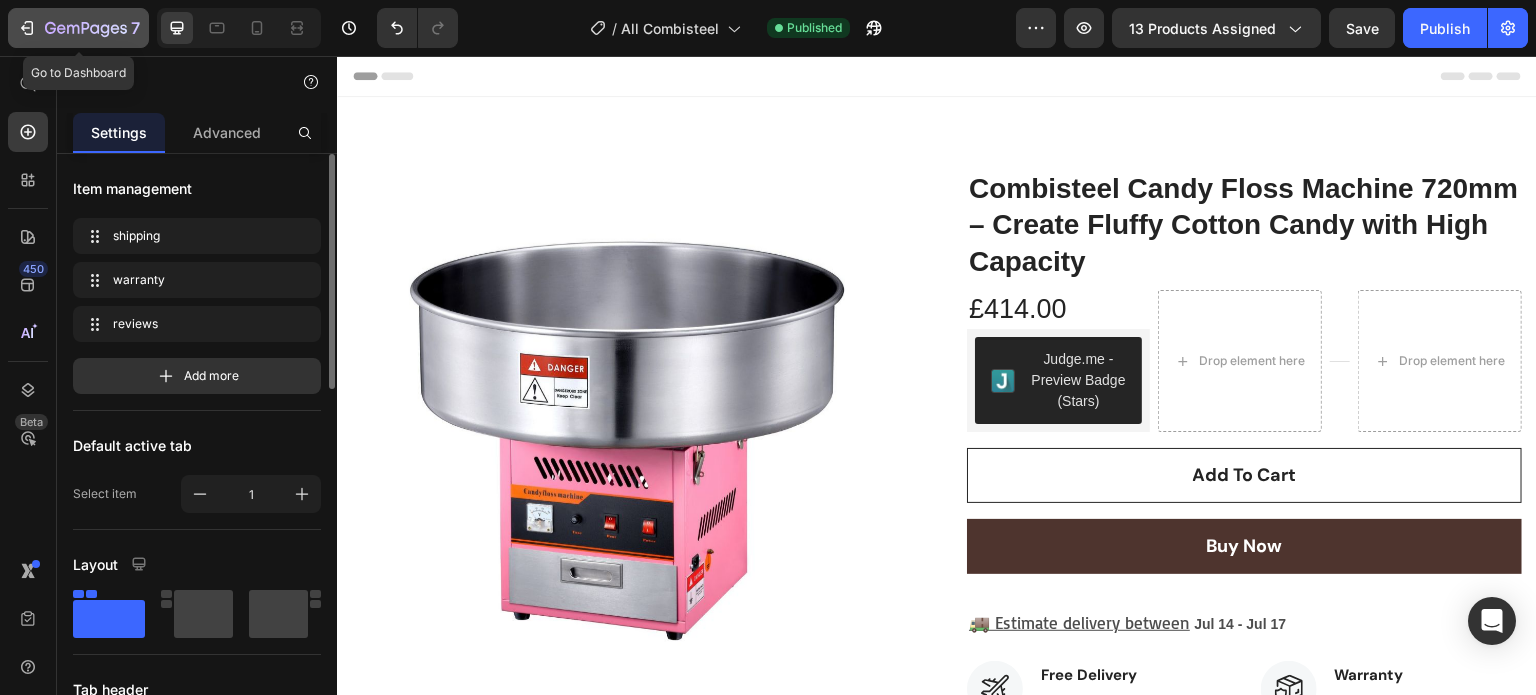 click on "7" 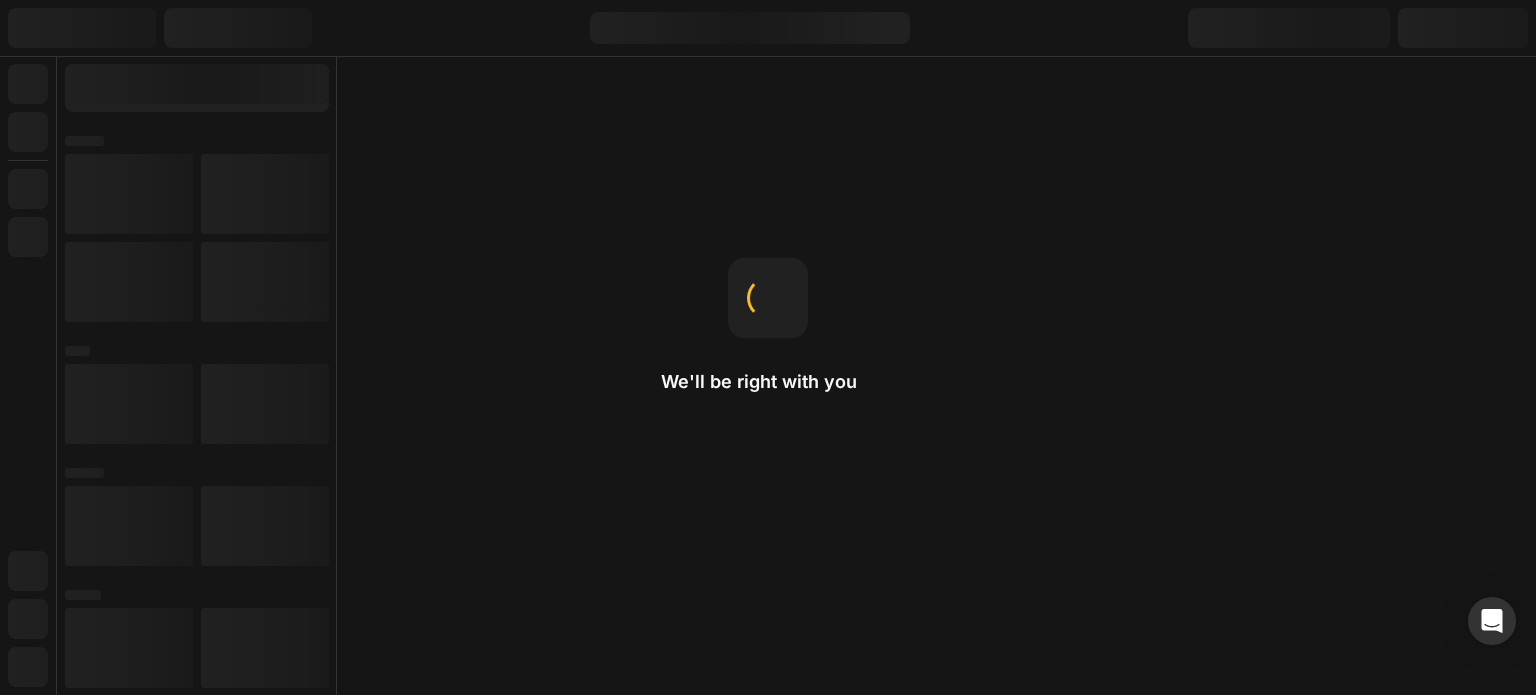 scroll, scrollTop: 0, scrollLeft: 0, axis: both 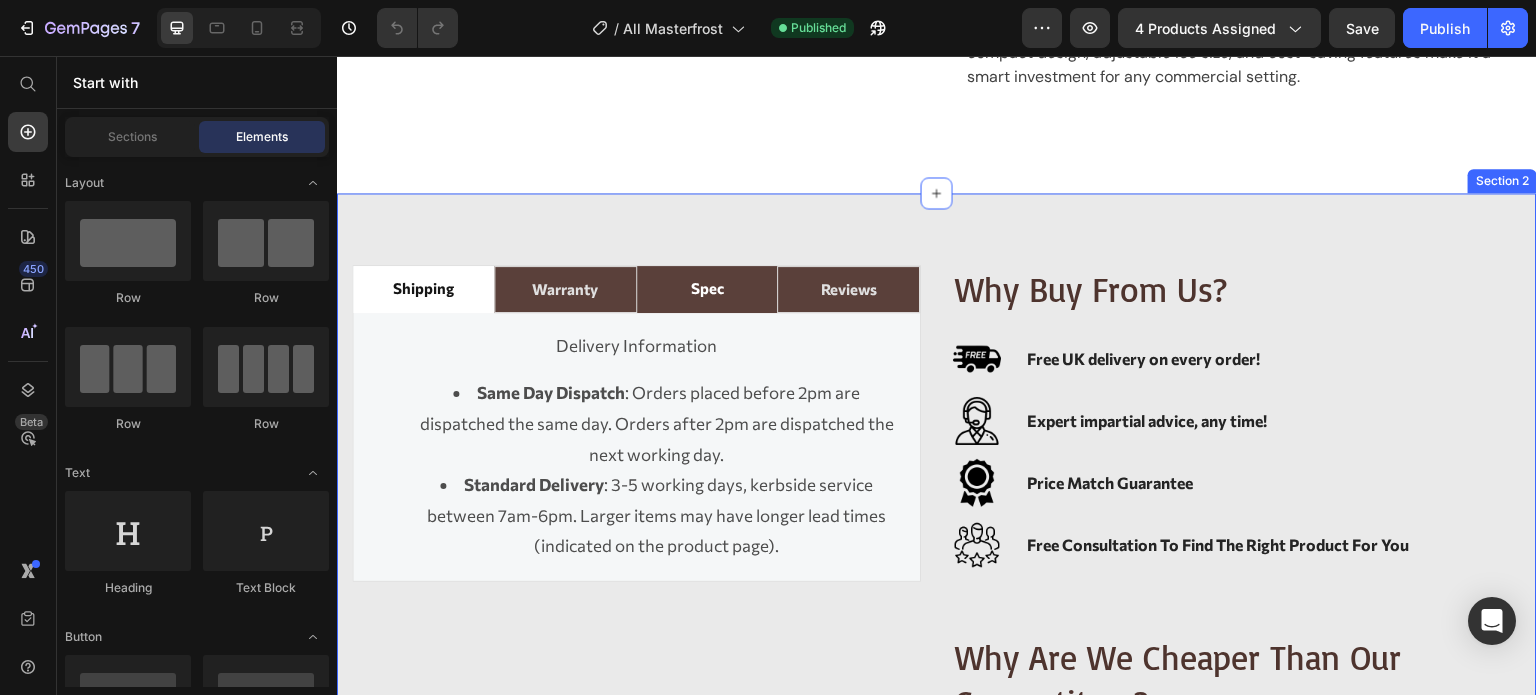 click on "Spec" at bounding box center [707, 289] 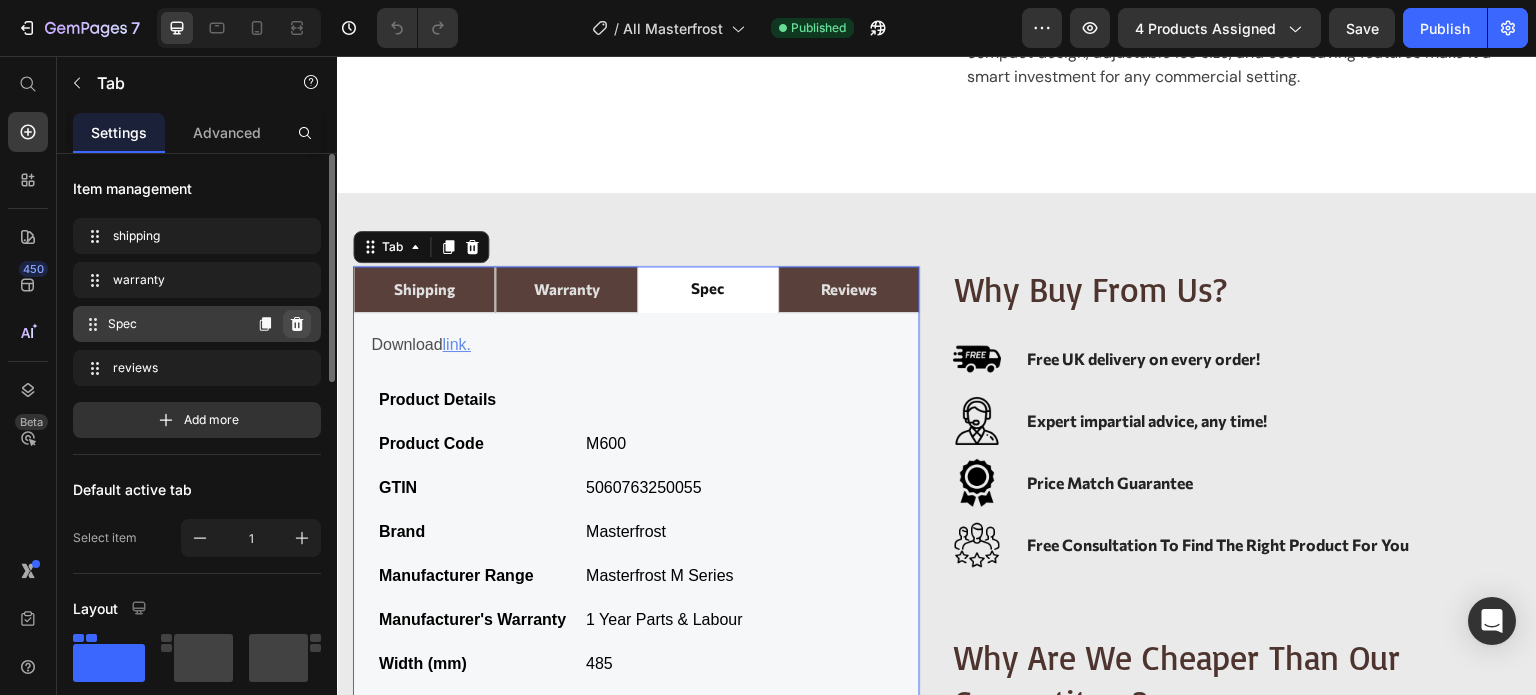 click 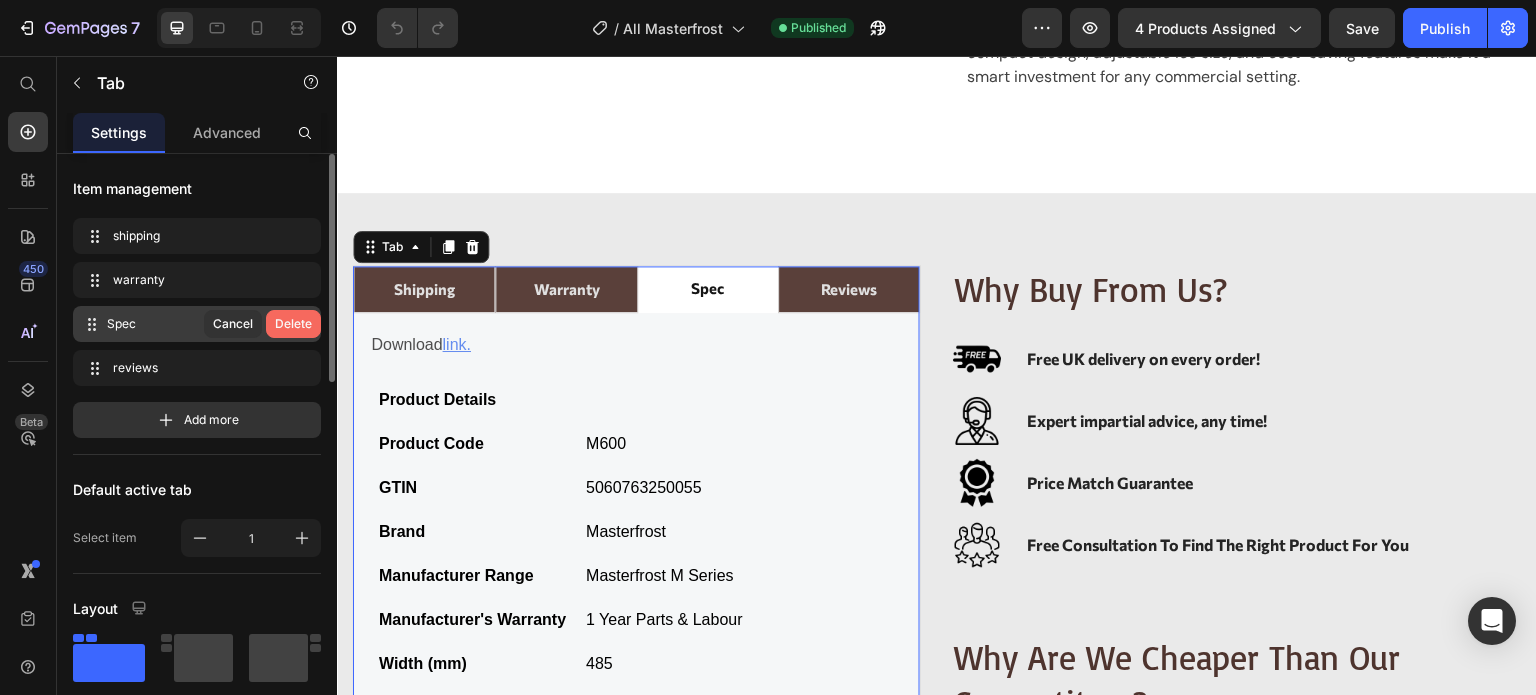 click on "Delete" at bounding box center (293, 324) 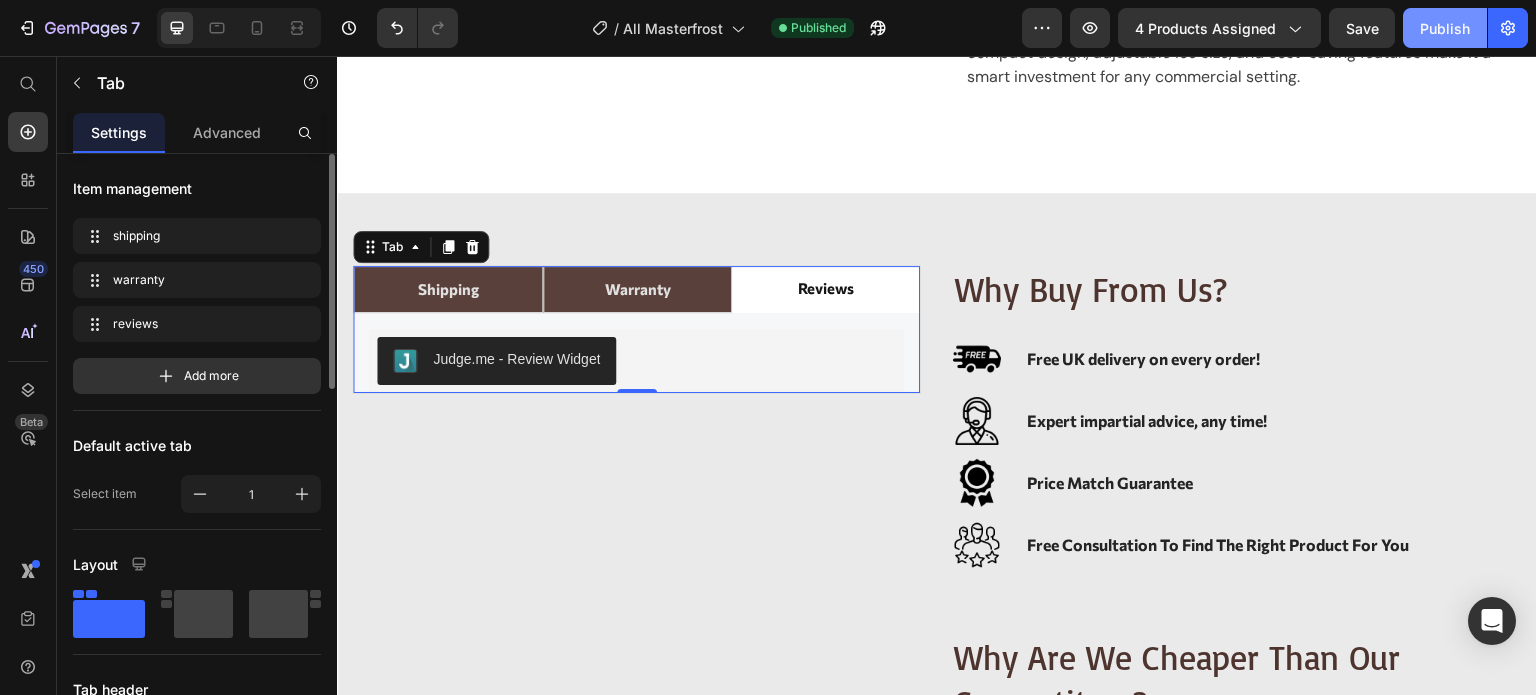 click on "Publish" 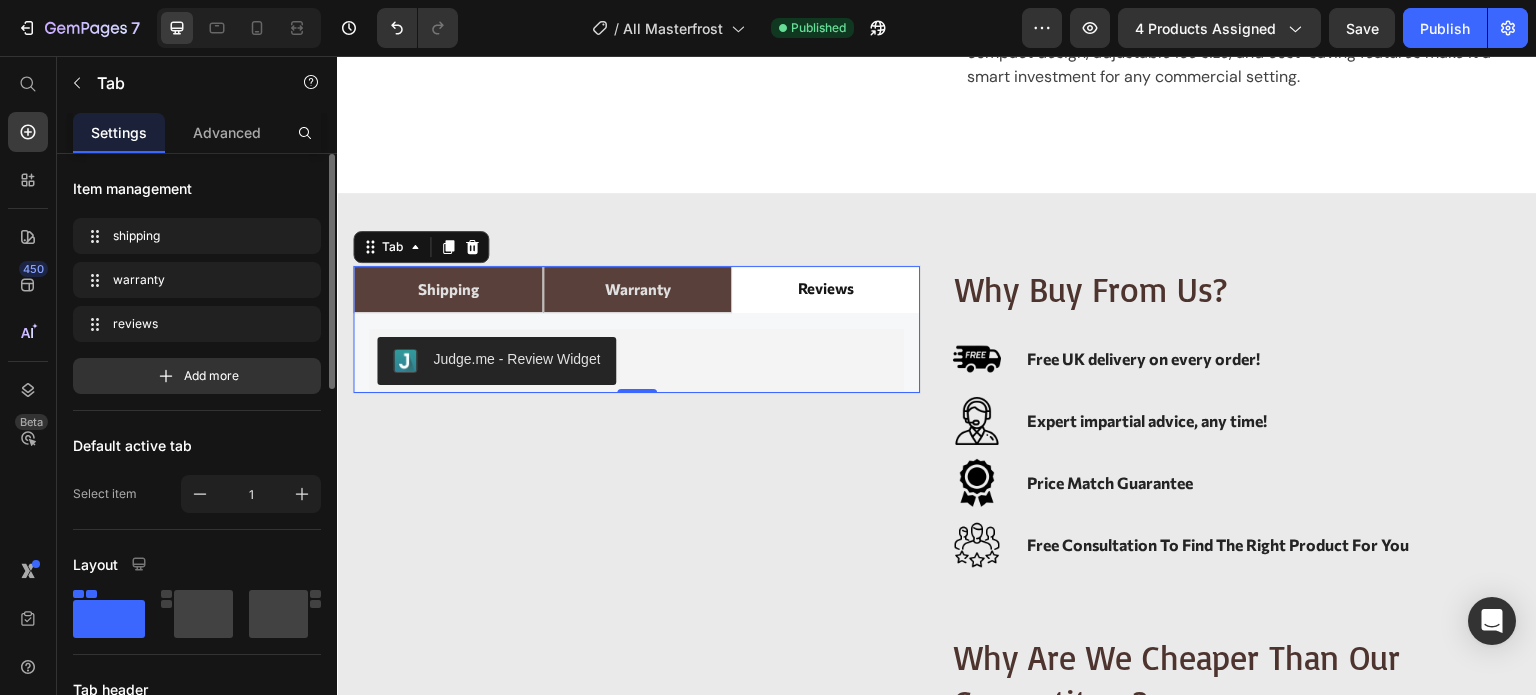 click on "7" at bounding box center (135, 28) 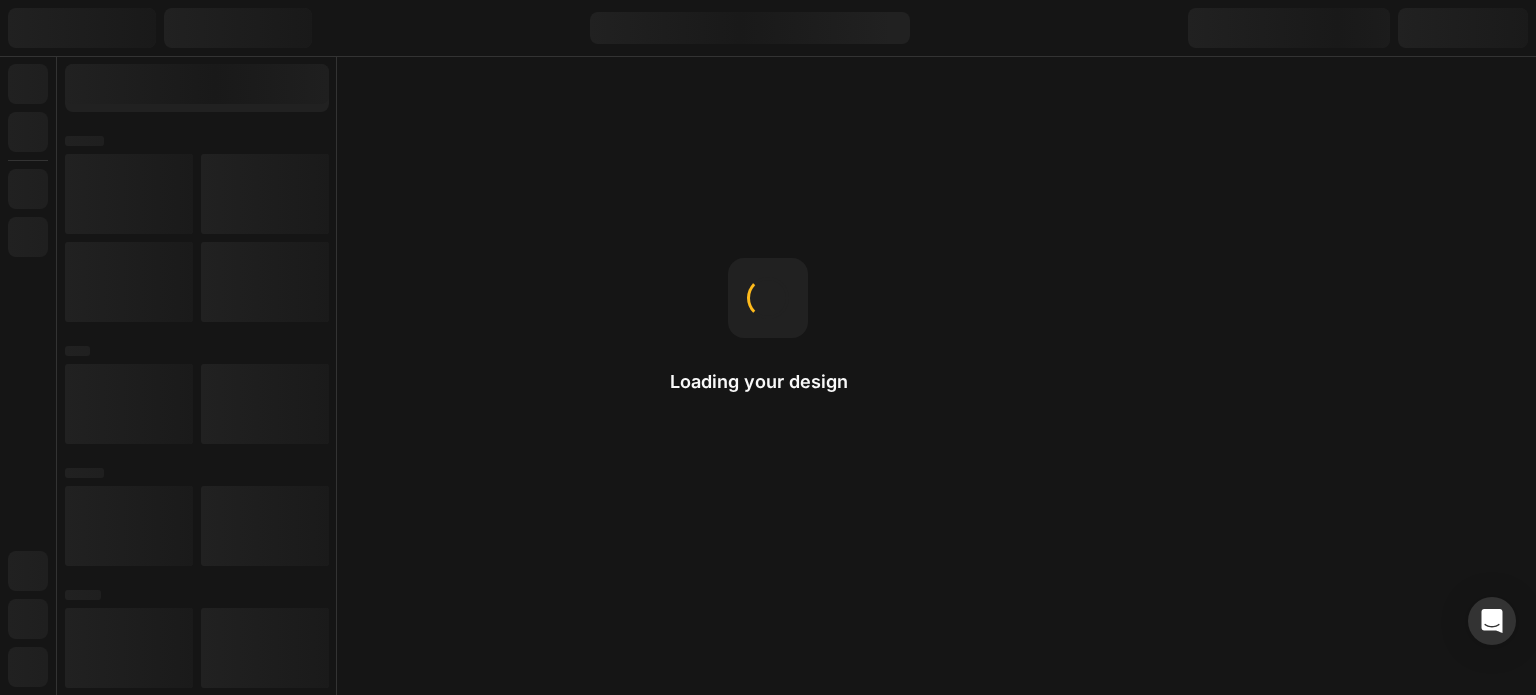 scroll, scrollTop: 0, scrollLeft: 0, axis: both 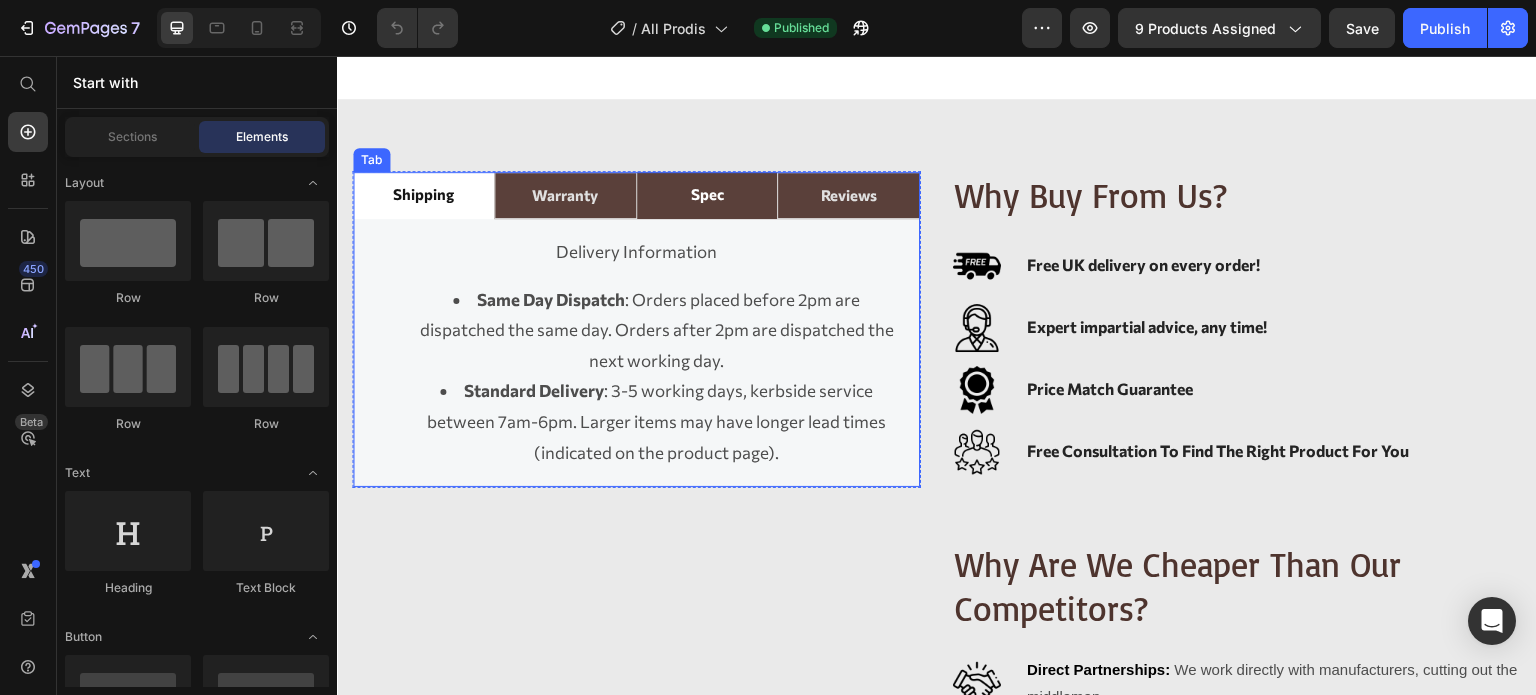 click on "Spec" at bounding box center (707, 195) 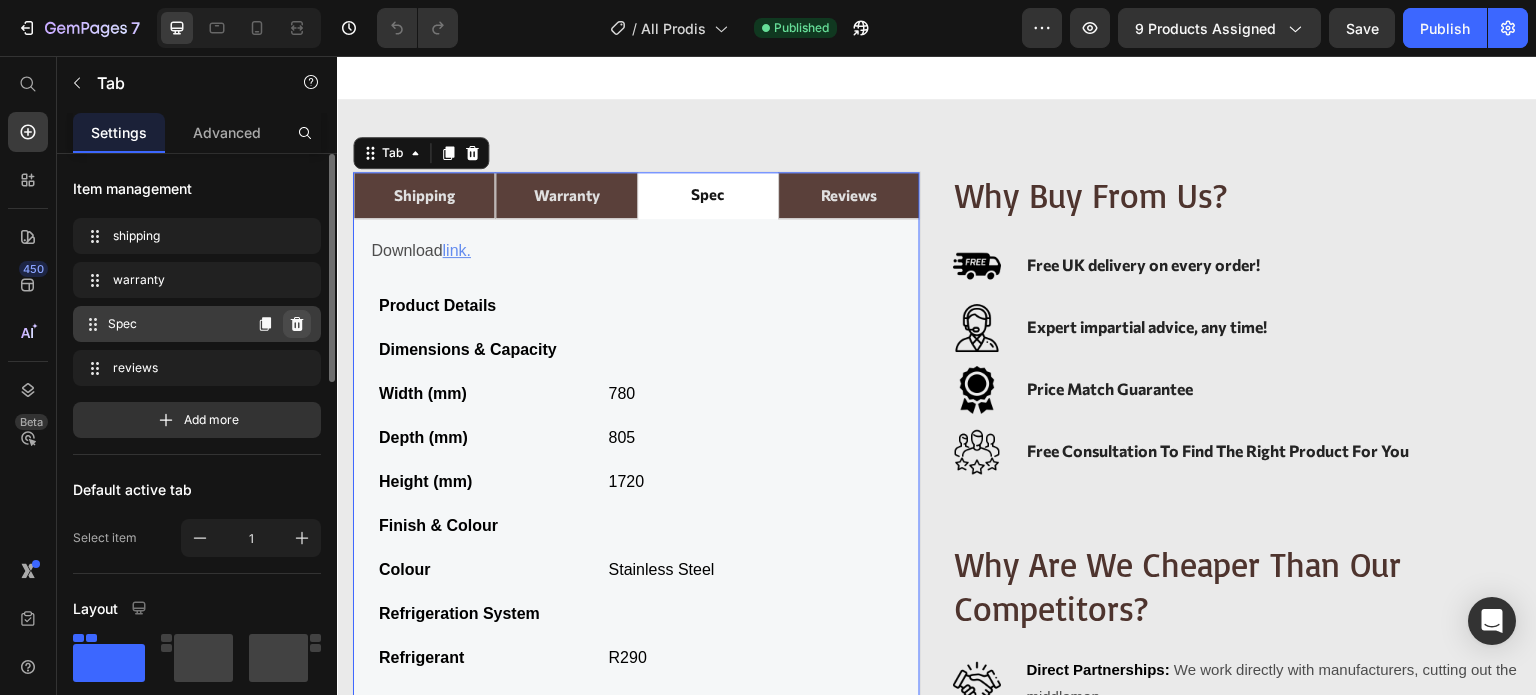 click 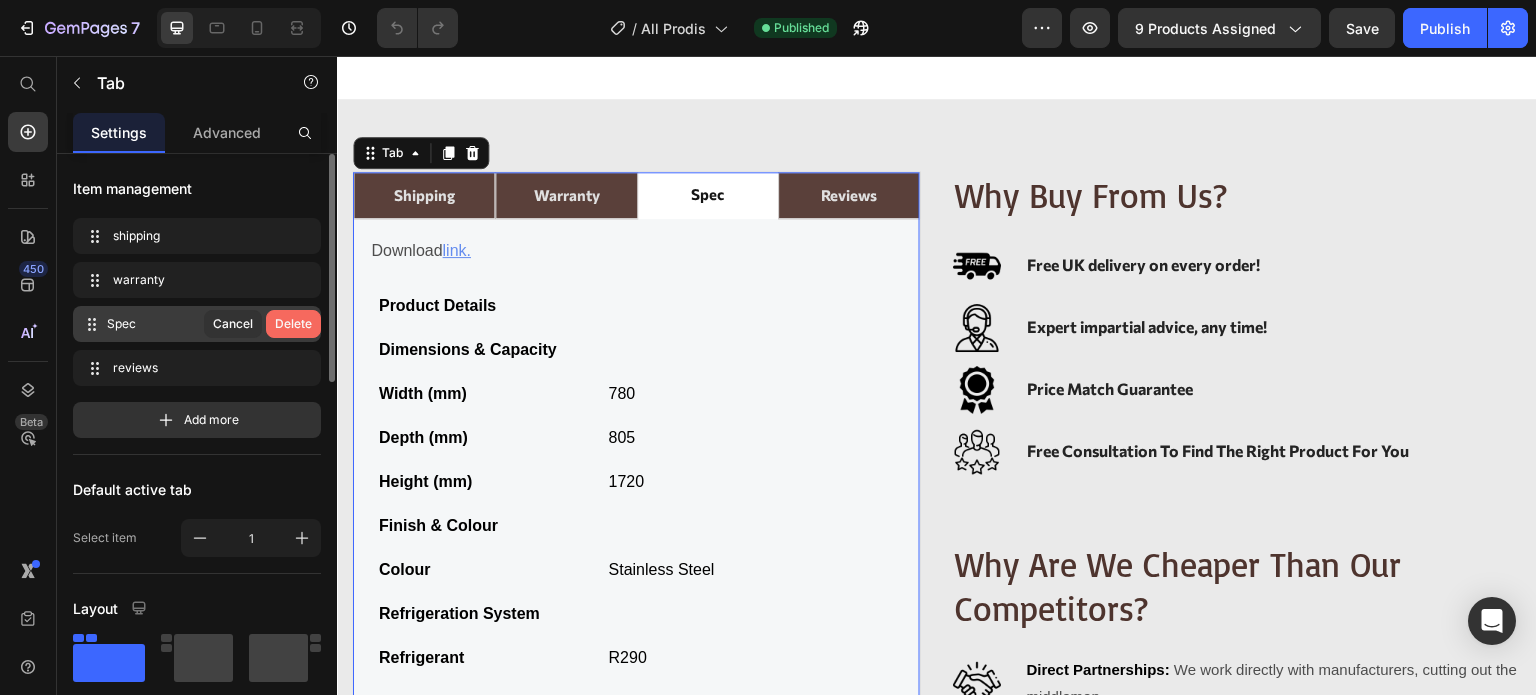 click on "Delete" at bounding box center [293, 324] 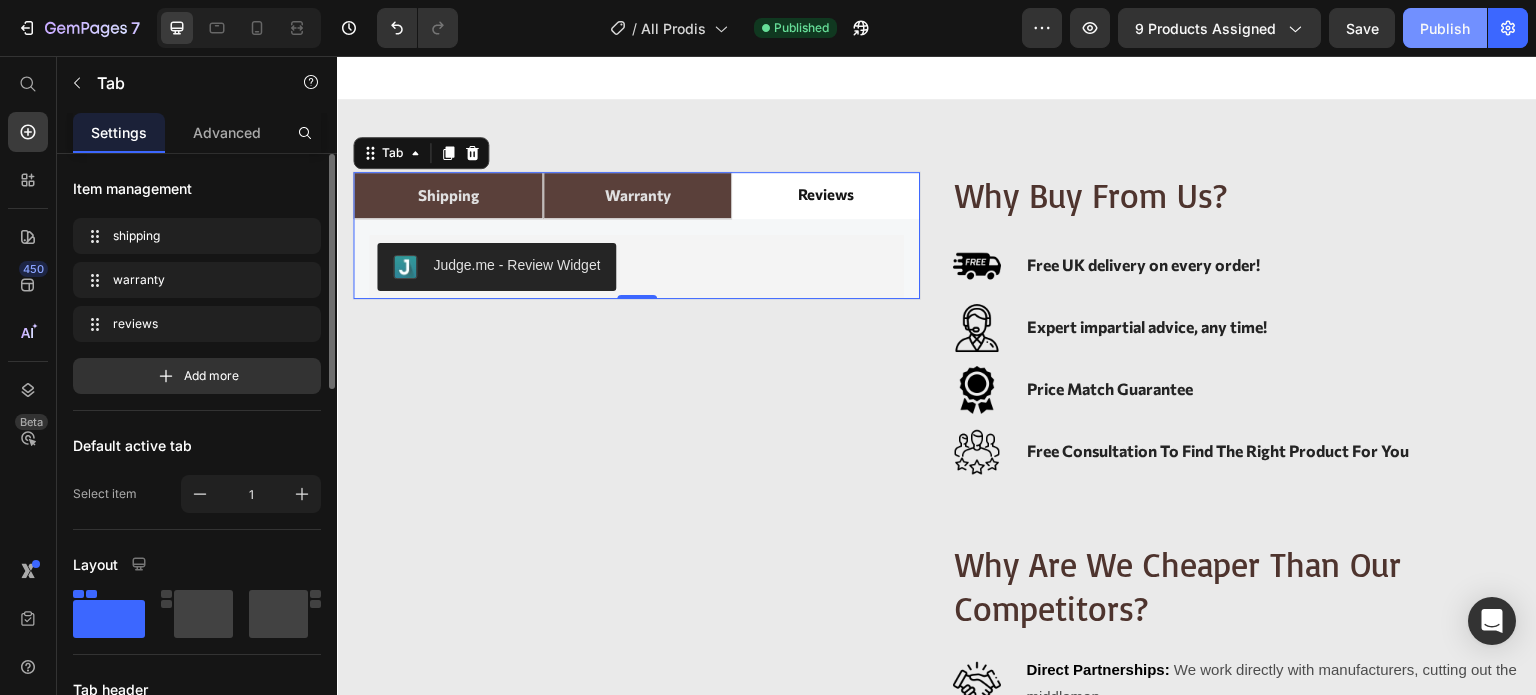 click on "Publish" 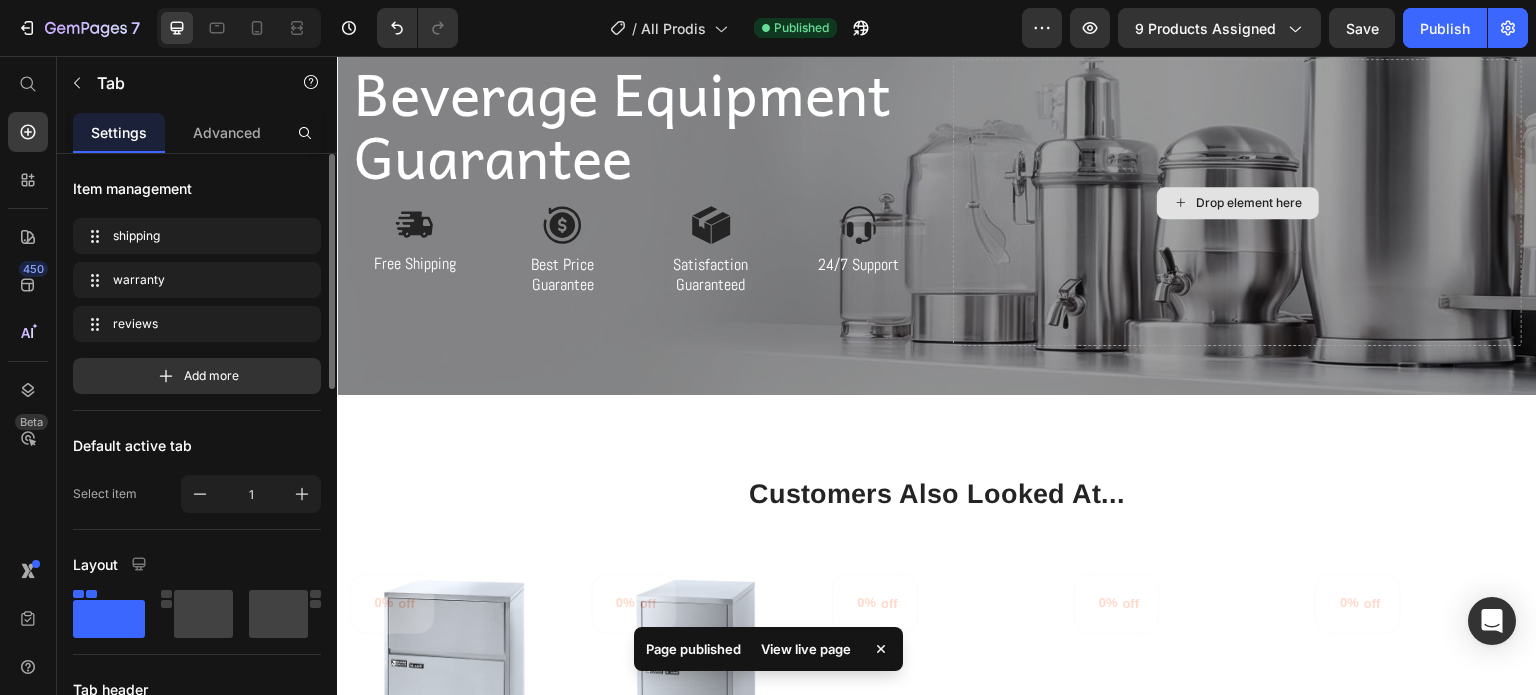 scroll, scrollTop: 3100, scrollLeft: 0, axis: vertical 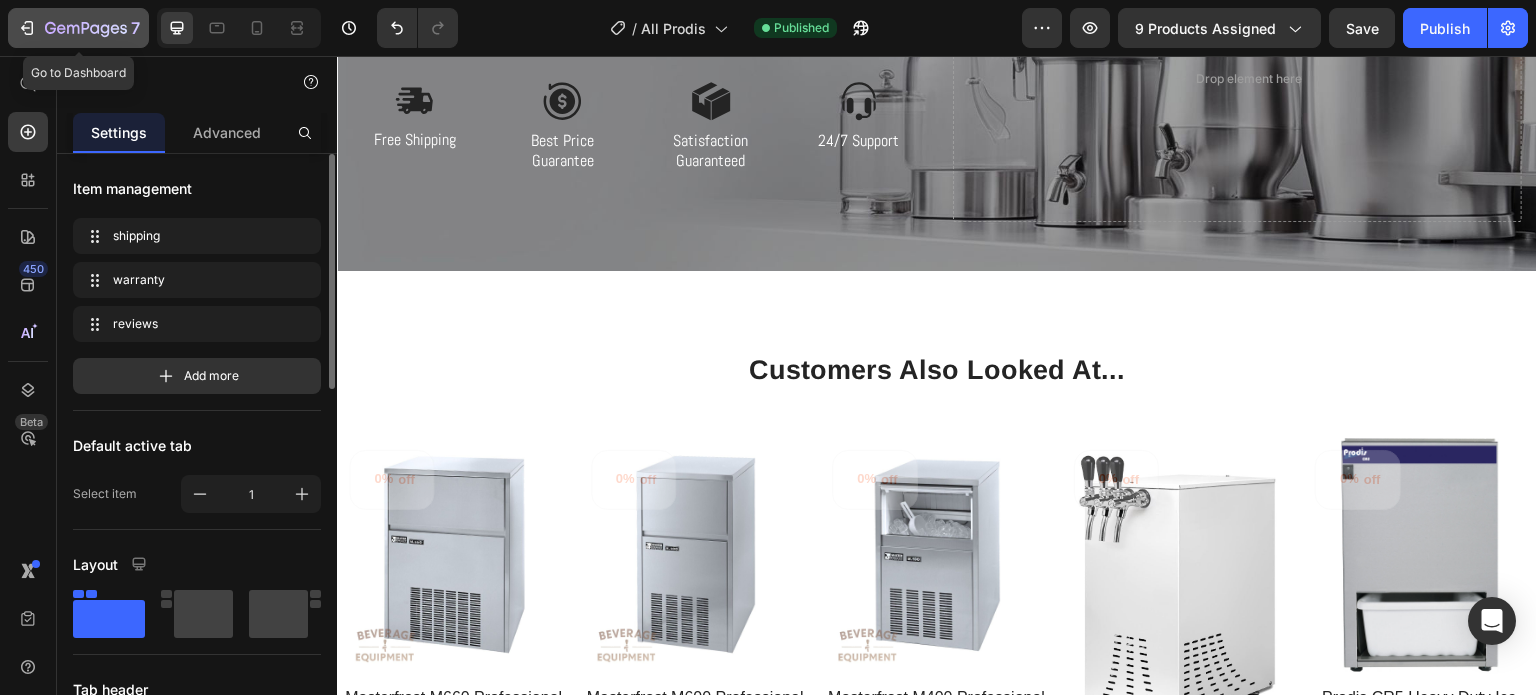 click on "7" 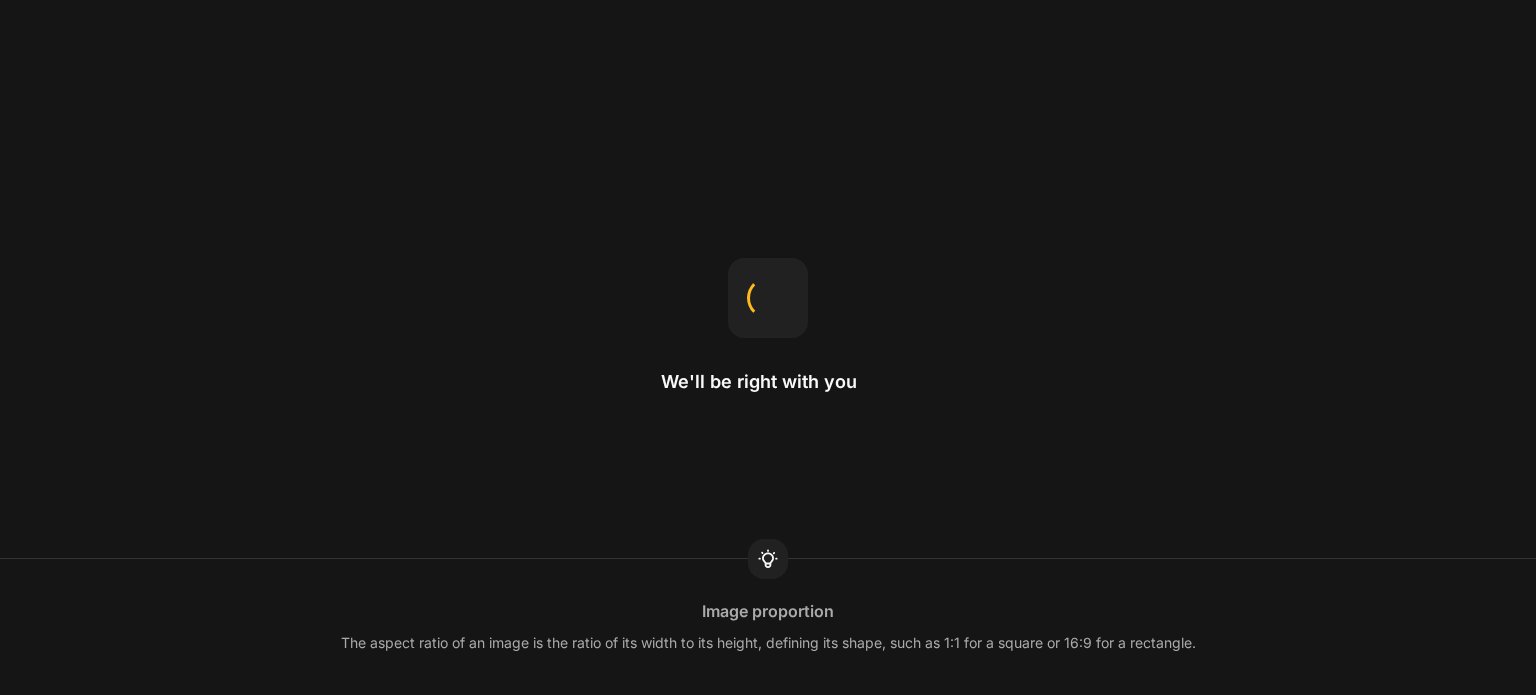 scroll, scrollTop: 0, scrollLeft: 0, axis: both 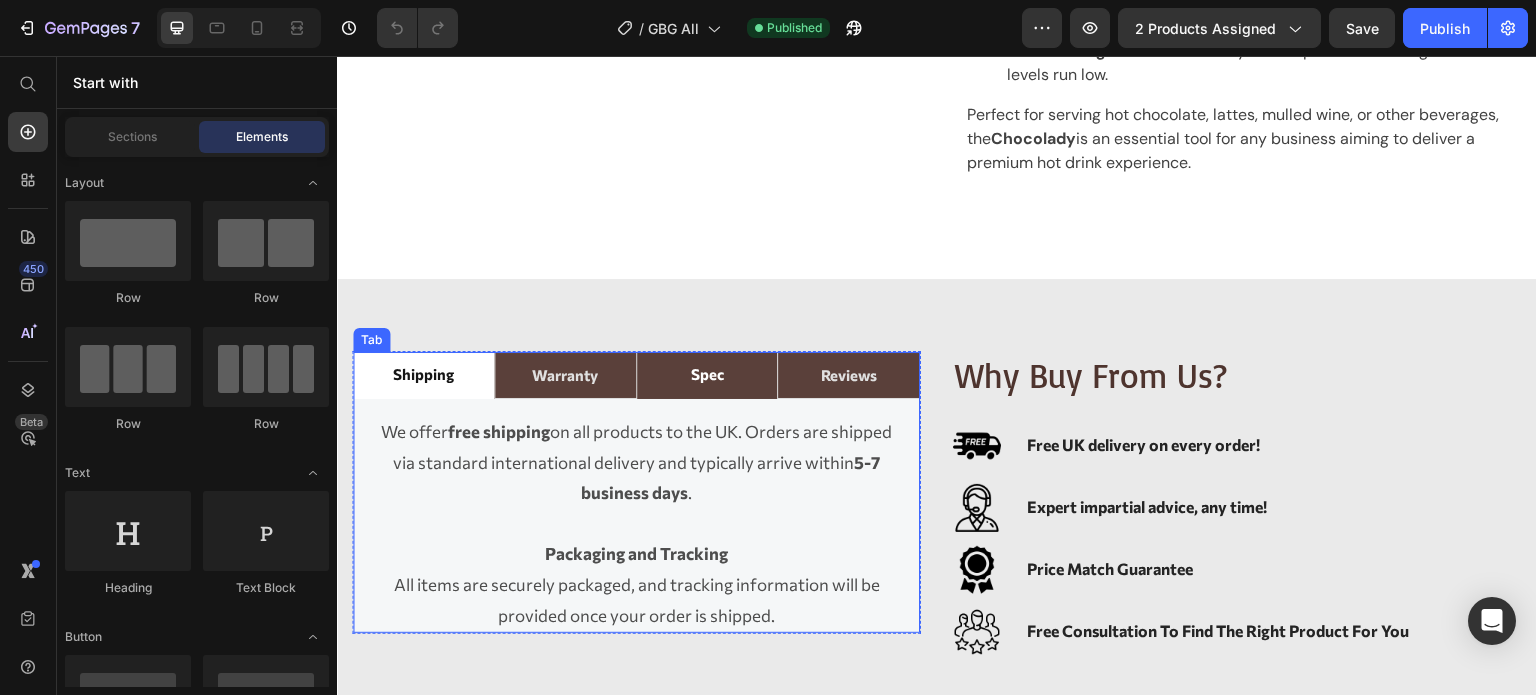 click on "Spec" at bounding box center [707, 375] 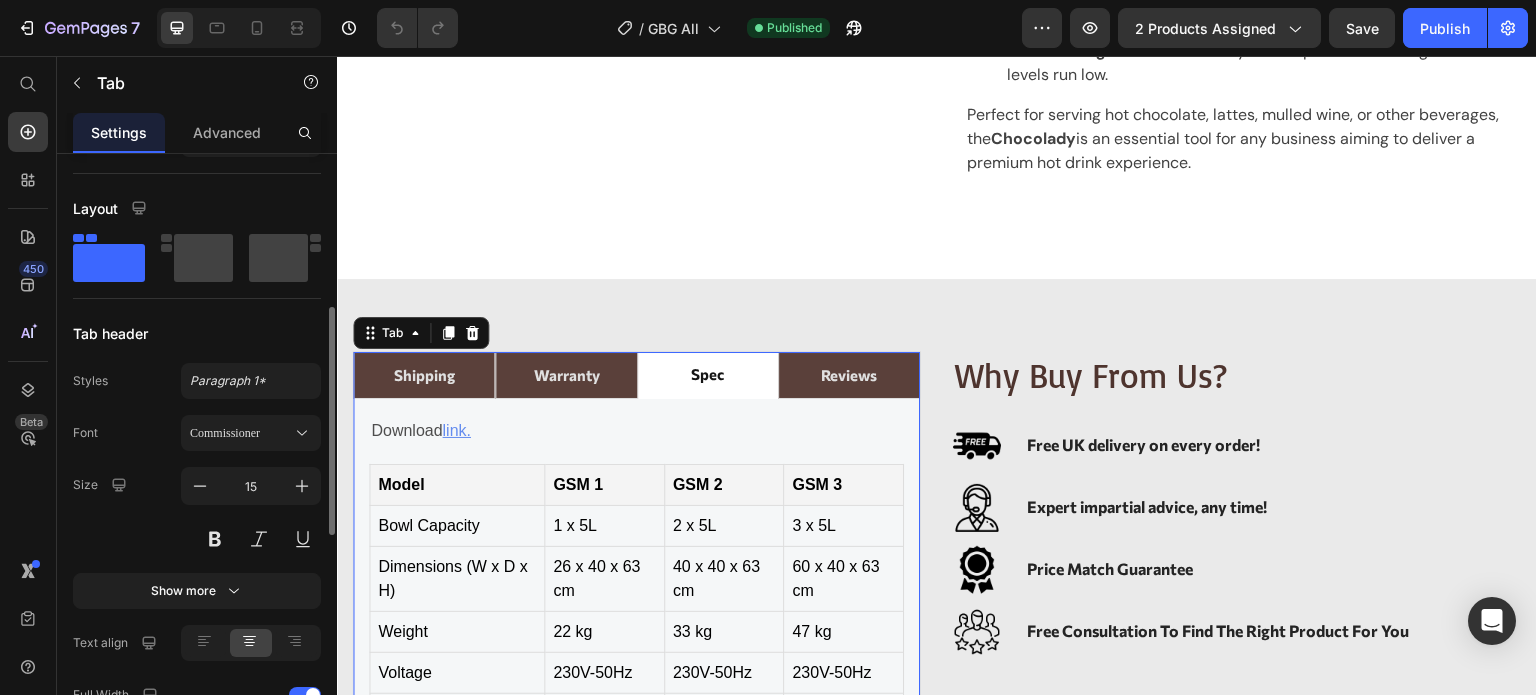 scroll, scrollTop: 0, scrollLeft: 0, axis: both 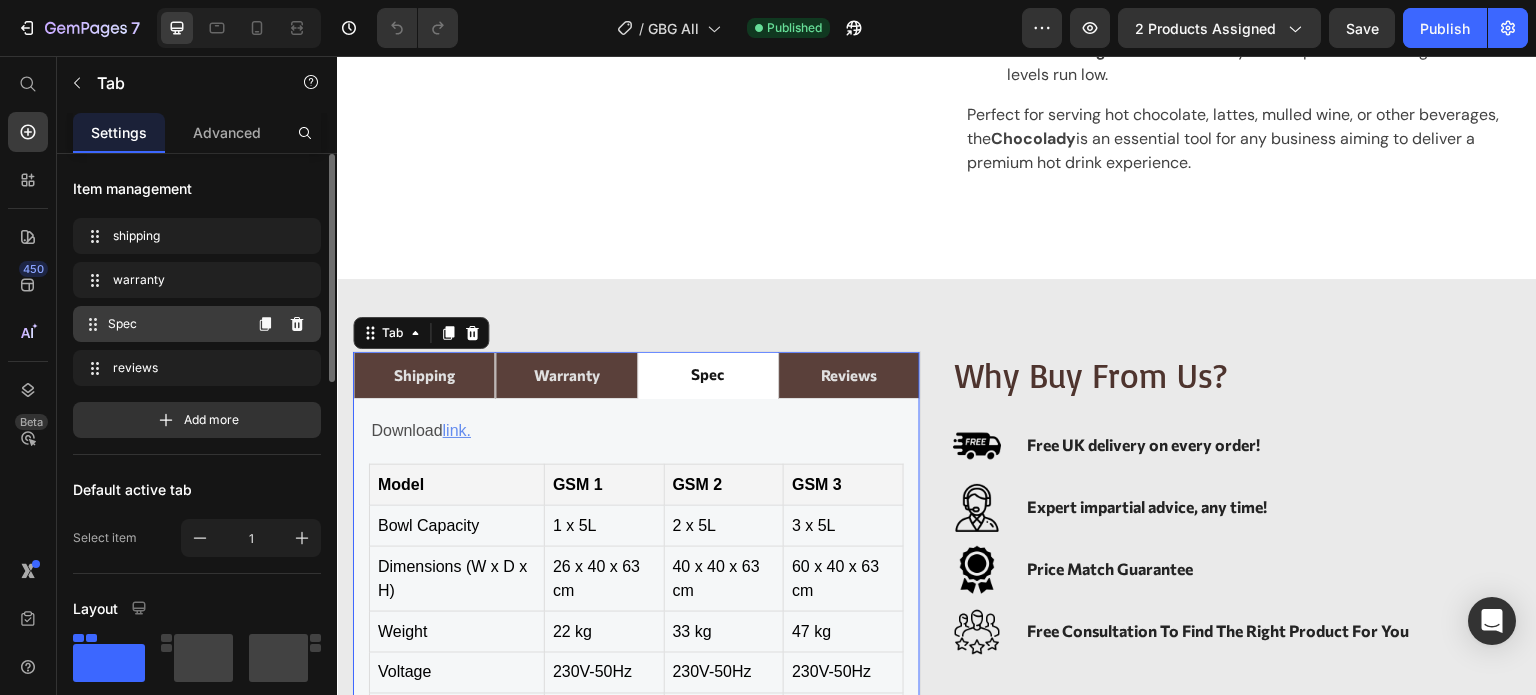 click 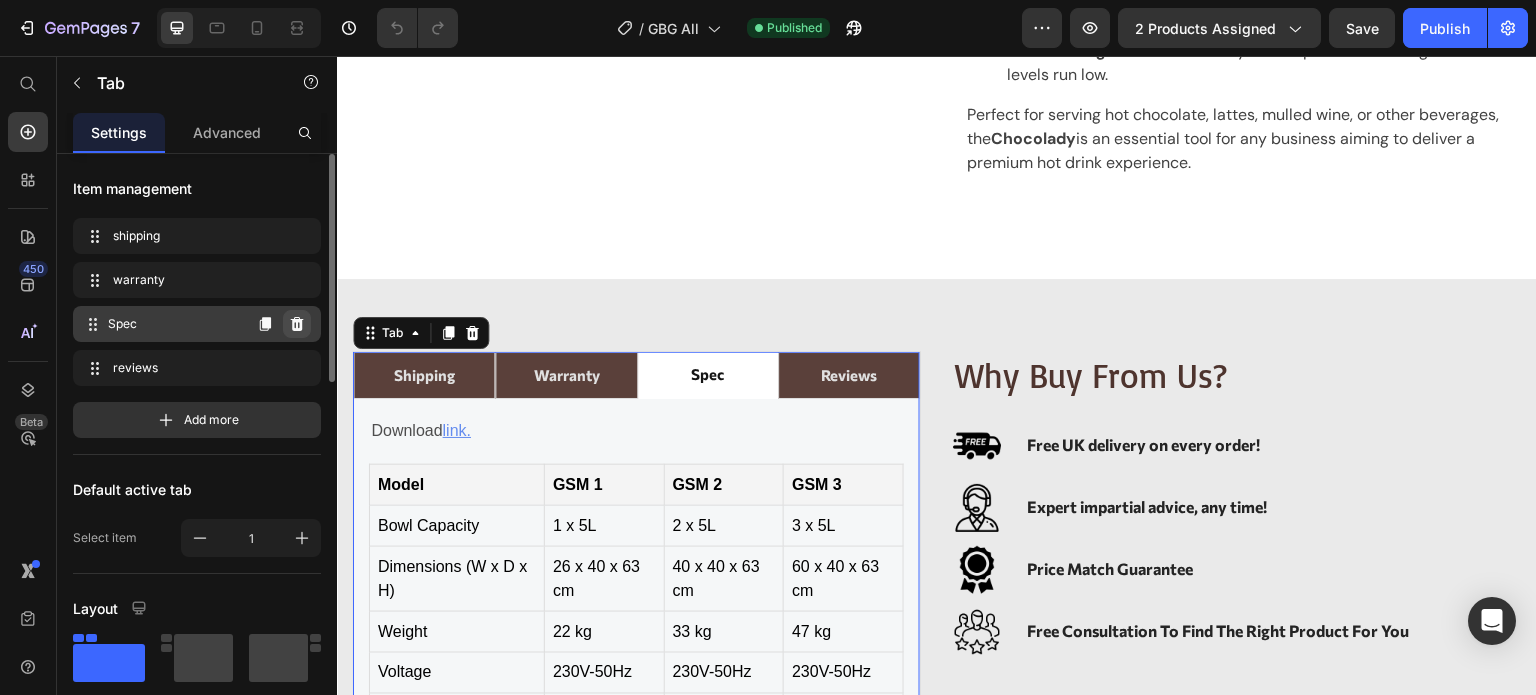 click 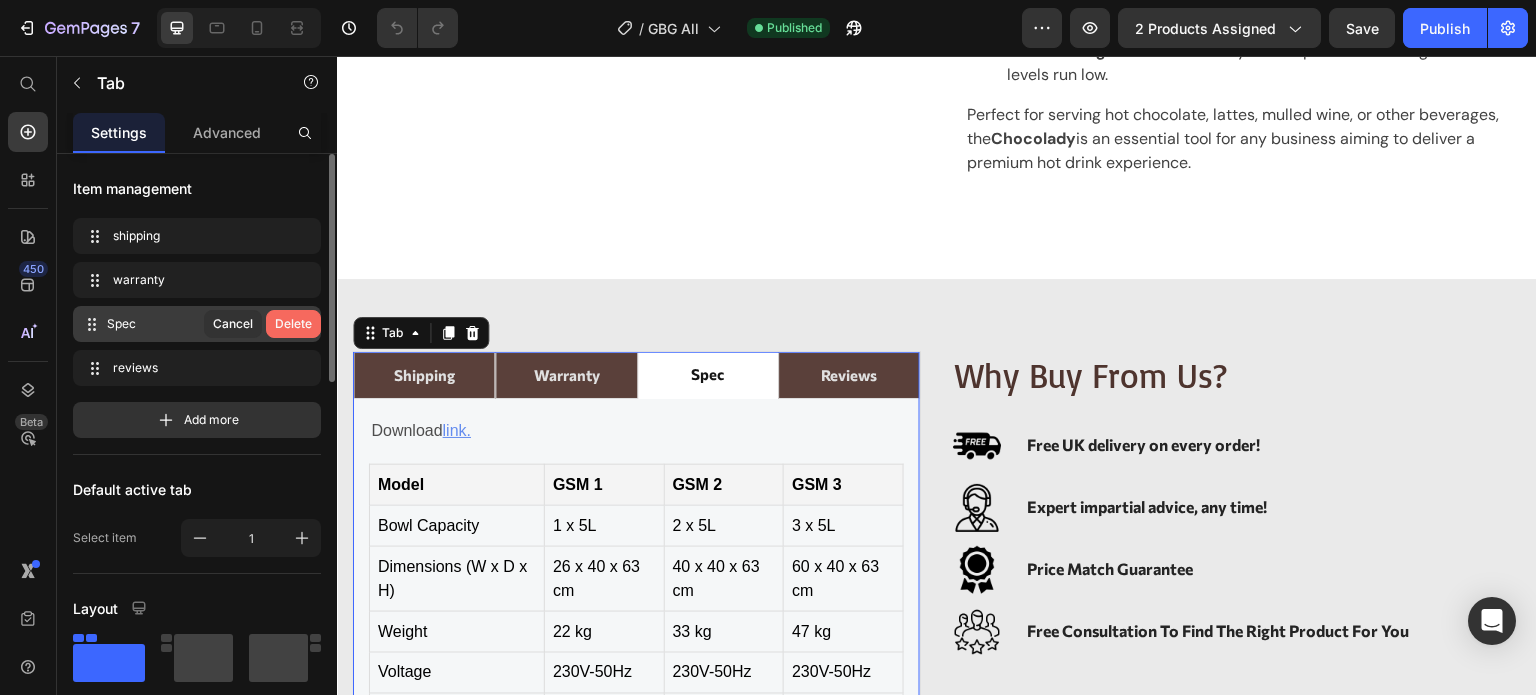 click on "Delete" at bounding box center [293, 324] 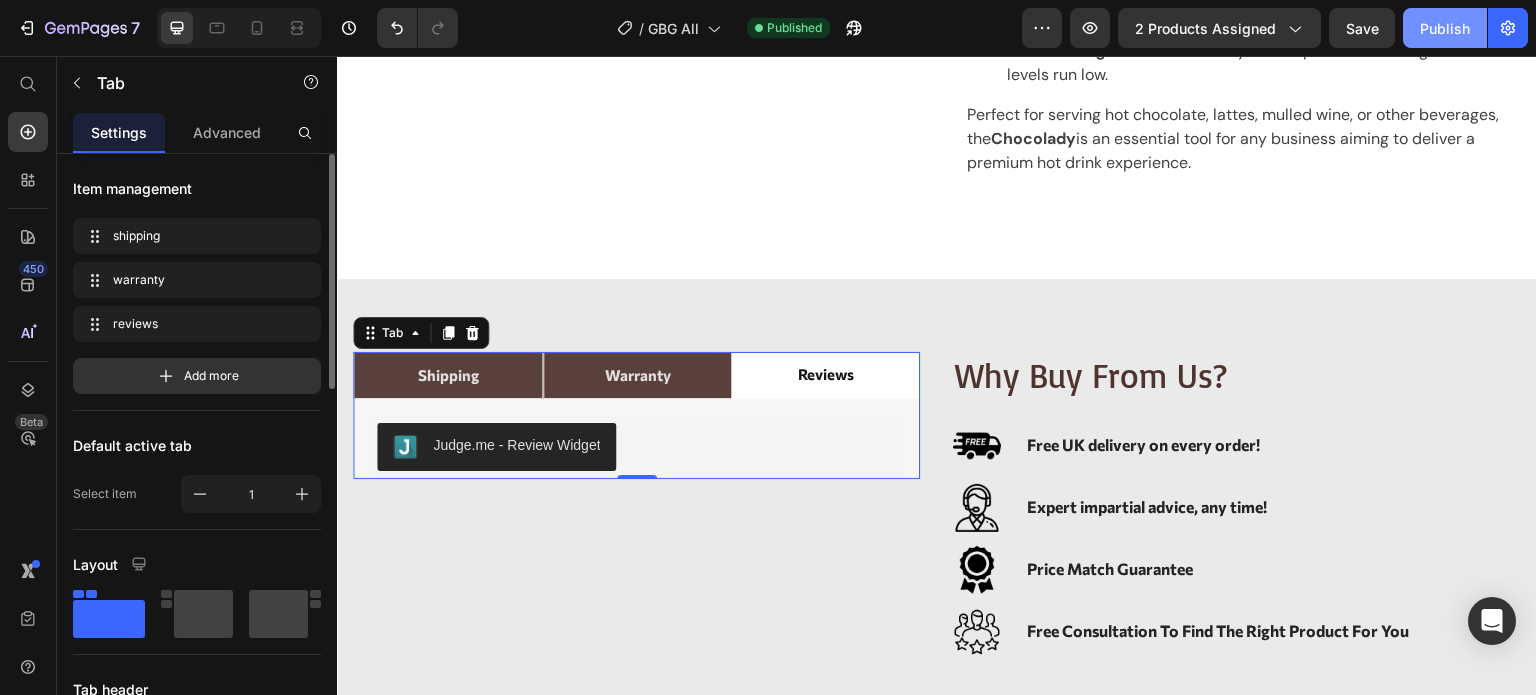 click on "Publish" at bounding box center [1445, 28] 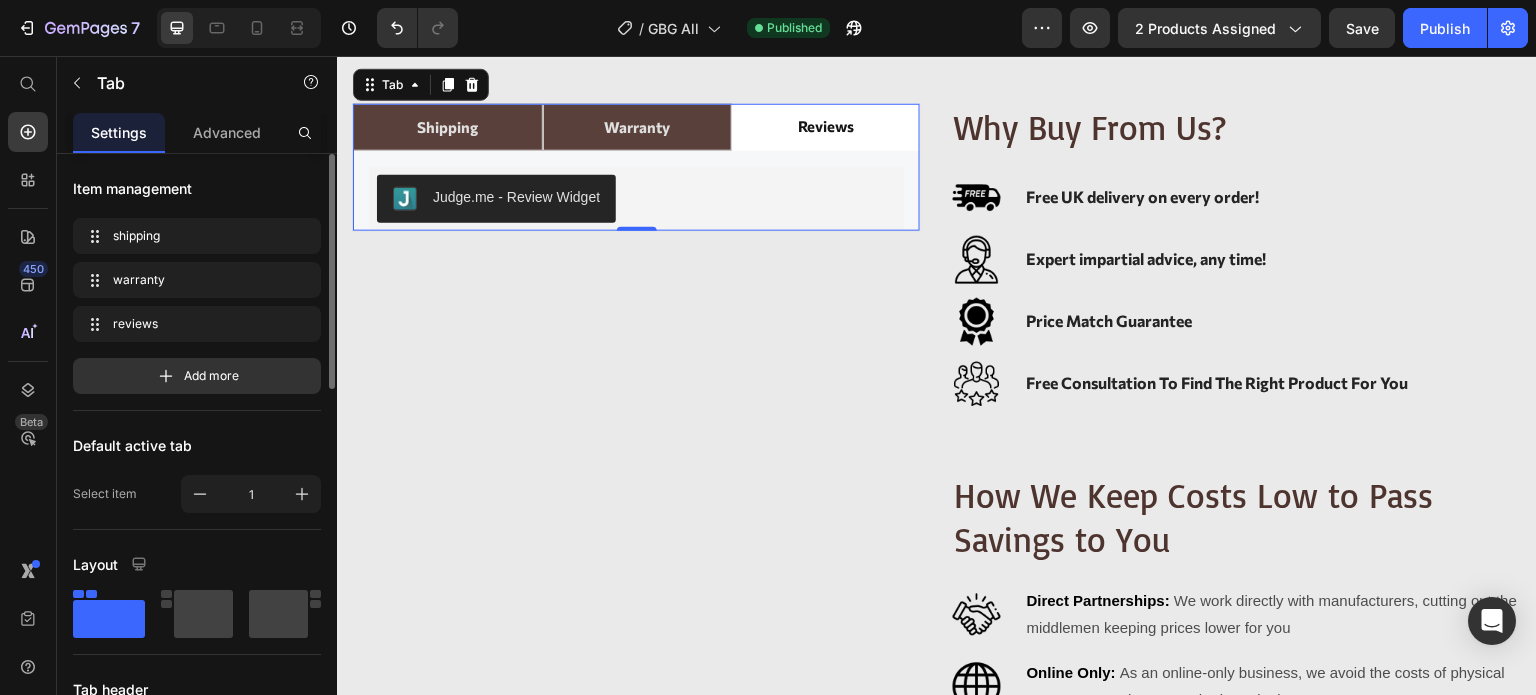 scroll, scrollTop: 1400, scrollLeft: 0, axis: vertical 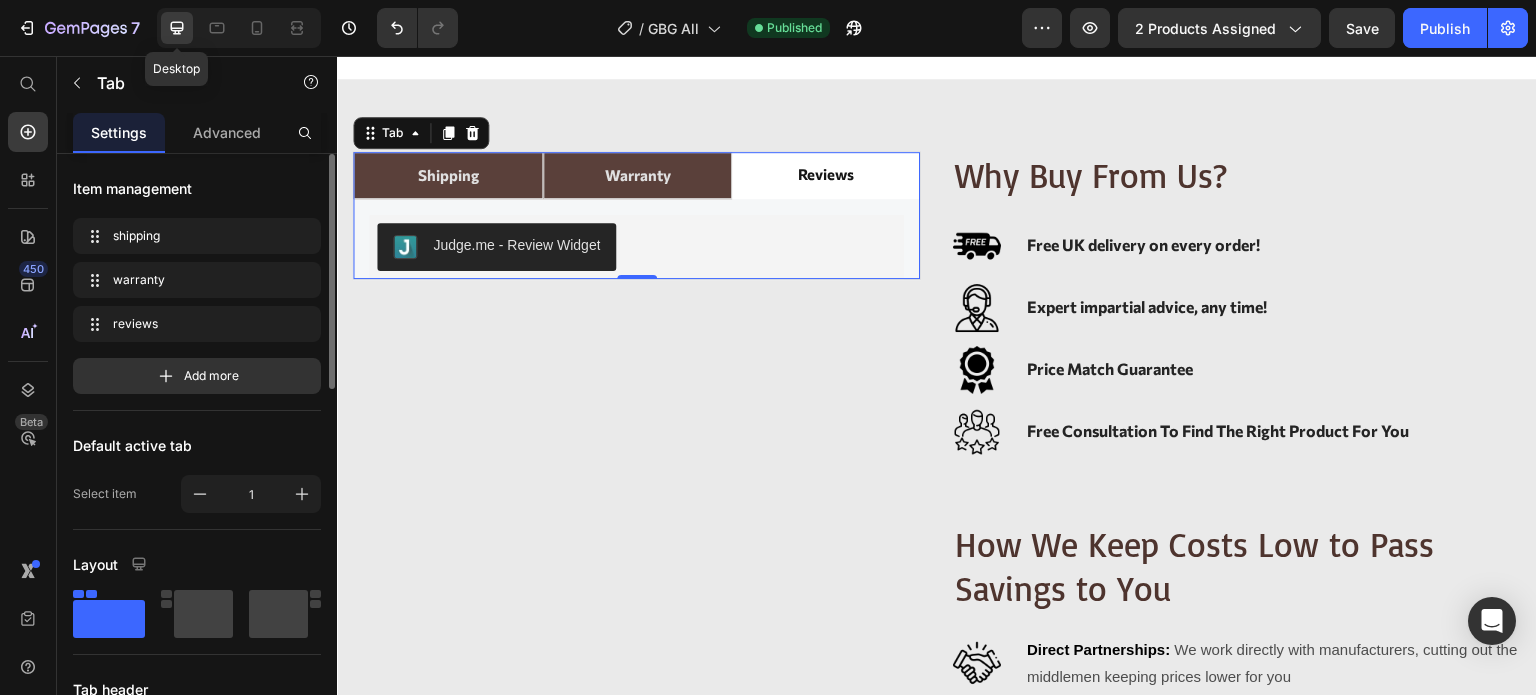 click on "7  Desktop Version history  /  GBG All Published Preview 2 products assigned  Save   Publish" 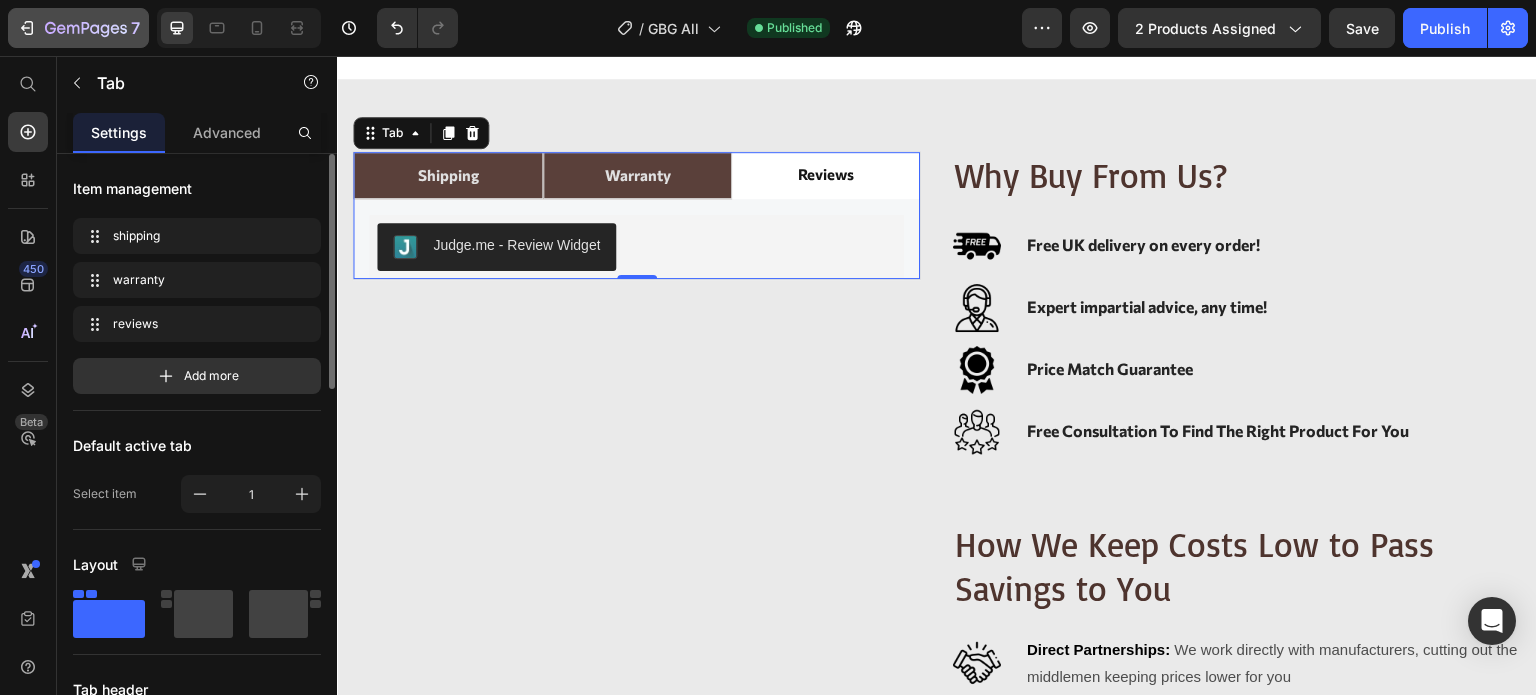 click 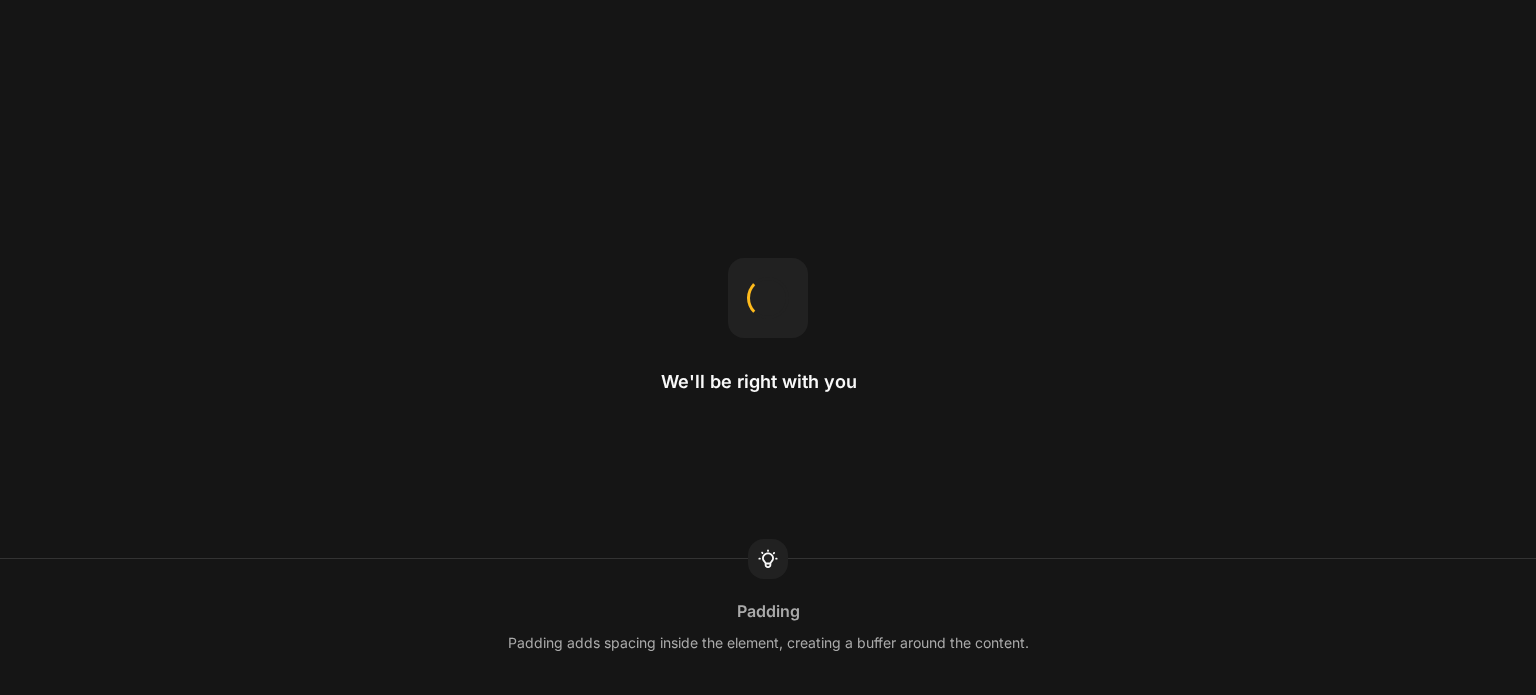 scroll, scrollTop: 0, scrollLeft: 0, axis: both 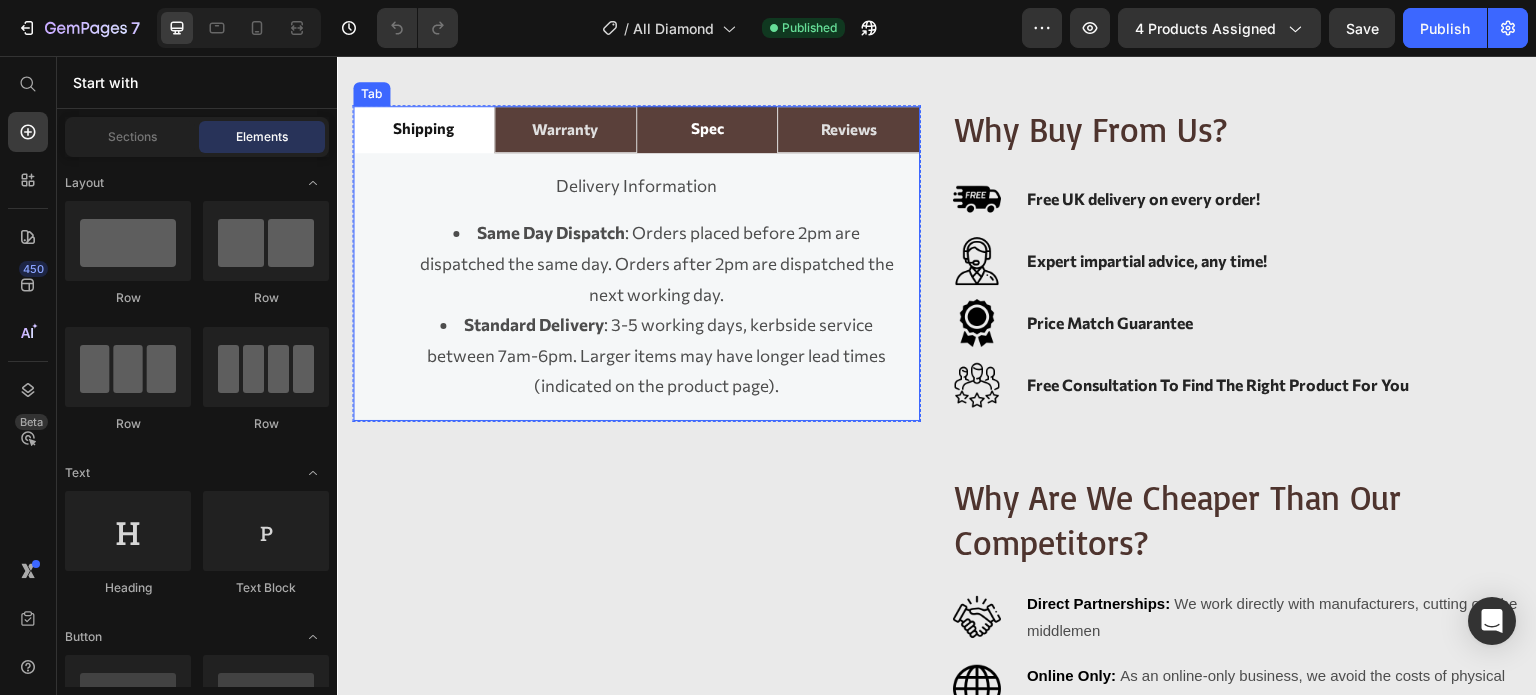 click on "Spec" at bounding box center [707, 129] 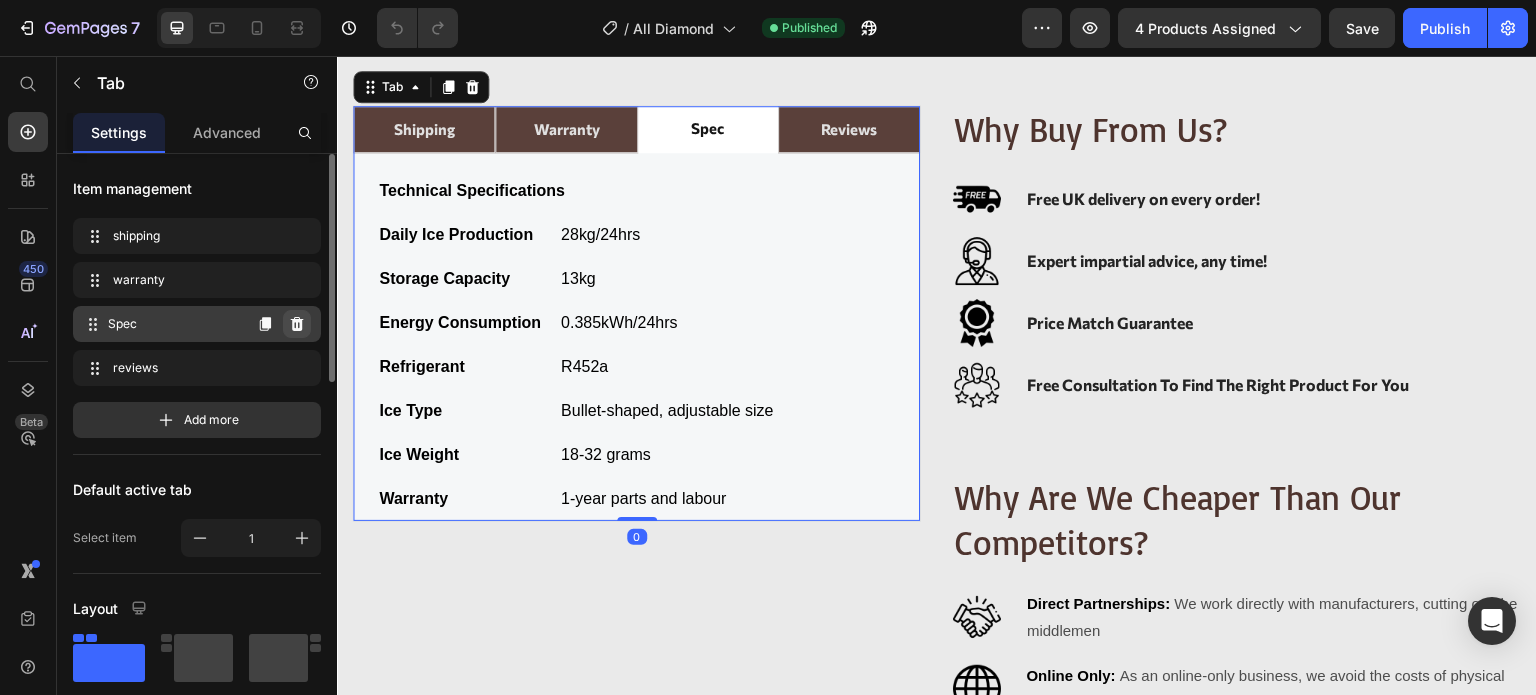 click 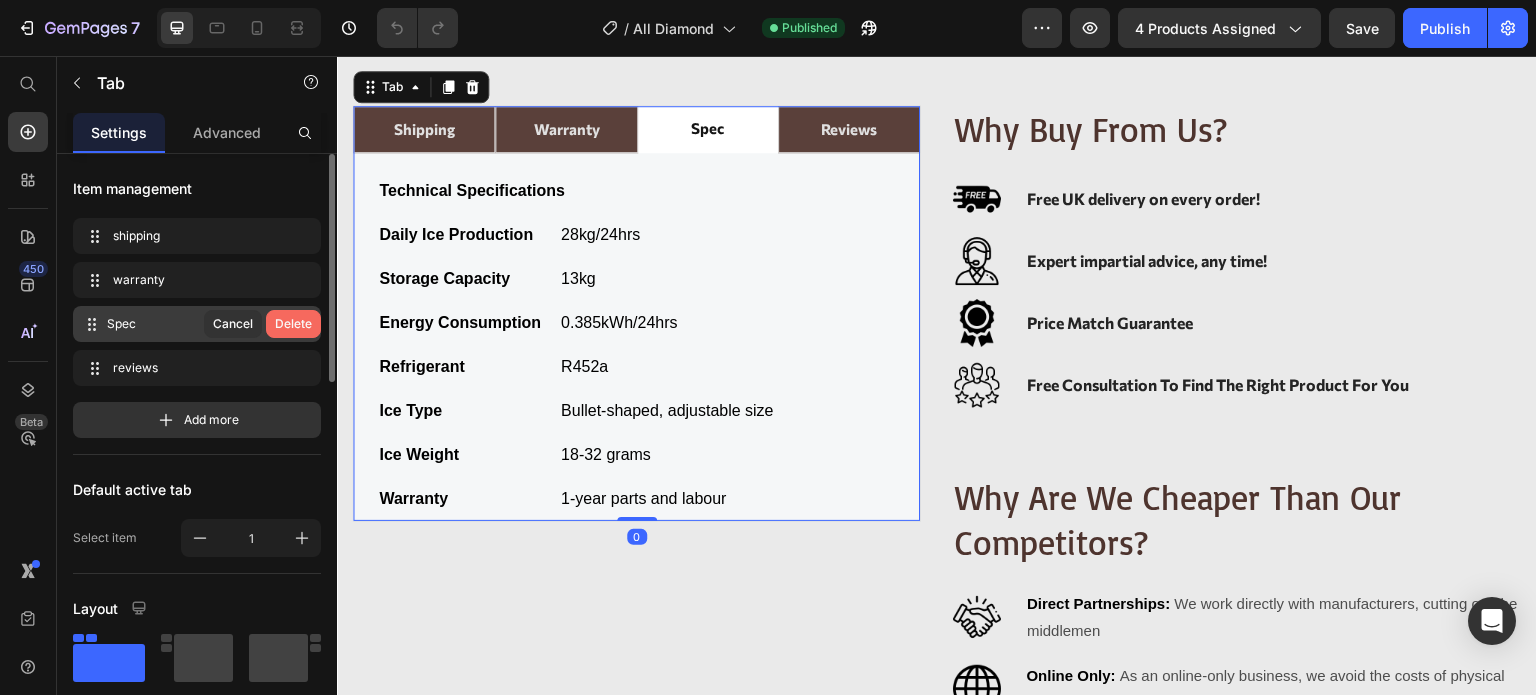 click on "Delete" at bounding box center (293, 324) 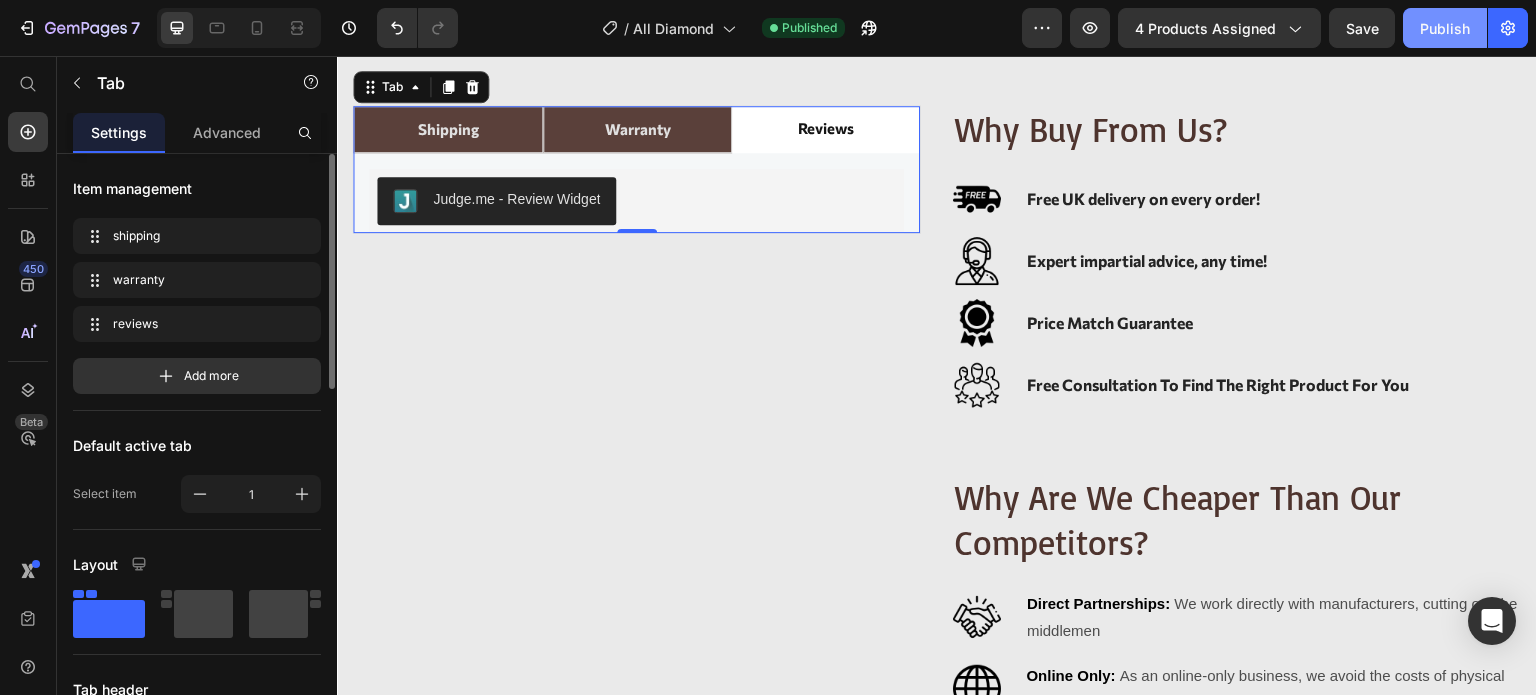 click on "Publish" at bounding box center [1445, 28] 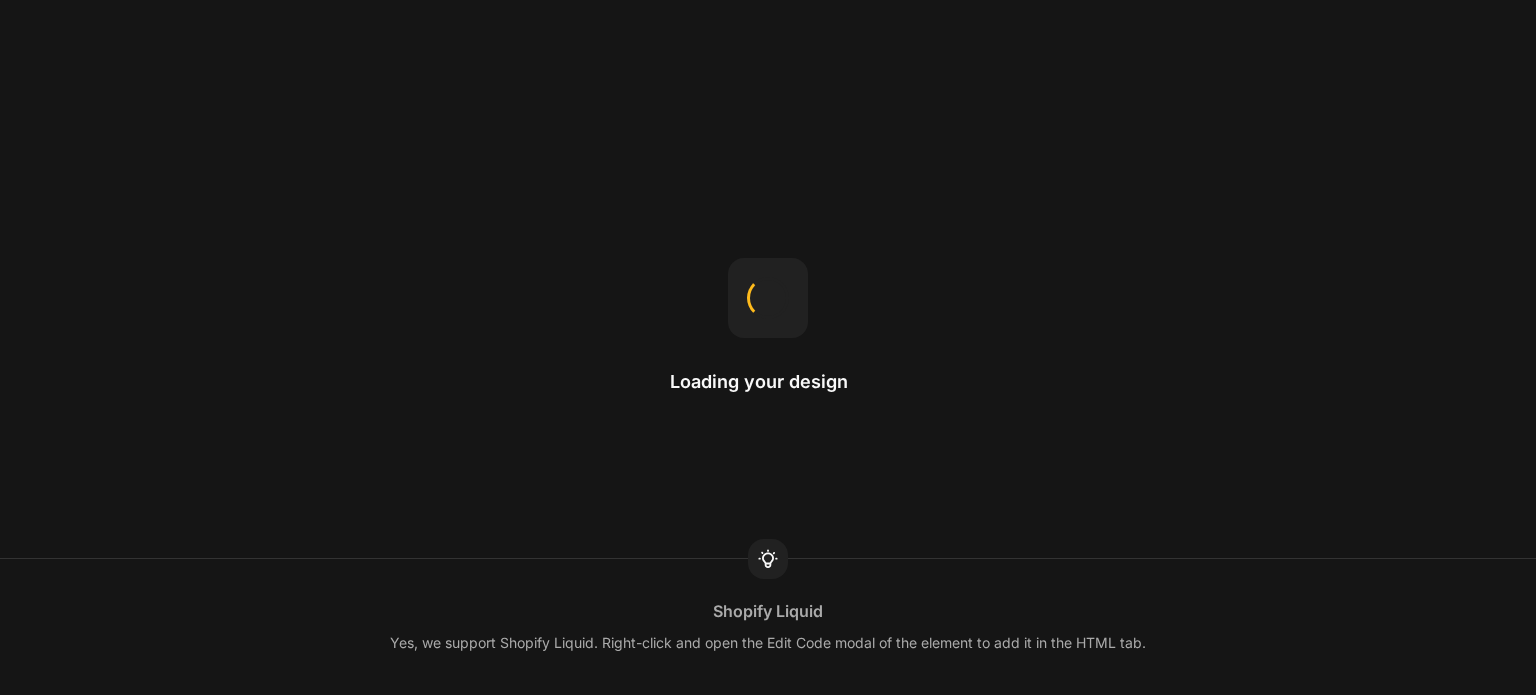 scroll, scrollTop: 0, scrollLeft: 0, axis: both 